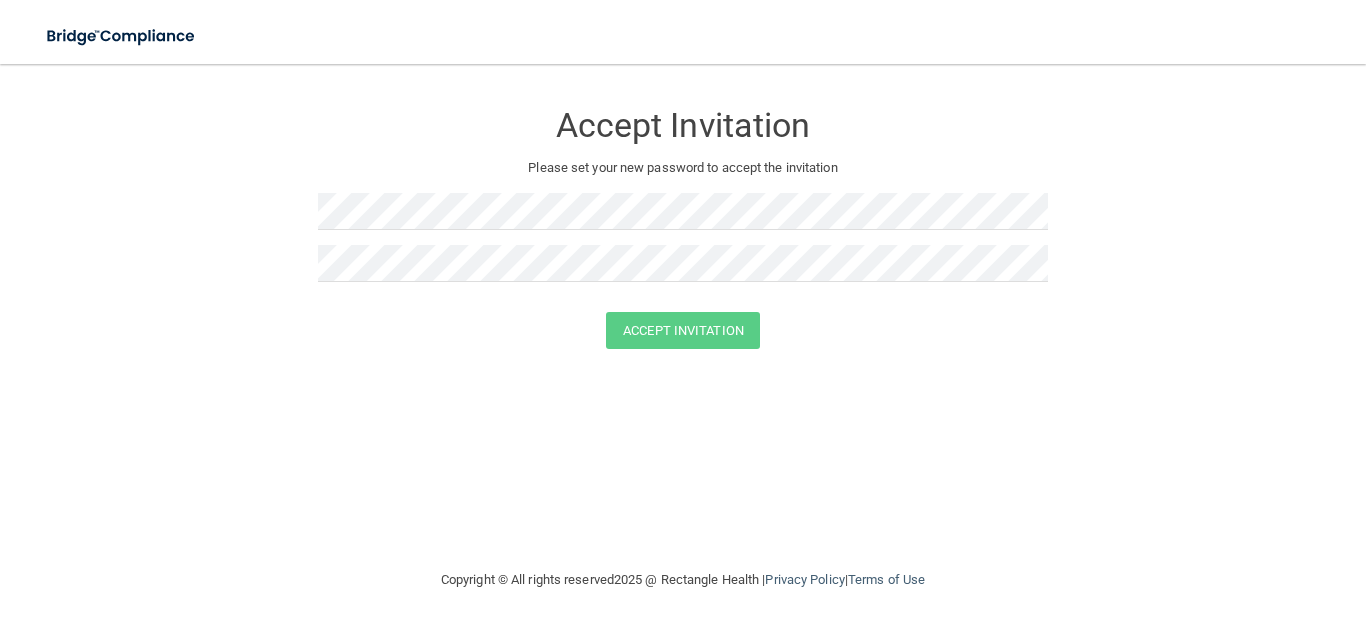scroll, scrollTop: 0, scrollLeft: 0, axis: both 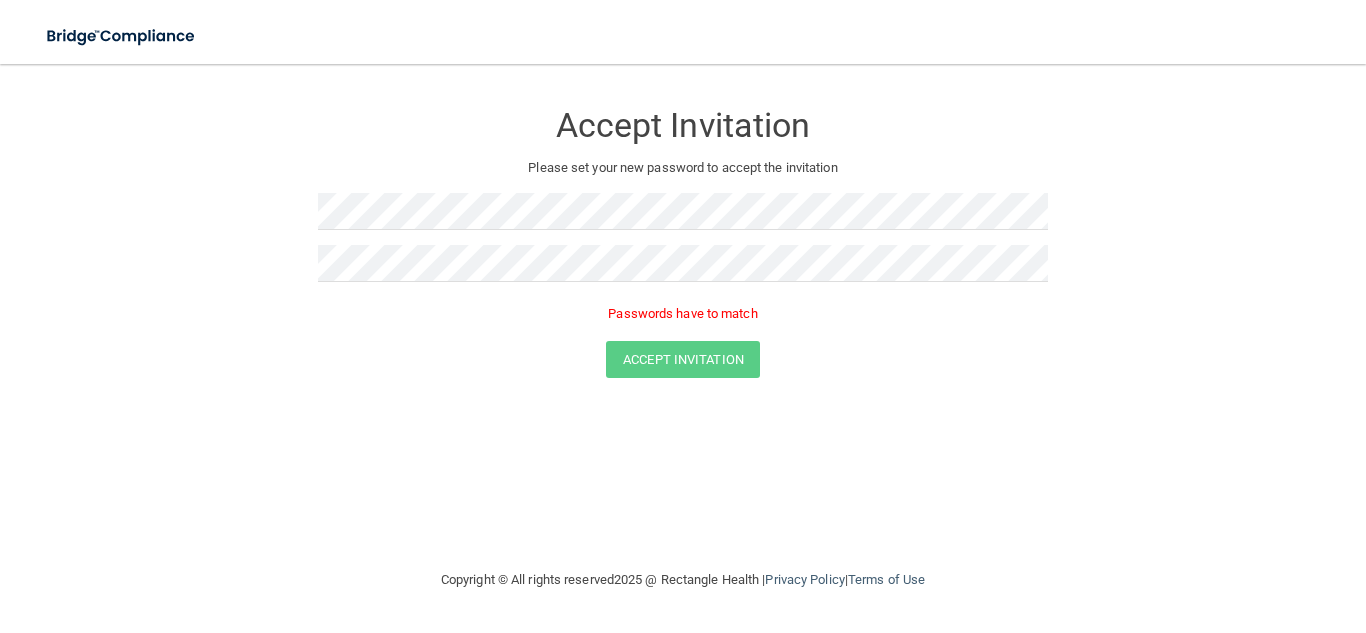 click at bounding box center [683, 271] 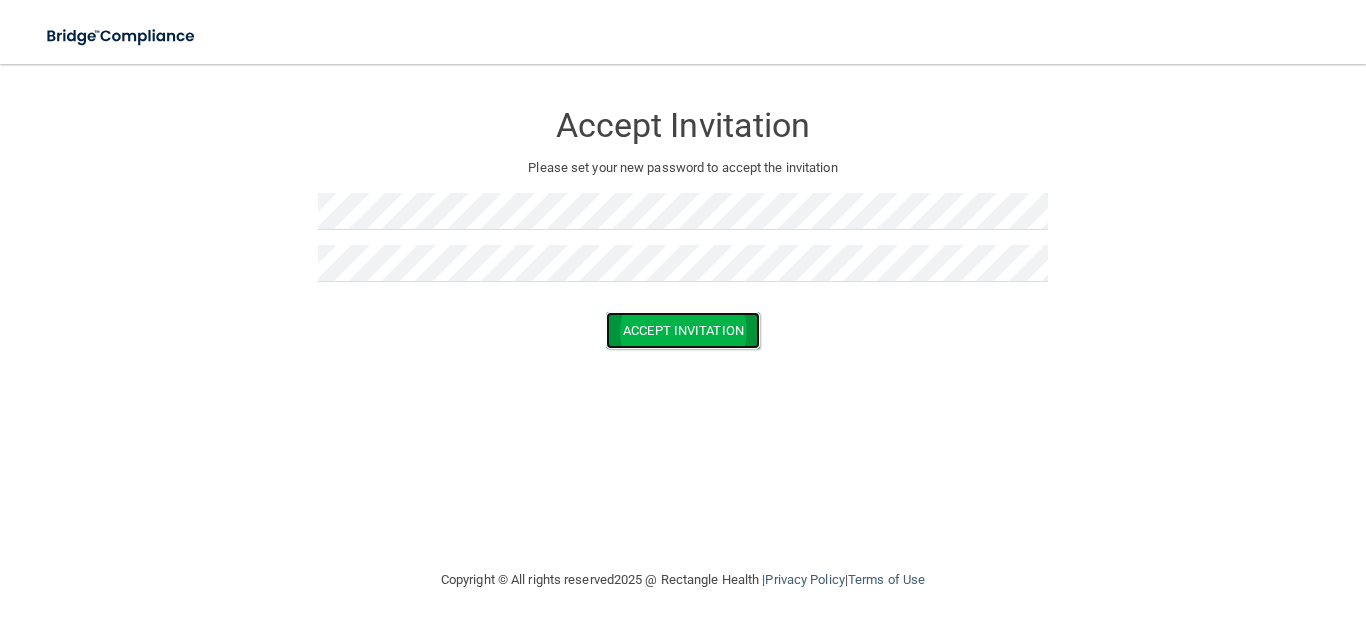 click on "Accept Invitation" at bounding box center [683, 330] 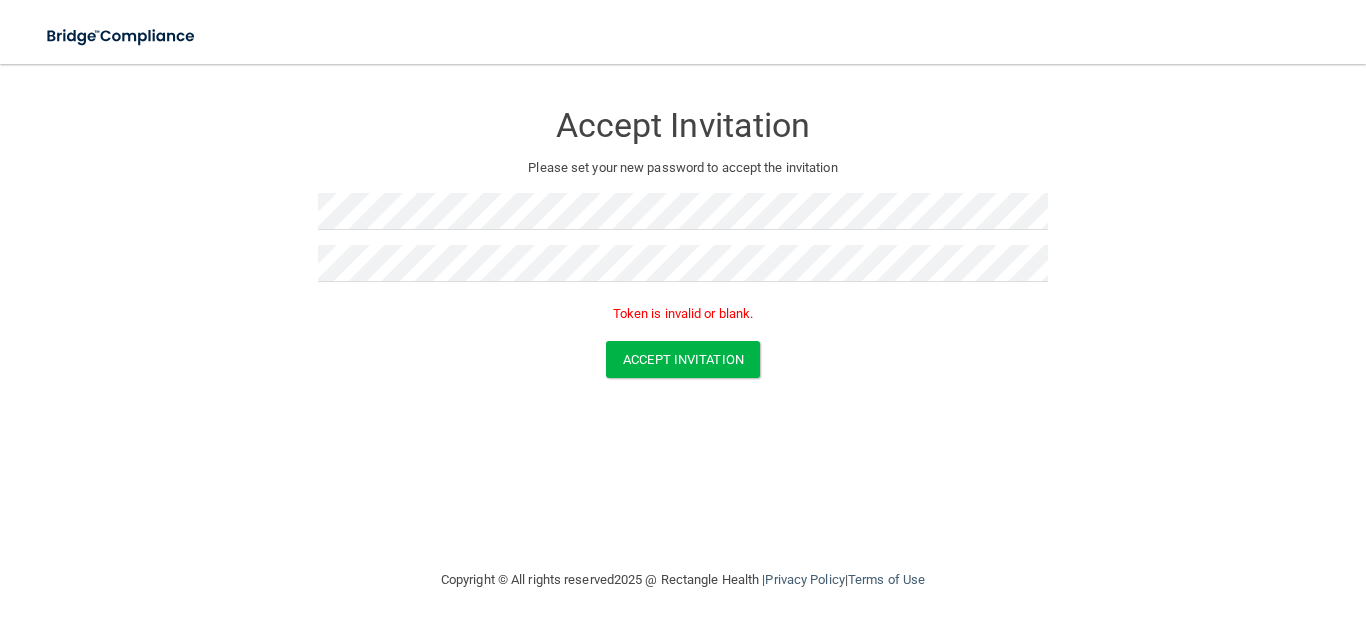 click at bounding box center [683, 271] 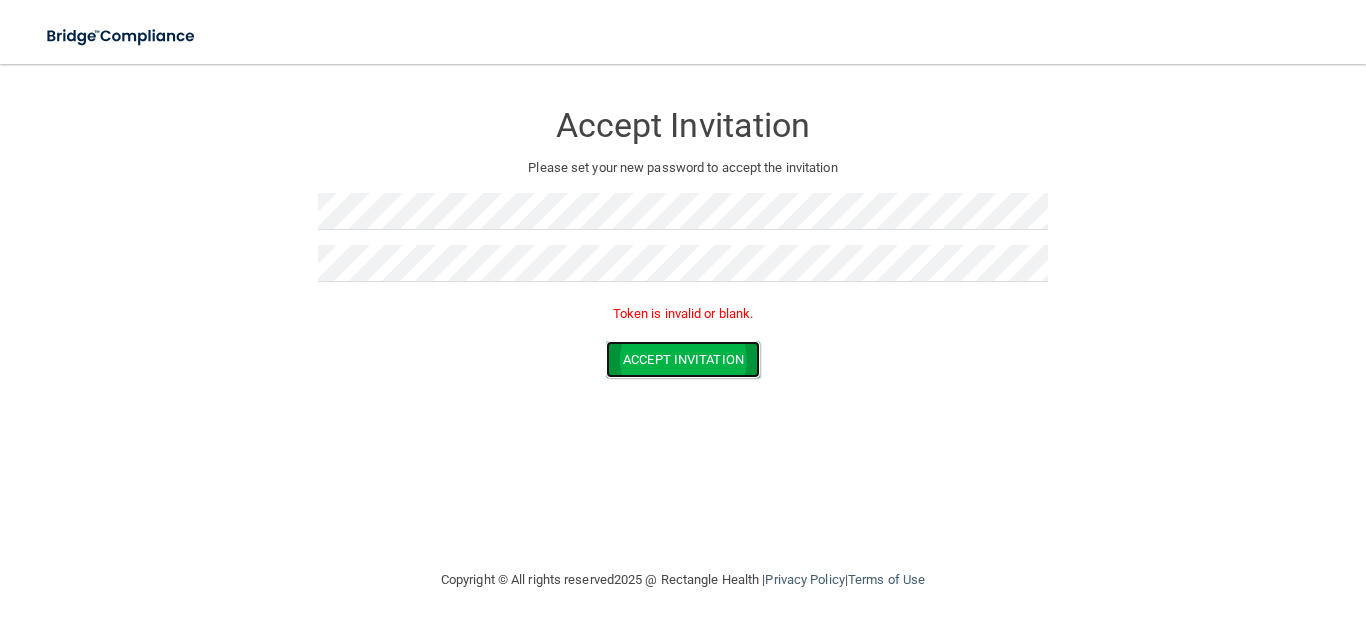 click on "Accept Invitation" at bounding box center (683, 359) 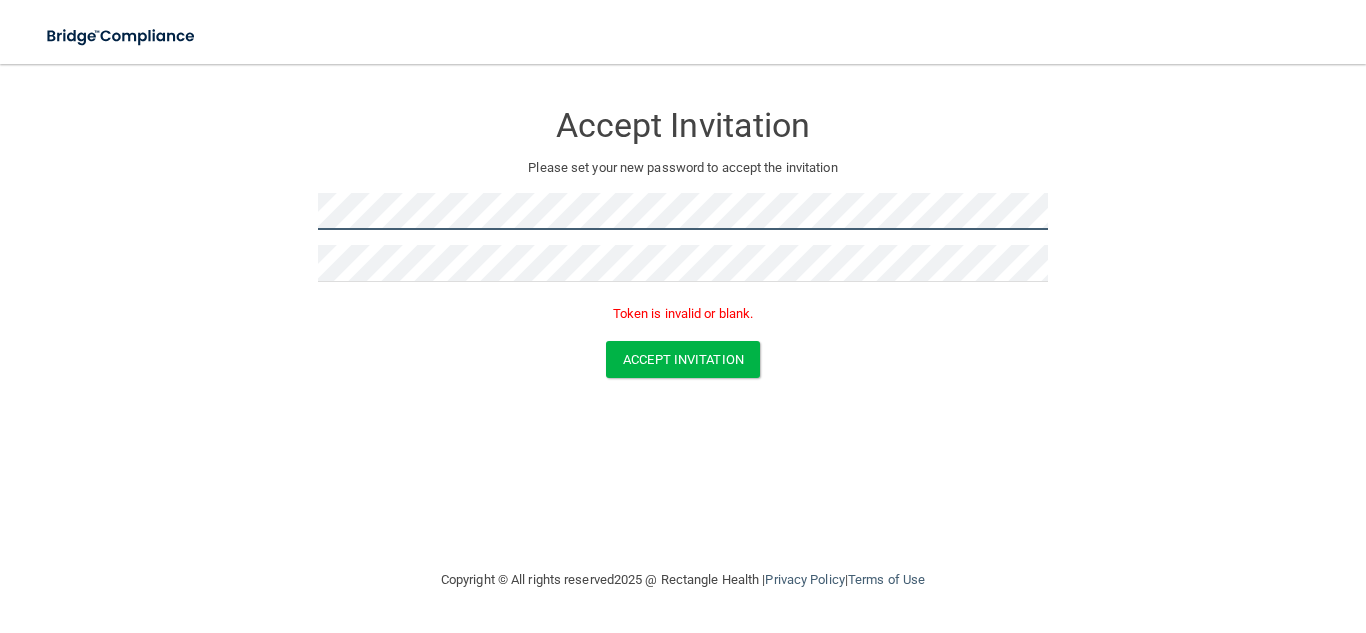 click on "Accept Invitation     Please set your new password to accept the invitation                                   Token is invalid or blank.               Accept Invitation              You have successfully accepted the invitation!   Click here to login ." at bounding box center [683, 243] 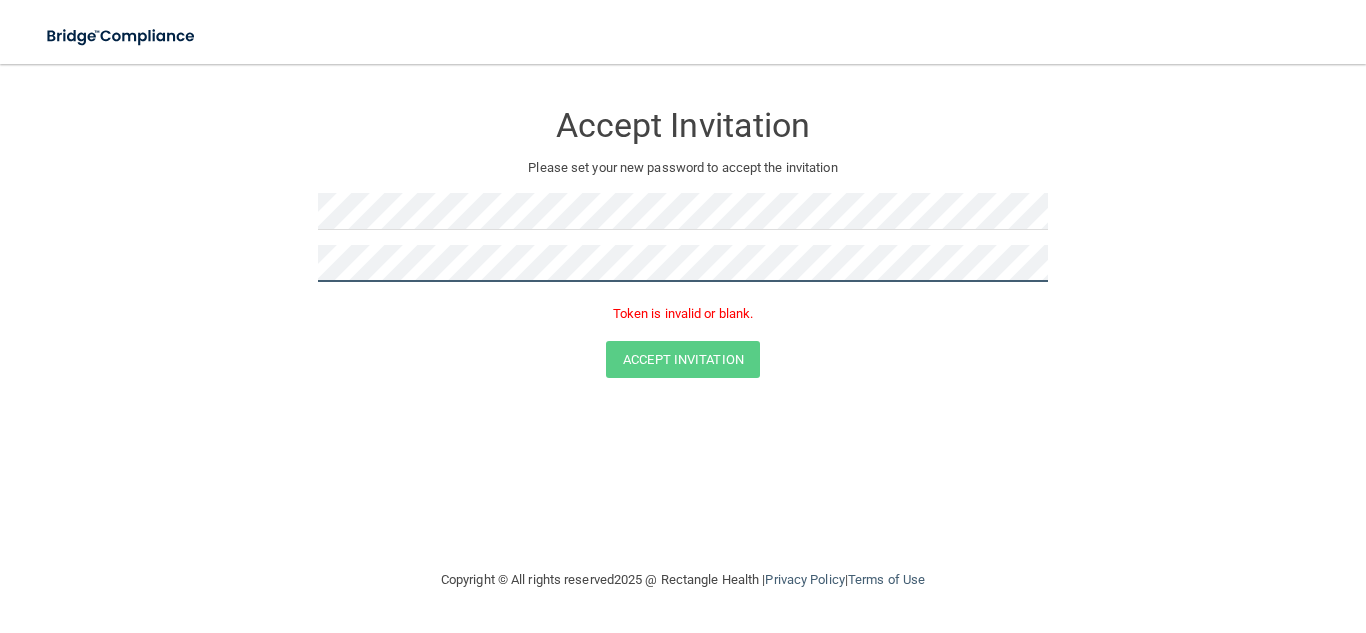 click on "Accept Invitation     Please set your new password to accept the invitation                                   Token is invalid or blank.               Accept Invitation              You have successfully accepted the invitation!   Click here to login ." at bounding box center (683, 243) 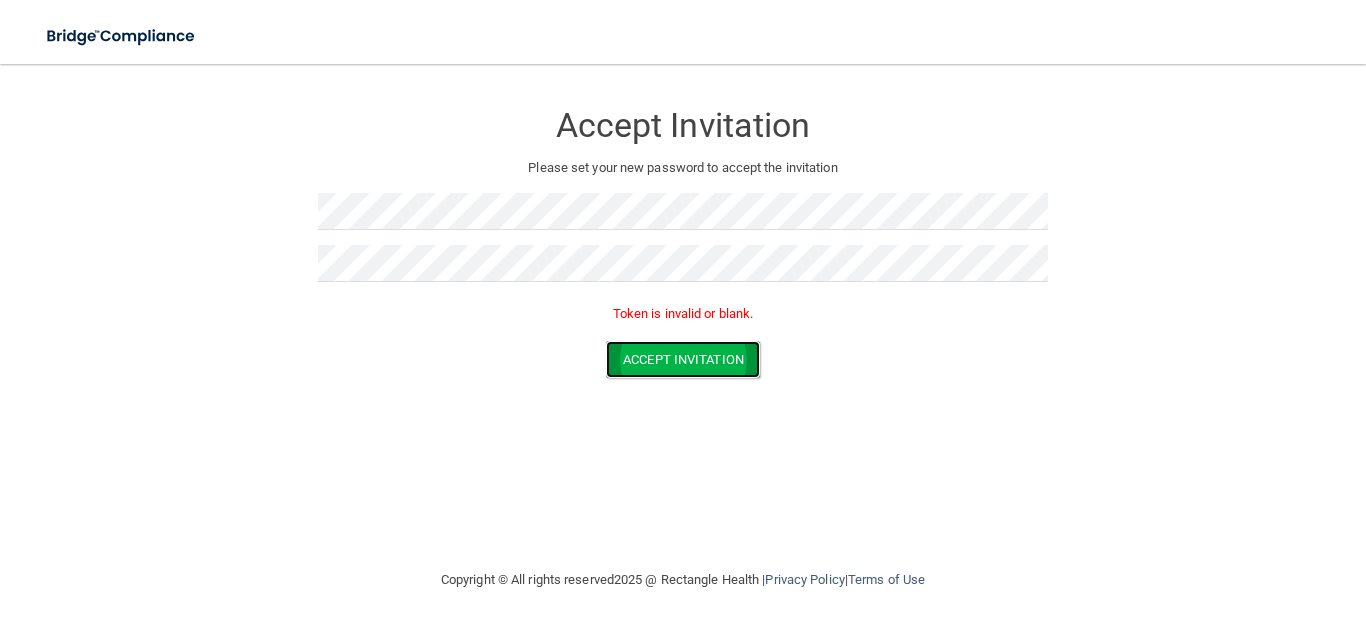 click on "Accept Invitation" at bounding box center [683, 359] 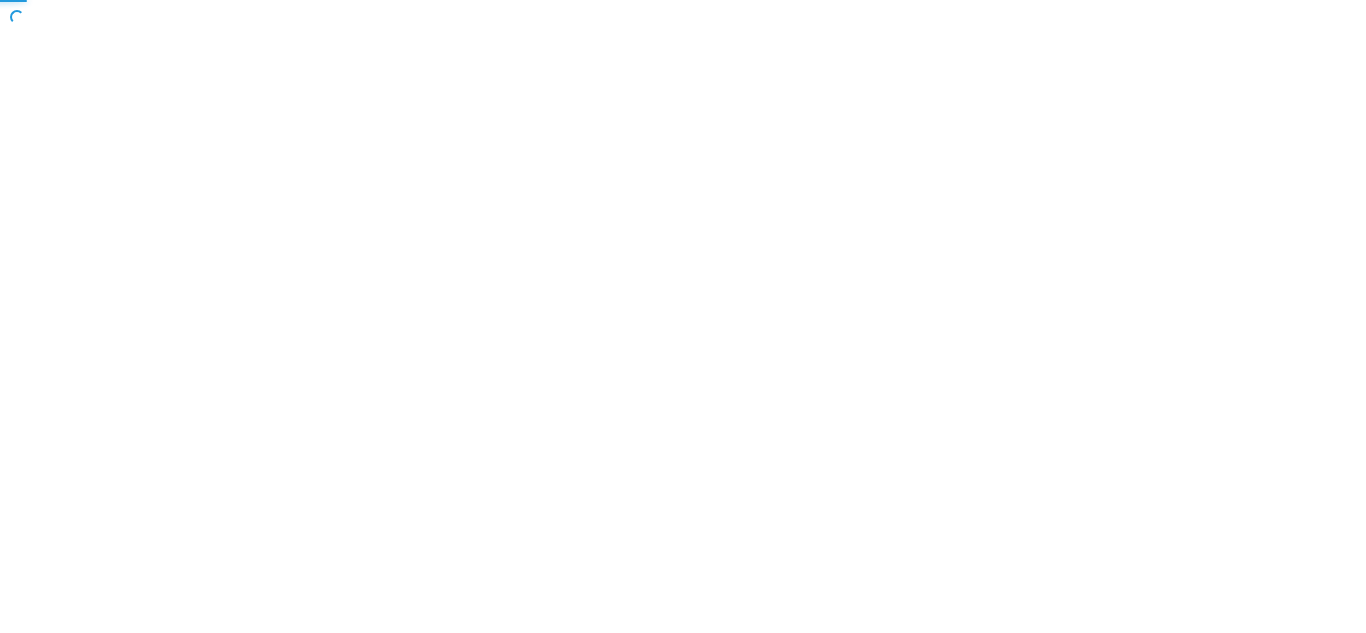 scroll, scrollTop: 0, scrollLeft: 0, axis: both 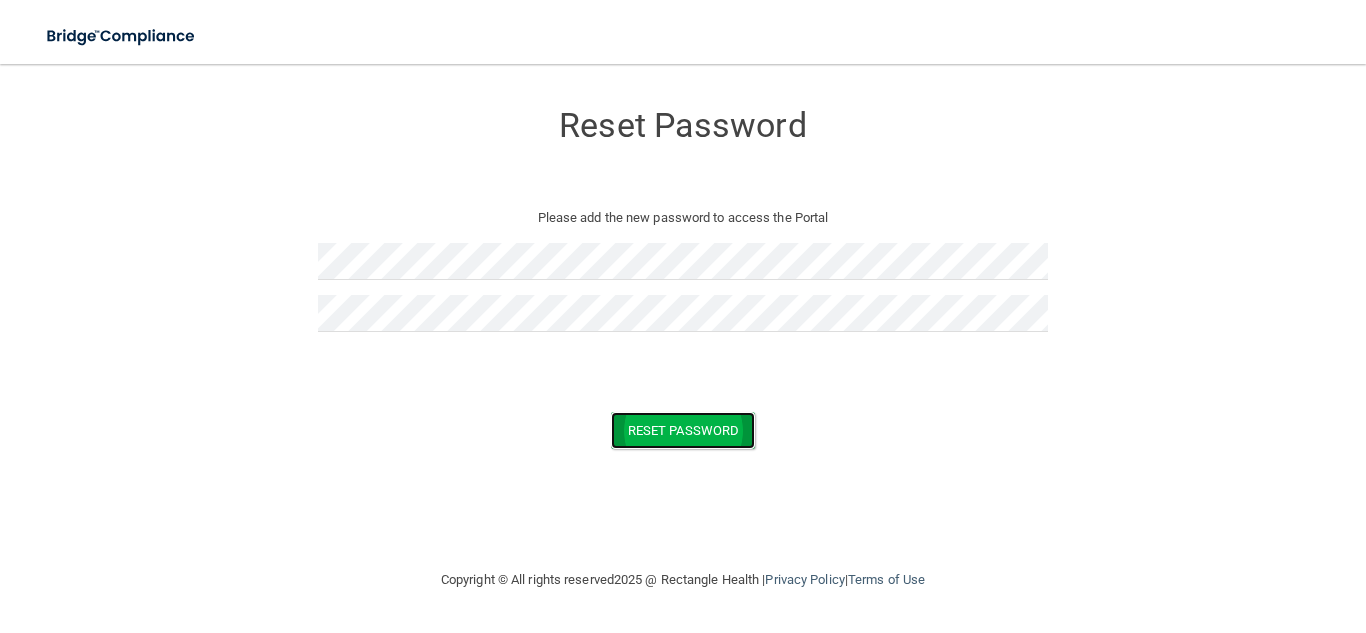 click on "Reset Password" at bounding box center [683, 430] 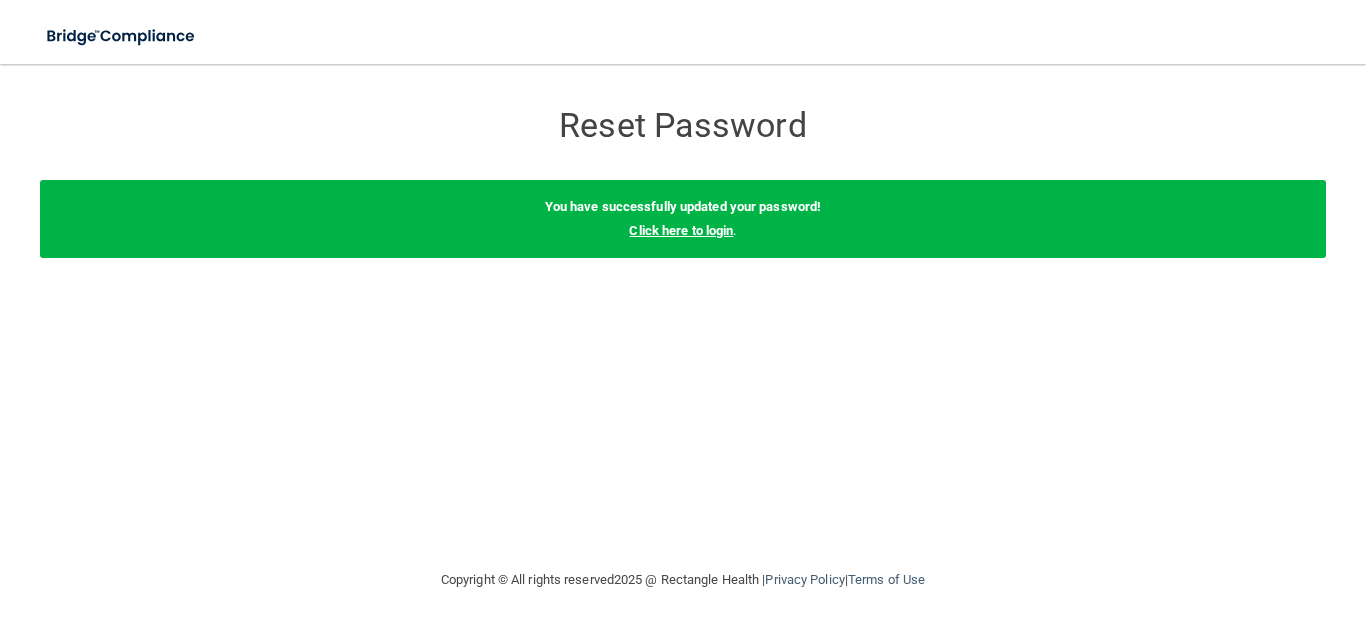click on "Click here to login" at bounding box center [681, 230] 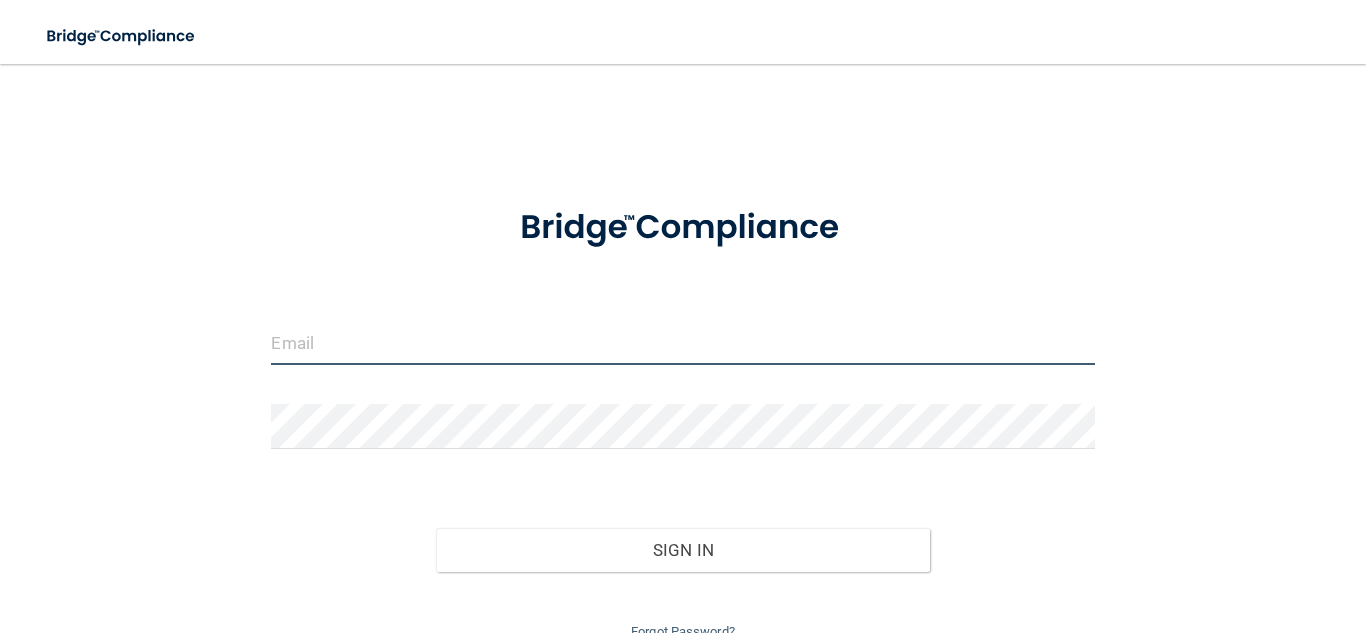click at bounding box center [682, 342] 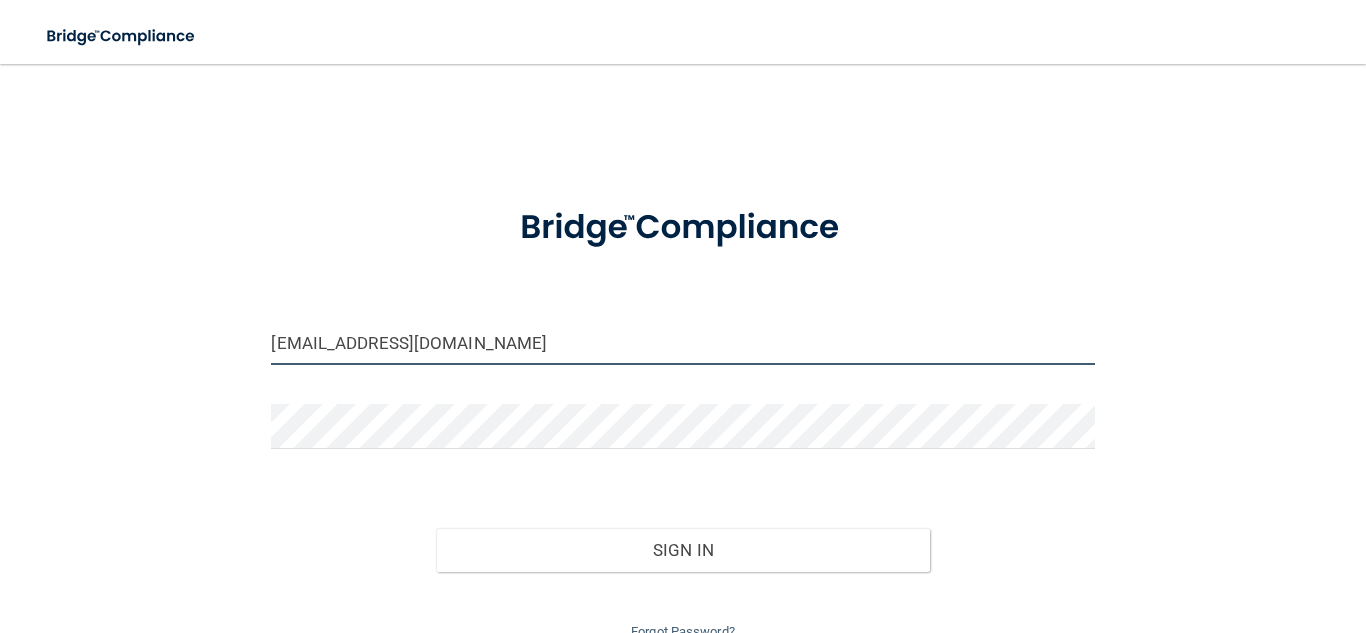 type on "[EMAIL_ADDRESS][DOMAIN_NAME]" 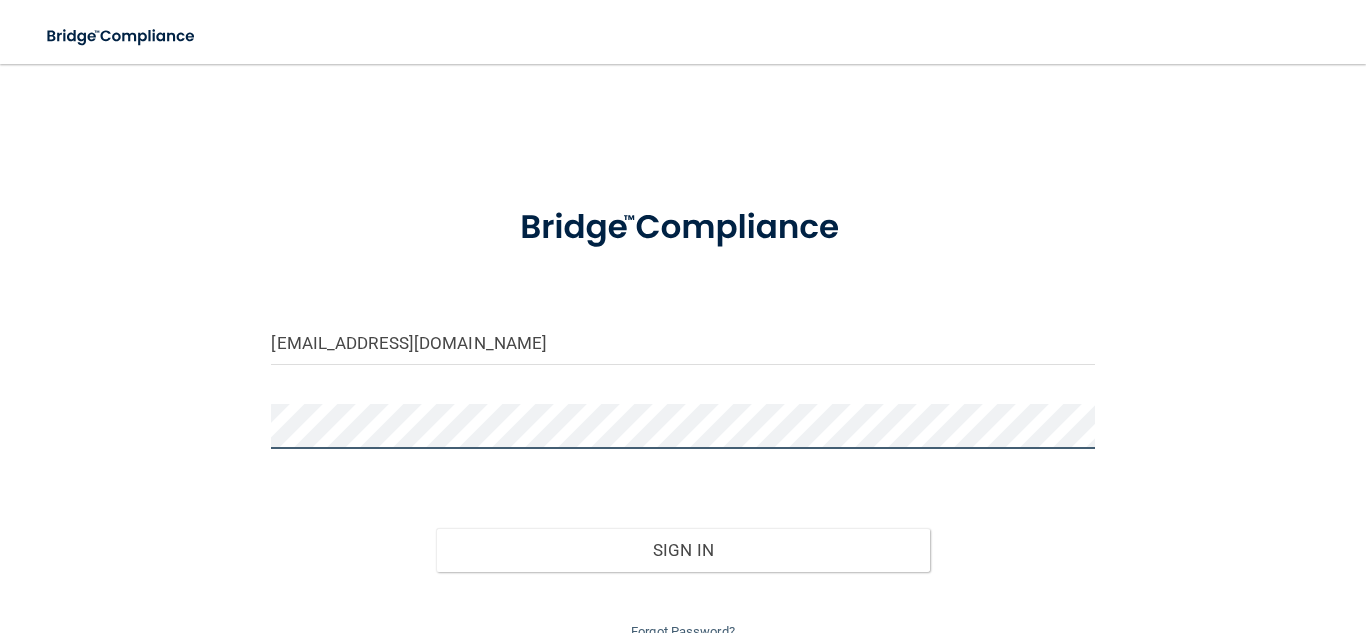 click on "Sign In" at bounding box center [683, 550] 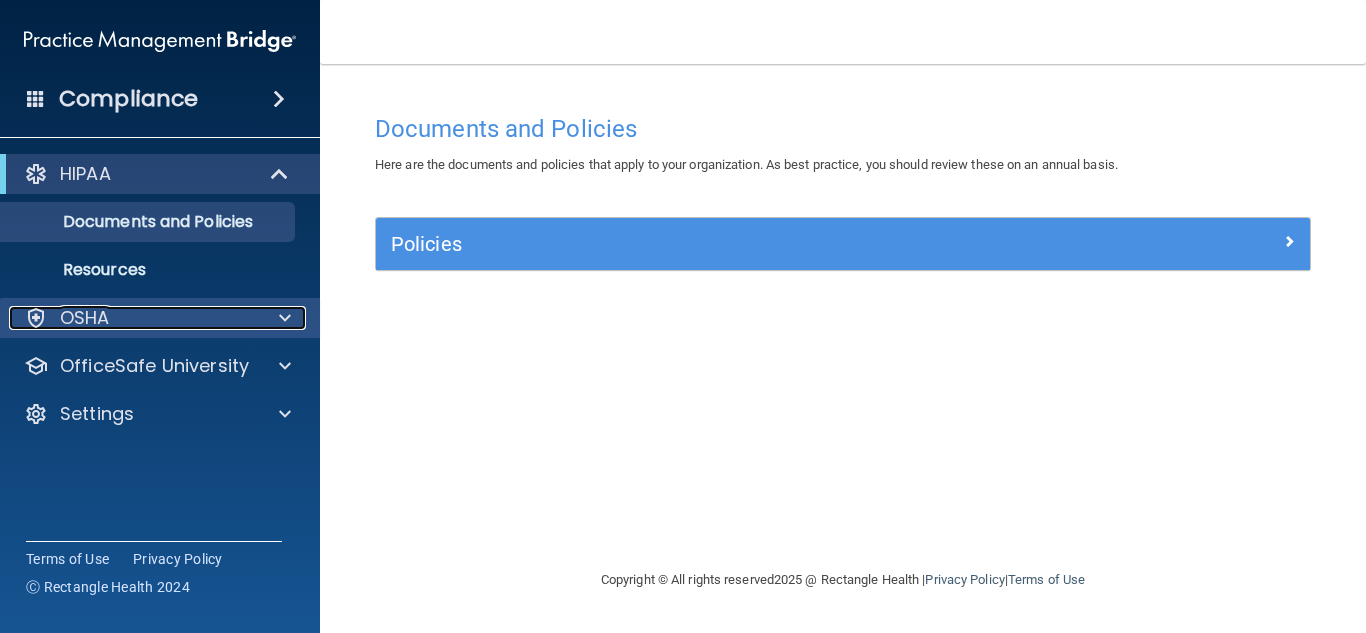 click at bounding box center [282, 318] 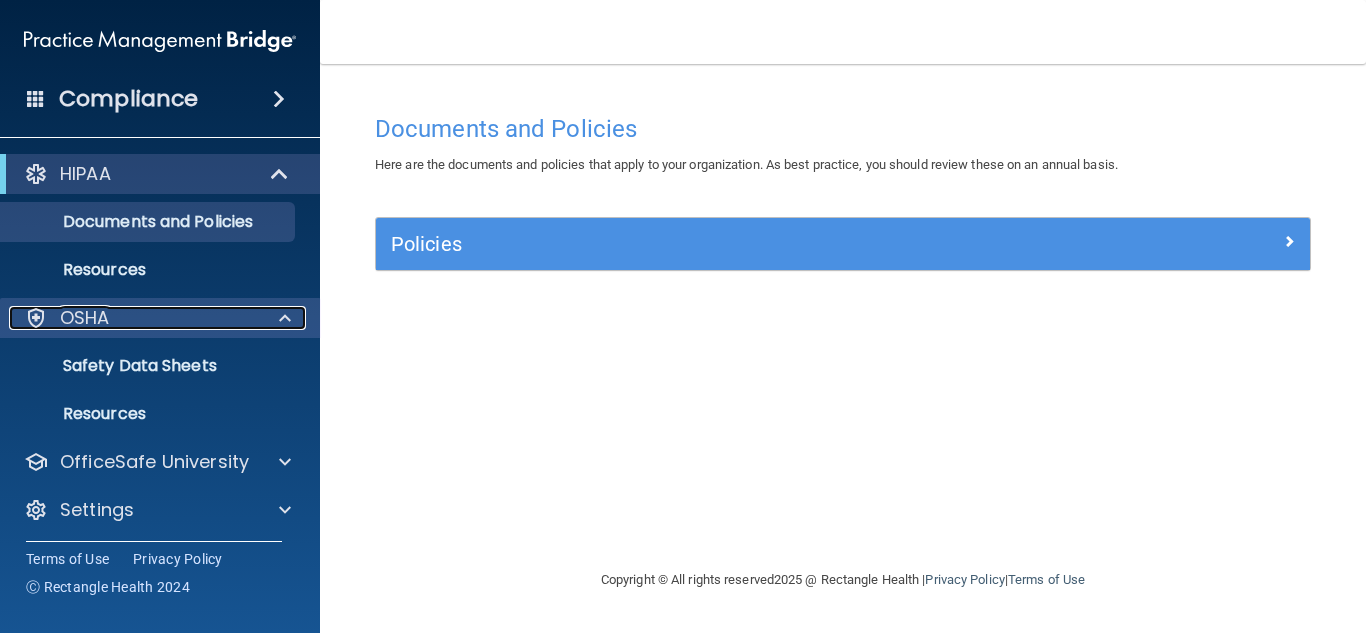 click at bounding box center (282, 318) 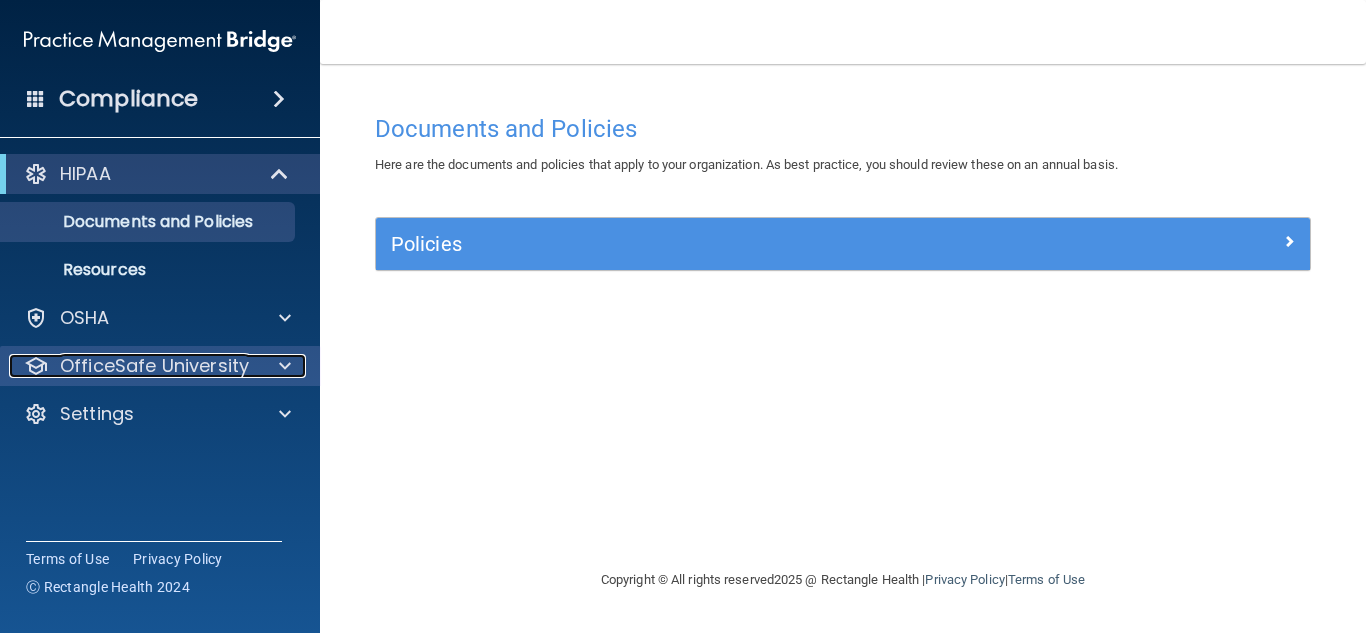 click at bounding box center (282, 366) 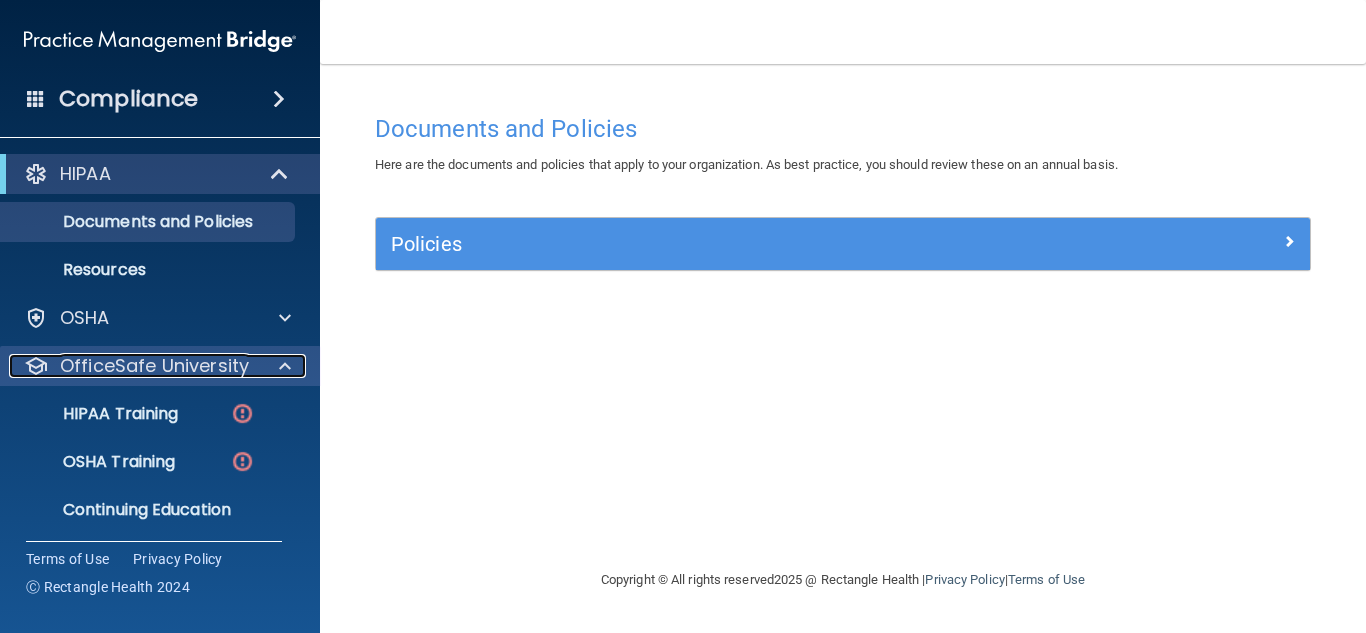 click at bounding box center (285, 366) 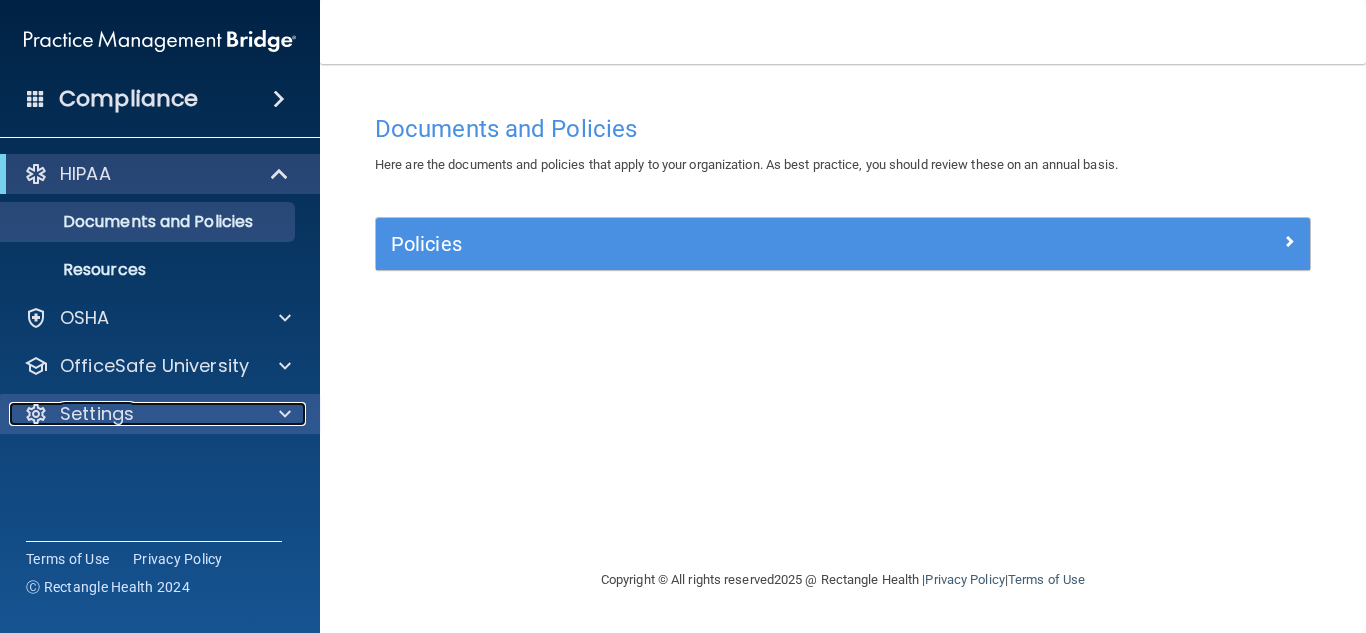 click at bounding box center (282, 414) 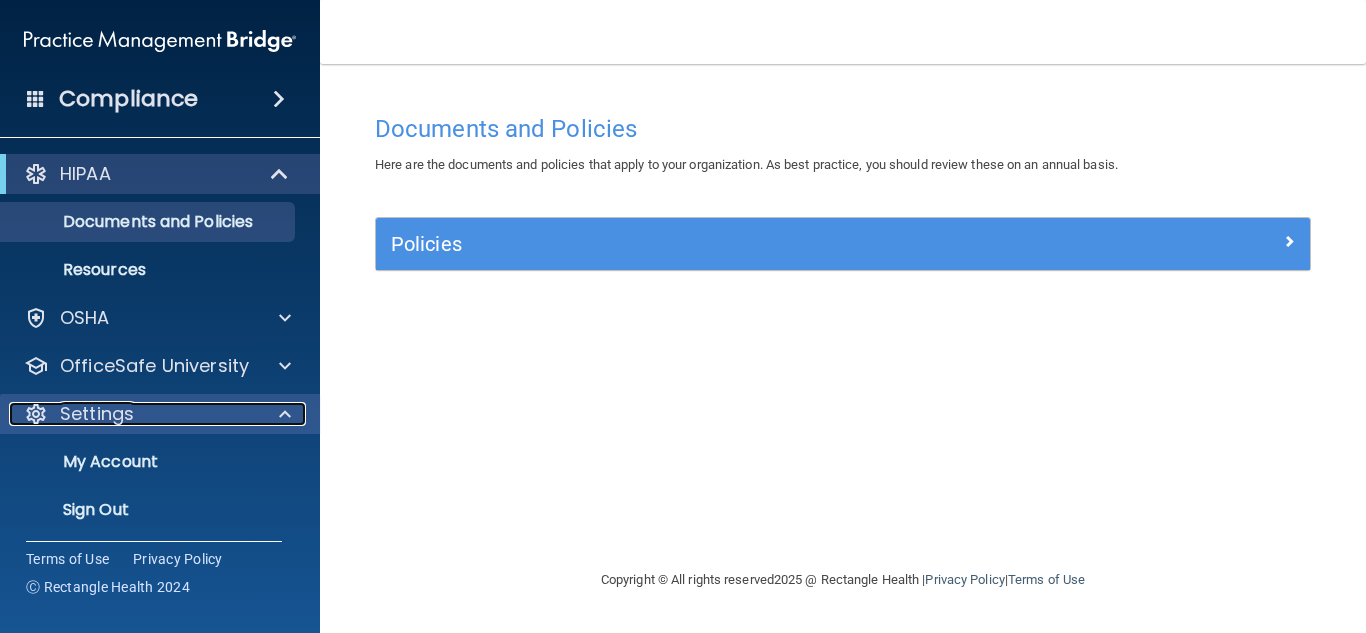 click at bounding box center [282, 414] 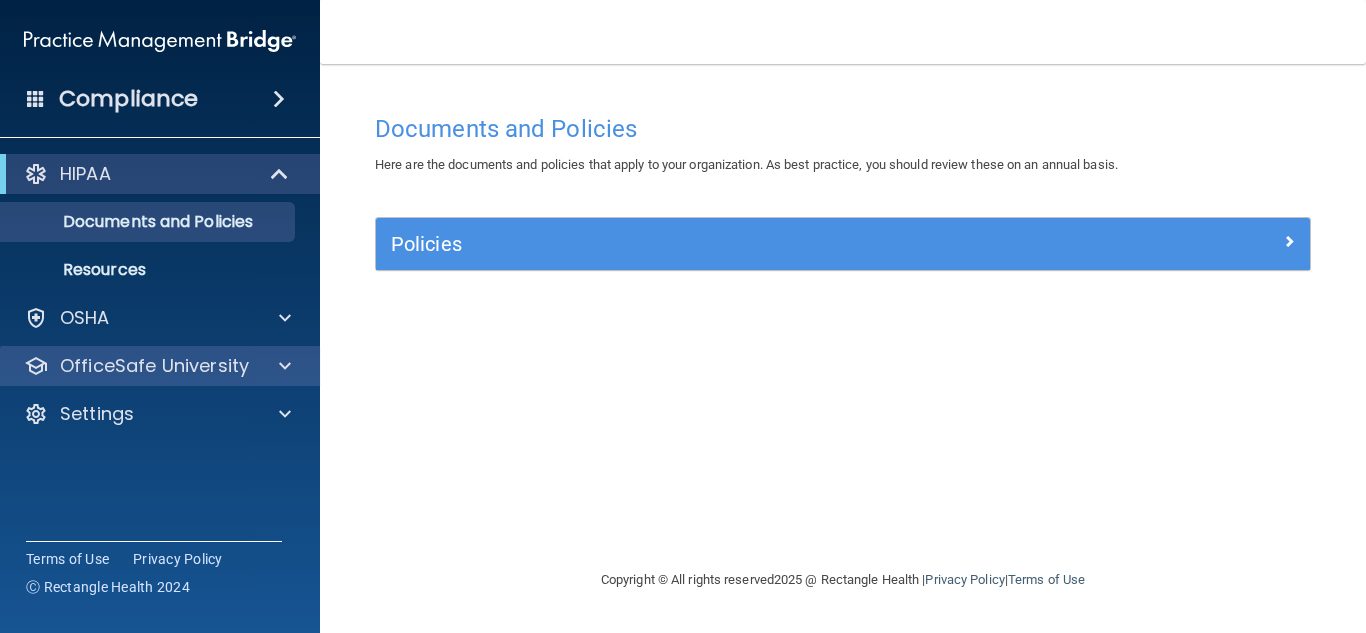 click on "OfficeSafe University" at bounding box center [160, 366] 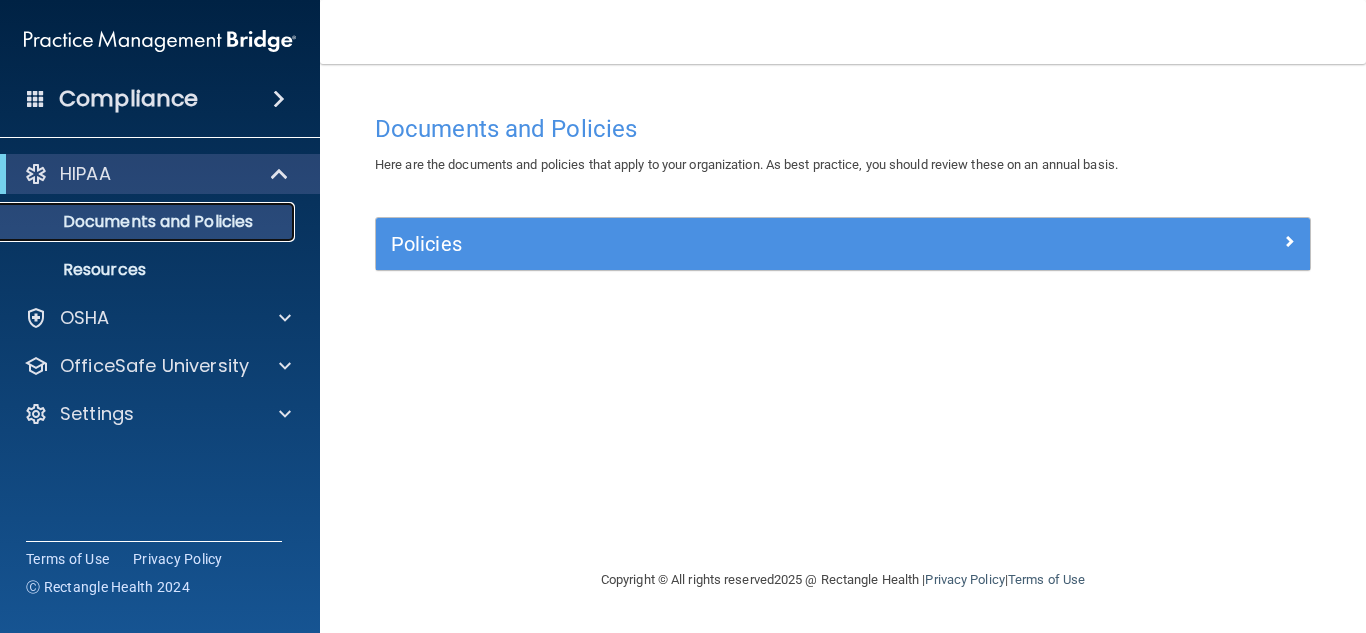 click on "Documents and Policies" at bounding box center [137, 222] 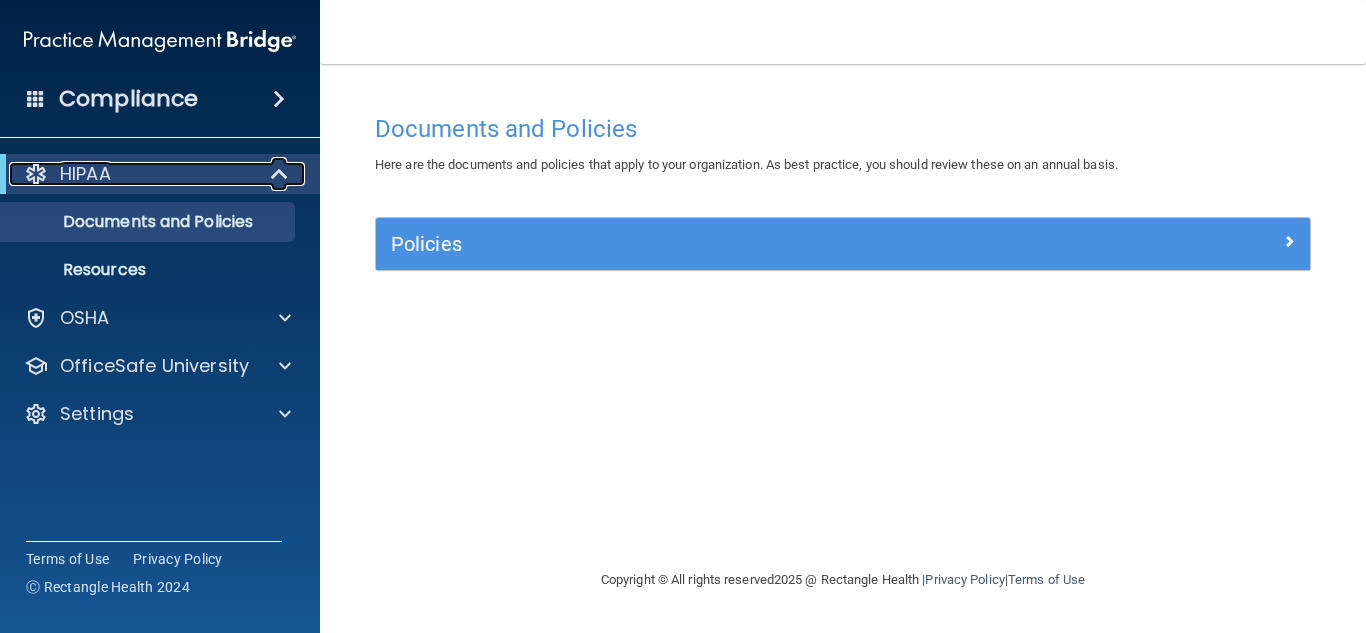 click at bounding box center (280, 174) 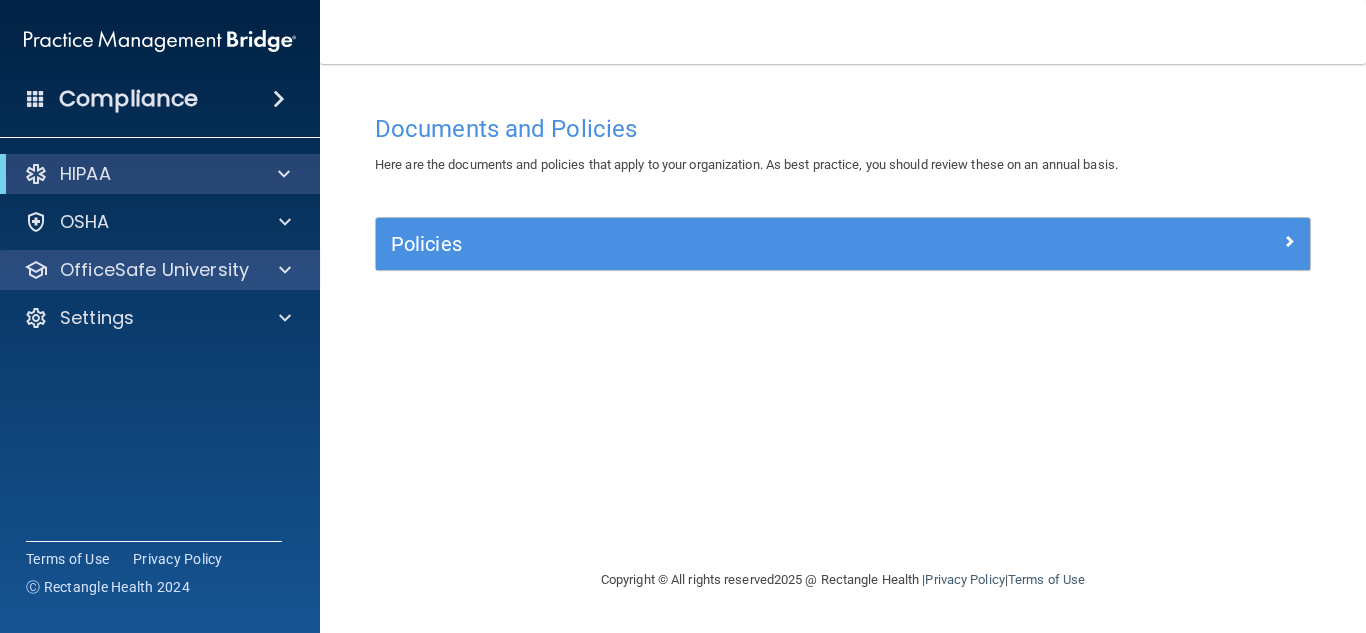 click on "OfficeSafe University" at bounding box center (160, 270) 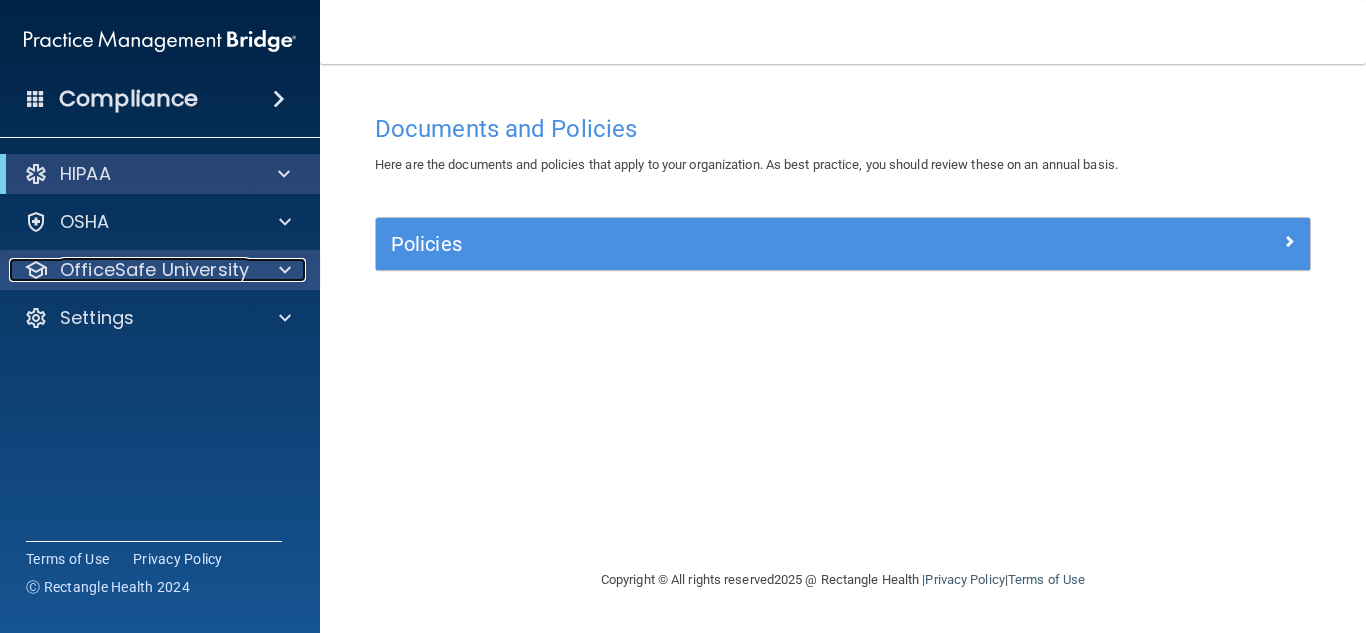 click at bounding box center (282, 270) 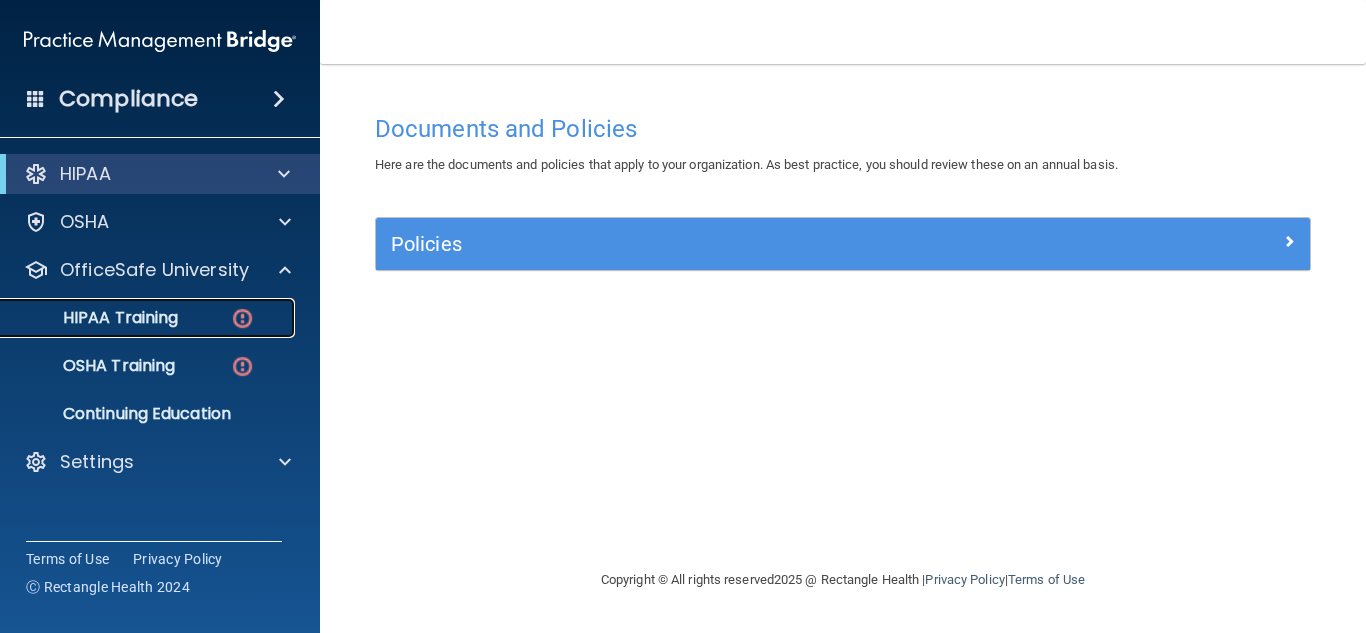 click on "HIPAA Training" at bounding box center [137, 318] 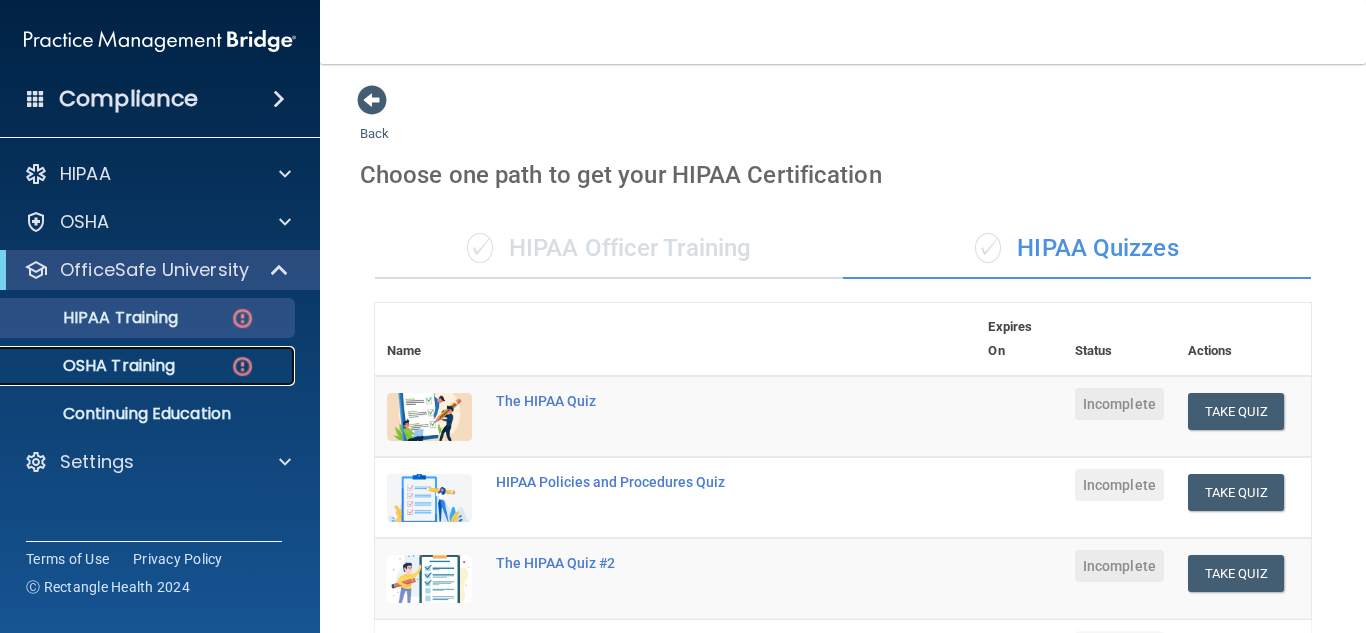 click on "OSHA Training" at bounding box center (137, 366) 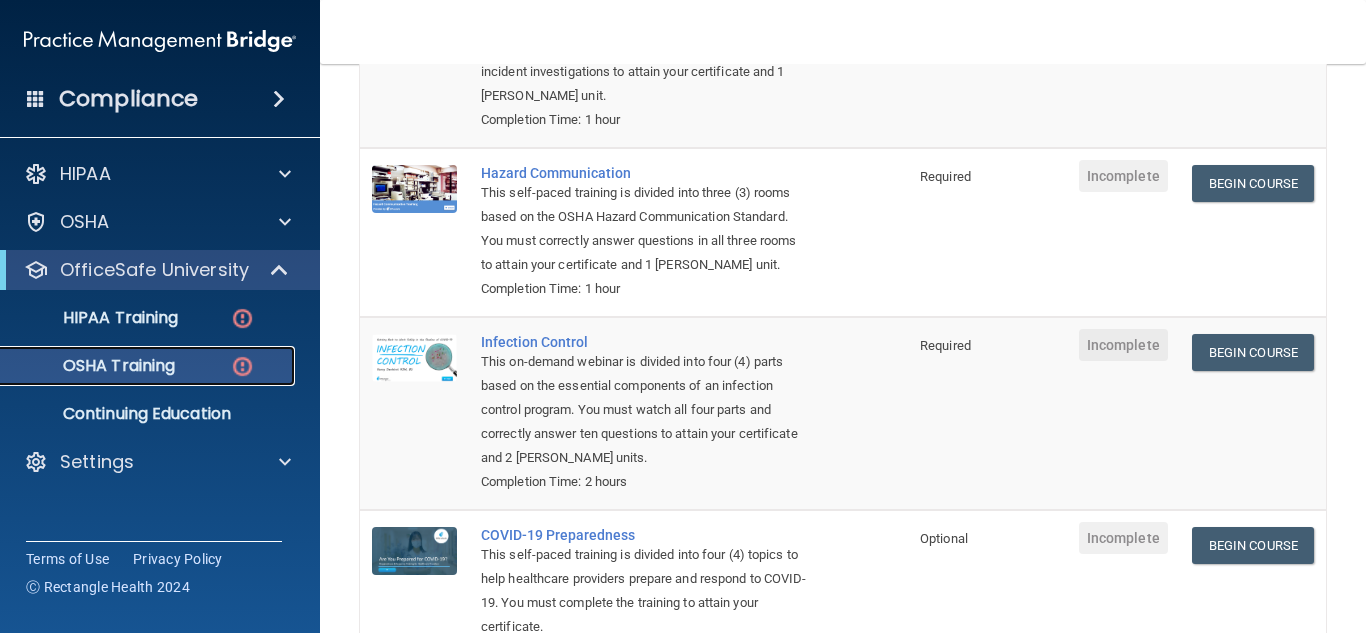 scroll, scrollTop: 0, scrollLeft: 0, axis: both 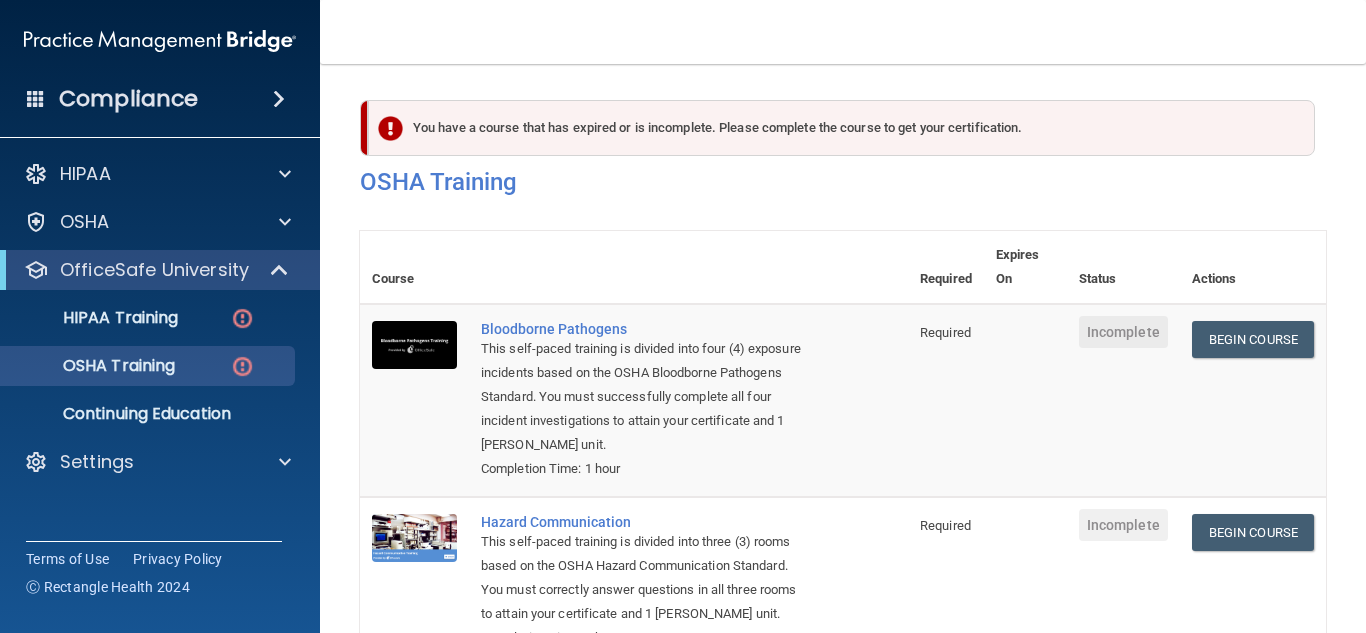 click at bounding box center (414, 400) 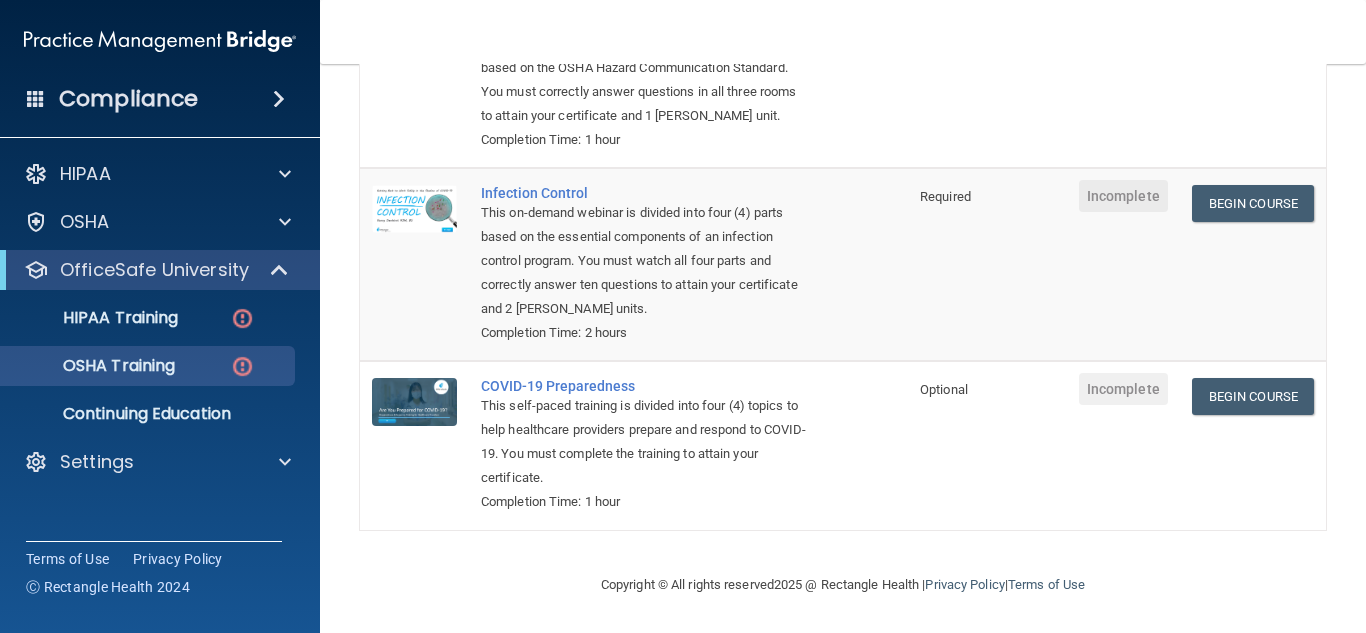 scroll, scrollTop: 0, scrollLeft: 0, axis: both 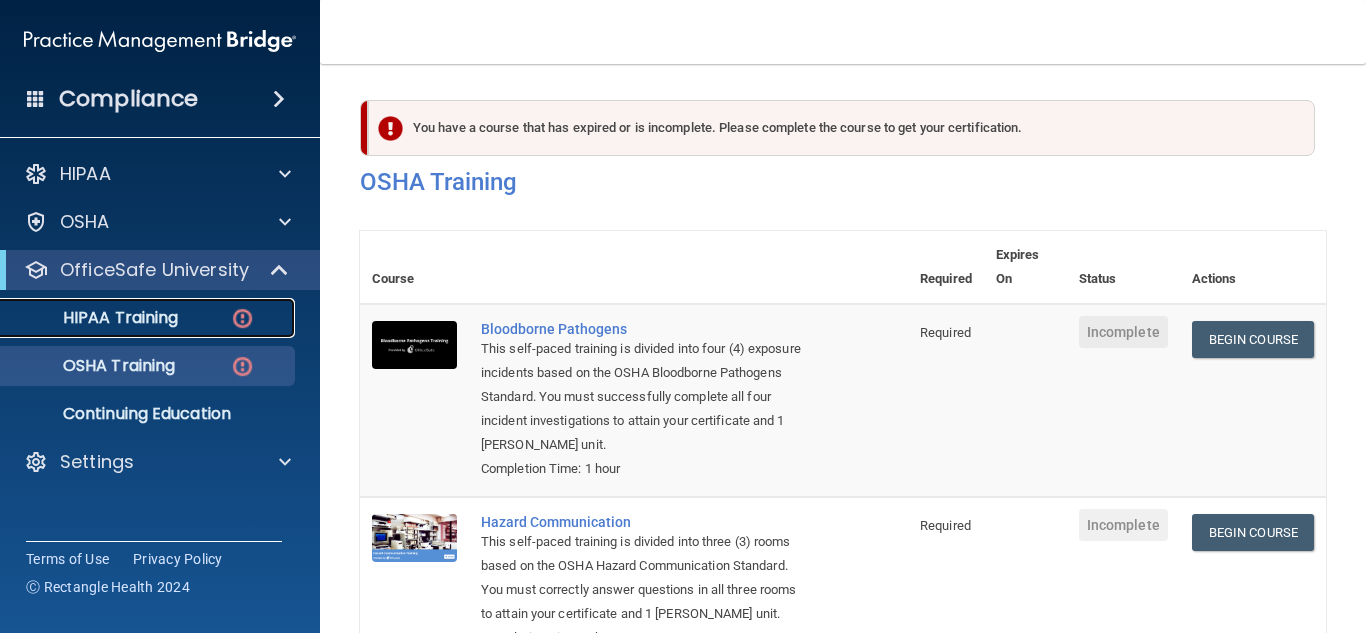 click at bounding box center [242, 318] 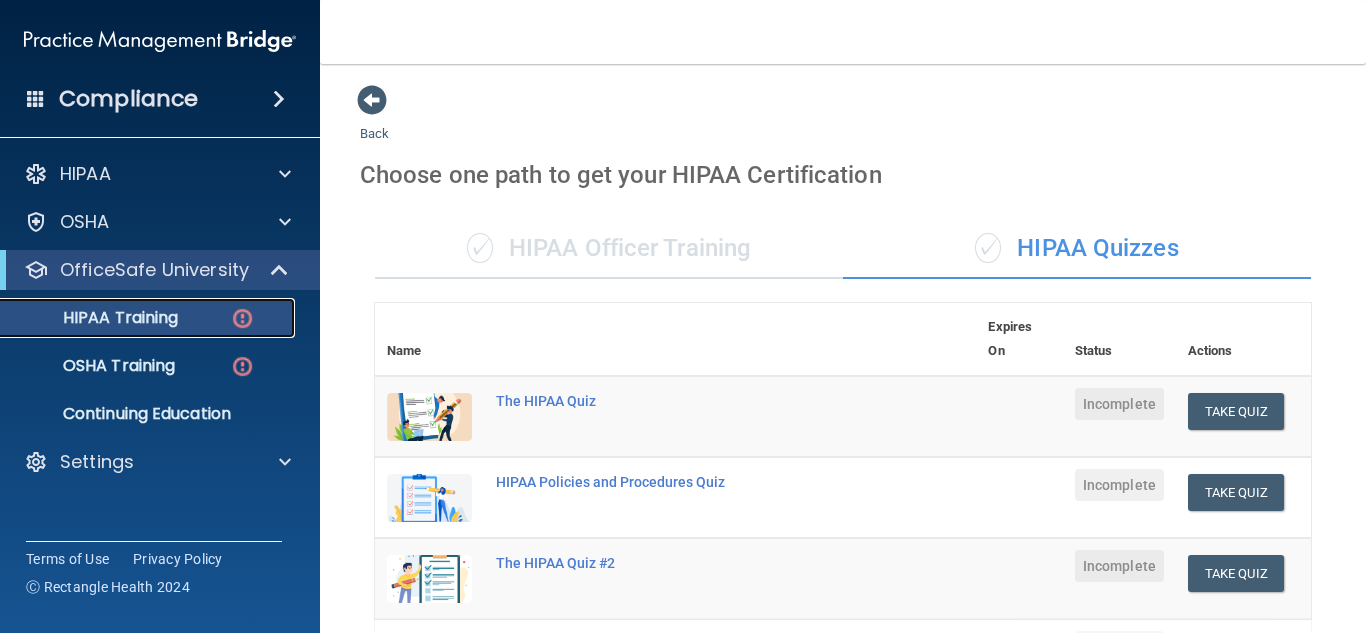 scroll, scrollTop: 1, scrollLeft: 0, axis: vertical 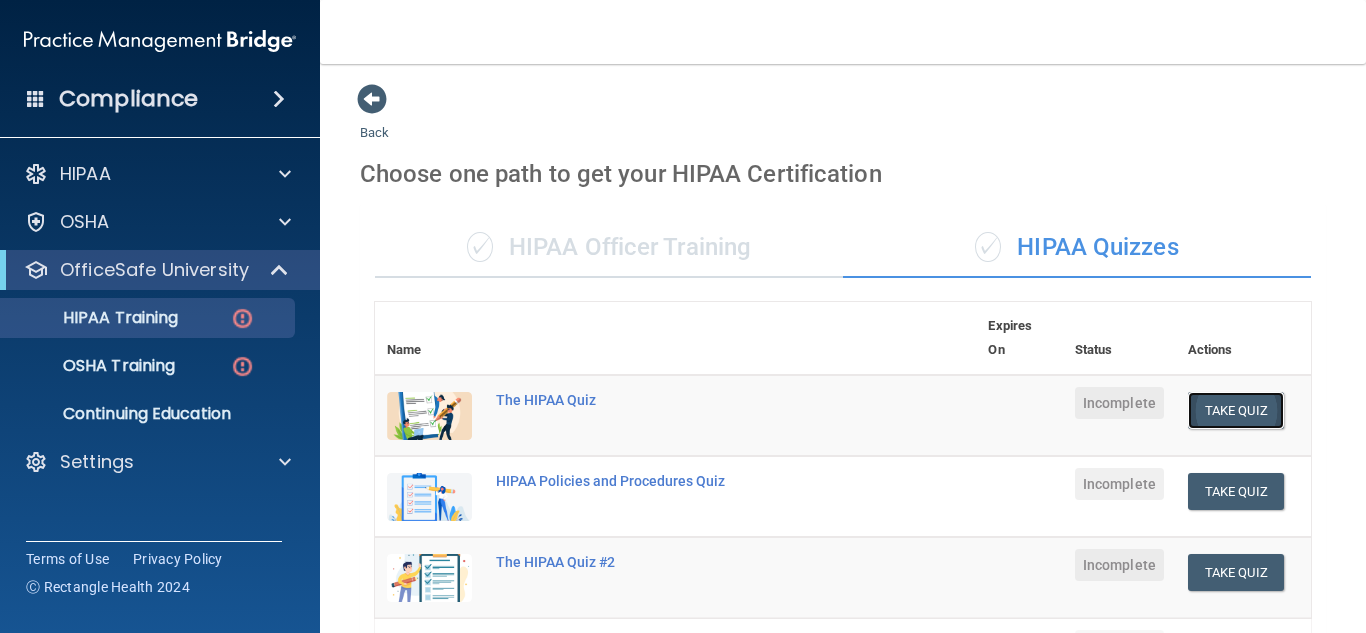 click on "Take Quiz" at bounding box center [1236, 410] 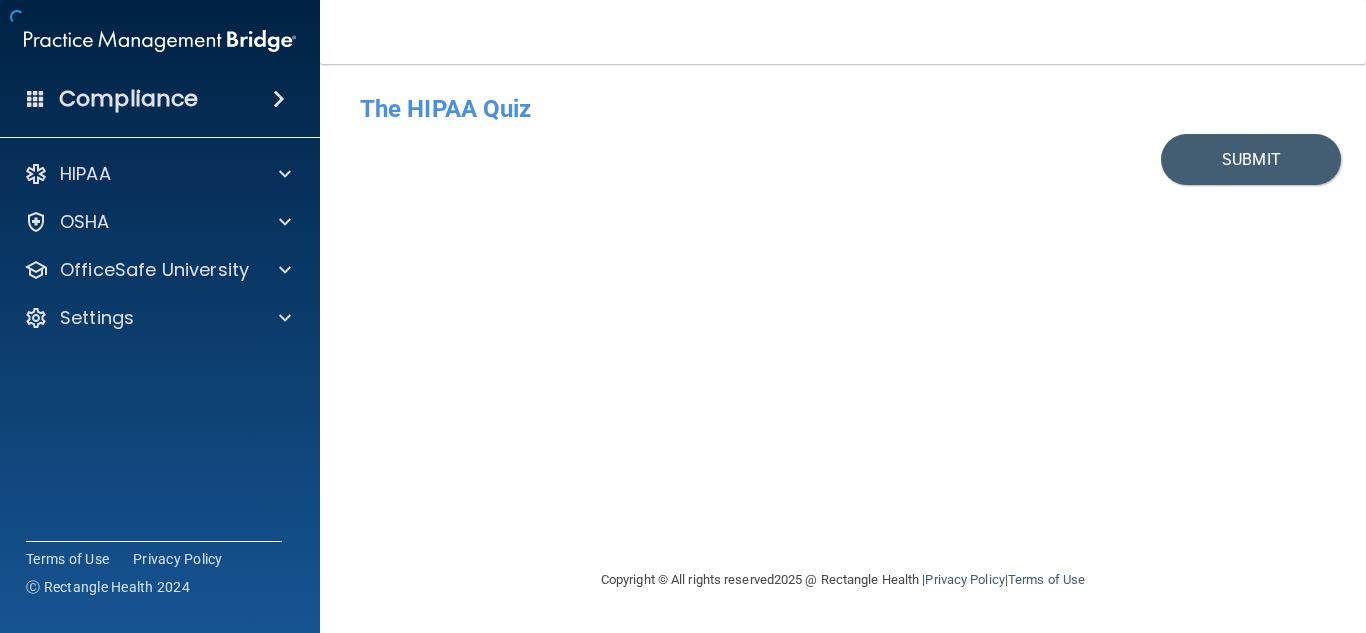 scroll, scrollTop: 0, scrollLeft: 0, axis: both 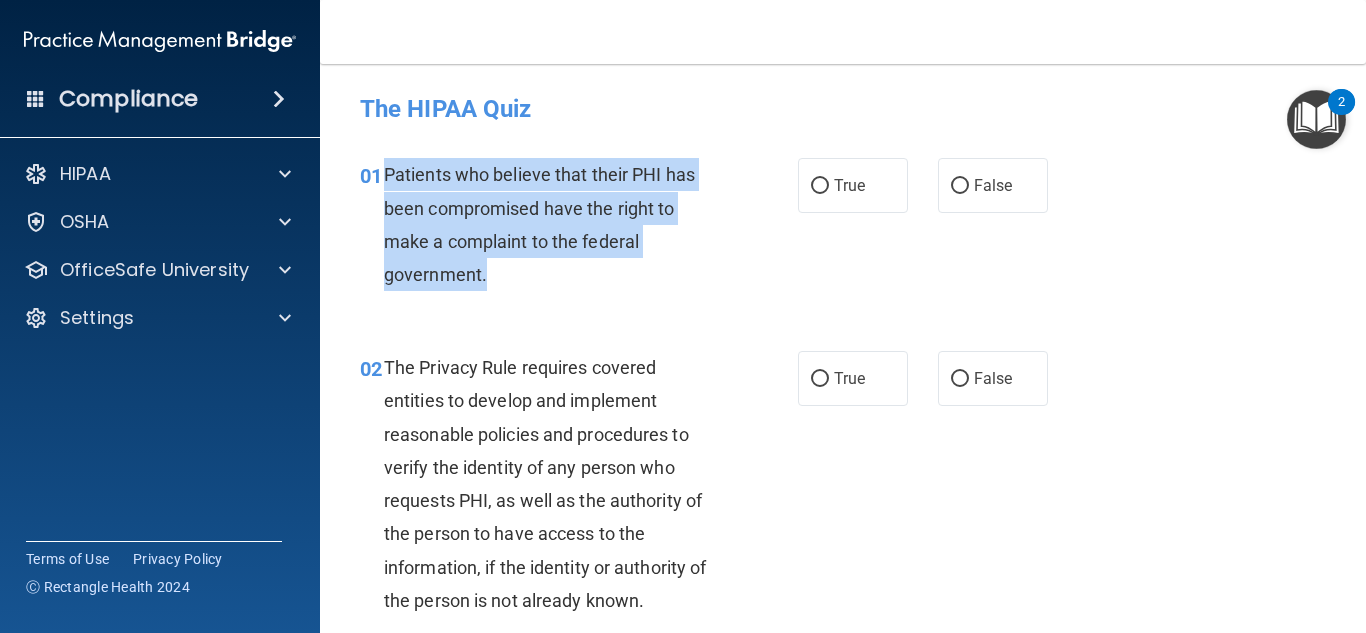 drag, startPoint x: 385, startPoint y: 168, endPoint x: 523, endPoint y: 268, distance: 170.423 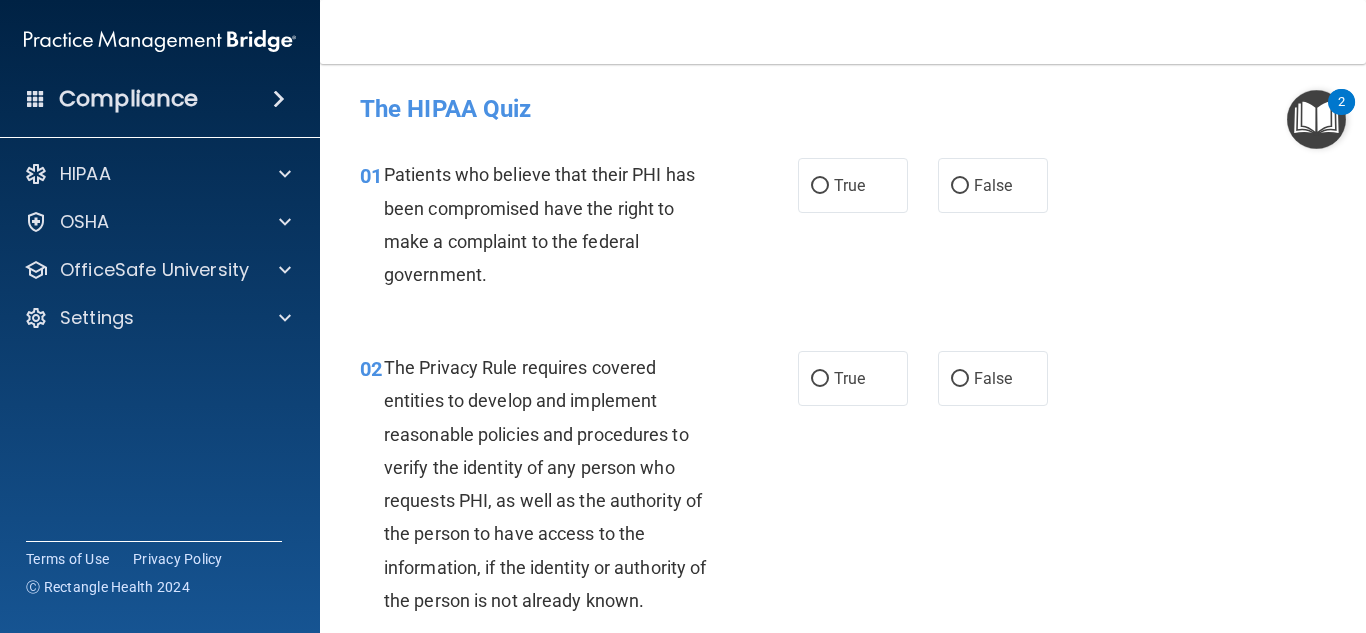 scroll, scrollTop: 0, scrollLeft: 0, axis: both 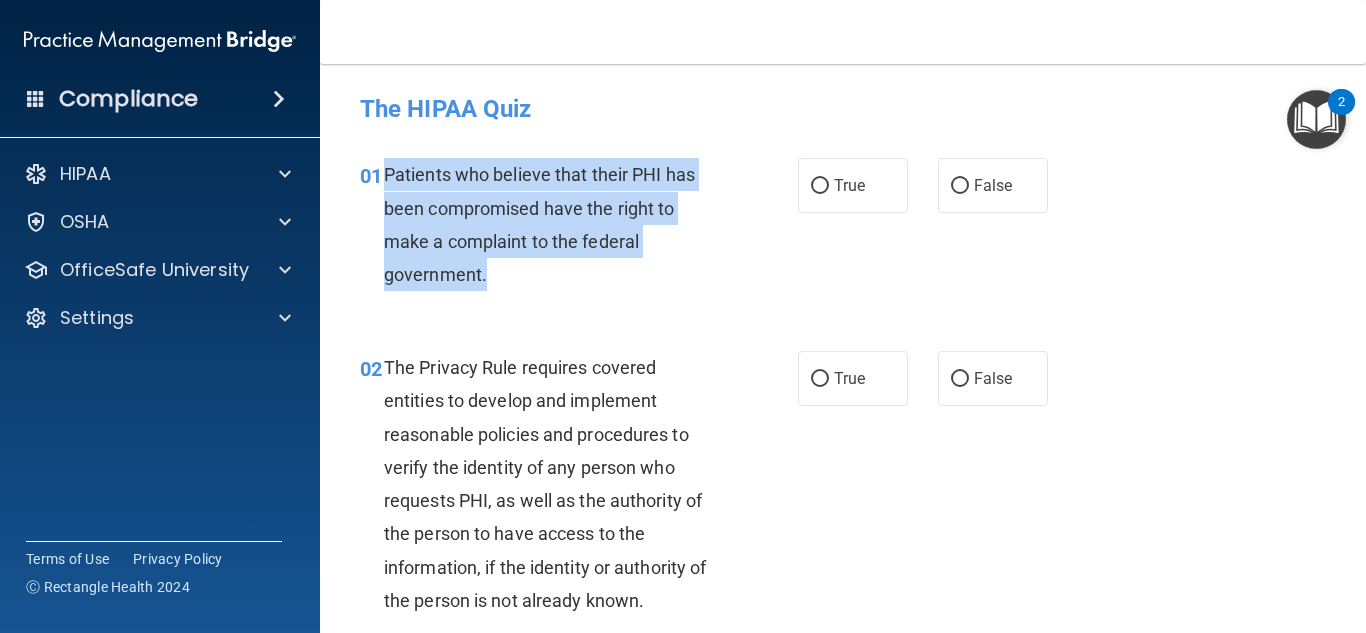 drag, startPoint x: 382, startPoint y: 180, endPoint x: 541, endPoint y: 270, distance: 182.70468 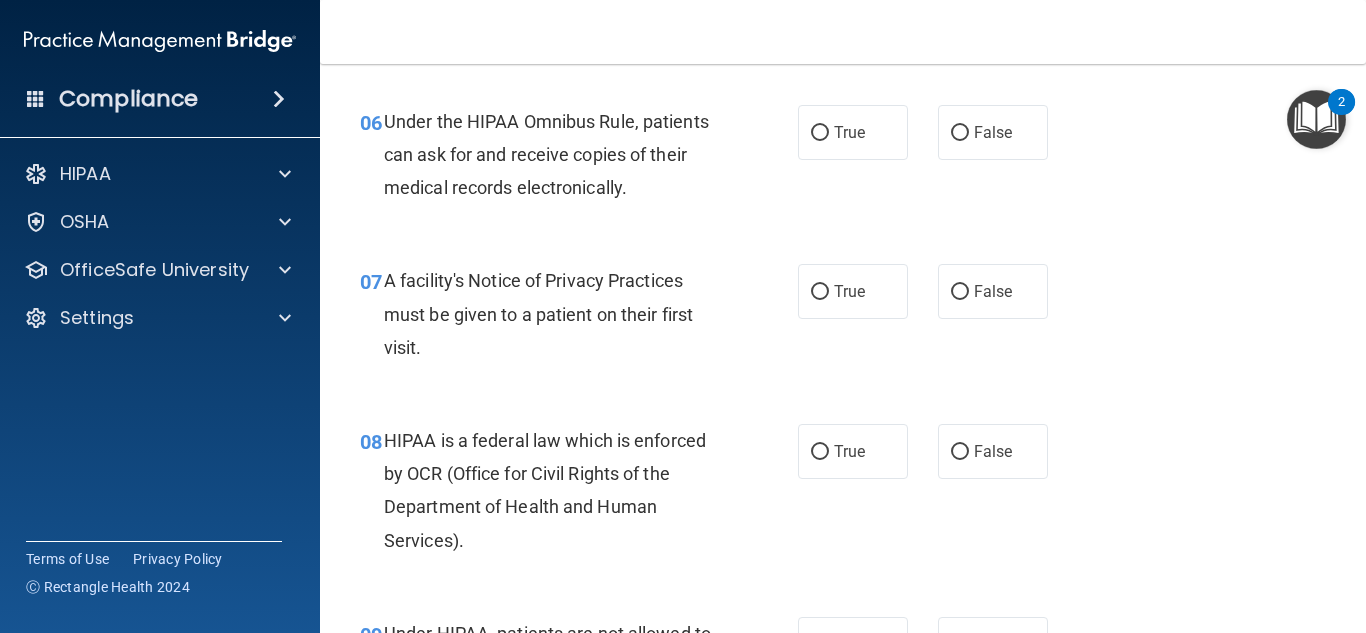 scroll, scrollTop: 0, scrollLeft: 0, axis: both 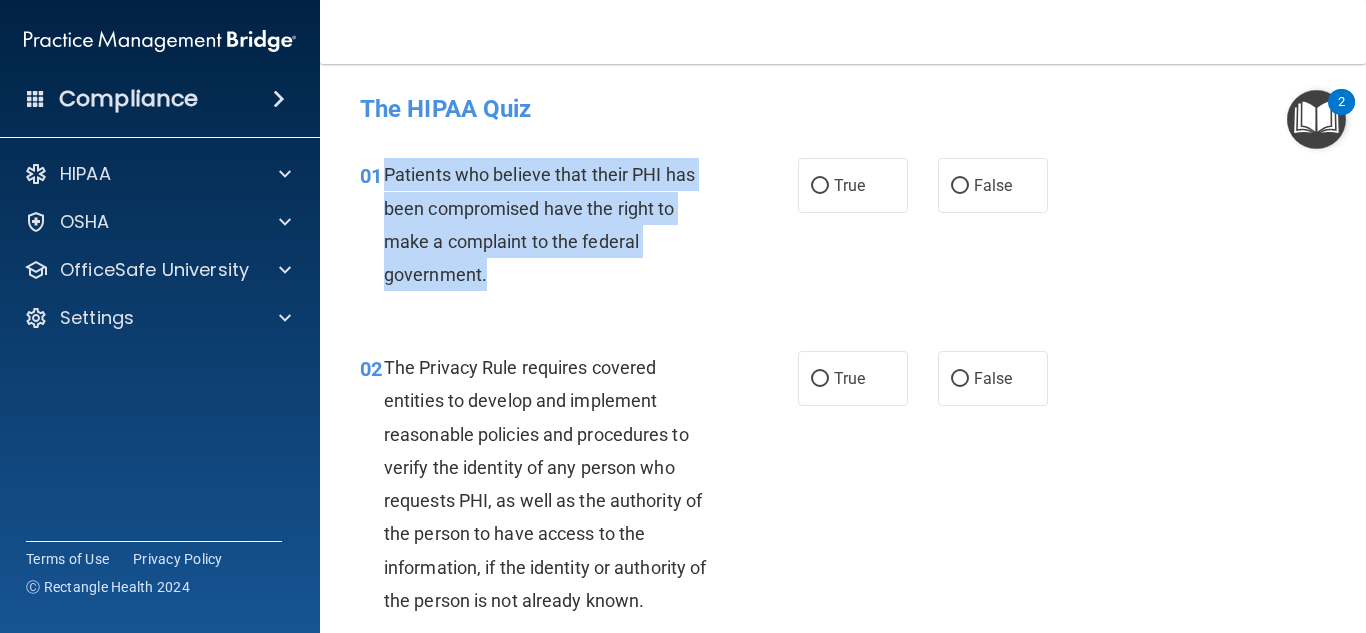 click on "01       Patients who believe that their PHI has been compromised have the right to make a complaint to the federal government." at bounding box center [579, 229] 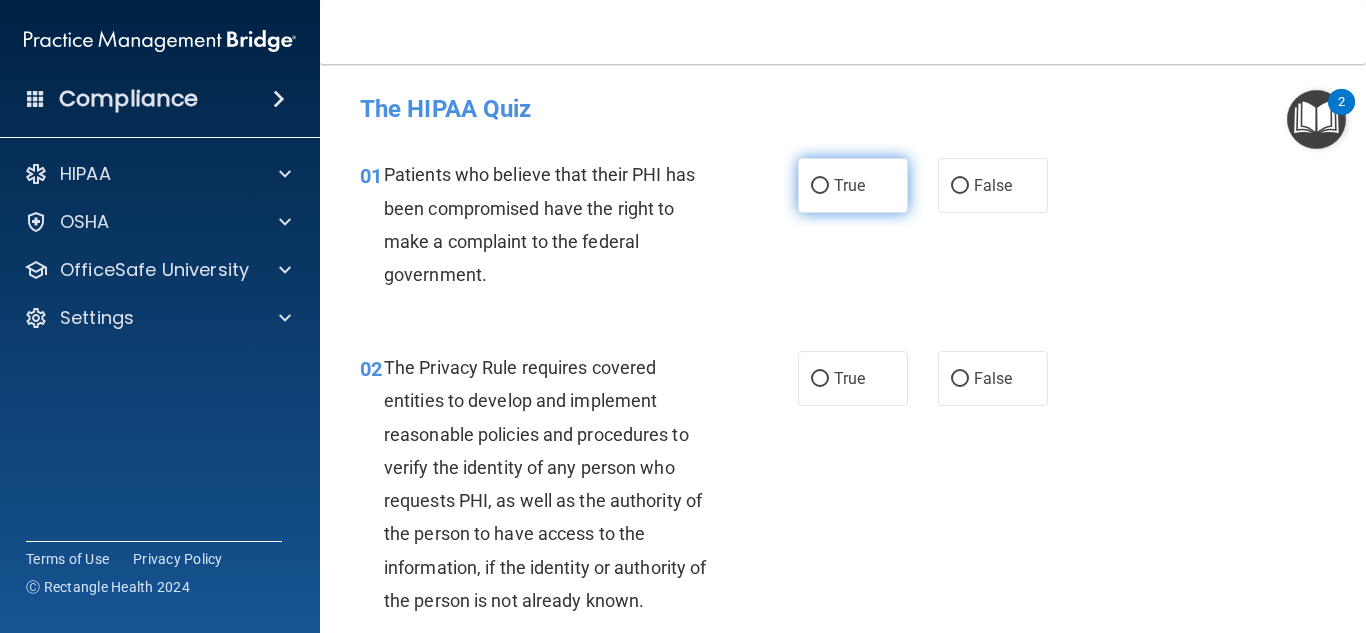 click on "True" at bounding box center [853, 185] 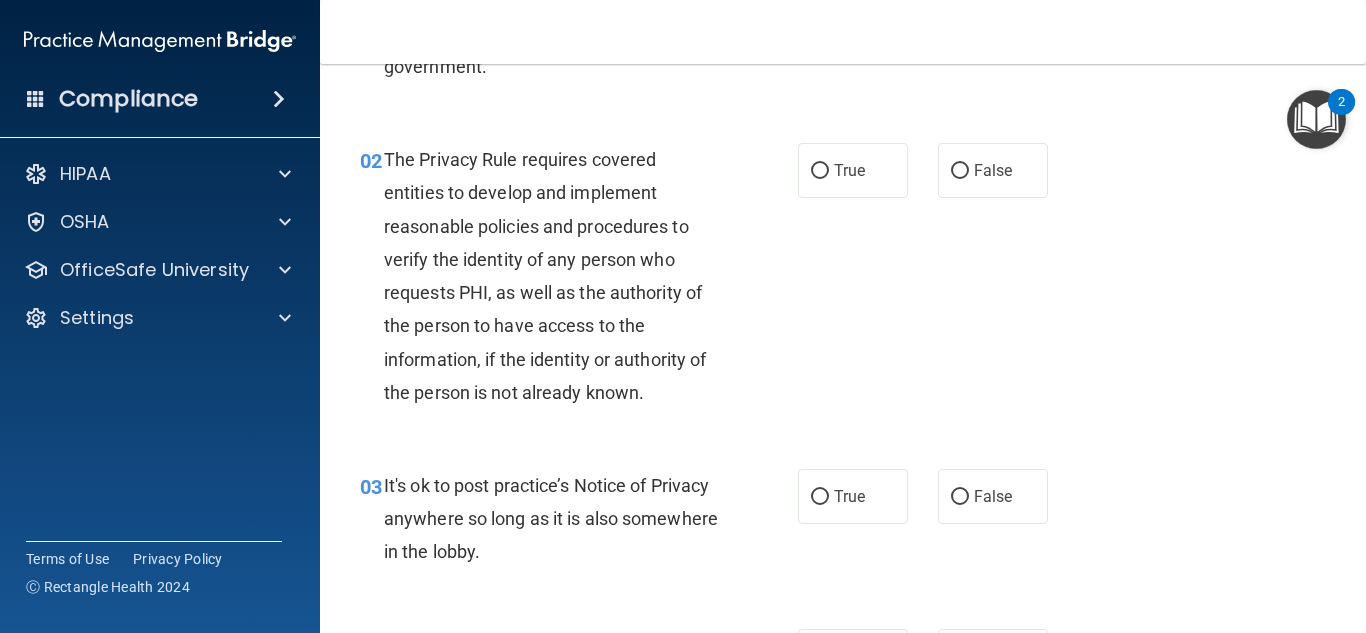 scroll, scrollTop: 209, scrollLeft: 0, axis: vertical 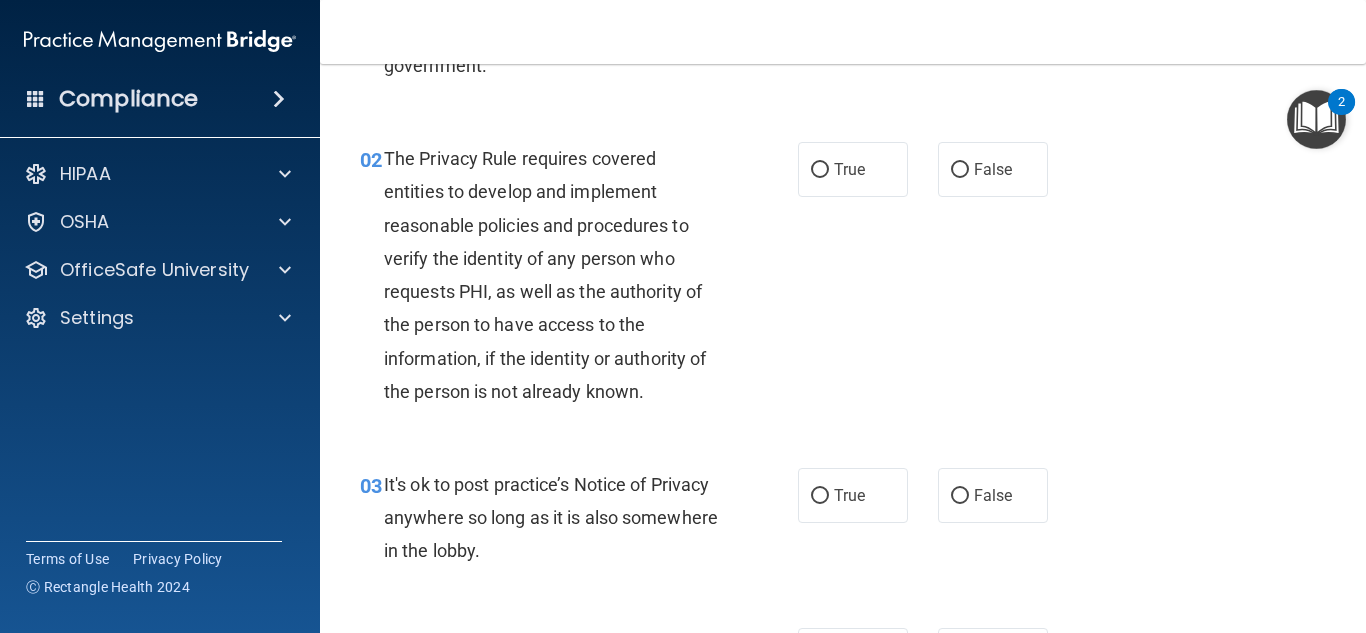 drag, startPoint x: 389, startPoint y: 155, endPoint x: 639, endPoint y: 391, distance: 343.79645 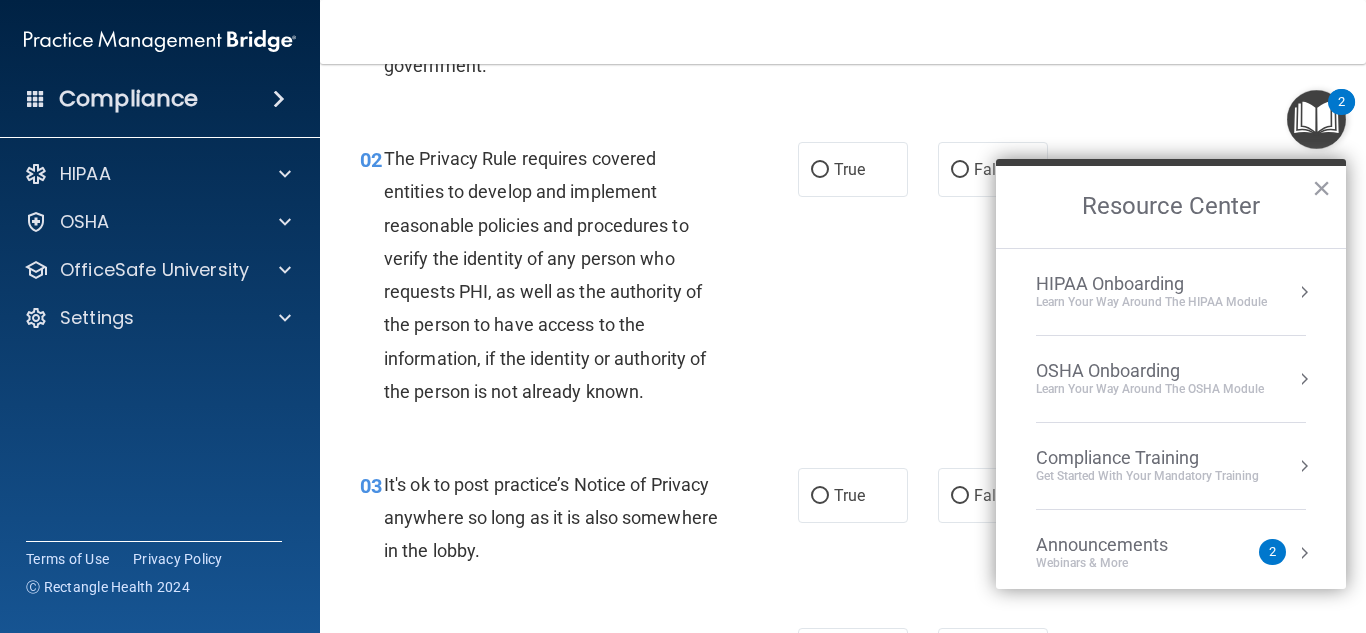 click on "2" at bounding box center (1341, 102) 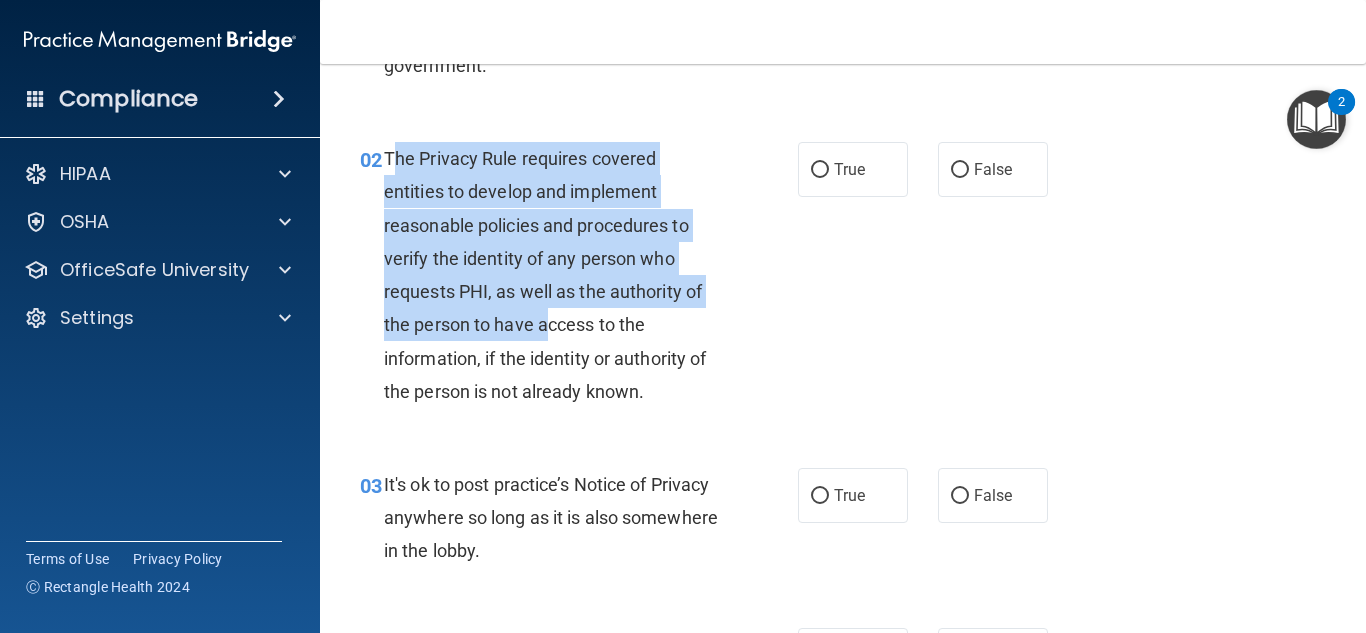 drag, startPoint x: 390, startPoint y: 158, endPoint x: 546, endPoint y: 340, distance: 239.70816 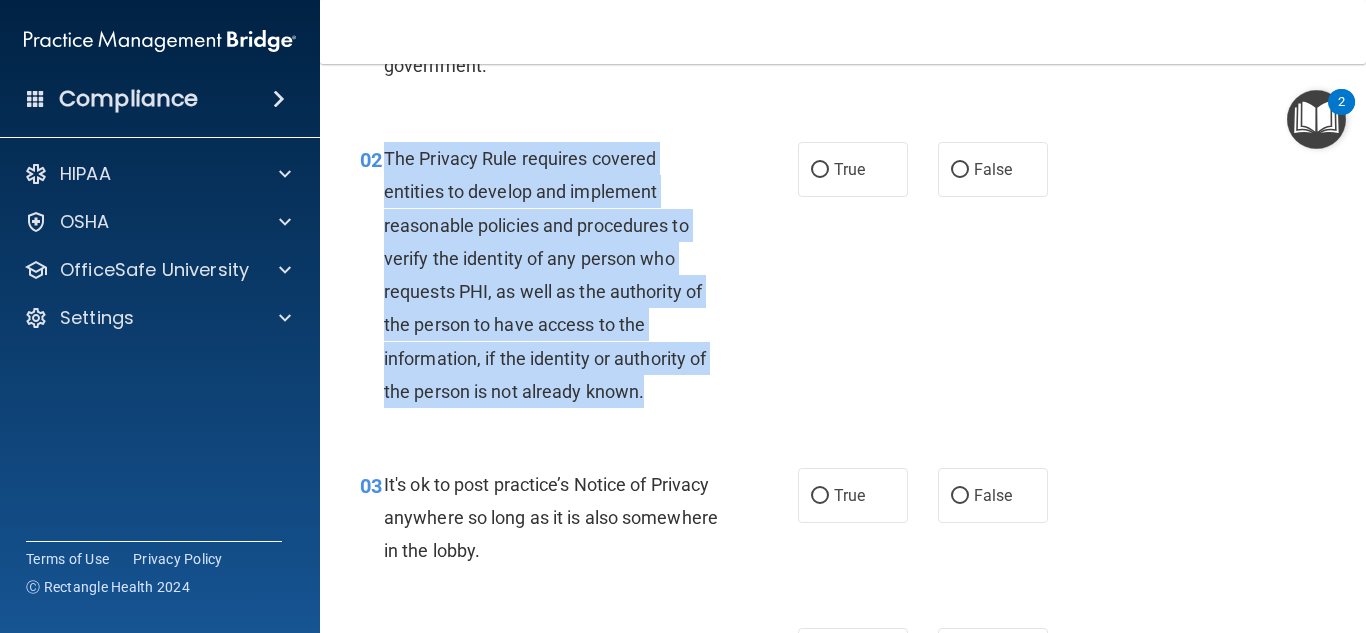 drag, startPoint x: 388, startPoint y: 157, endPoint x: 685, endPoint y: 410, distance: 390.15125 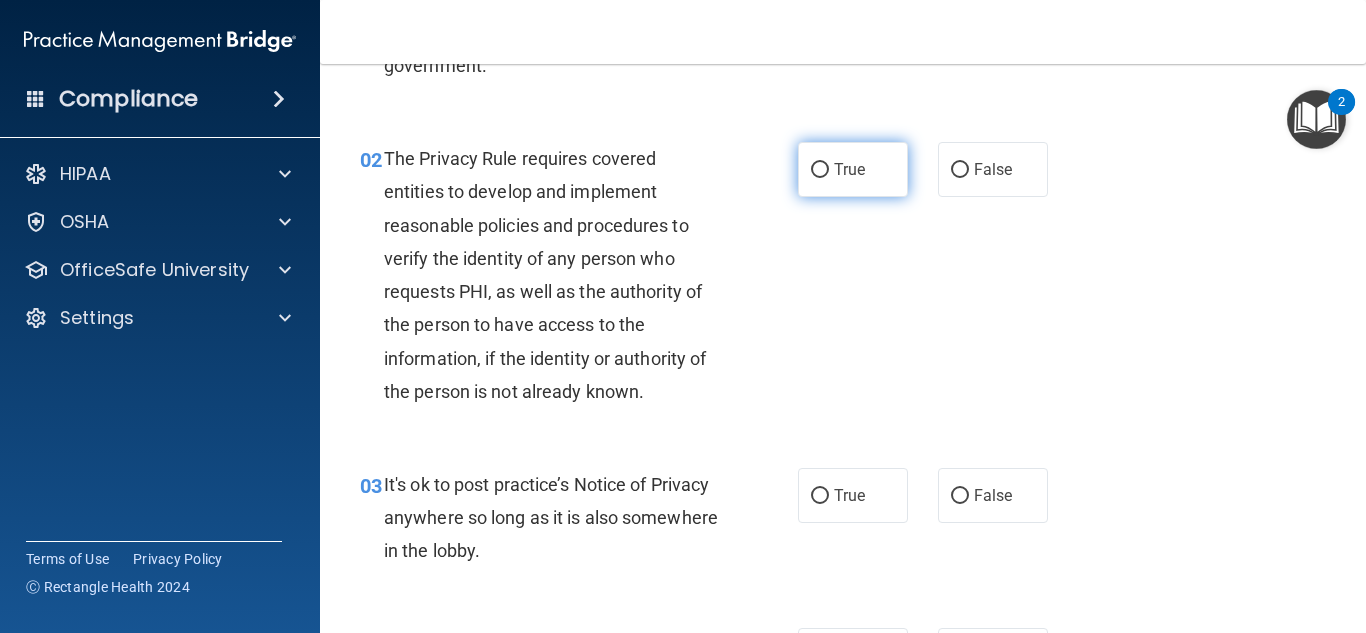 click on "True" at bounding box center (853, 169) 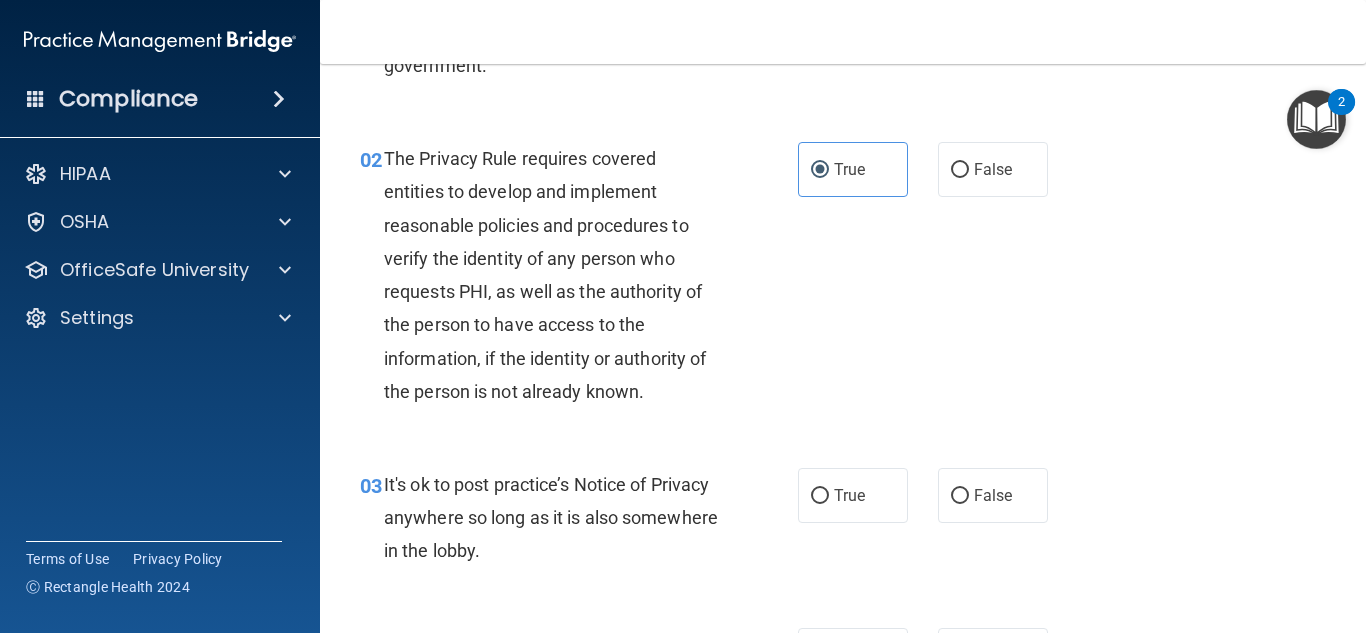 click on "02       The Privacy Rule requires covered entities to develop and implement reasonable policies and procedures to verify the identity of any person who requests PHI, as well as the authority of the person to have access to the information, if the identity or authority of the person is not already known." at bounding box center (579, 280) 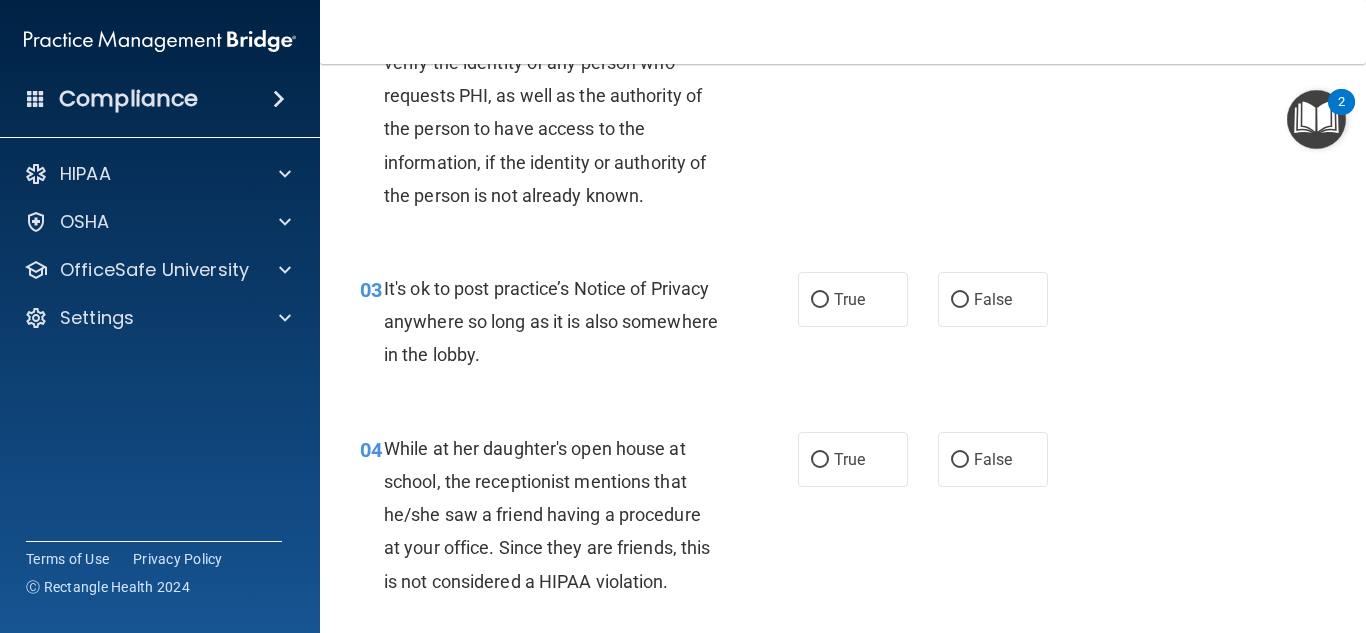scroll, scrollTop: 409, scrollLeft: 0, axis: vertical 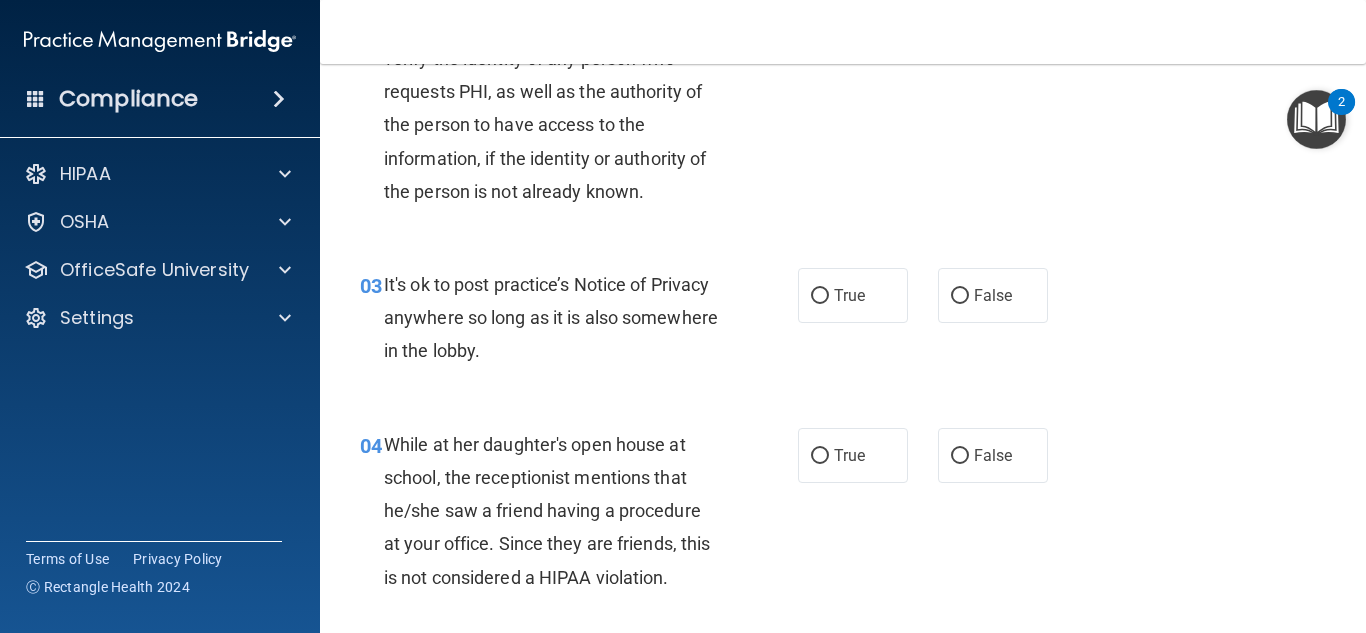 drag, startPoint x: 386, startPoint y: 275, endPoint x: 518, endPoint y: 328, distance: 142.24275 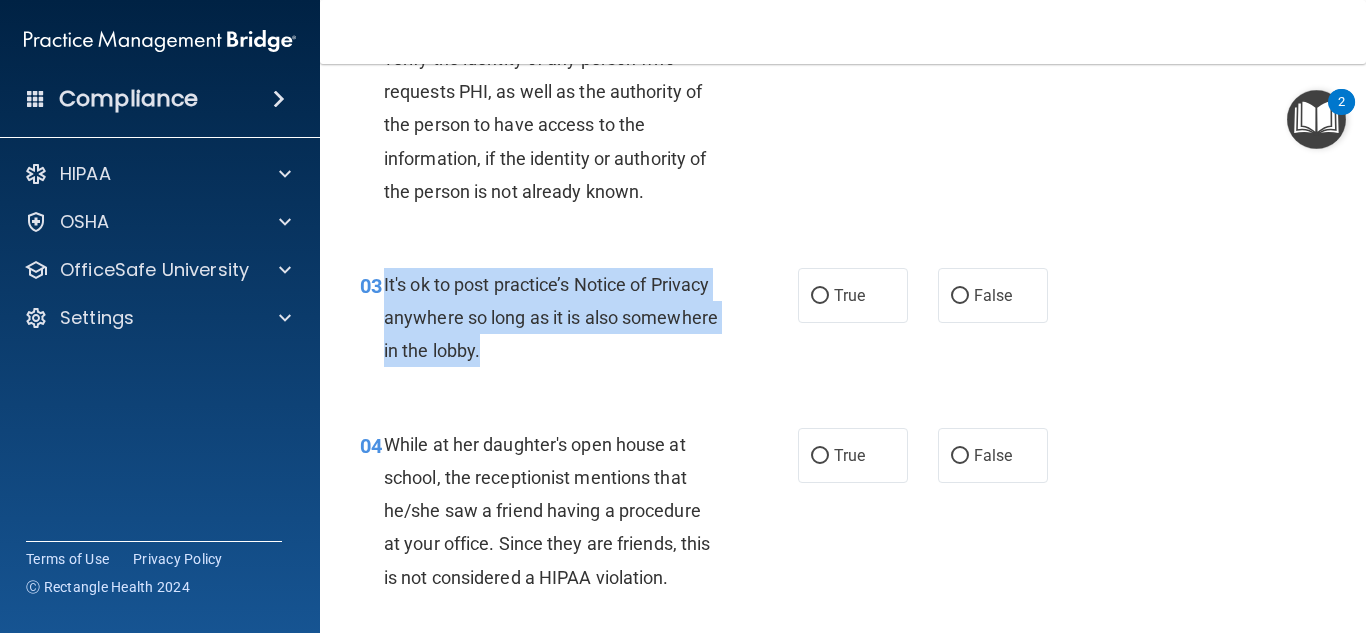drag, startPoint x: 584, startPoint y: 353, endPoint x: 383, endPoint y: 272, distance: 216.70717 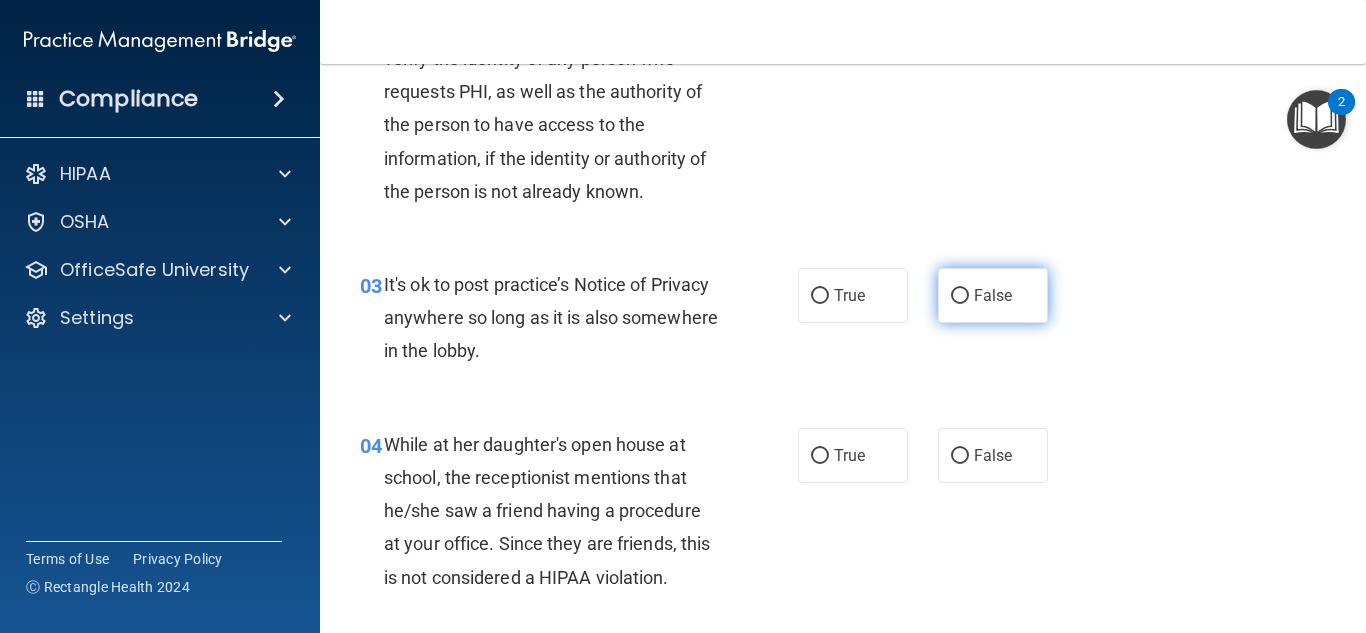 click on "False" at bounding box center (993, 295) 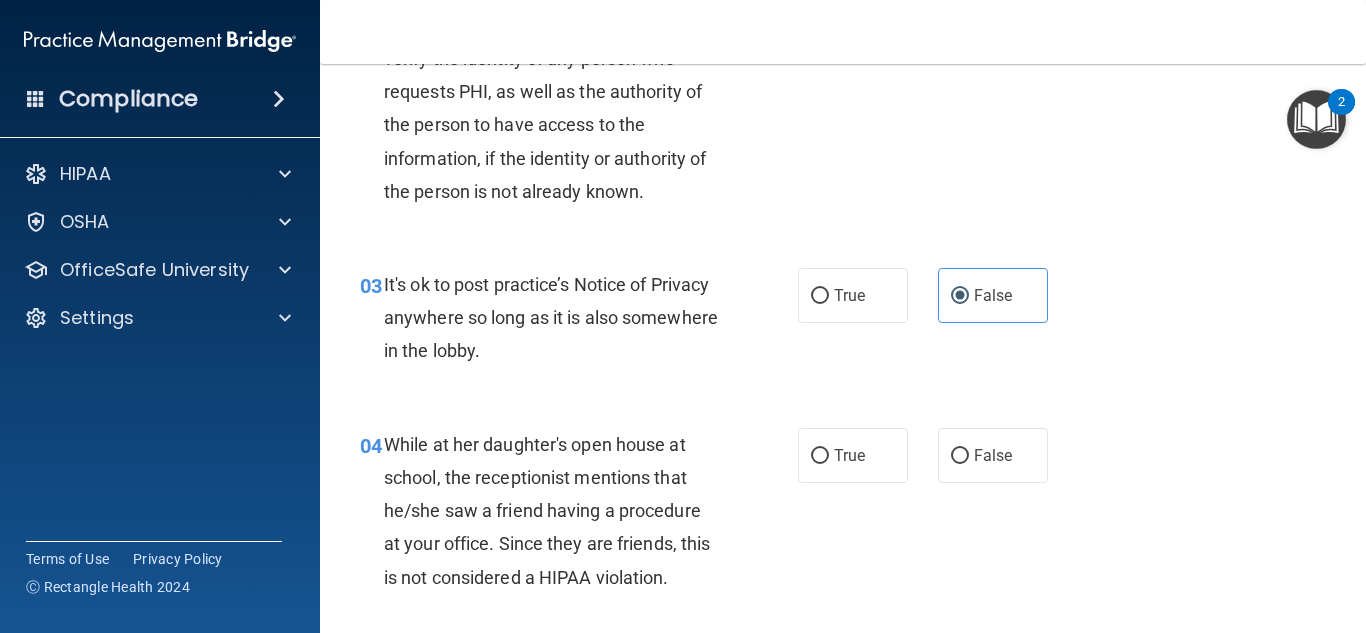 click on "03       It's ok to post  practice’s Notice of Privacy anywhere so long as it is also somewhere in the lobby.                 True           False" at bounding box center (843, 323) 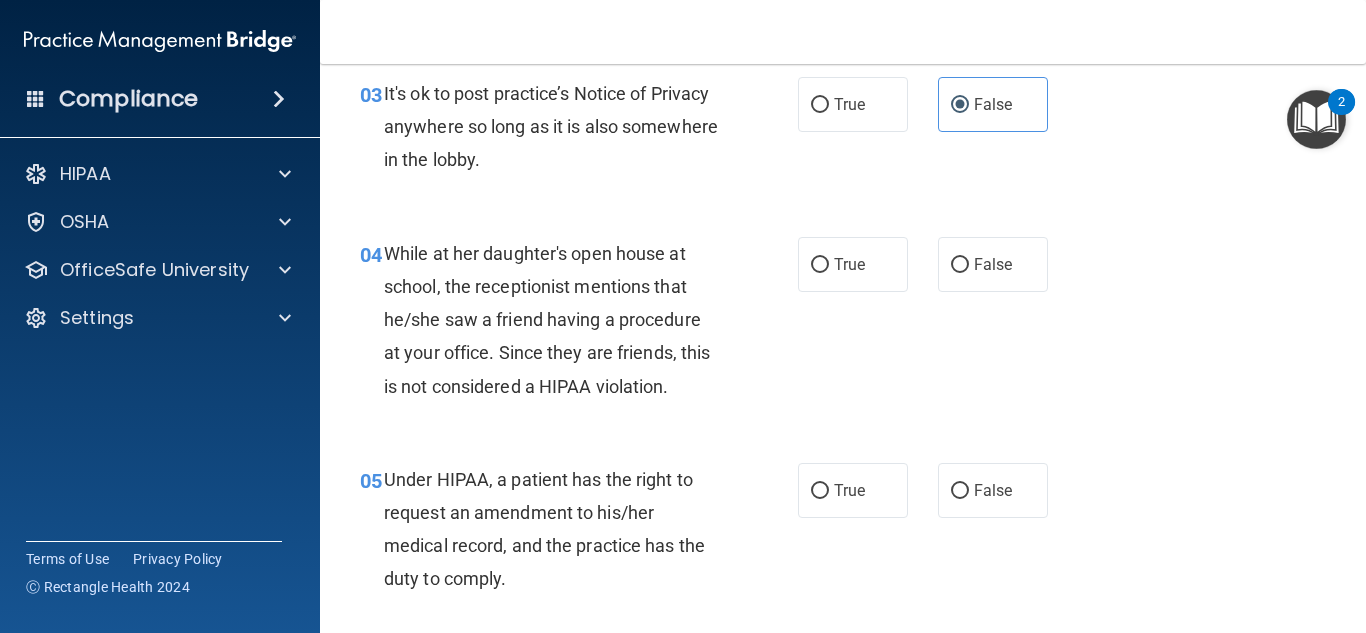 scroll, scrollTop: 603, scrollLeft: 0, axis: vertical 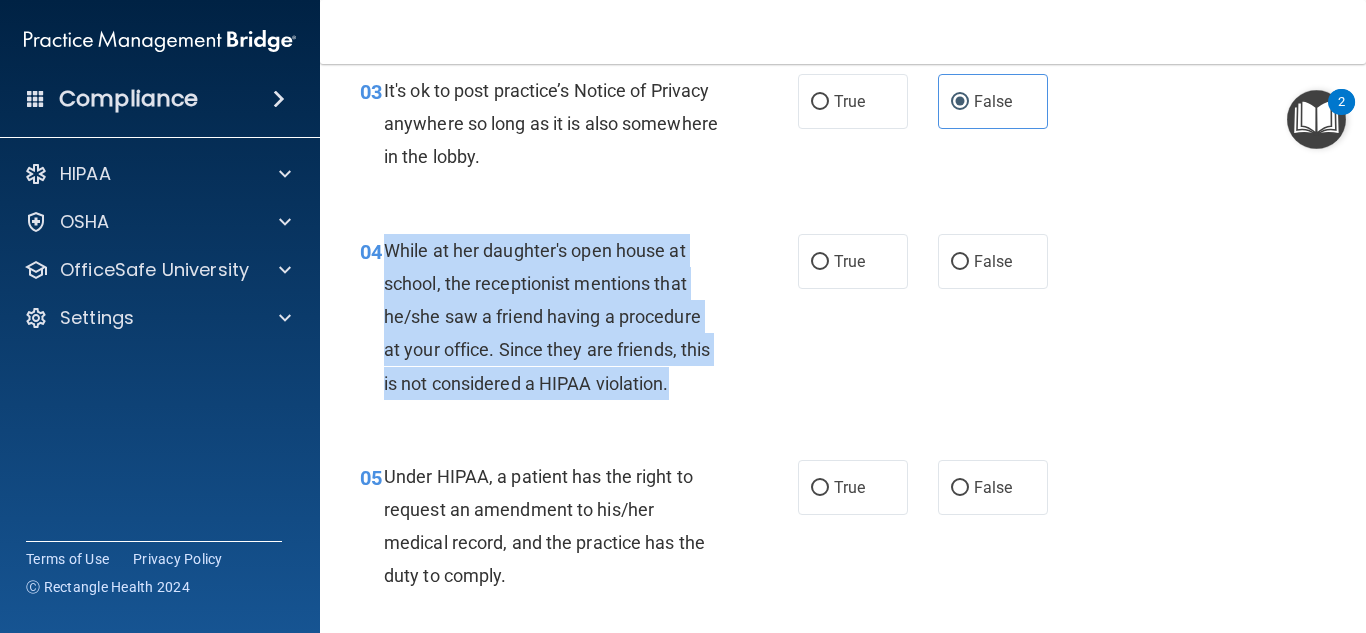 drag, startPoint x: 387, startPoint y: 244, endPoint x: 673, endPoint y: 388, distance: 320.20618 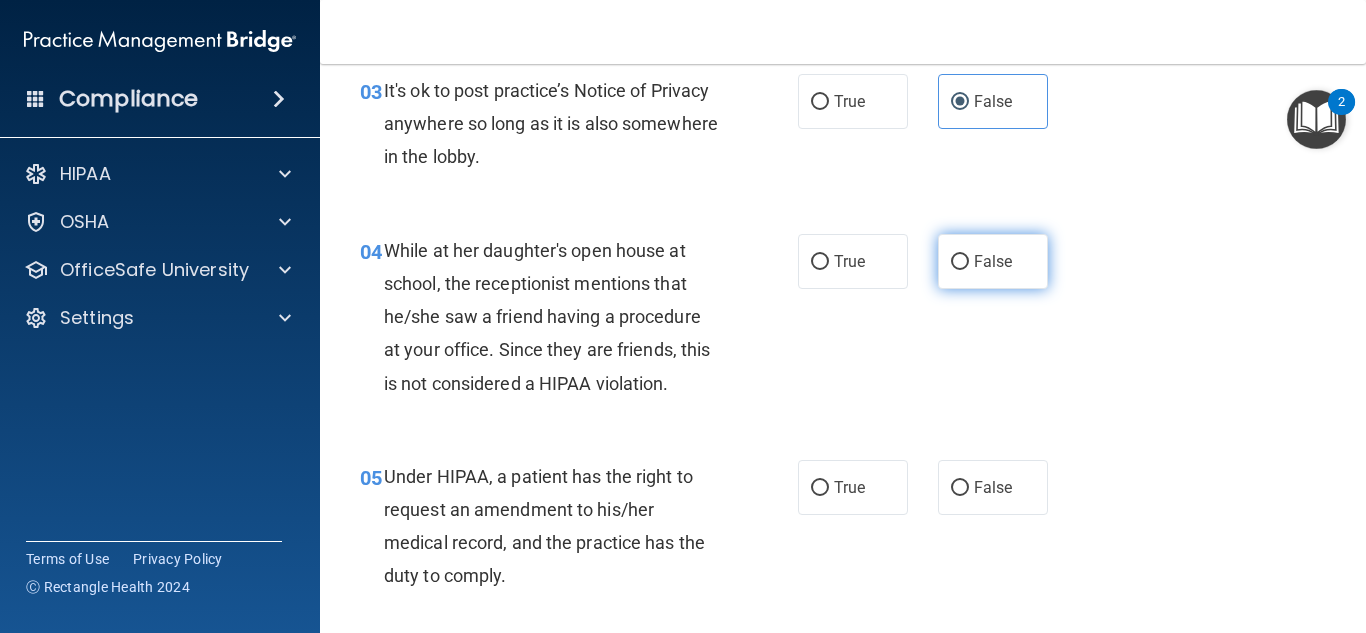 click on "False" at bounding box center (993, 261) 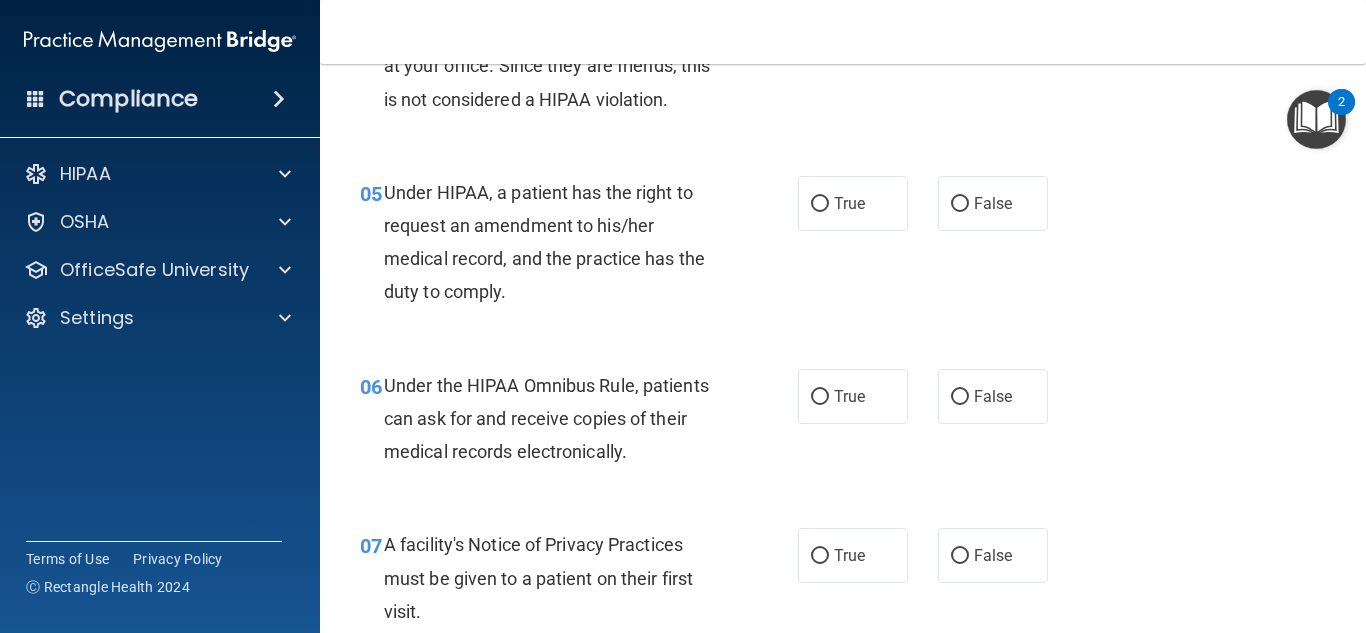 scroll, scrollTop: 892, scrollLeft: 0, axis: vertical 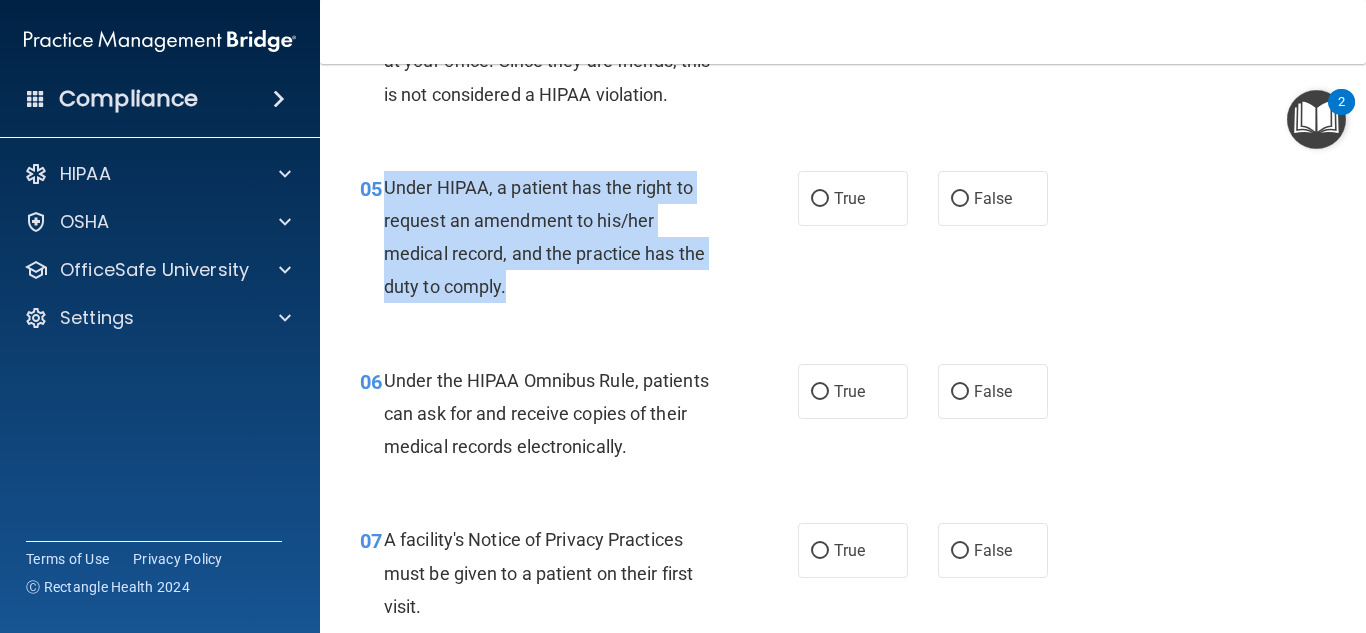 drag, startPoint x: 388, startPoint y: 188, endPoint x: 515, endPoint y: 292, distance: 164.14932 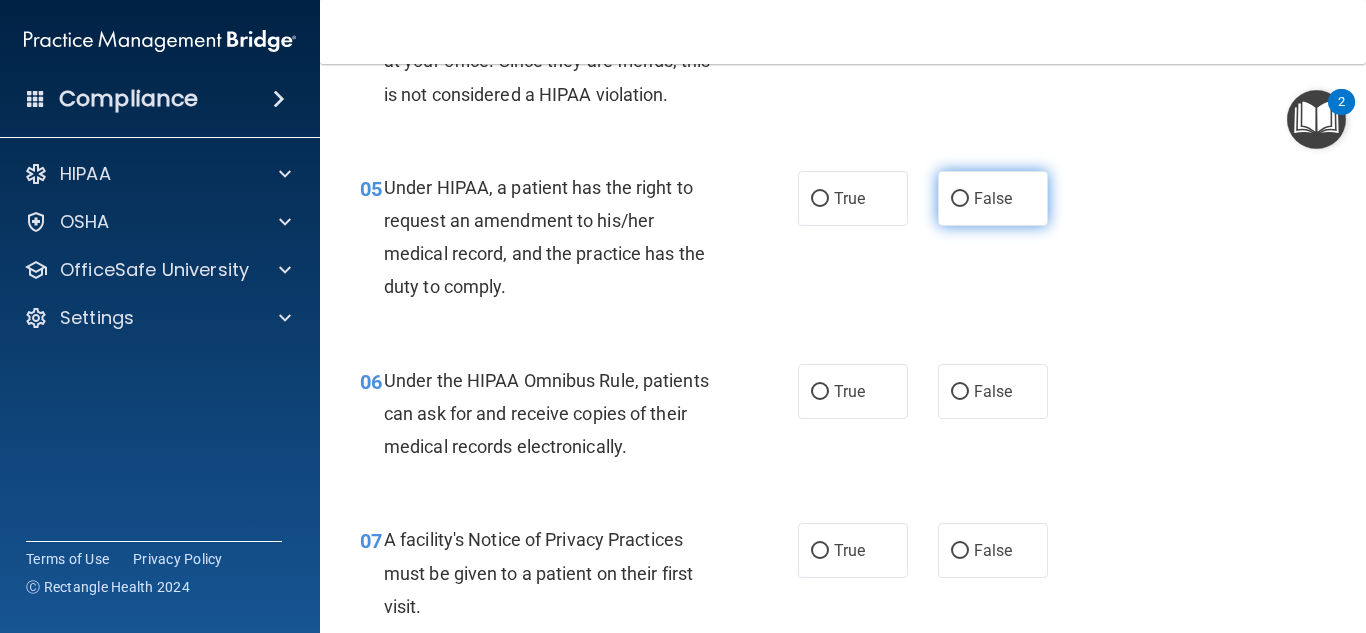 click on "False" at bounding box center [993, 198] 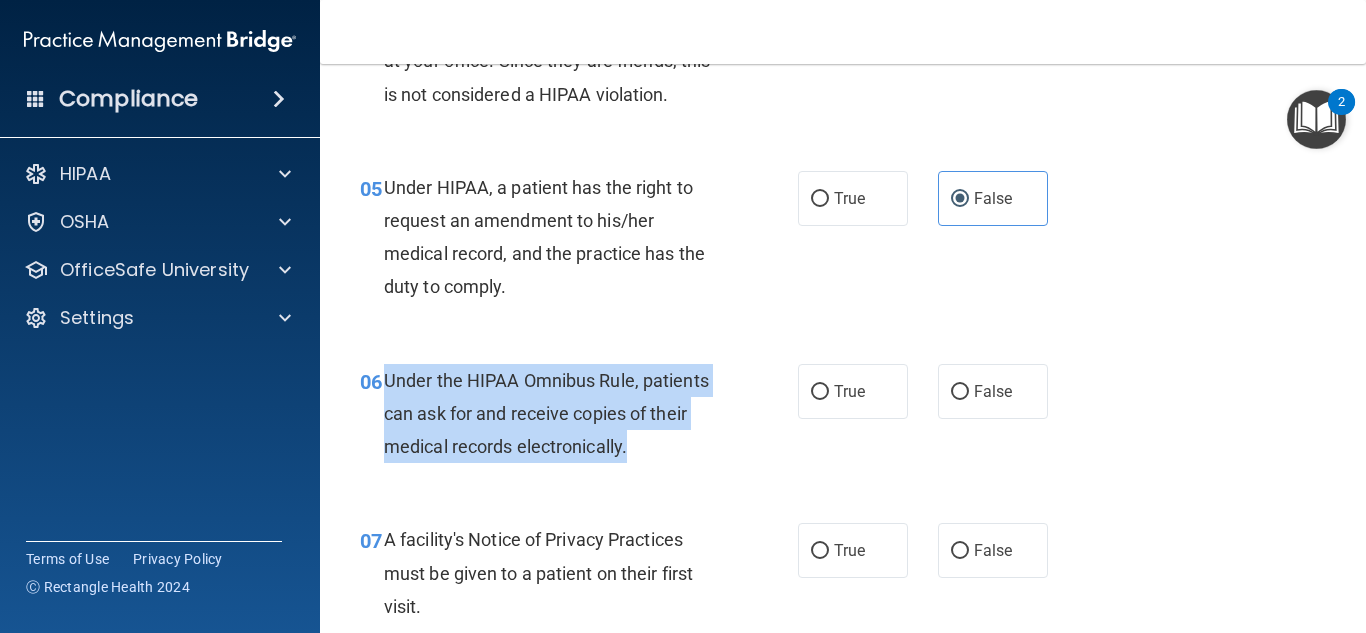 drag, startPoint x: 385, startPoint y: 369, endPoint x: 715, endPoint y: 452, distance: 340.27783 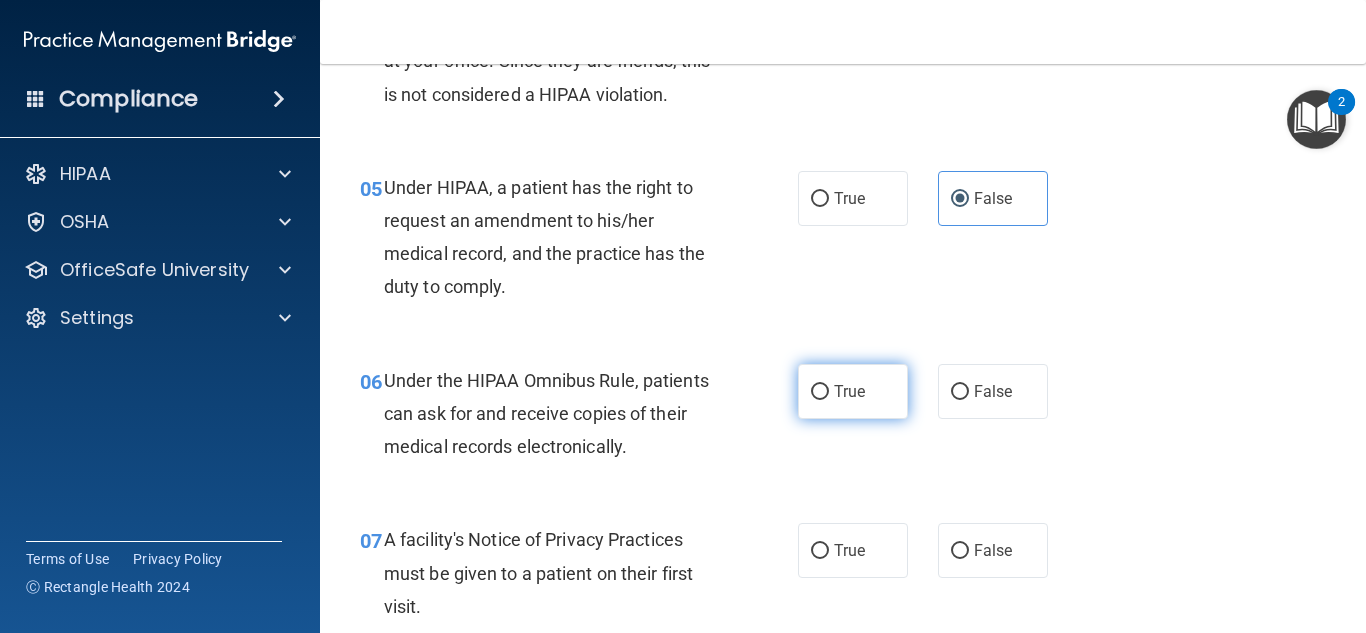 click on "True" at bounding box center (849, 391) 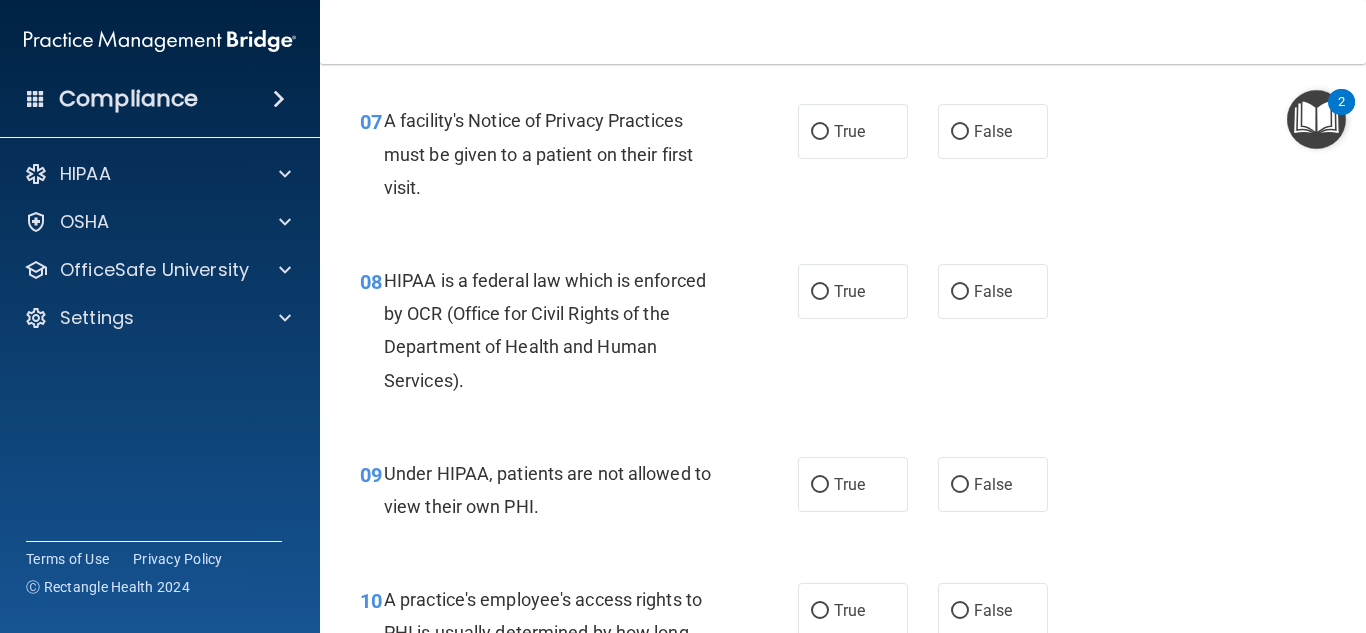 scroll, scrollTop: 1310, scrollLeft: 0, axis: vertical 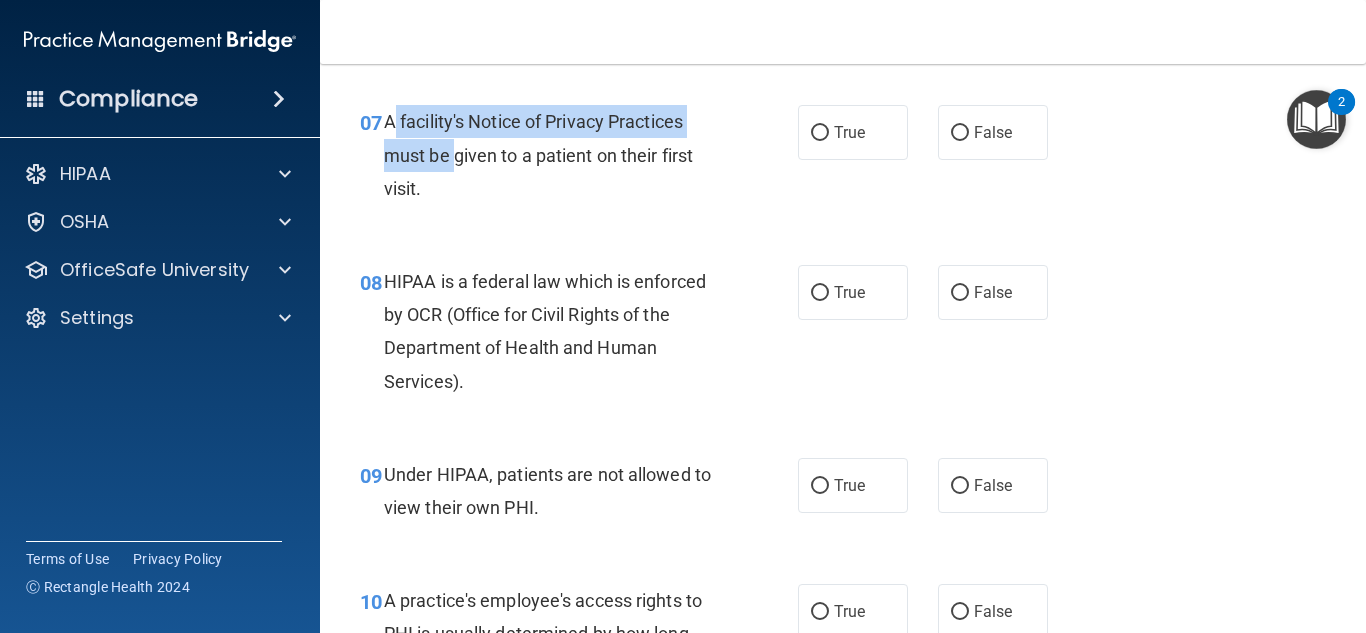 drag, startPoint x: 390, startPoint y: 118, endPoint x: 452, endPoint y: 159, distance: 74.330345 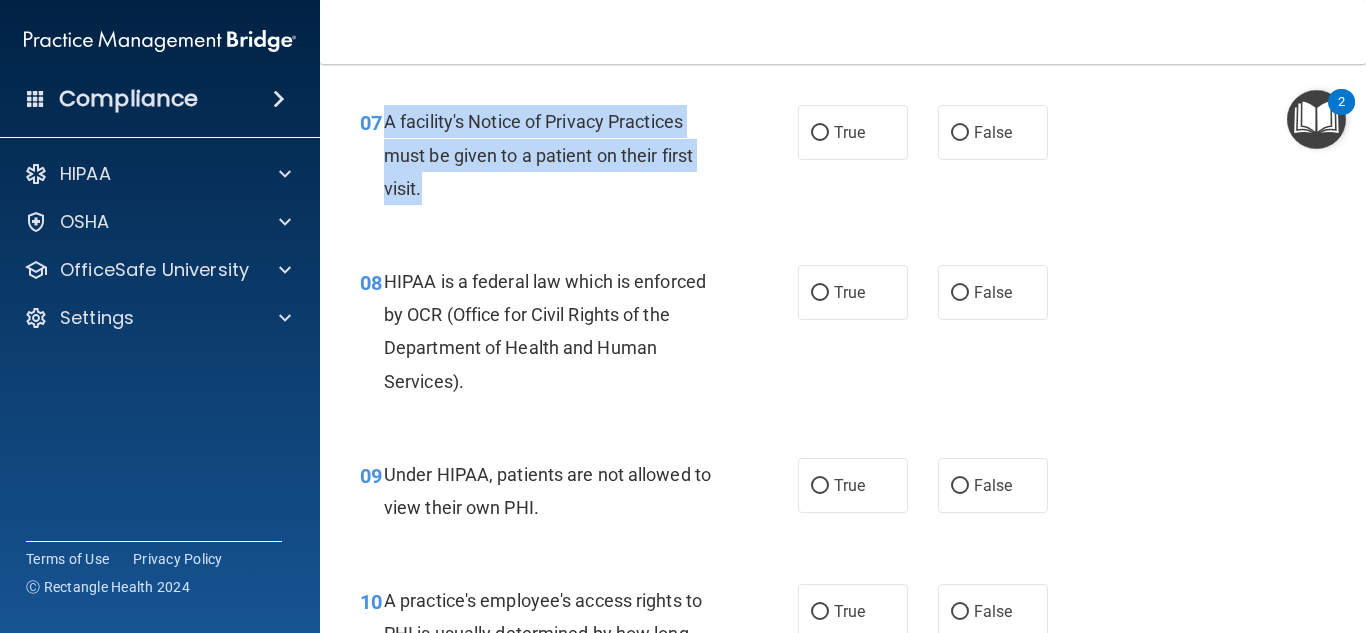 drag, startPoint x: 385, startPoint y: 123, endPoint x: 492, endPoint y: 212, distance: 139.17615 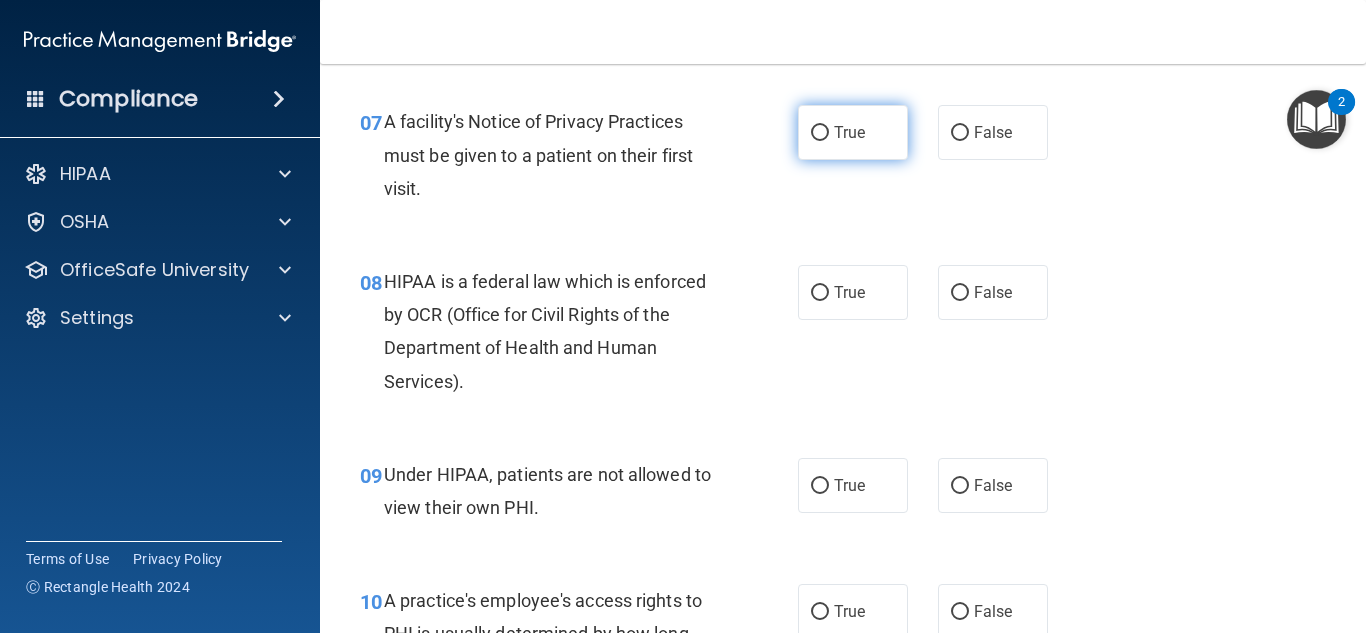 click on "True" at bounding box center (853, 132) 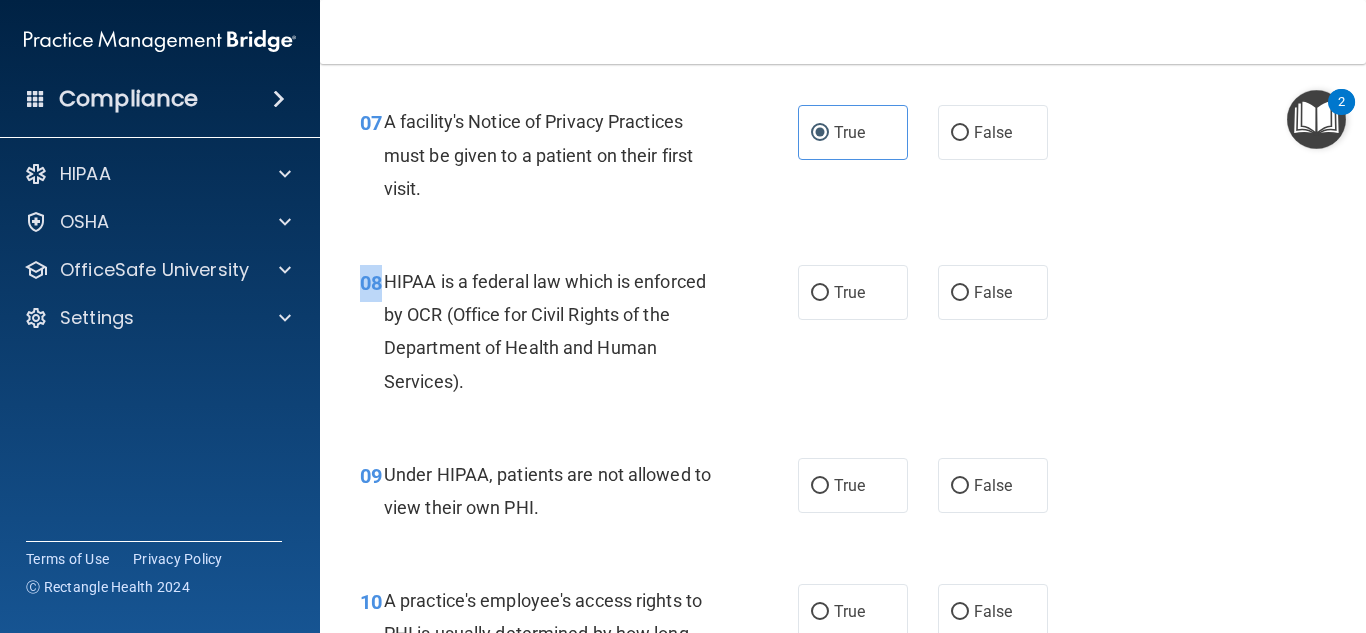 drag, startPoint x: 378, startPoint y: 281, endPoint x: 560, endPoint y: 431, distance: 235.84741 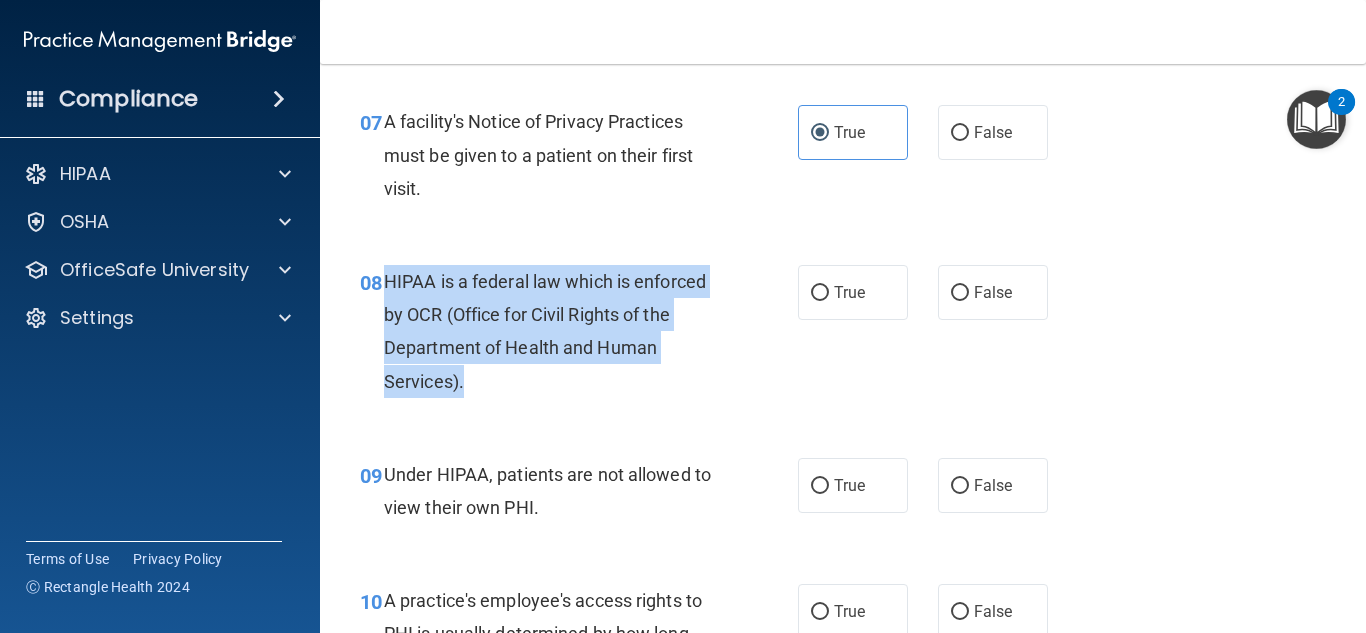 drag, startPoint x: 384, startPoint y: 276, endPoint x: 525, endPoint y: 377, distance: 173.44164 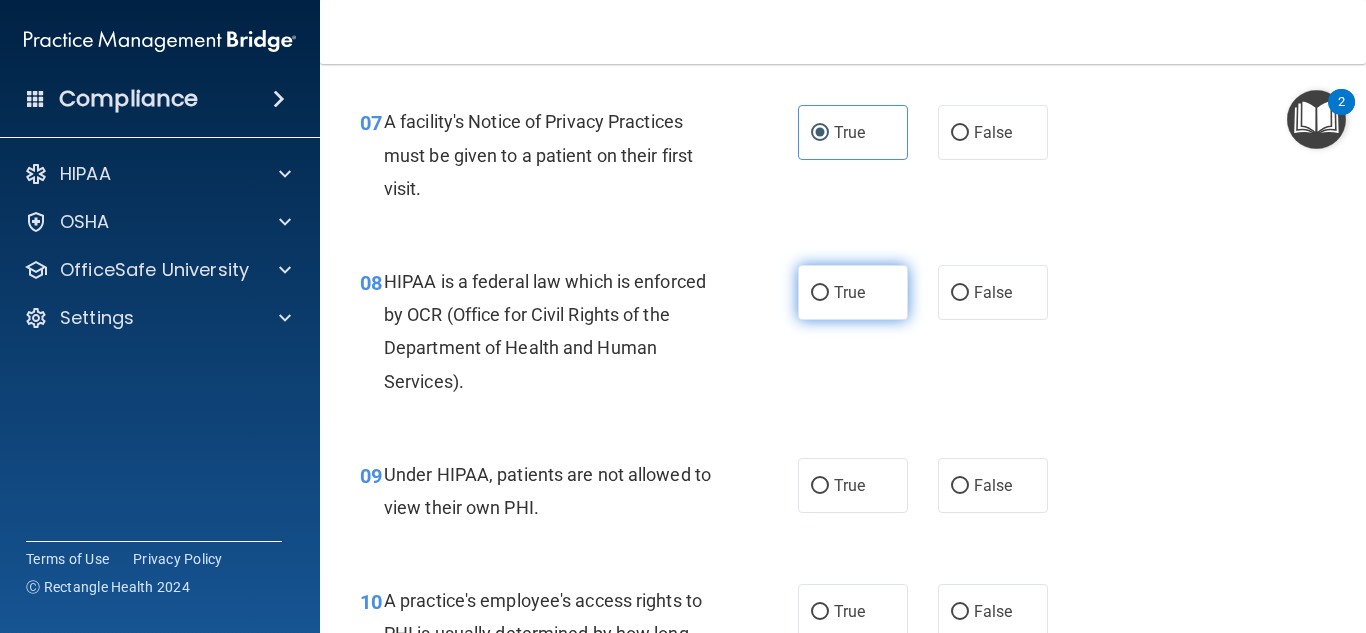 click on "True" at bounding box center (853, 292) 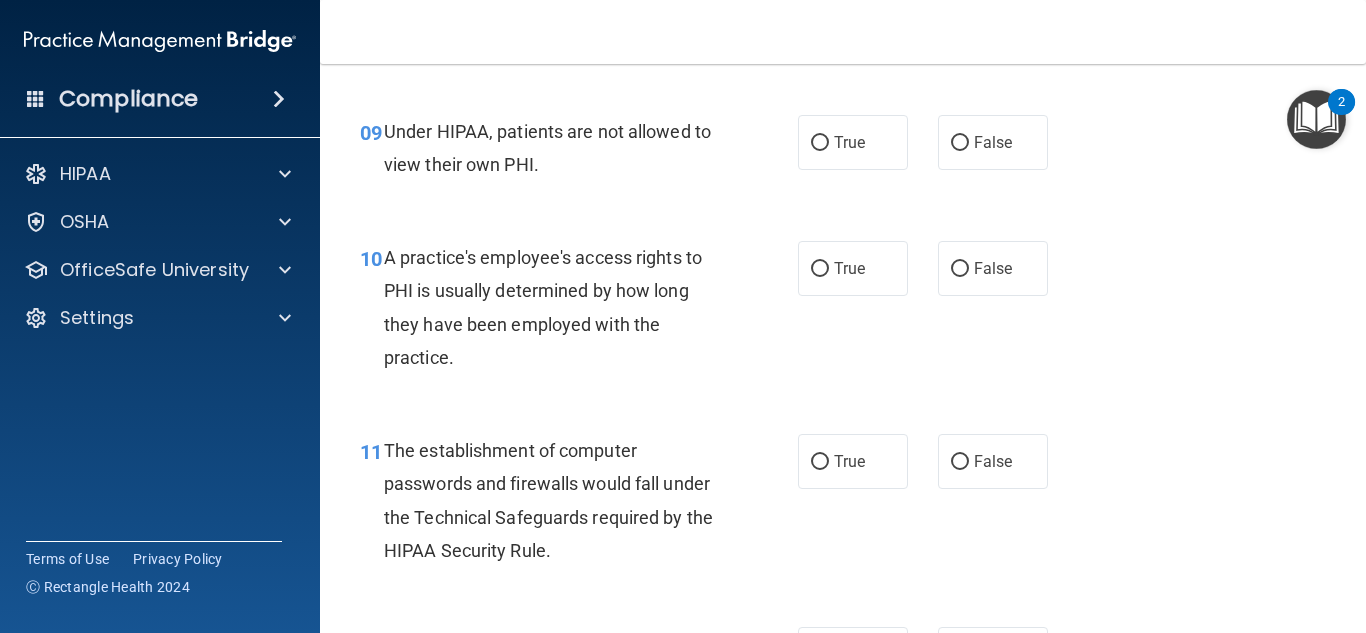 scroll, scrollTop: 1652, scrollLeft: 0, axis: vertical 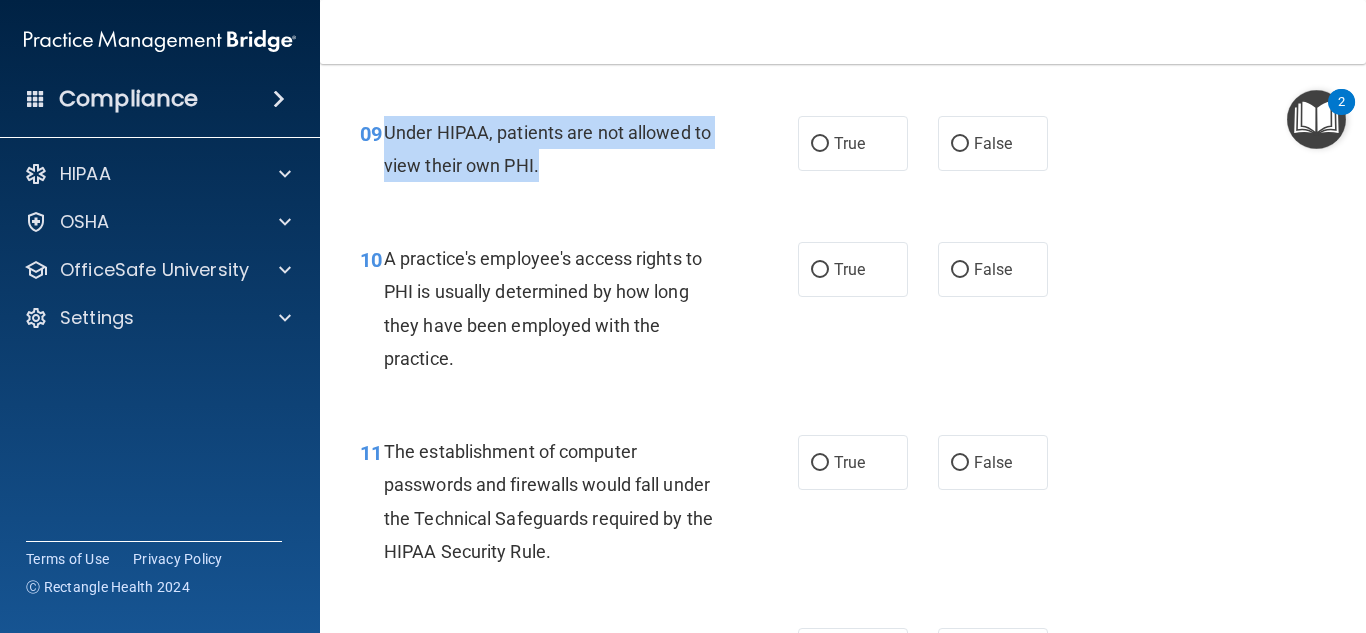 drag, startPoint x: 385, startPoint y: 126, endPoint x: 569, endPoint y: 175, distance: 190.4127 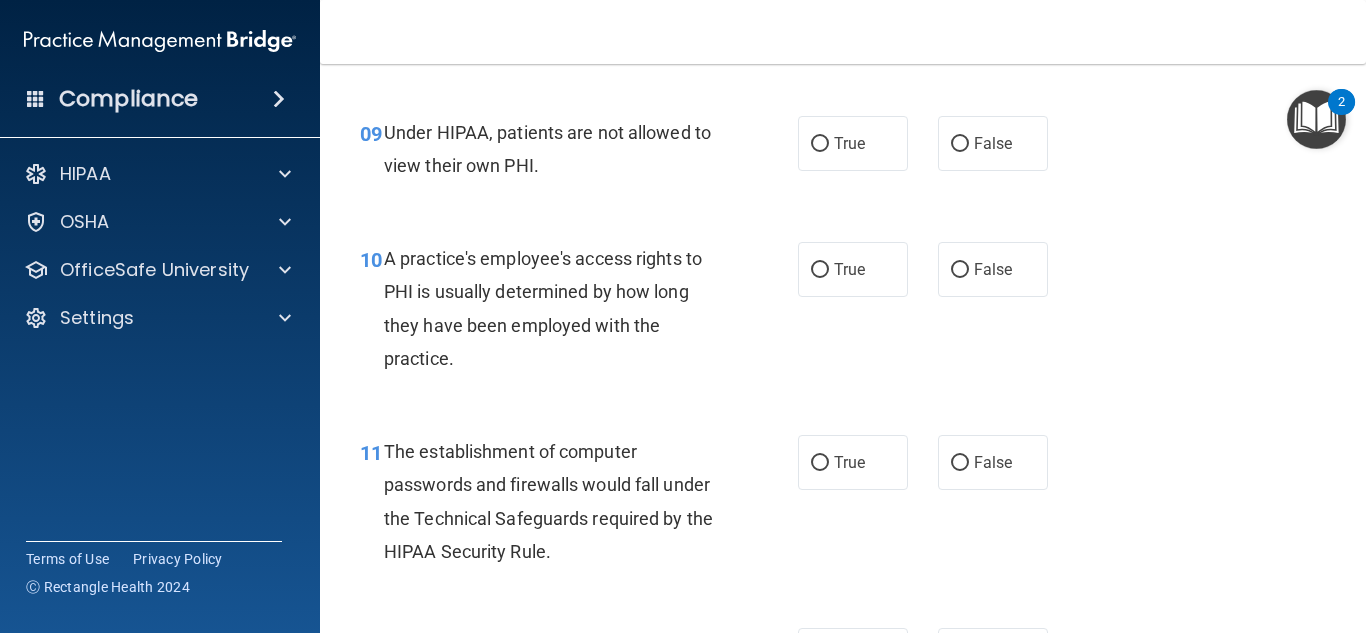 click on "09       Under HIPAA, patients are not allowed to view their own PHI.                 True           False" at bounding box center [843, 154] 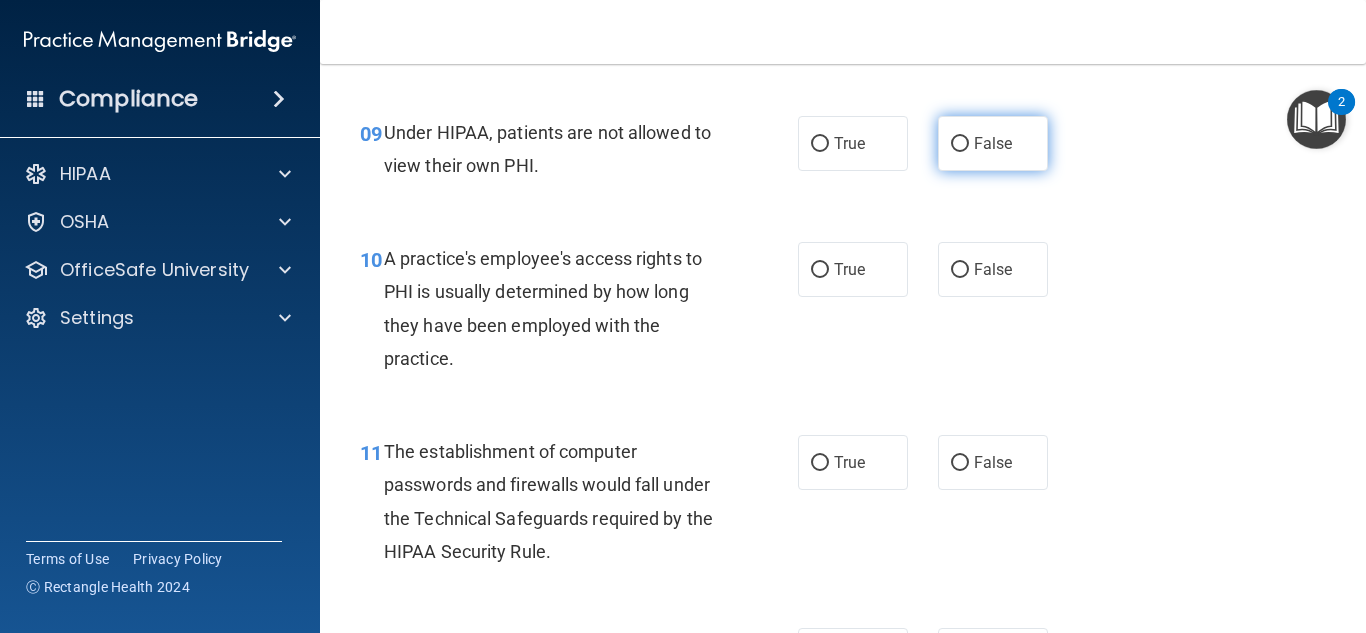 click on "False" at bounding box center [993, 143] 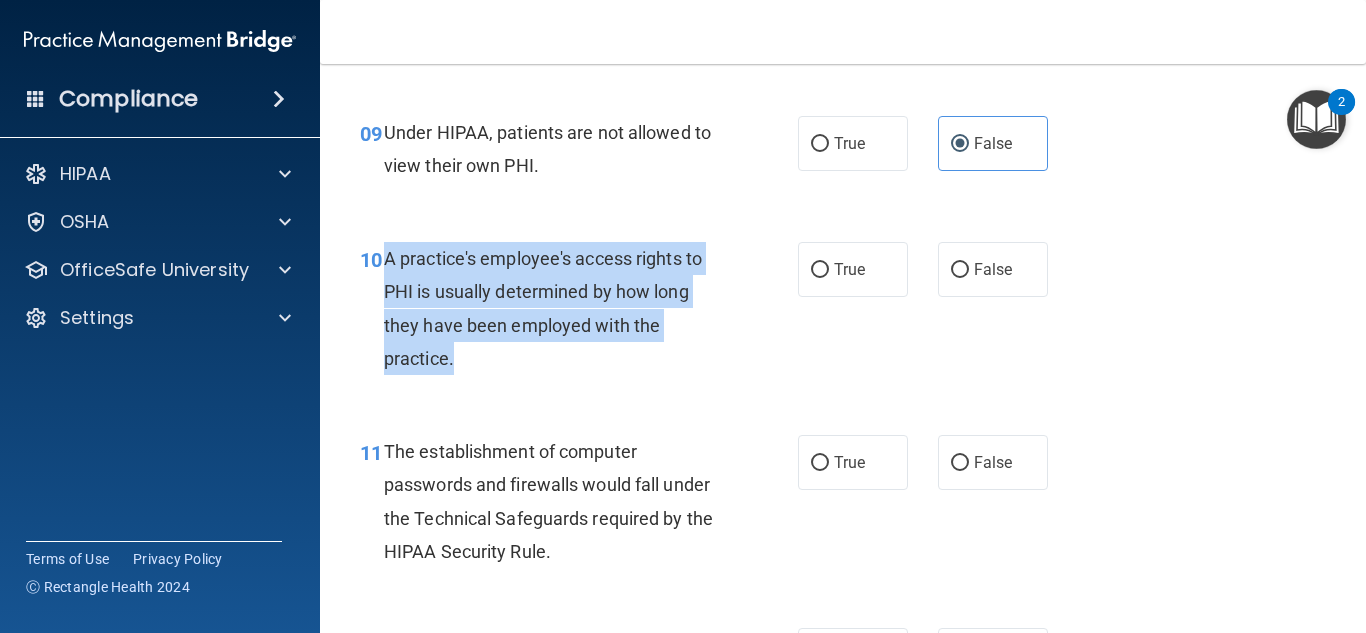 drag, startPoint x: 386, startPoint y: 258, endPoint x: 483, endPoint y: 350, distance: 133.68994 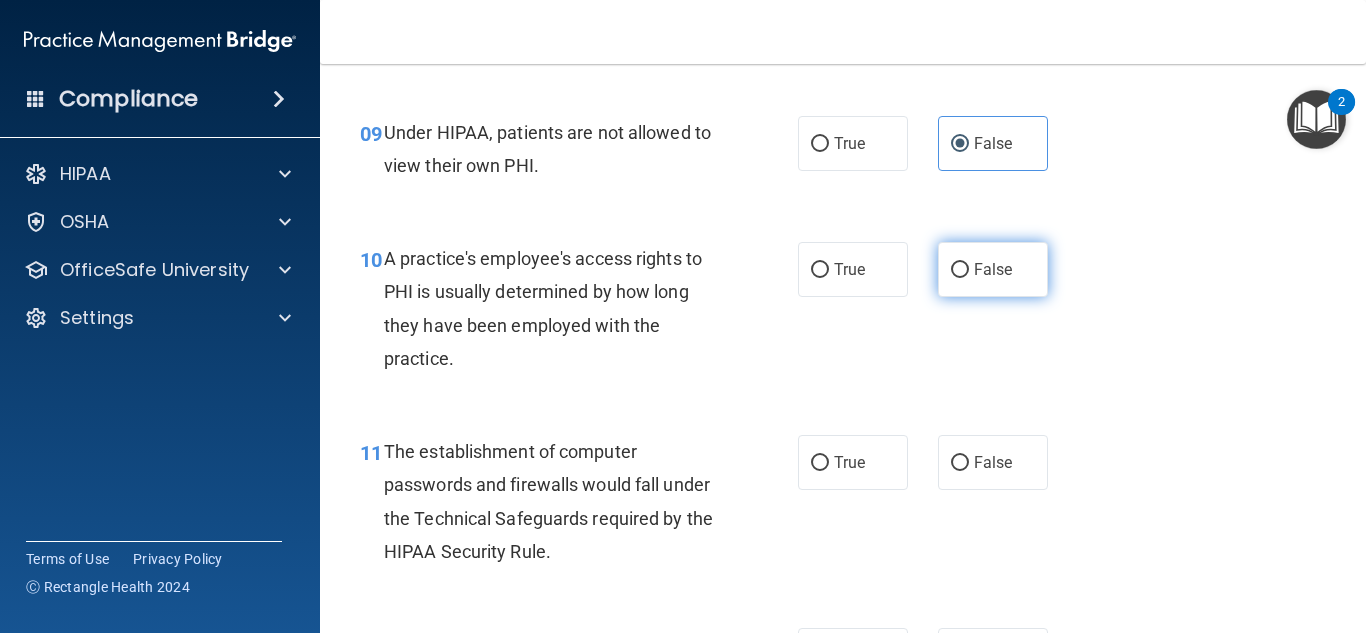 click on "False" at bounding box center (993, 269) 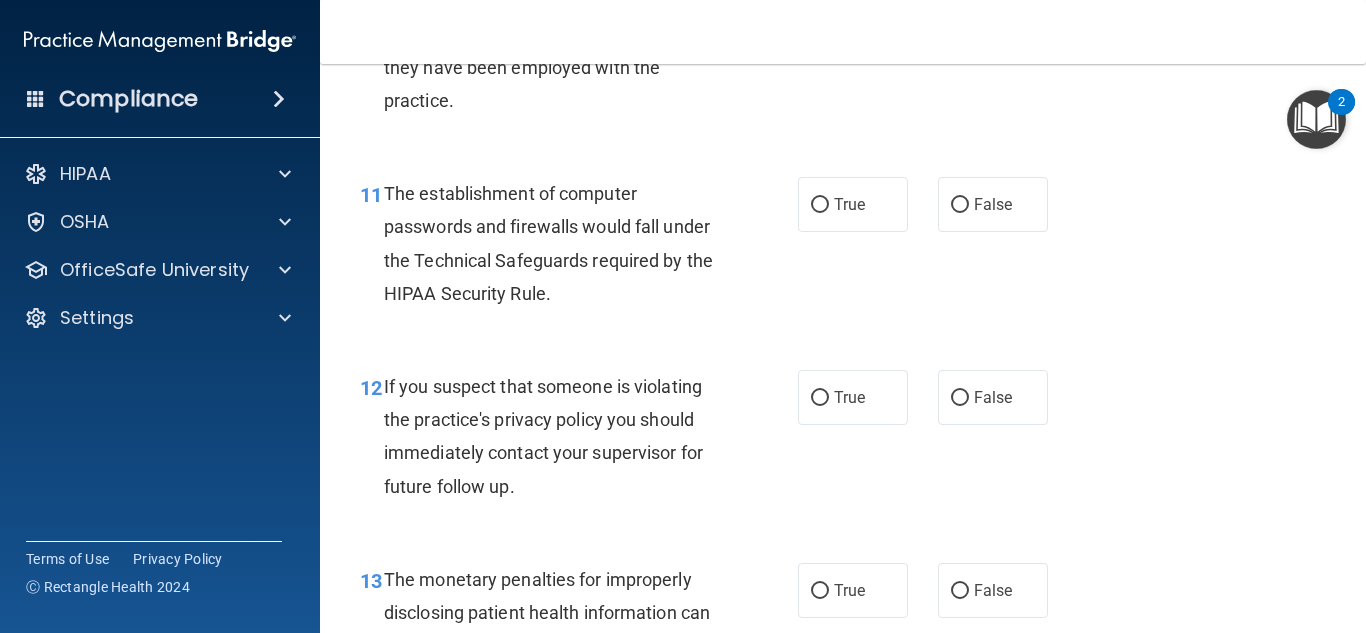 scroll, scrollTop: 1938, scrollLeft: 0, axis: vertical 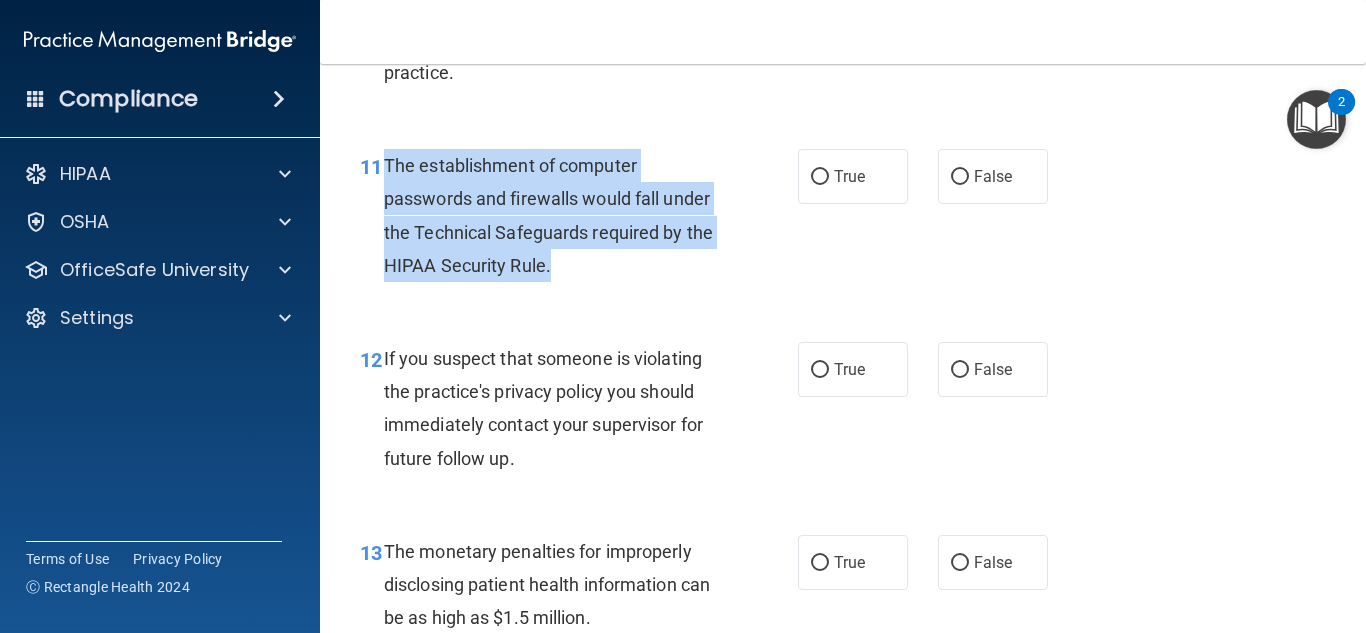 drag, startPoint x: 387, startPoint y: 163, endPoint x: 555, endPoint y: 257, distance: 192.50974 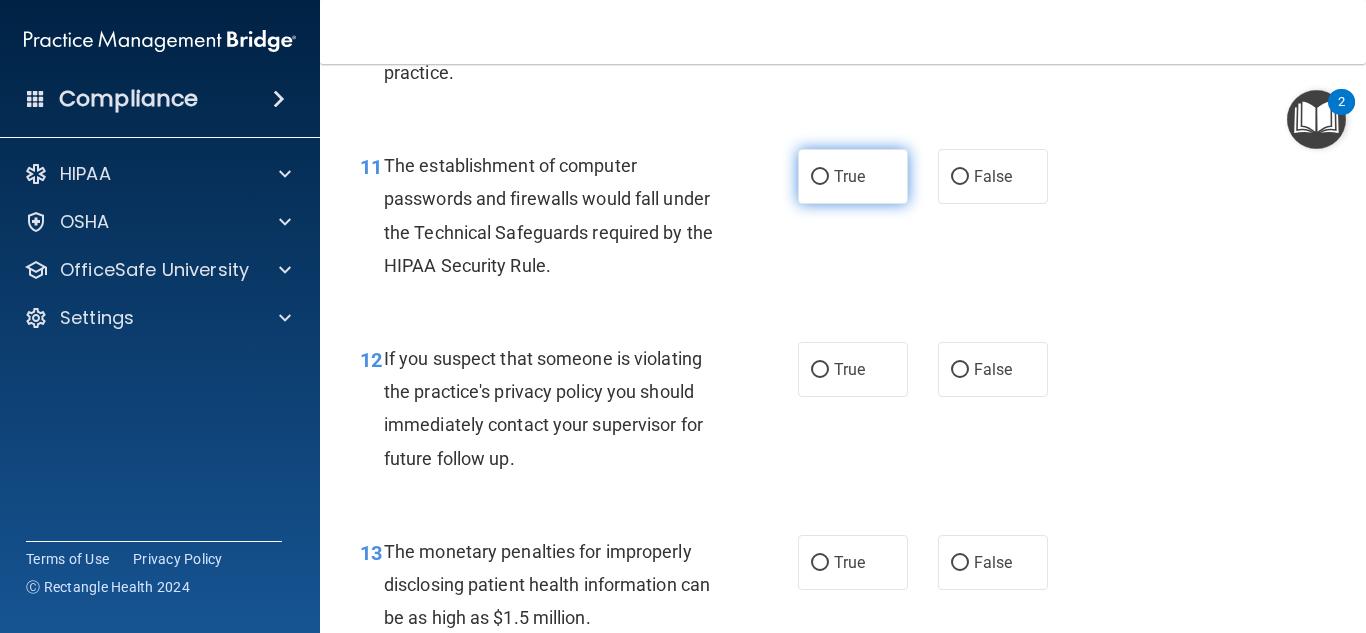 click on "True" at bounding box center [853, 176] 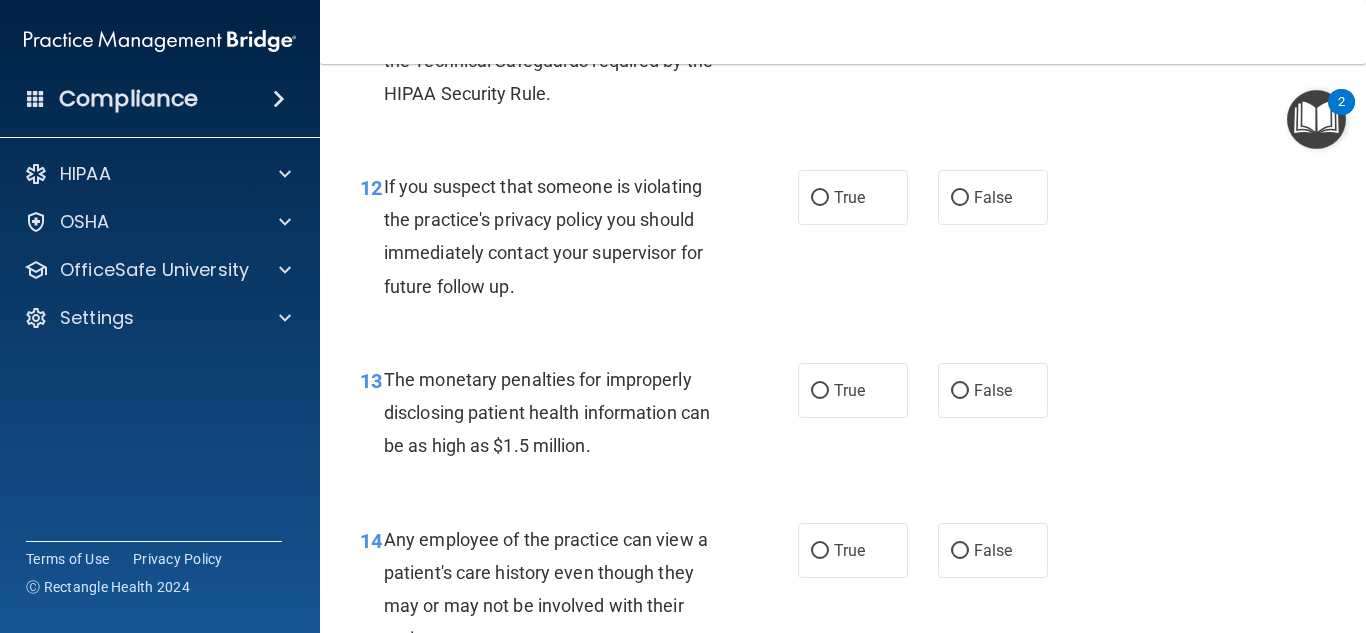 scroll, scrollTop: 2117, scrollLeft: 0, axis: vertical 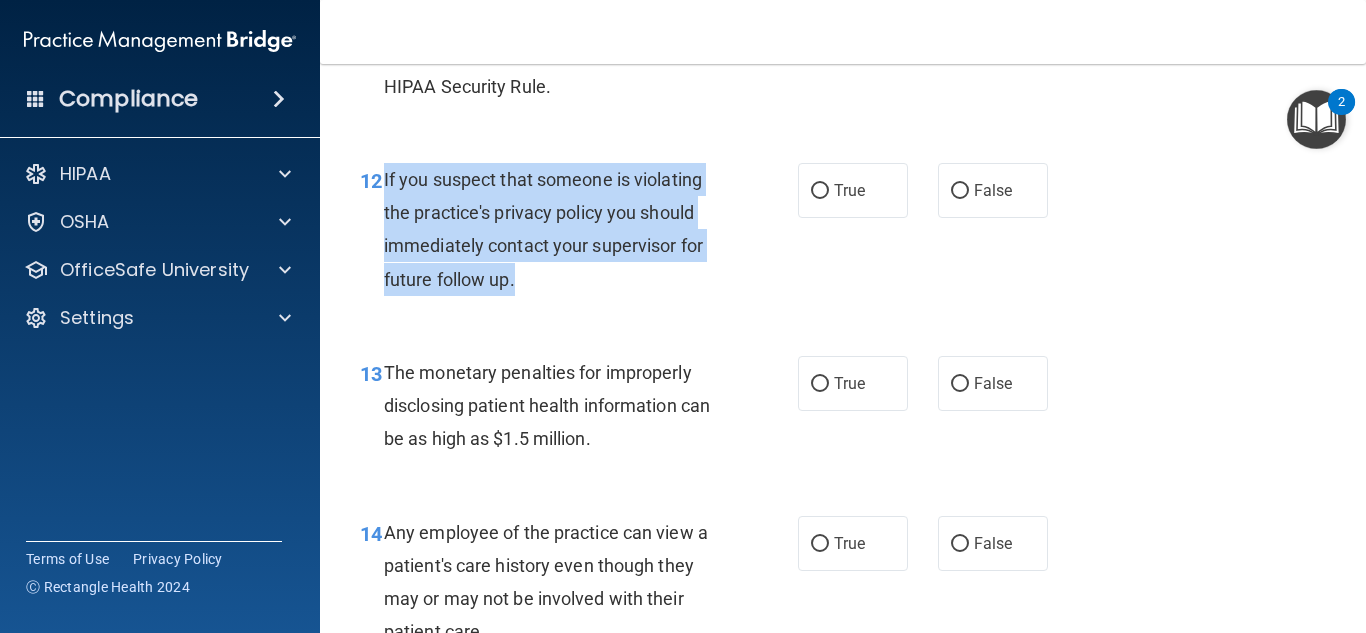 drag, startPoint x: 384, startPoint y: 176, endPoint x: 534, endPoint y: 274, distance: 179.17589 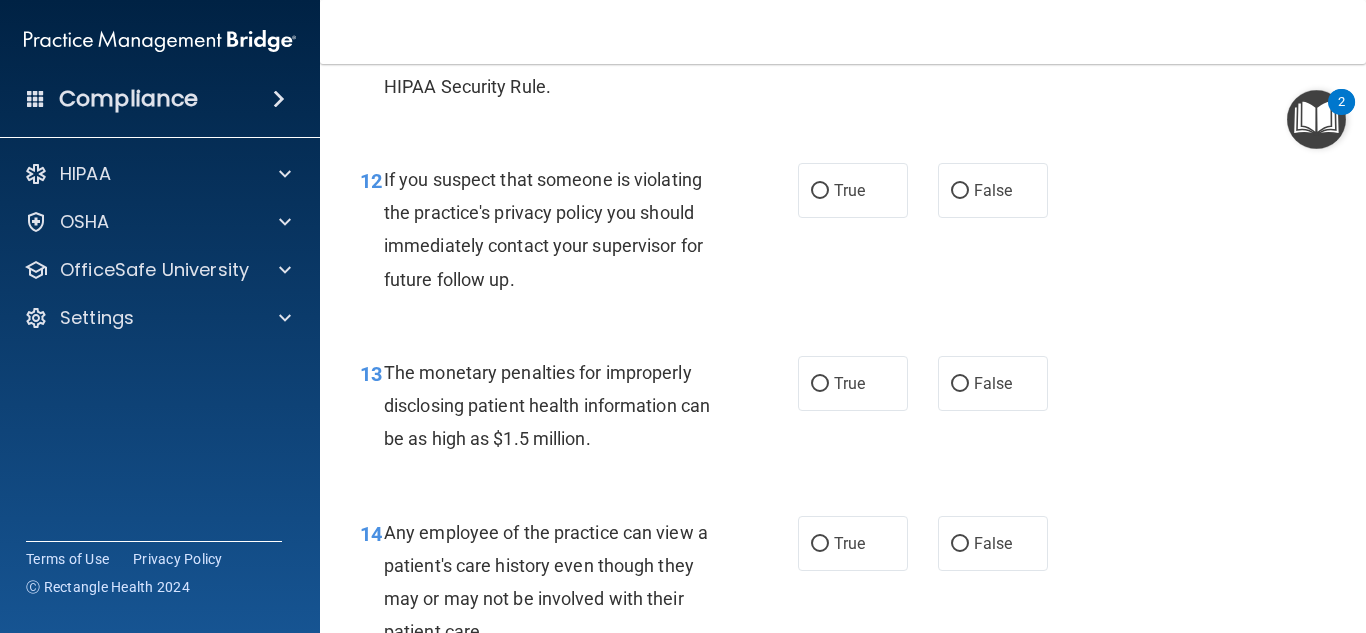 click on "12       If you suspect that someone is violating the practice's privacy policy you should immediately contact your supervisor for future follow up.                 True           False" at bounding box center (843, 234) 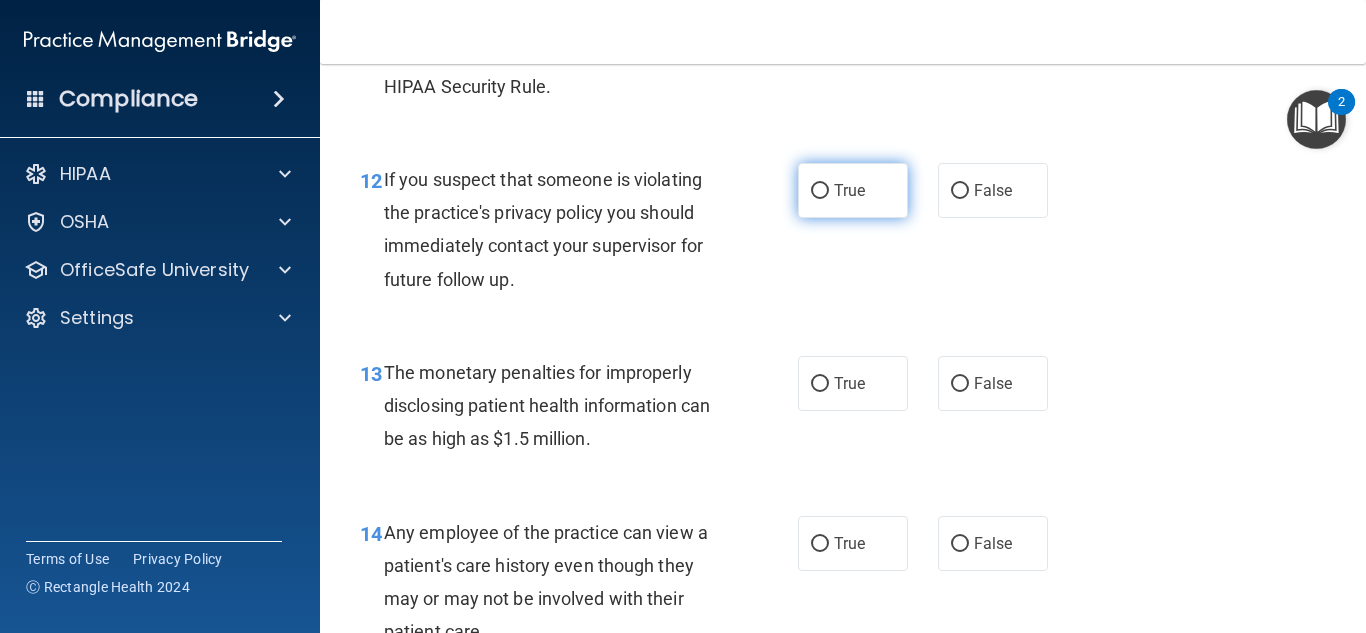 click on "True" at bounding box center [853, 190] 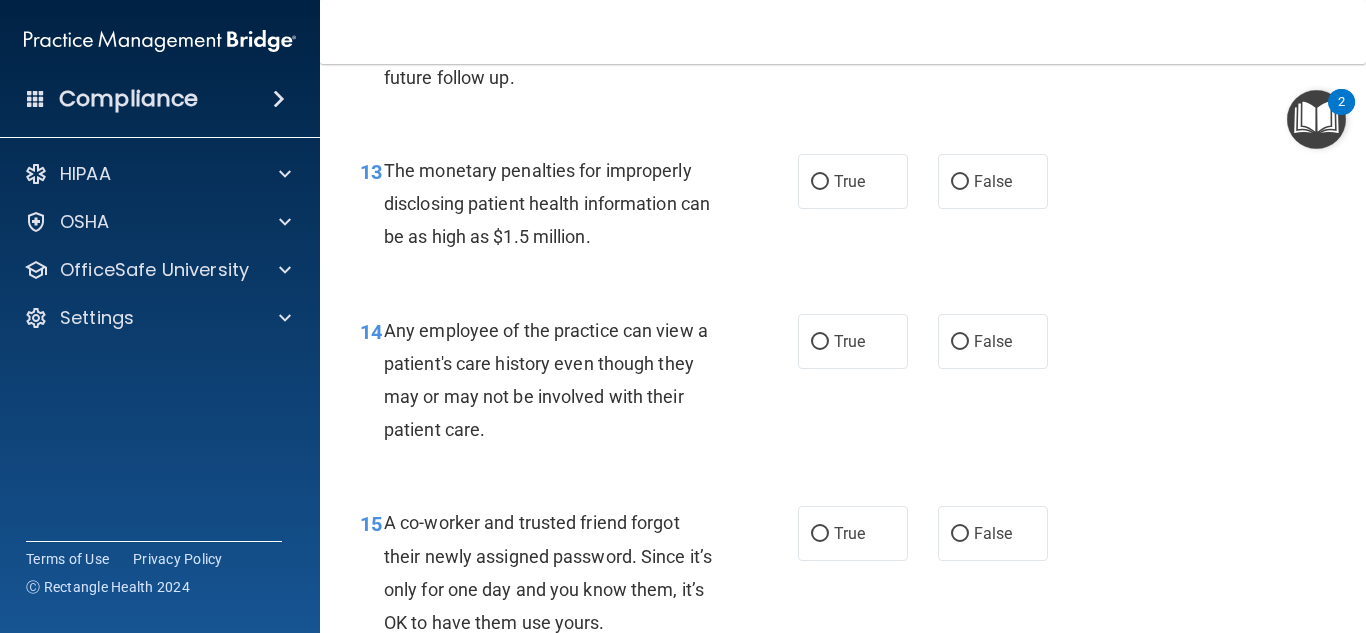 scroll, scrollTop: 2325, scrollLeft: 0, axis: vertical 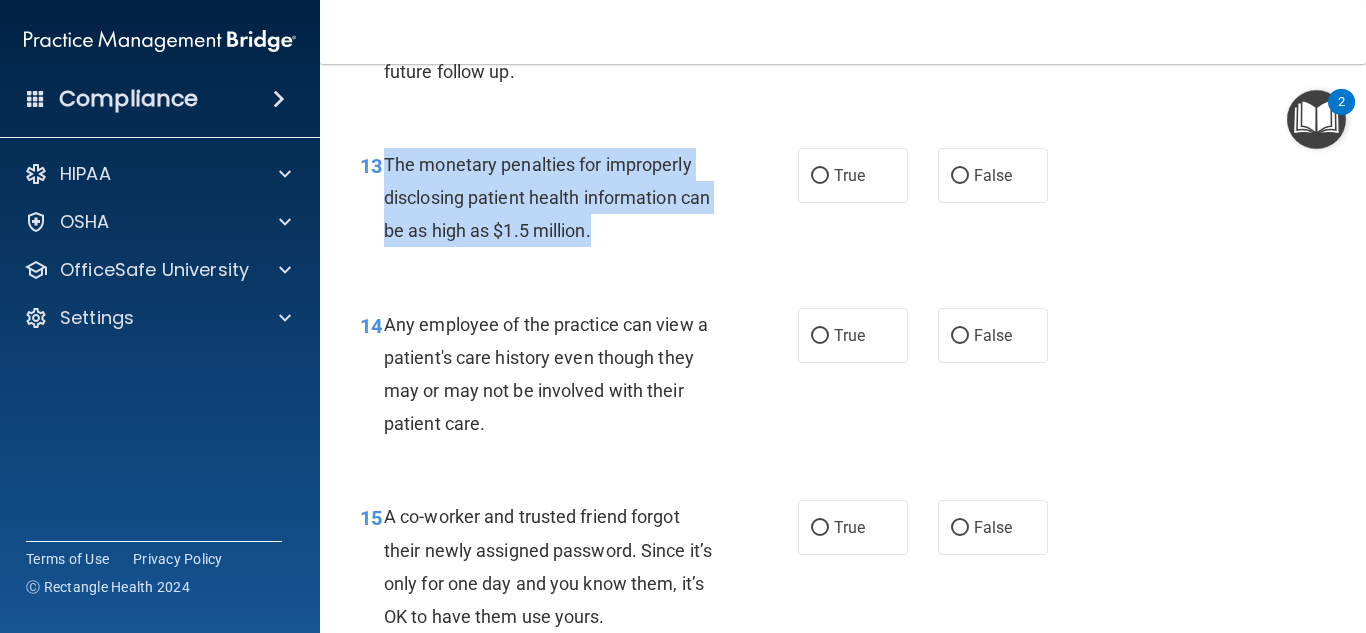drag, startPoint x: 387, startPoint y: 164, endPoint x: 595, endPoint y: 234, distance: 219.46298 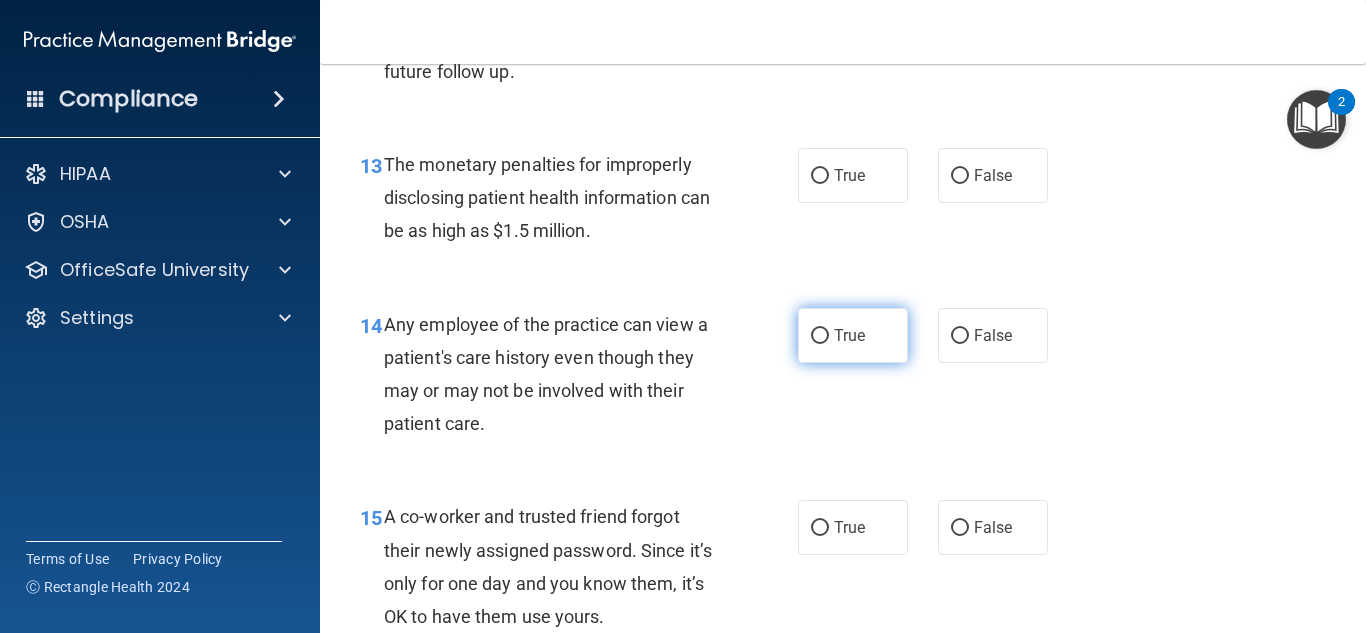 click on "True" at bounding box center [853, 335] 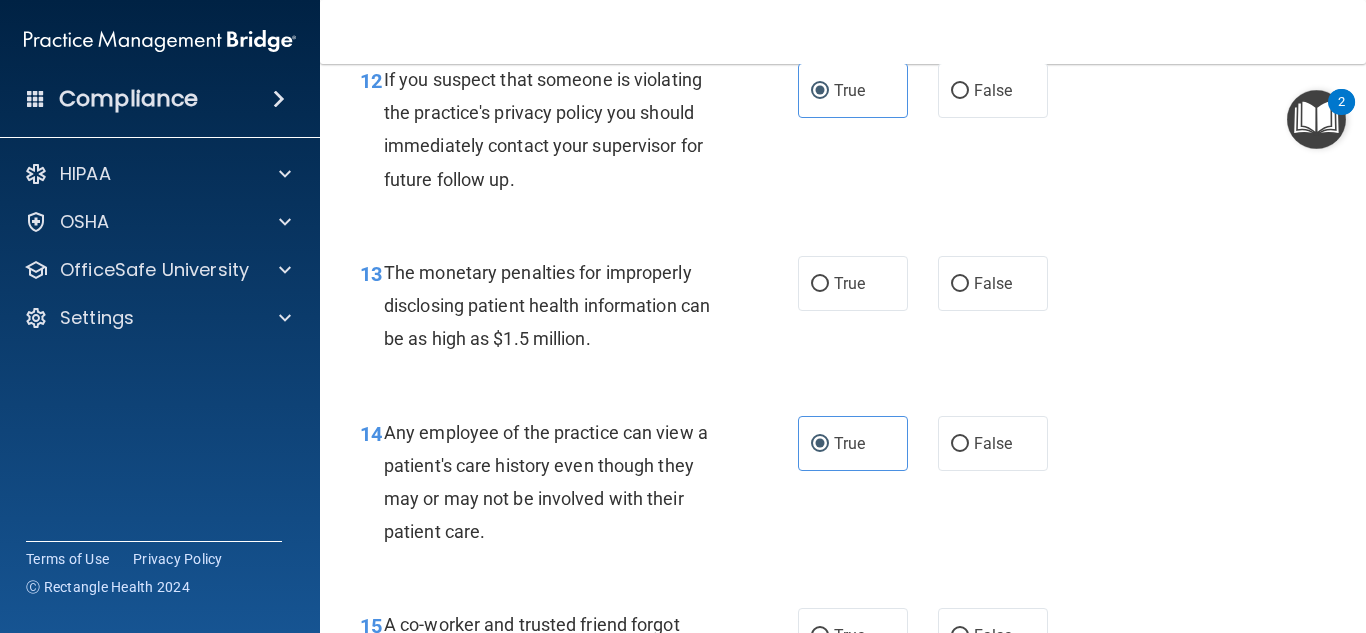 scroll, scrollTop: 2207, scrollLeft: 0, axis: vertical 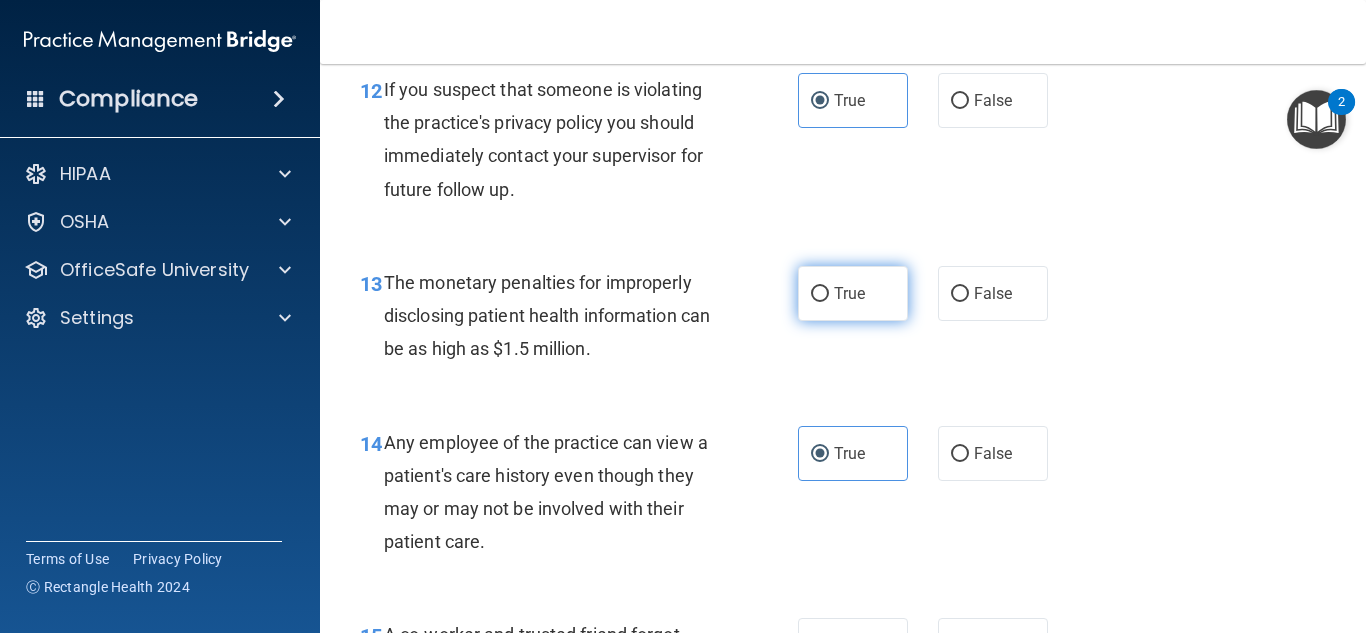 click on "True" at bounding box center [849, 293] 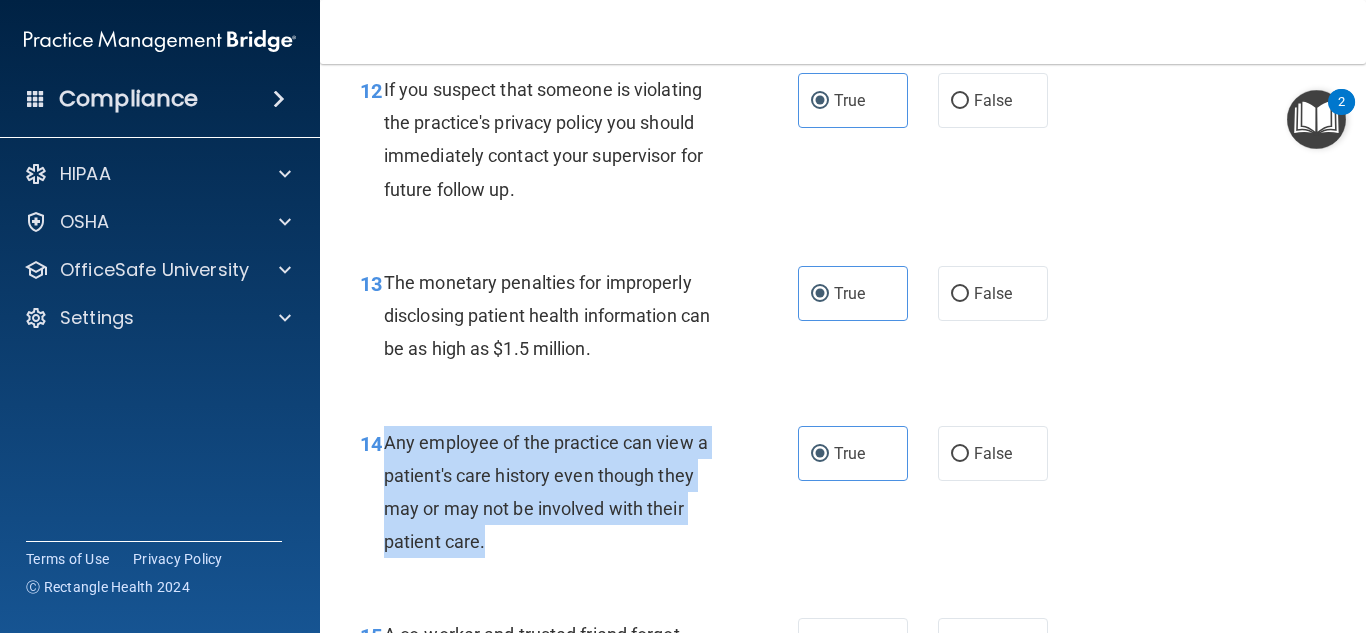 drag, startPoint x: 385, startPoint y: 434, endPoint x: 524, endPoint y: 540, distance: 174.8056 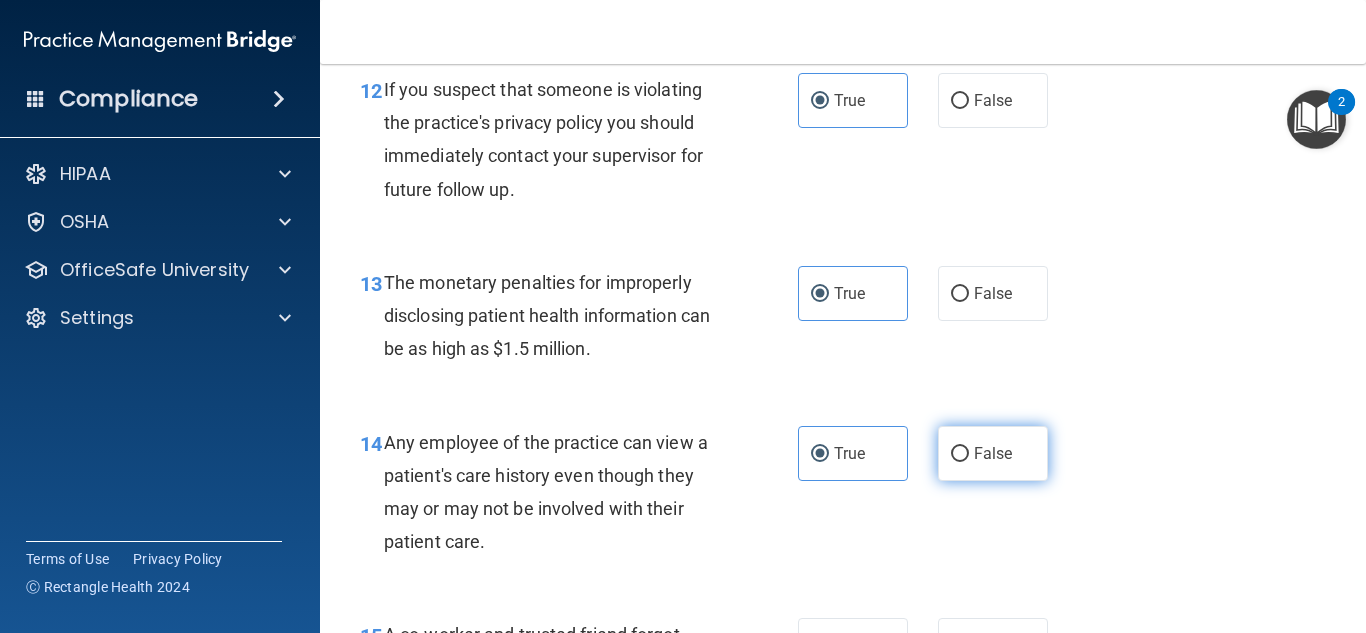 click on "False" at bounding box center (993, 453) 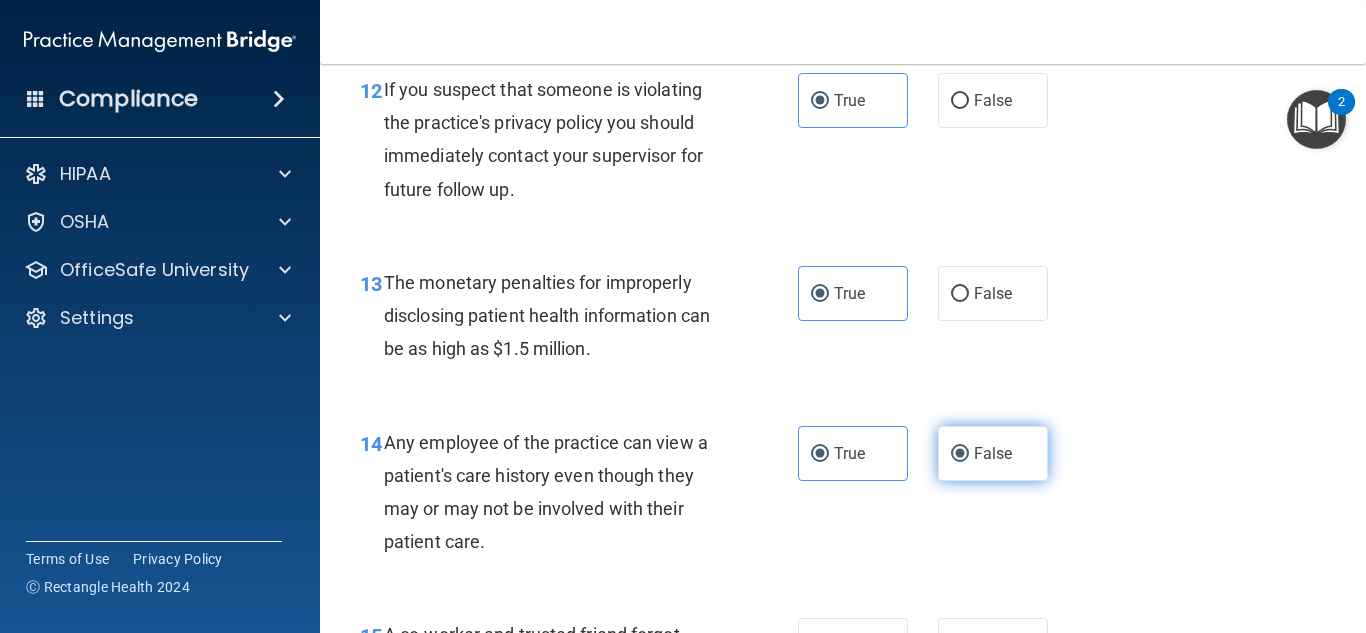 radio on "false" 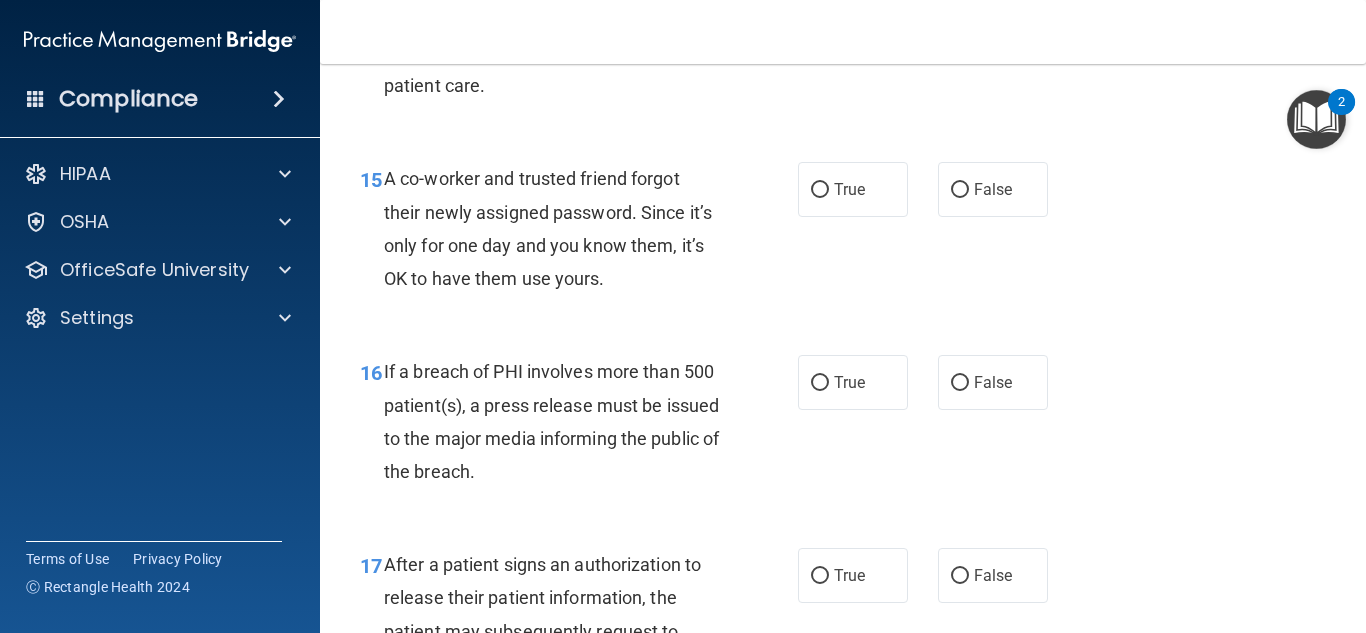 scroll, scrollTop: 2672, scrollLeft: 0, axis: vertical 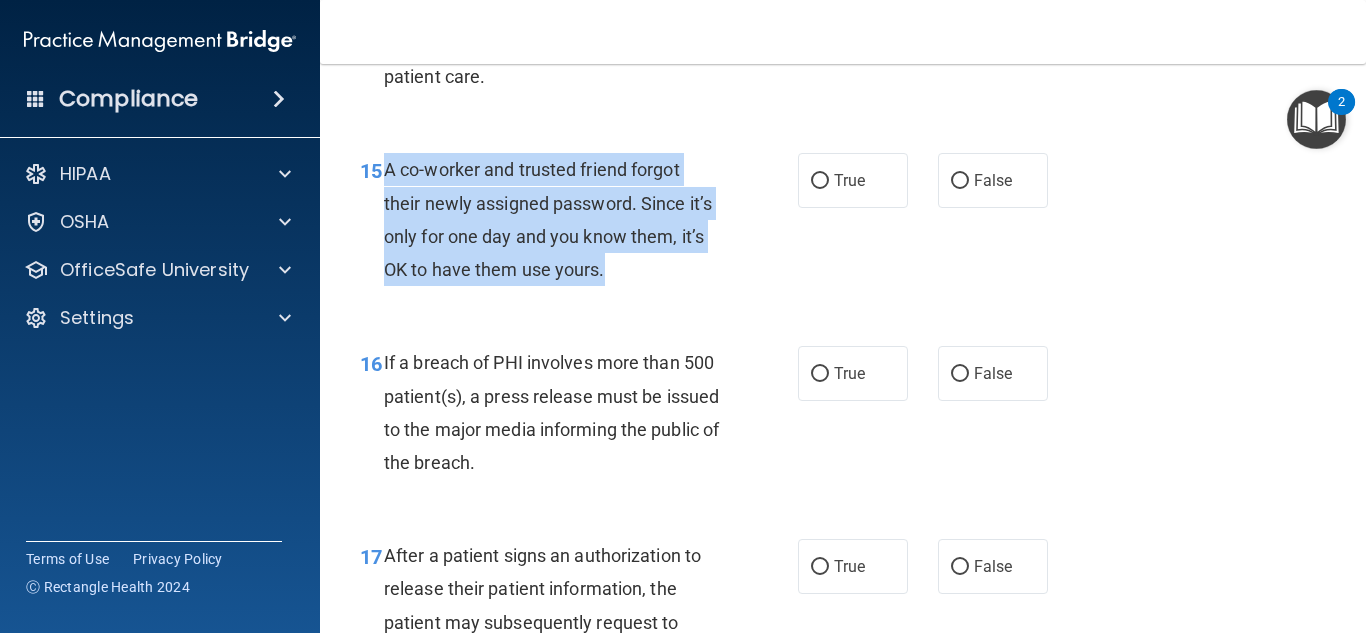 drag, startPoint x: 382, startPoint y: 173, endPoint x: 621, endPoint y: 277, distance: 260.64728 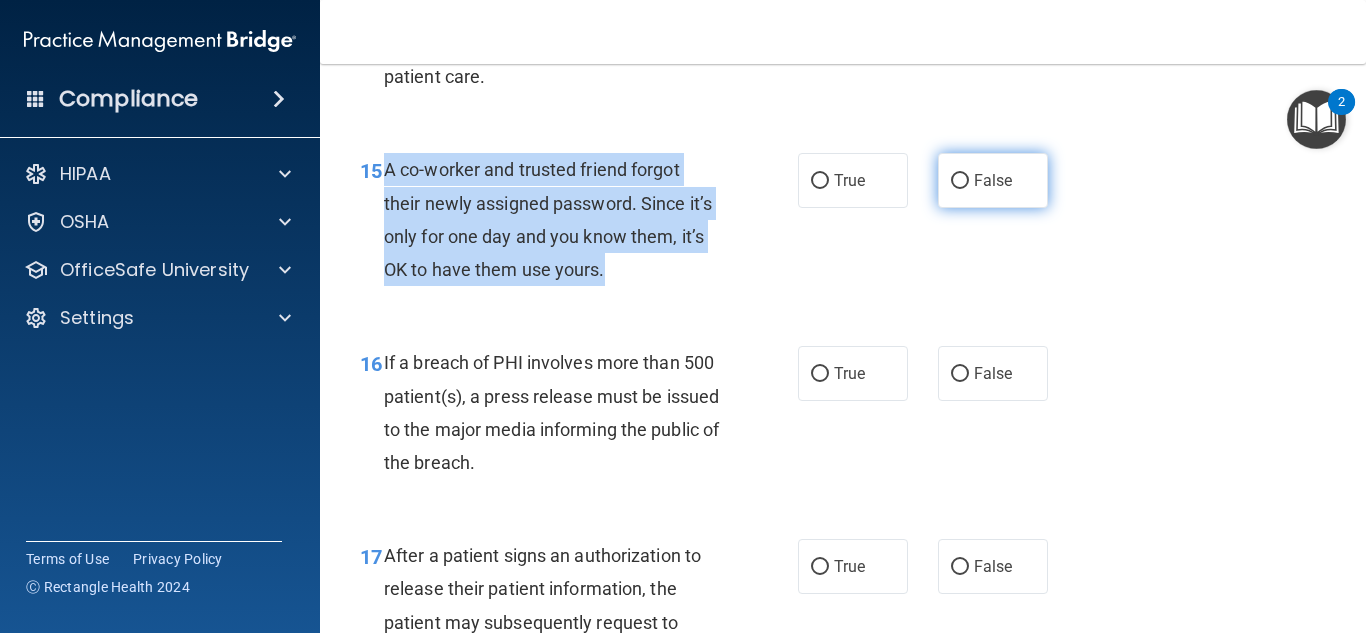 click on "False" at bounding box center [960, 181] 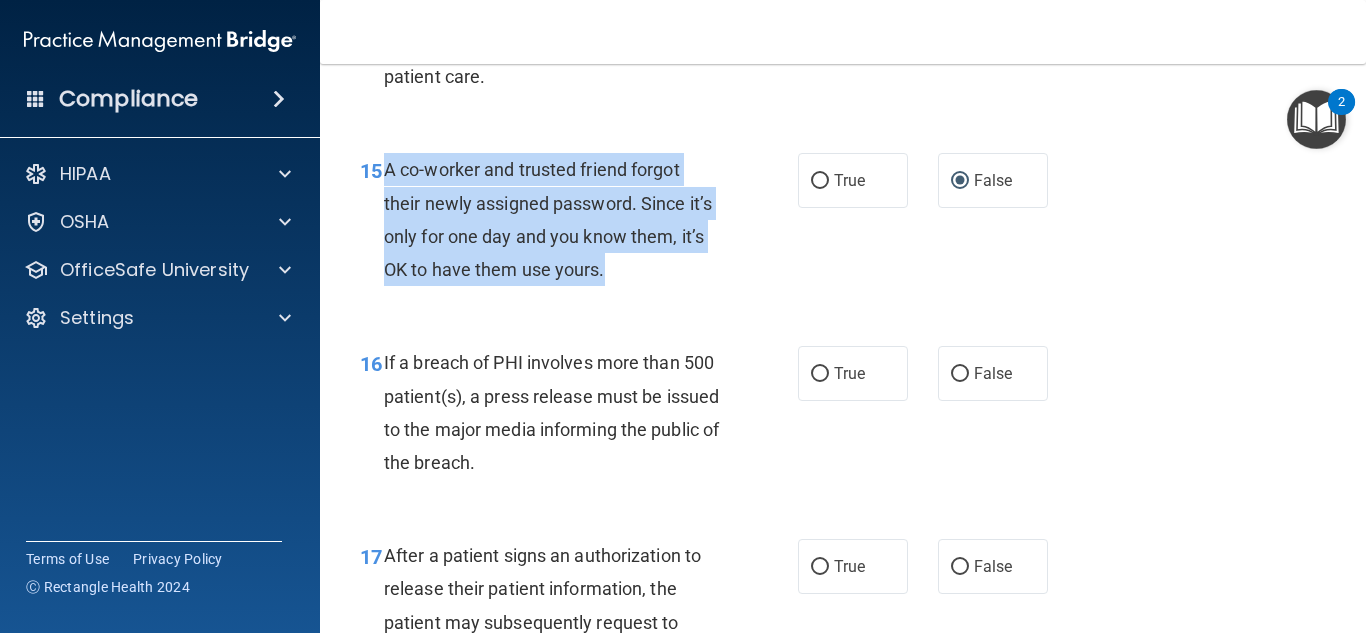 click on "A co-worker and trusted friend forgot their newly assigned password. Since it’s only for one day and you know them, it’s OK to have them use yours." at bounding box center [548, 219] 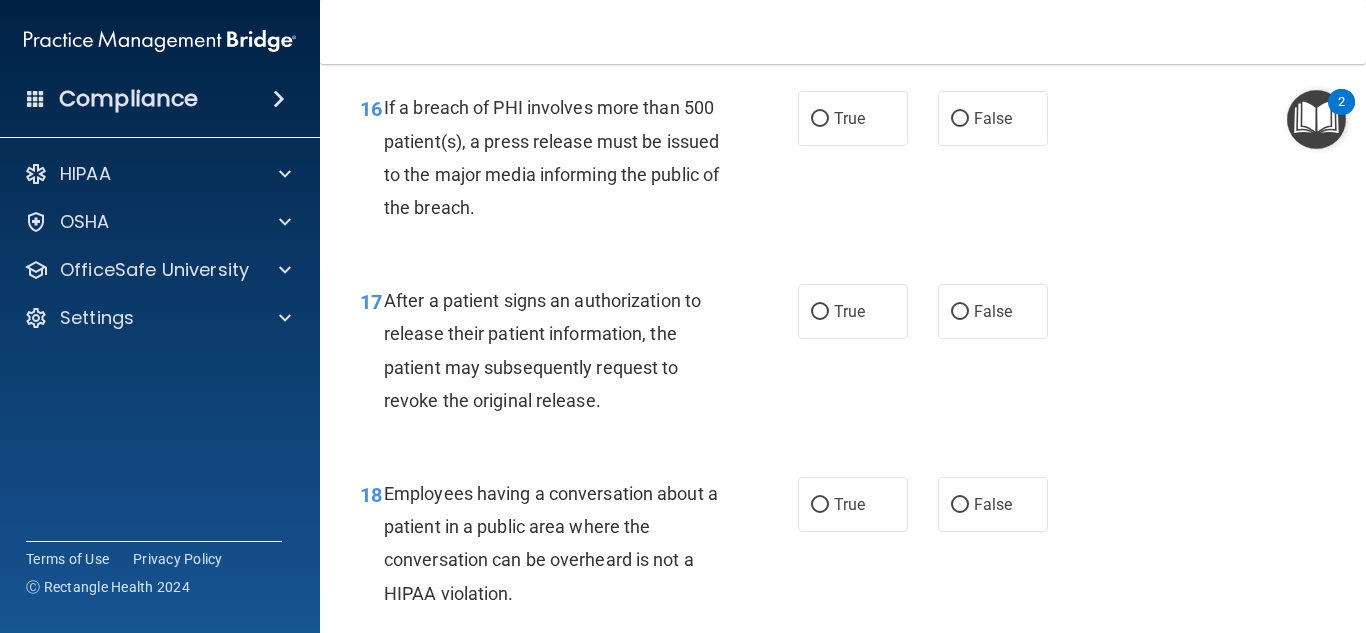 scroll, scrollTop: 2935, scrollLeft: 0, axis: vertical 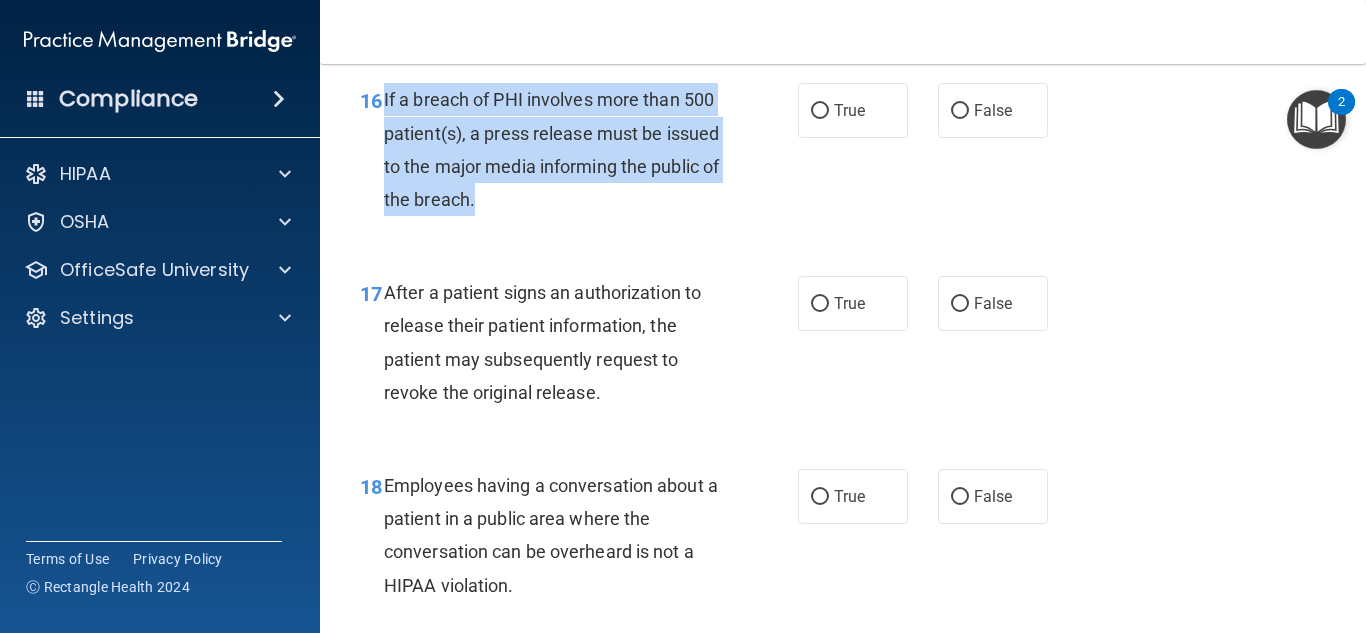 drag, startPoint x: 383, startPoint y: 93, endPoint x: 564, endPoint y: 191, distance: 205.82759 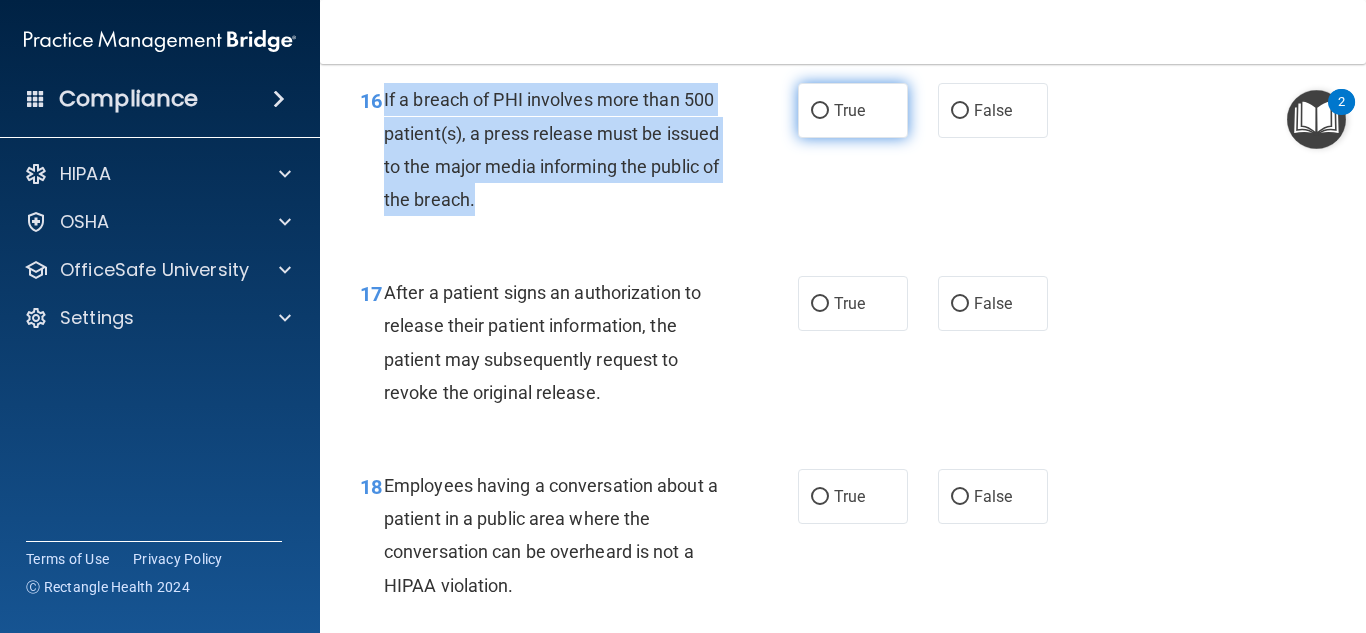 click on "True" at bounding box center (820, 111) 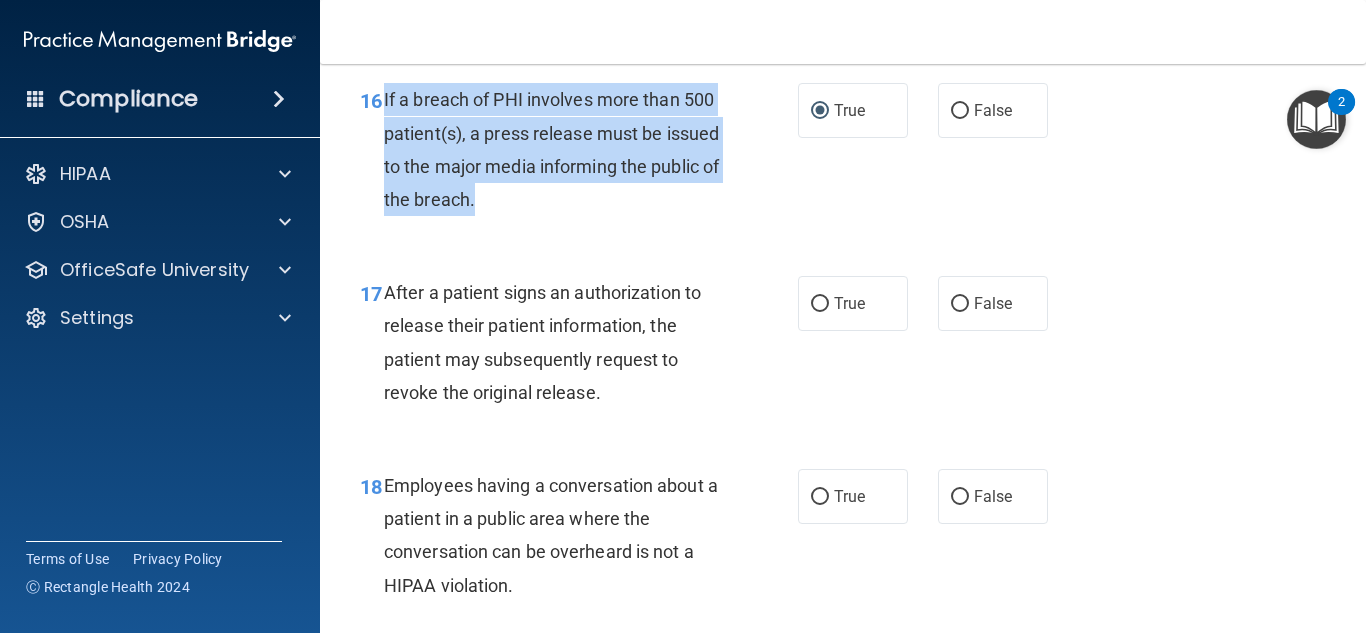 click on "16       If a breach of PHI involves more than 500 patient(s), a press release must be issued to the major media informing the public of the breach." at bounding box center [579, 154] 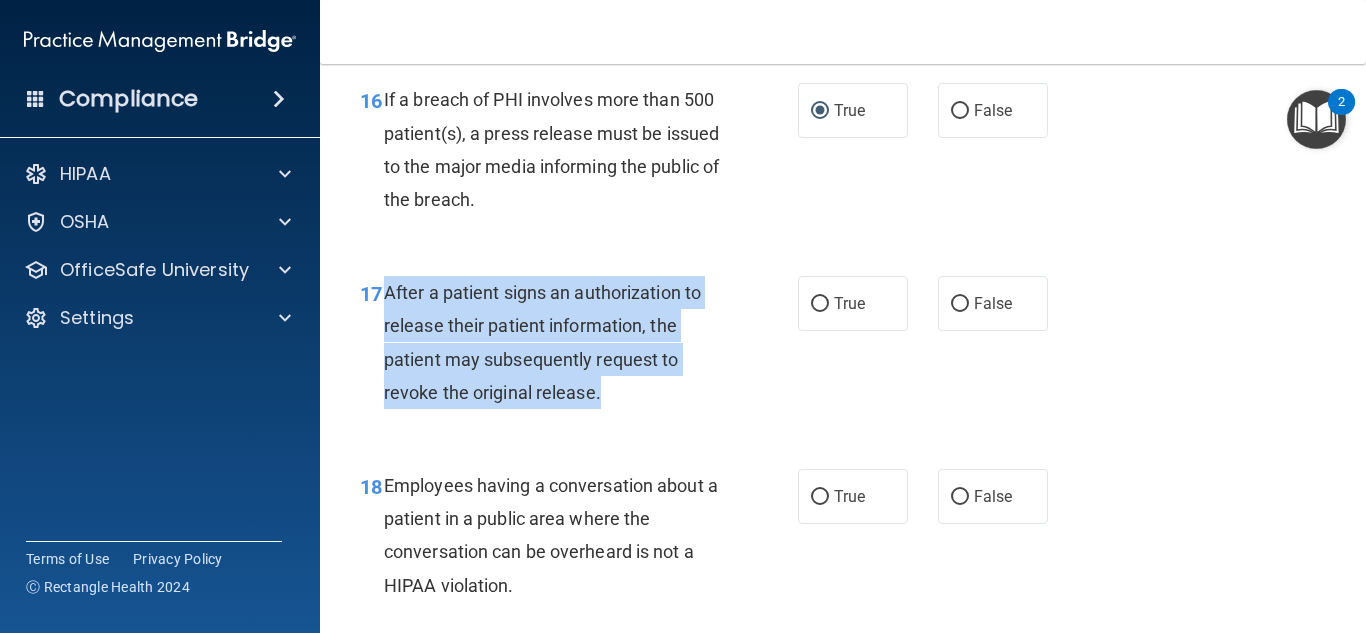 drag, startPoint x: 387, startPoint y: 289, endPoint x: 608, endPoint y: 391, distance: 243.40295 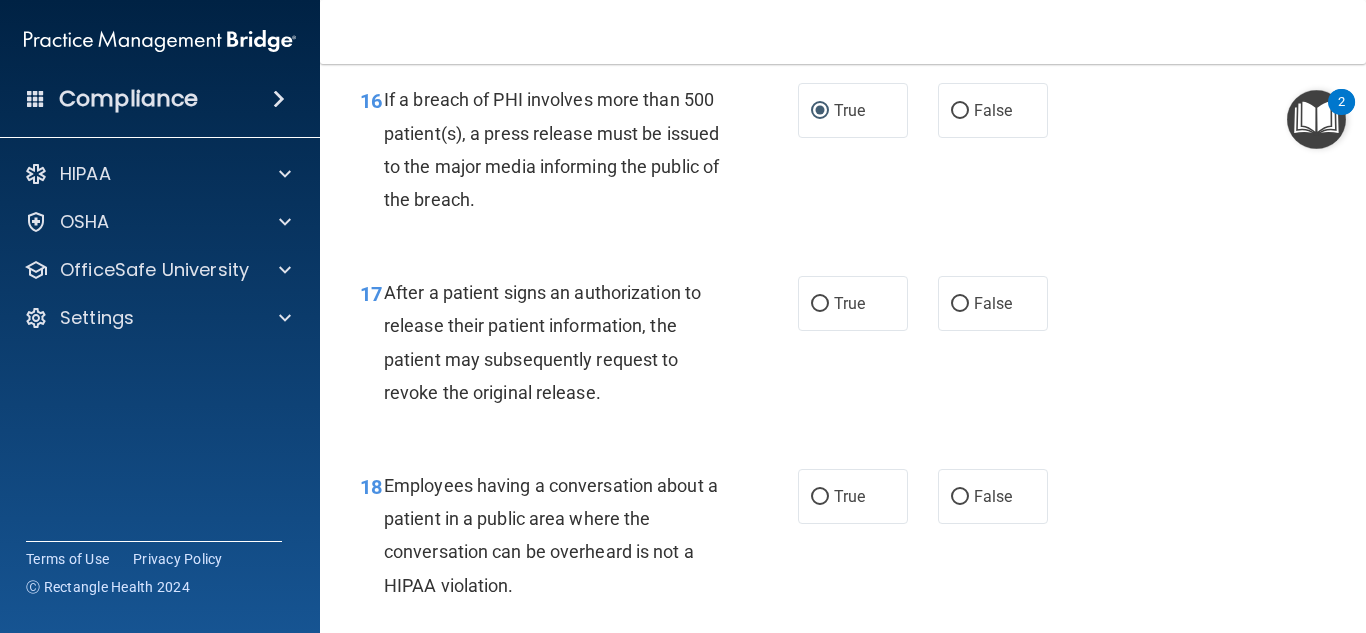 click on "17       After a patient signs an authorization to release their patient information, the patient may subsequently request to revoke the original release.                 True           False" at bounding box center [843, 347] 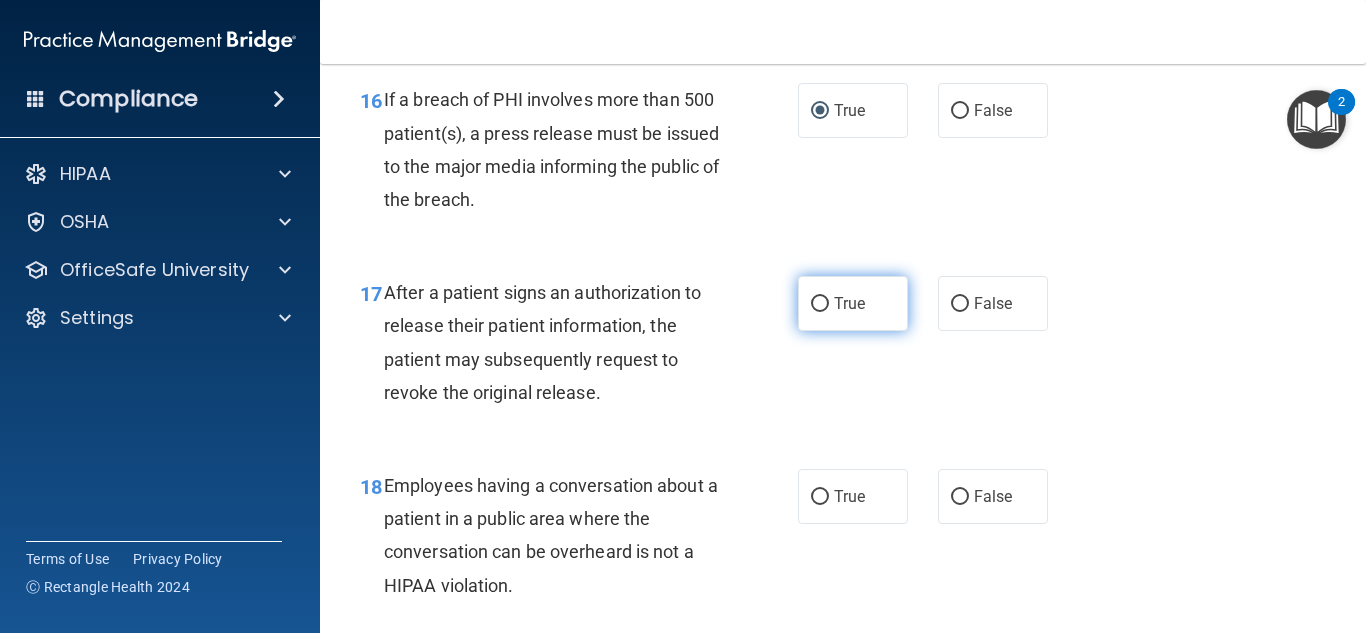 click on "True" at bounding box center [849, 303] 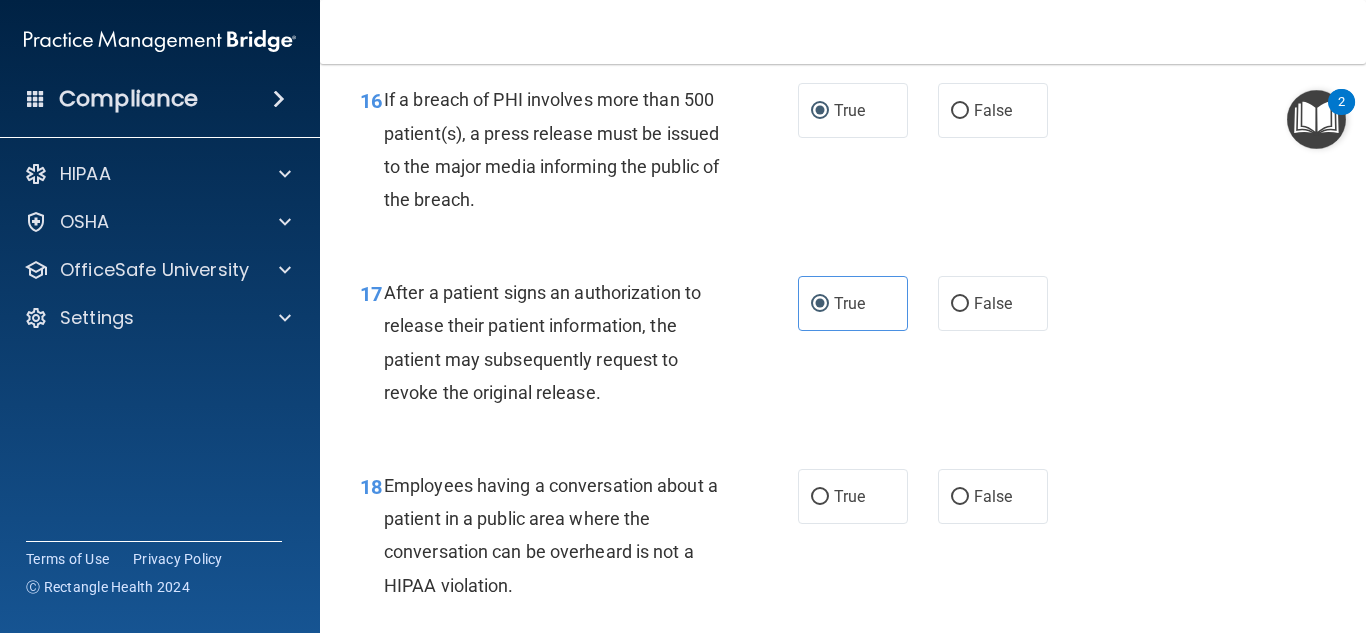 click on "16       If a breach of PHI involves more than 500 patient(s), a press release must be issued to the major media informing the public of the breach." at bounding box center (579, 154) 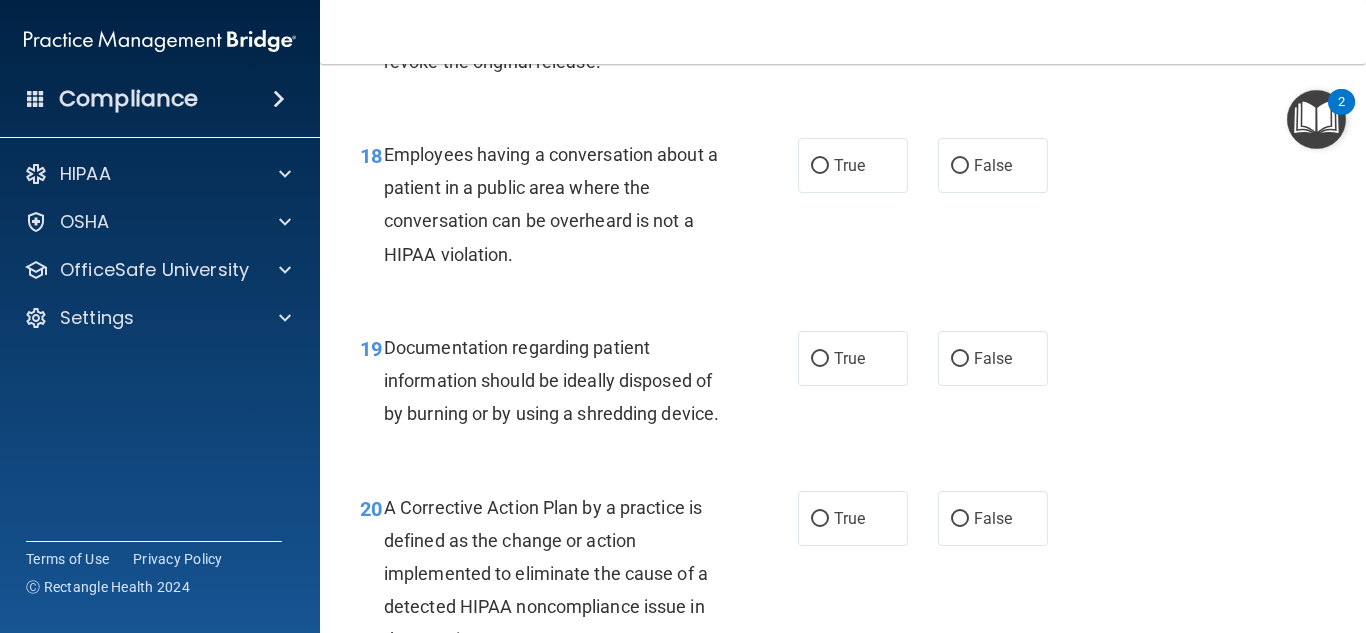 scroll, scrollTop: 3271, scrollLeft: 0, axis: vertical 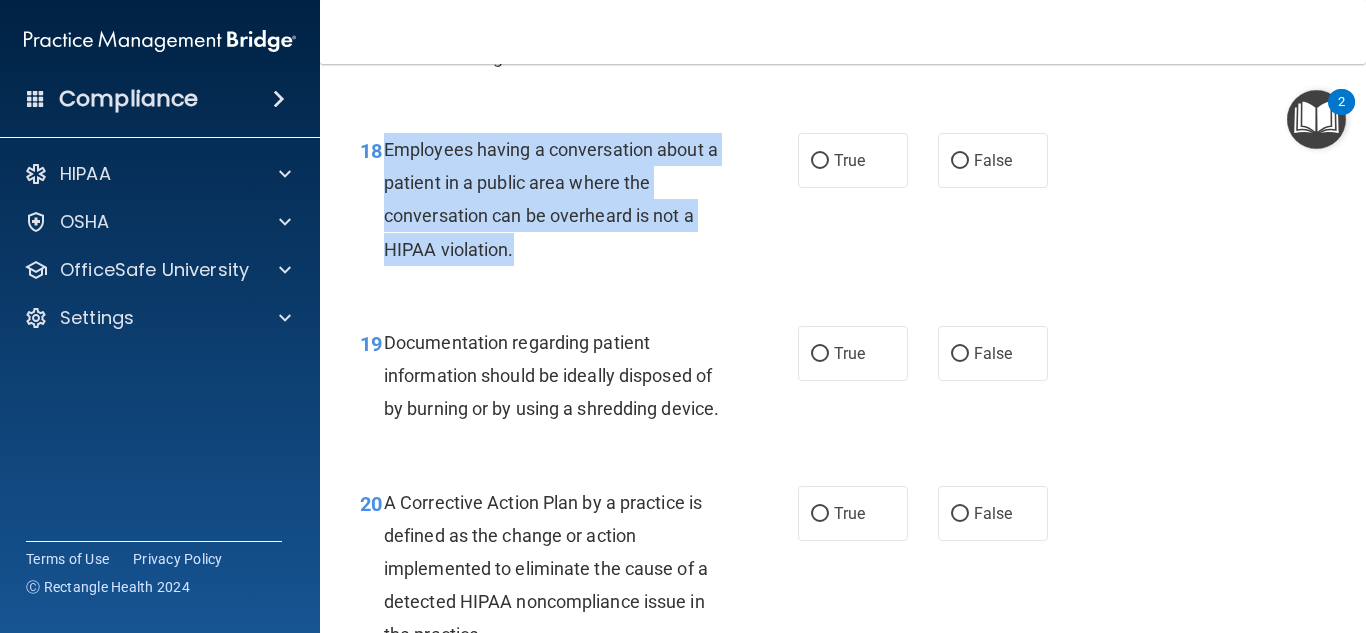 drag, startPoint x: 384, startPoint y: 140, endPoint x: 517, endPoint y: 256, distance: 176.47946 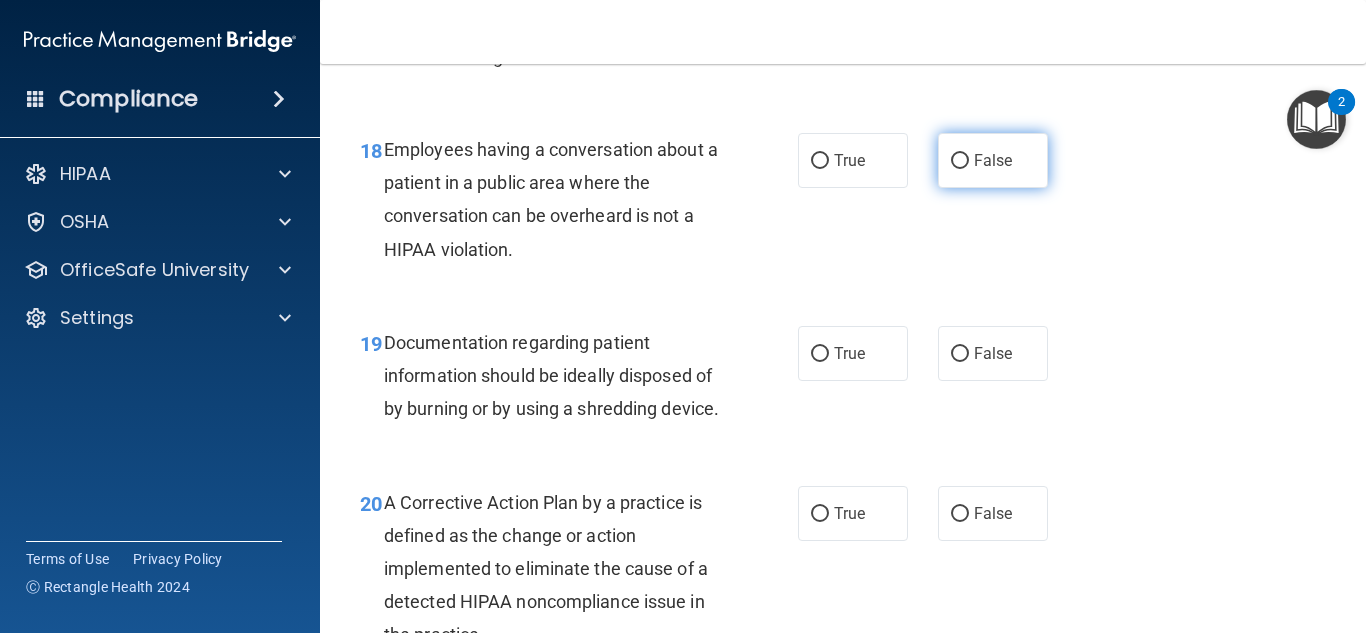 click on "False" at bounding box center [993, 160] 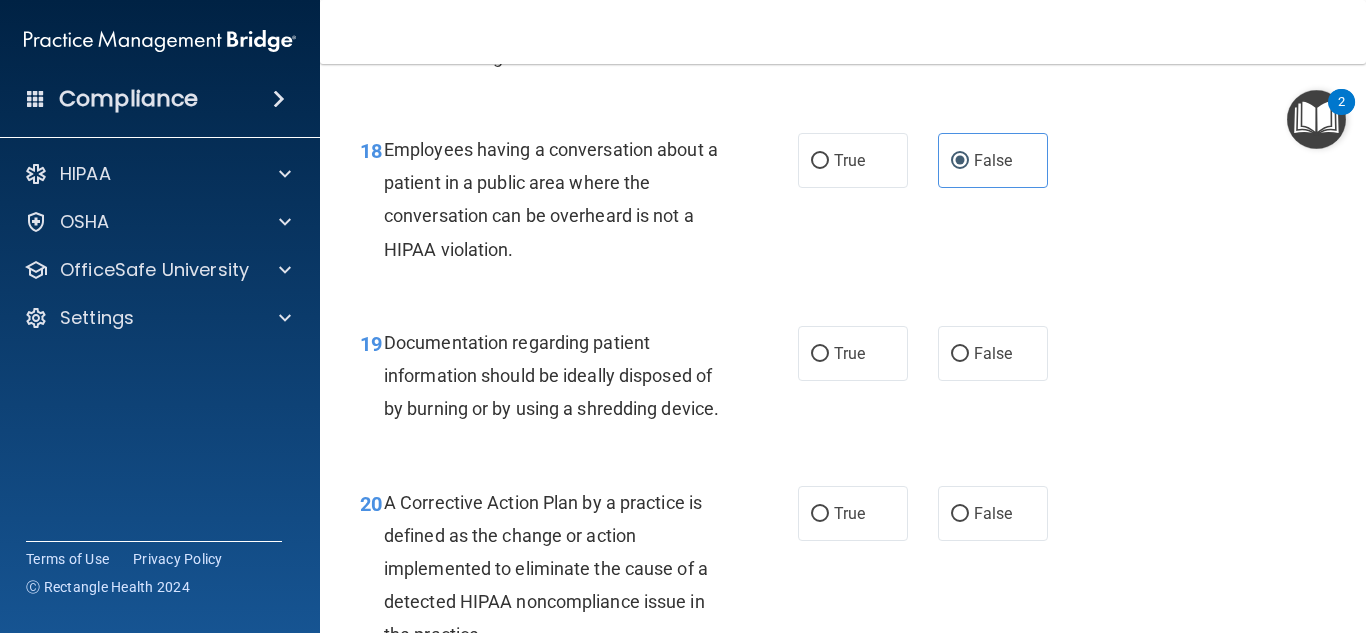 click on "Employees having a conversation about a patient in a public area where the conversation can be overheard is not a HIPAA violation." at bounding box center (559, 199) 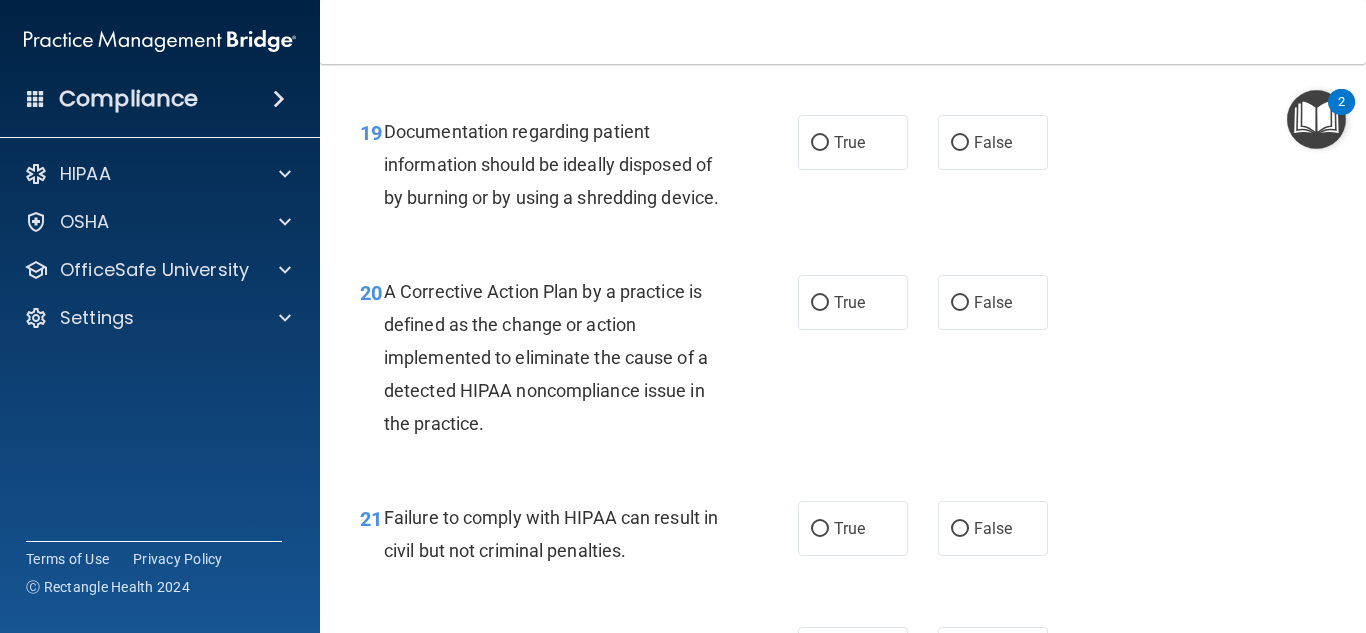 scroll, scrollTop: 3485, scrollLeft: 0, axis: vertical 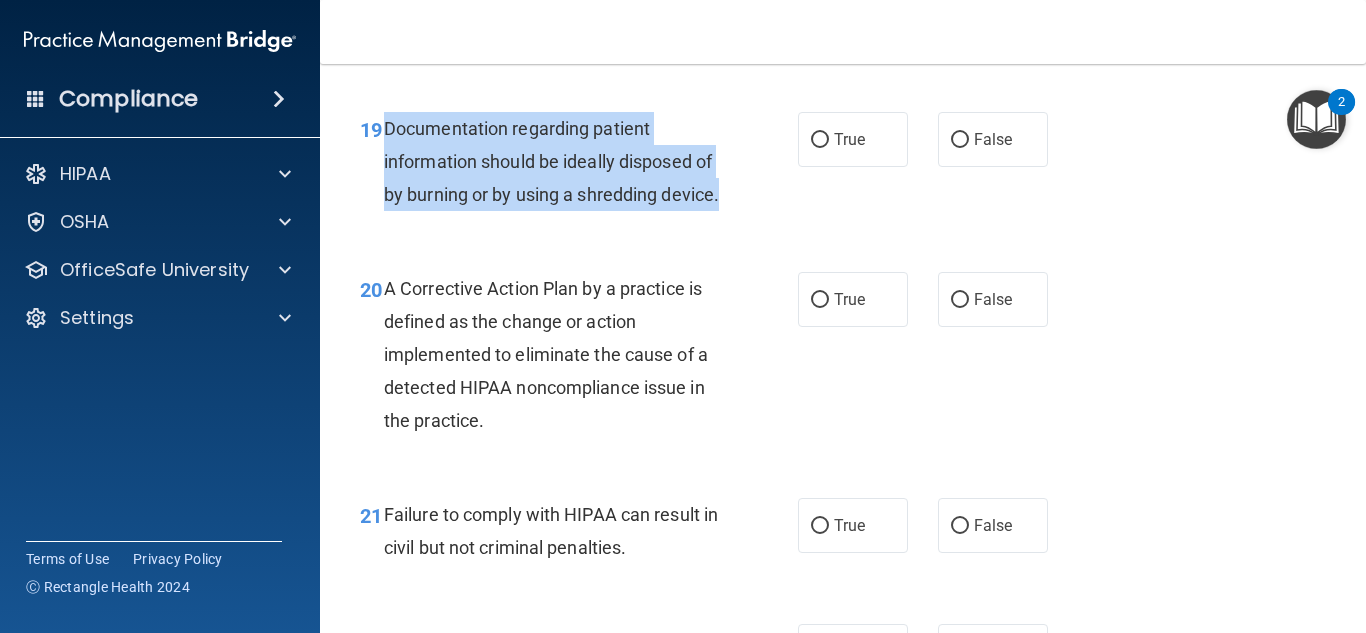 drag, startPoint x: 385, startPoint y: 135, endPoint x: 461, endPoint y: 215, distance: 110.34492 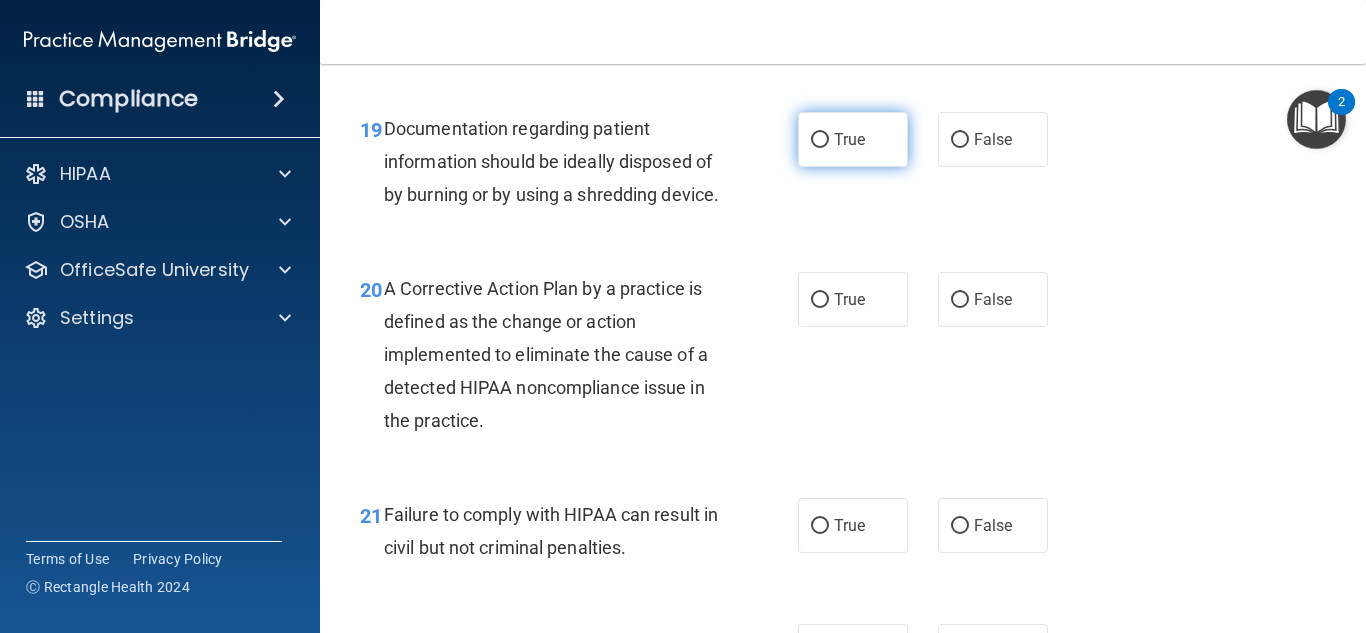 click on "True" at bounding box center (853, 139) 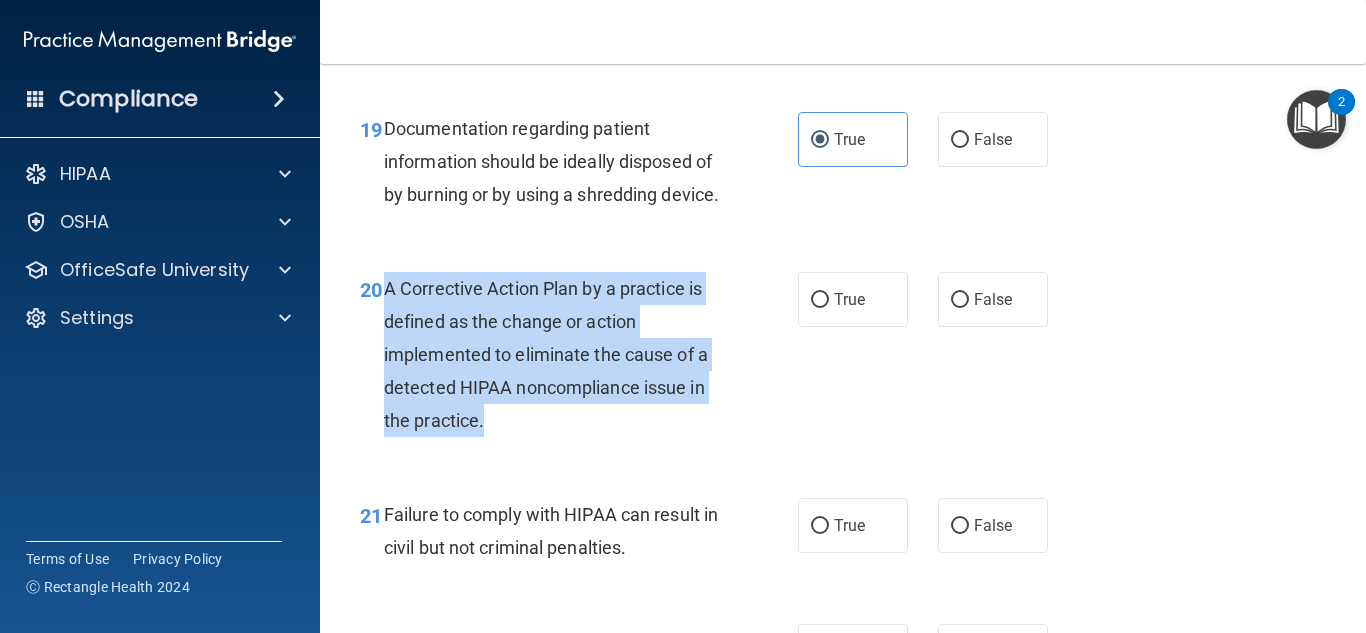 drag, startPoint x: 386, startPoint y: 321, endPoint x: 553, endPoint y: 447, distance: 209.20087 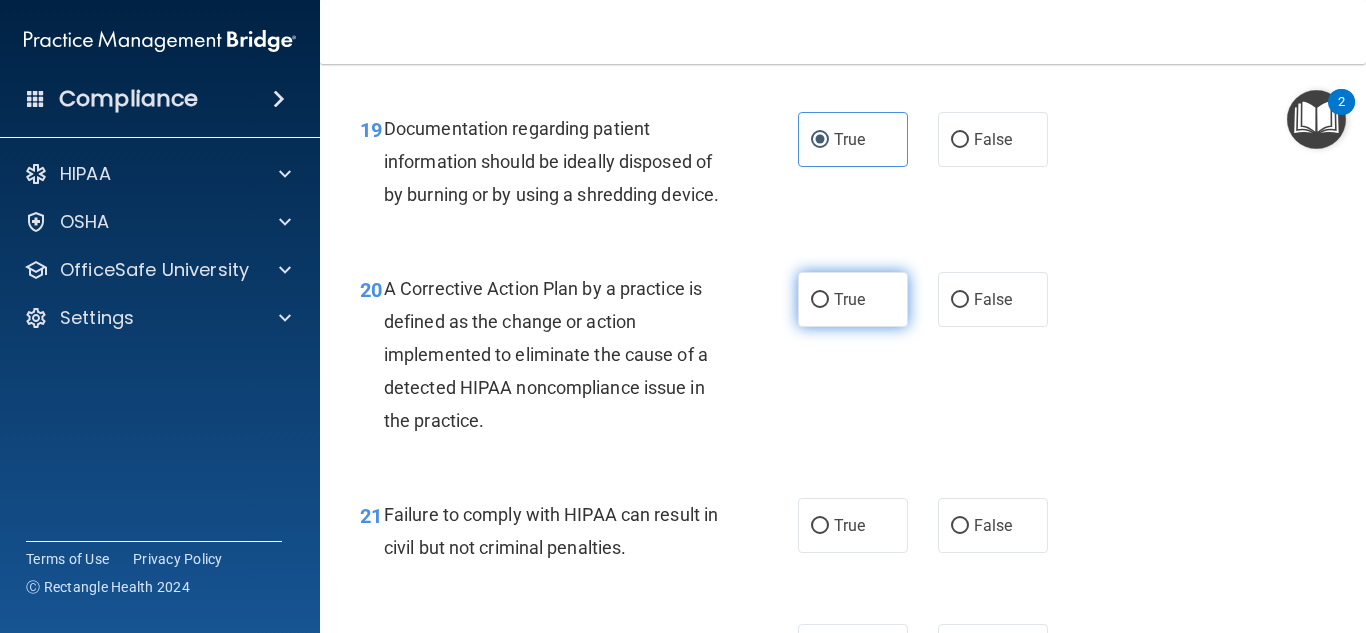 click on "True" at bounding box center (853, 299) 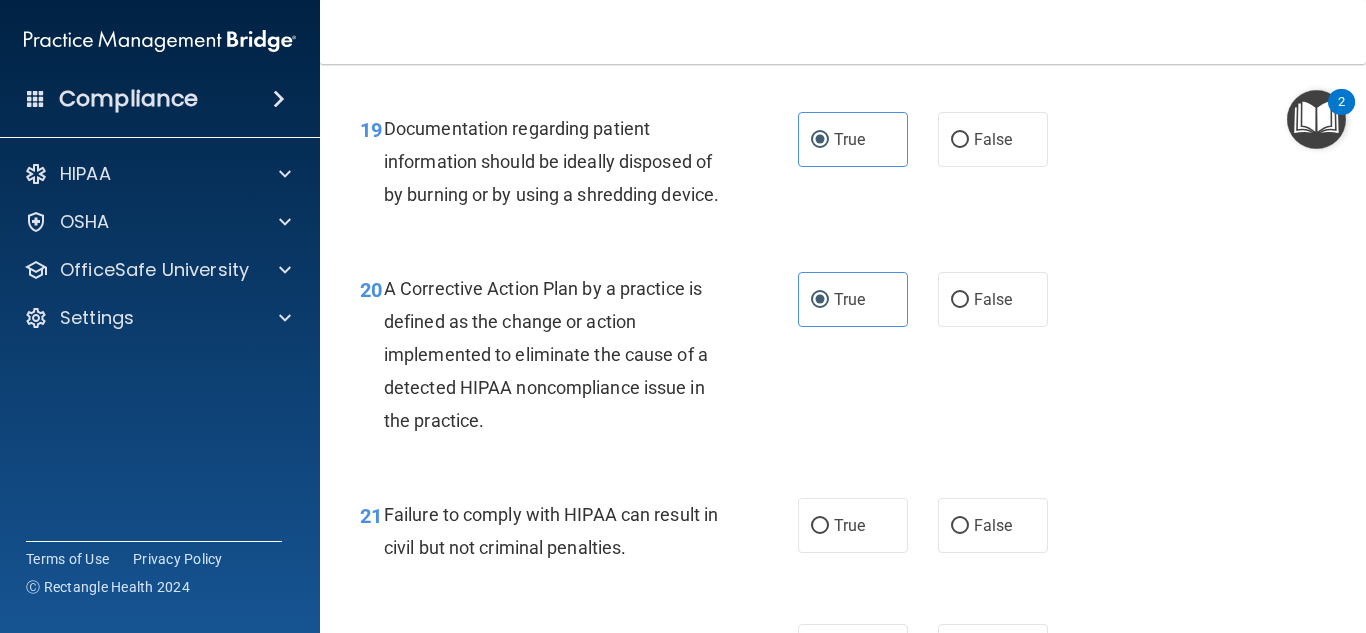 click on "20       A Corrective Action Plan by a practice is defined as the change or action implemented to eliminate the cause of a detected HIPAA noncompliance issue in the practice.                 True           False" at bounding box center (843, 360) 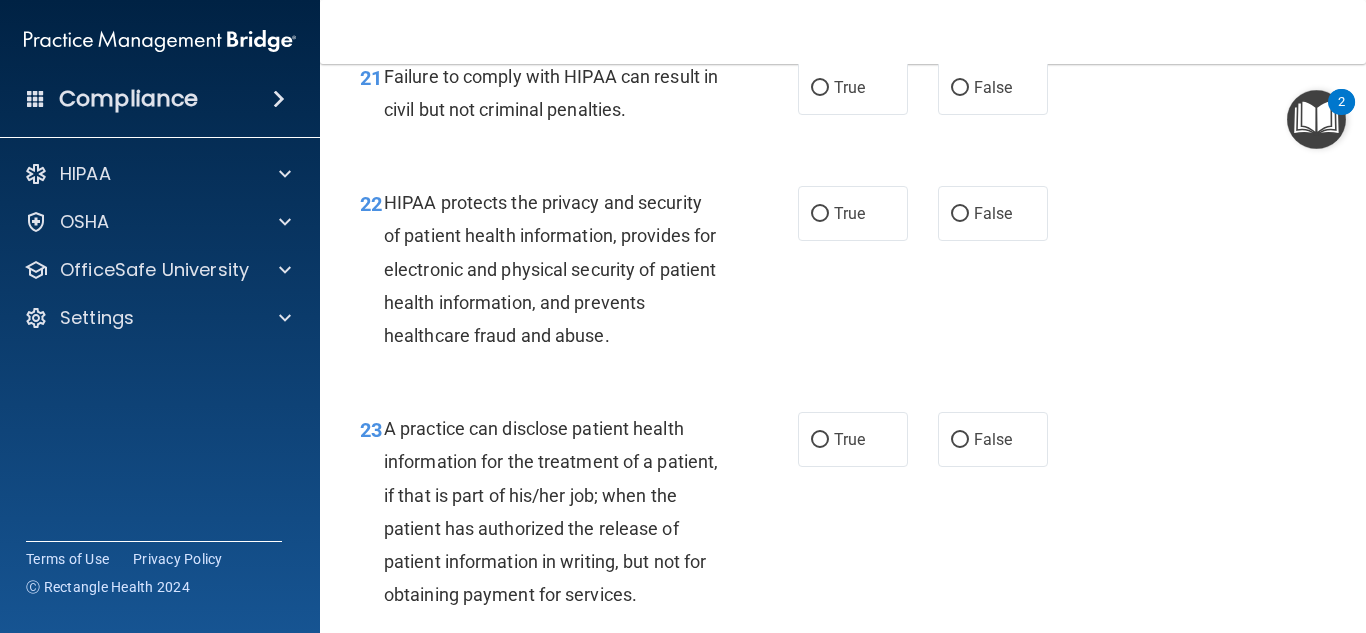 scroll, scrollTop: 3922, scrollLeft: 0, axis: vertical 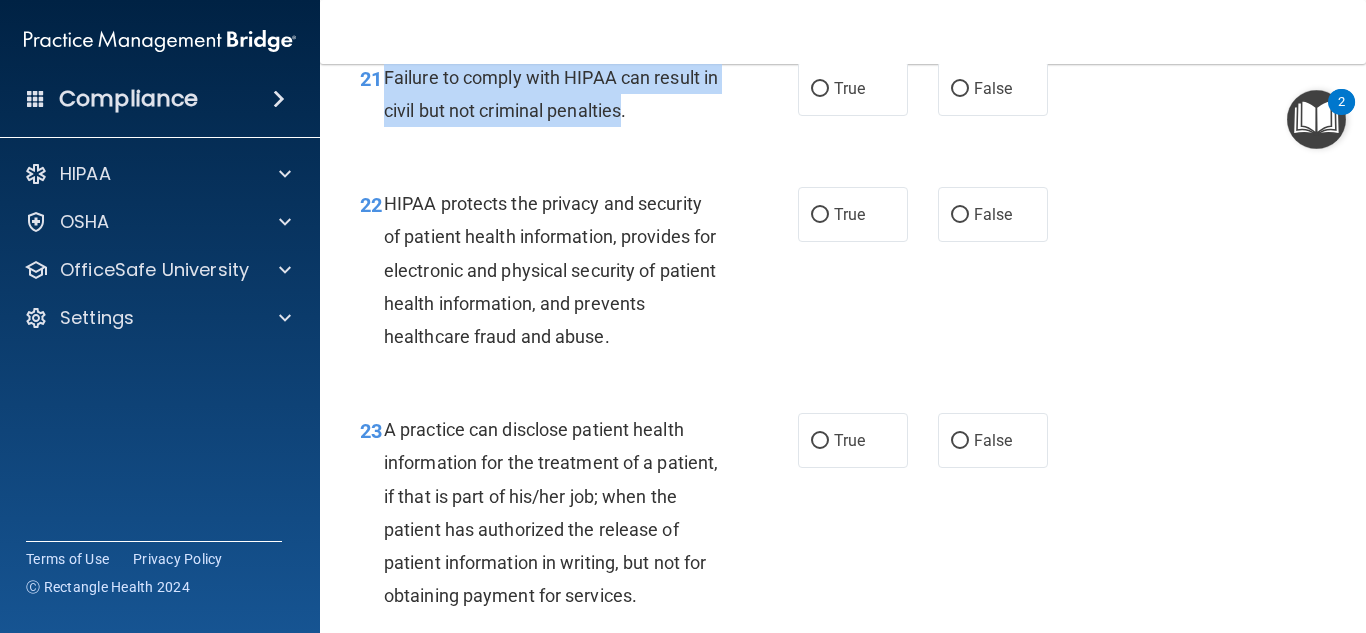 drag, startPoint x: 387, startPoint y: 112, endPoint x: 641, endPoint y: 156, distance: 257.78287 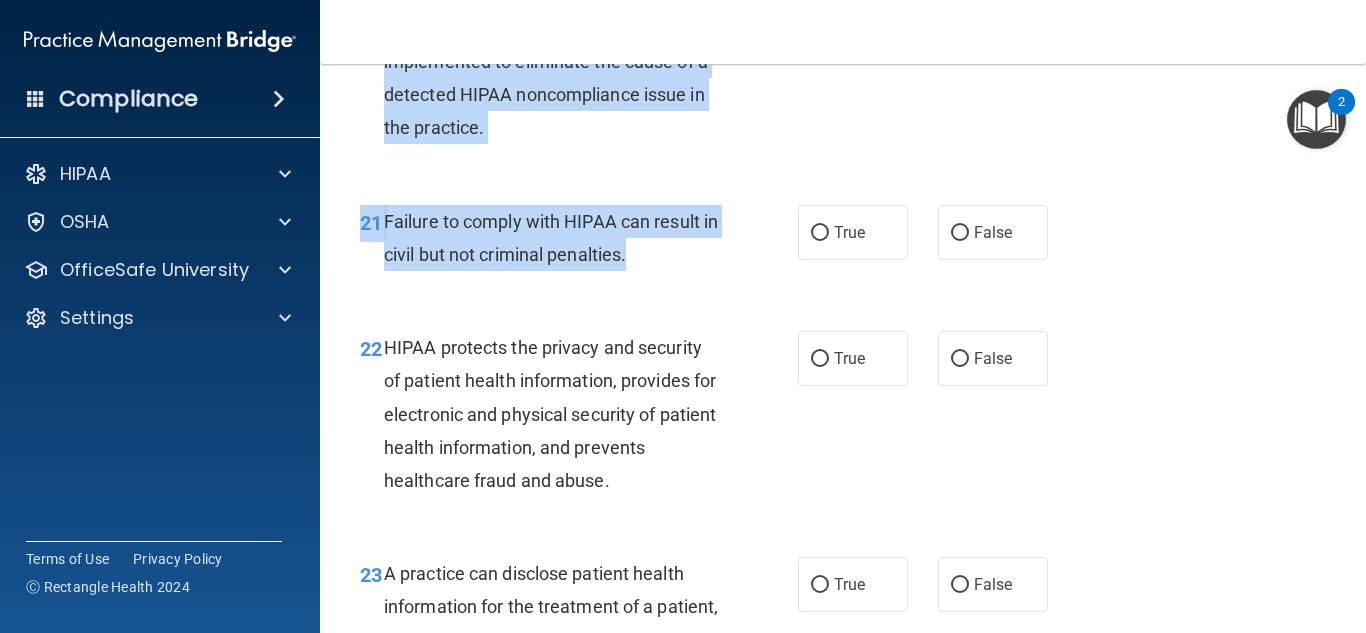 scroll, scrollTop: 3763, scrollLeft: 0, axis: vertical 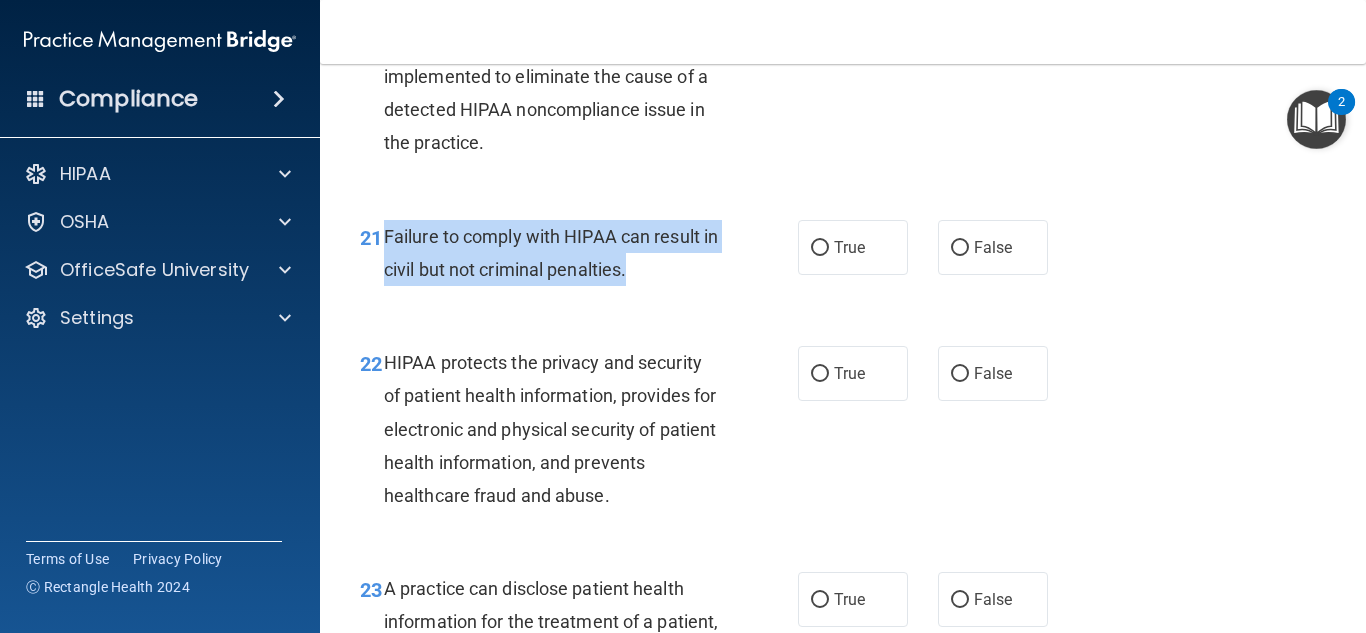drag, startPoint x: 654, startPoint y: 154, endPoint x: 381, endPoint y: 251, distance: 289.72055 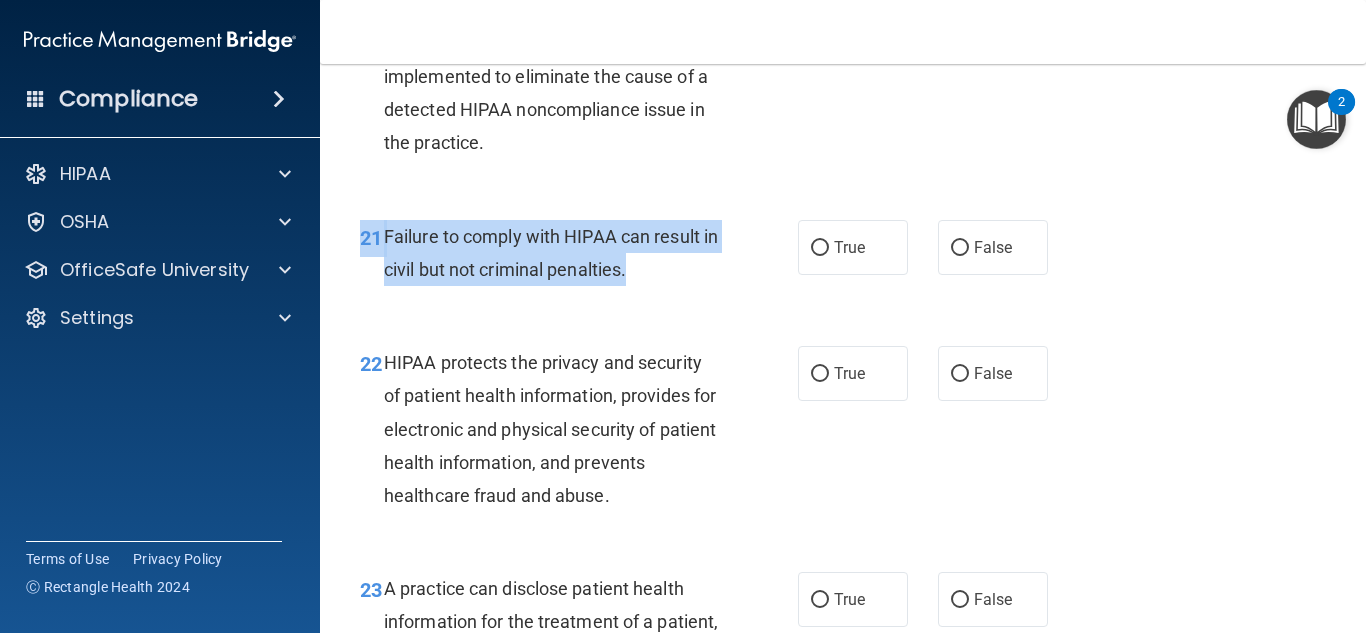 click on "Failure to comply with HIPAA can result in civil but not criminal penalties." at bounding box center [551, 253] 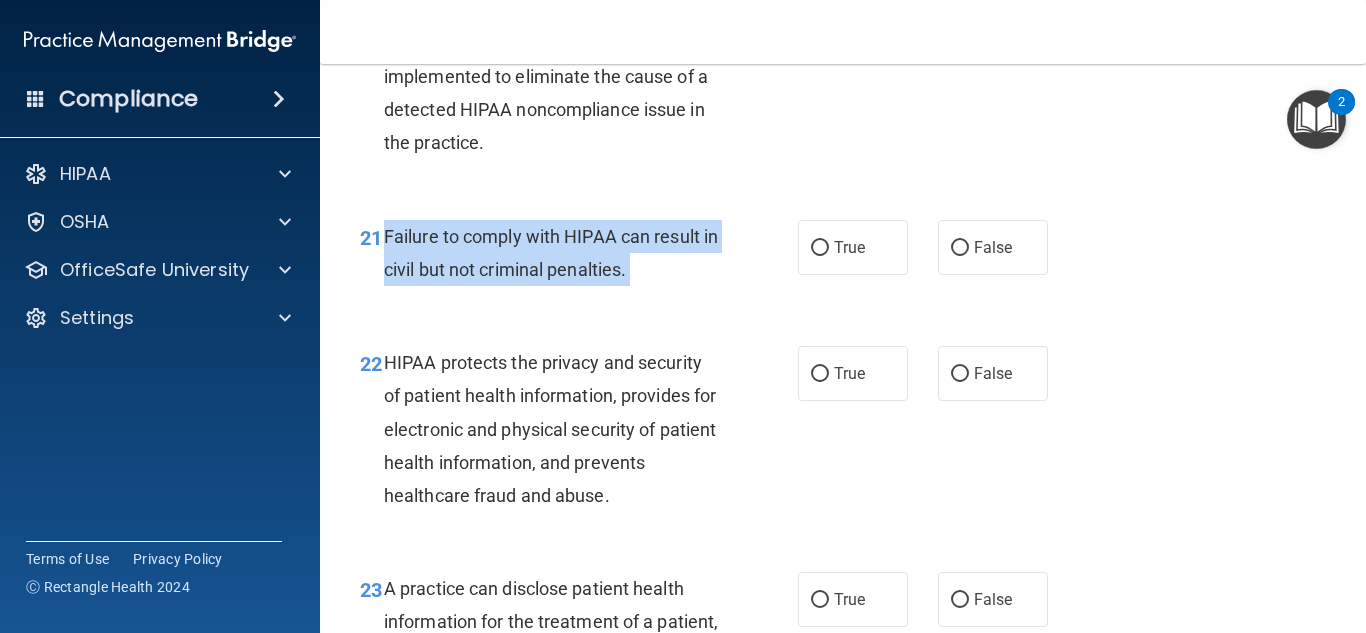 drag, startPoint x: 385, startPoint y: 265, endPoint x: 650, endPoint y: 308, distance: 268.466 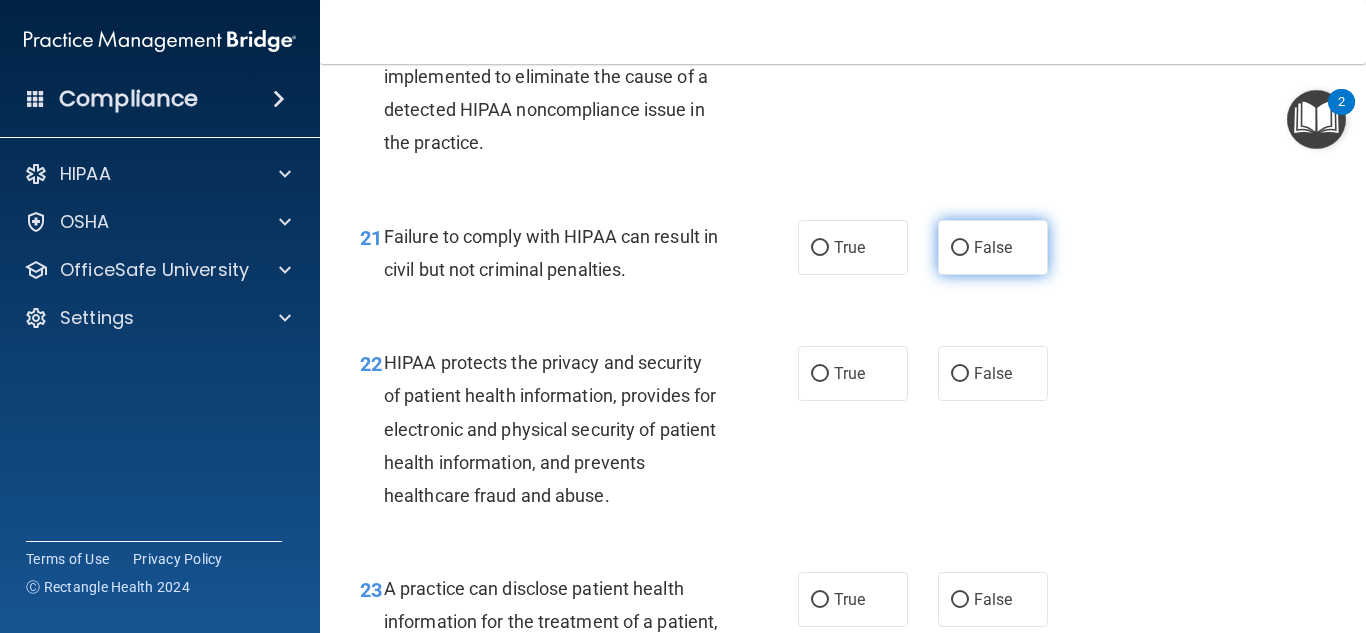 click on "False" at bounding box center (993, 247) 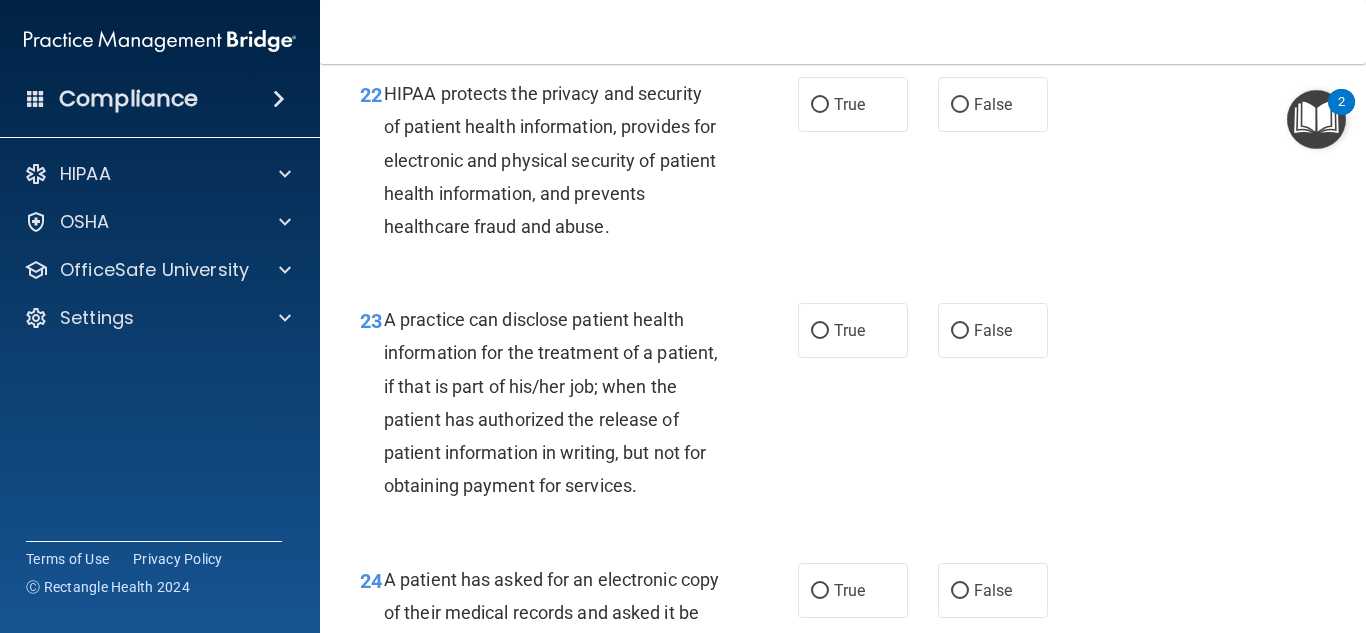 scroll, scrollTop: 4049, scrollLeft: 0, axis: vertical 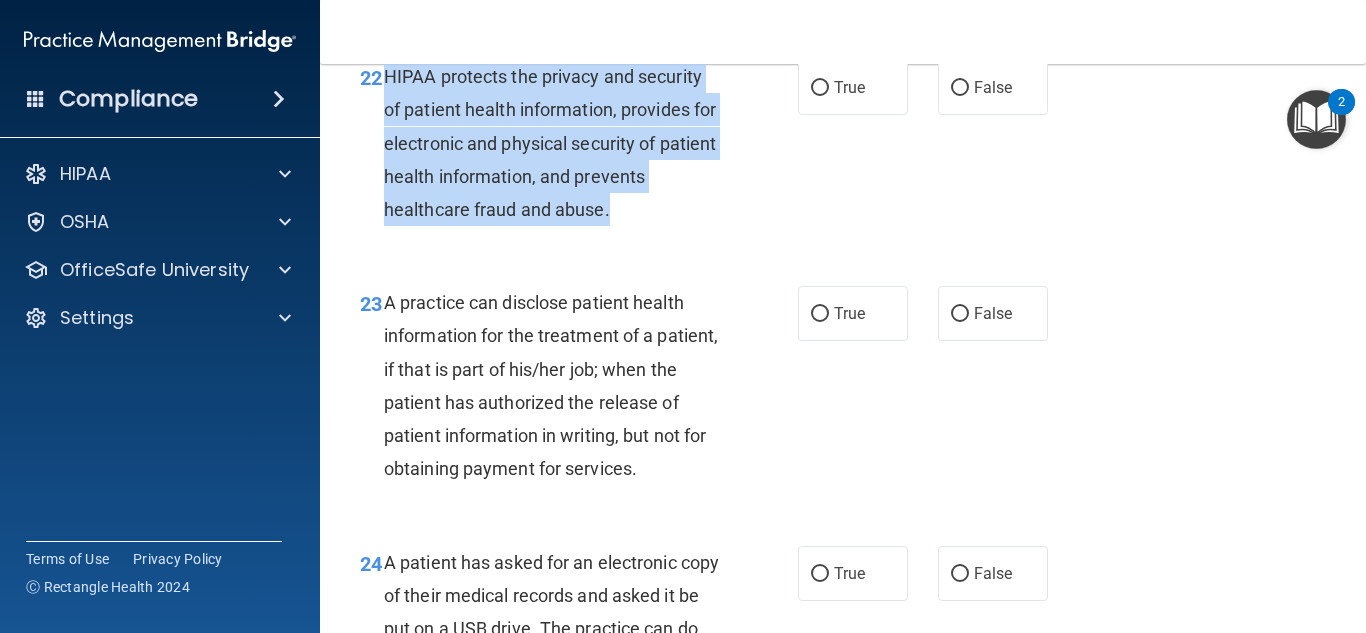 drag, startPoint x: 382, startPoint y: 110, endPoint x: 713, endPoint y: 232, distance: 352.76764 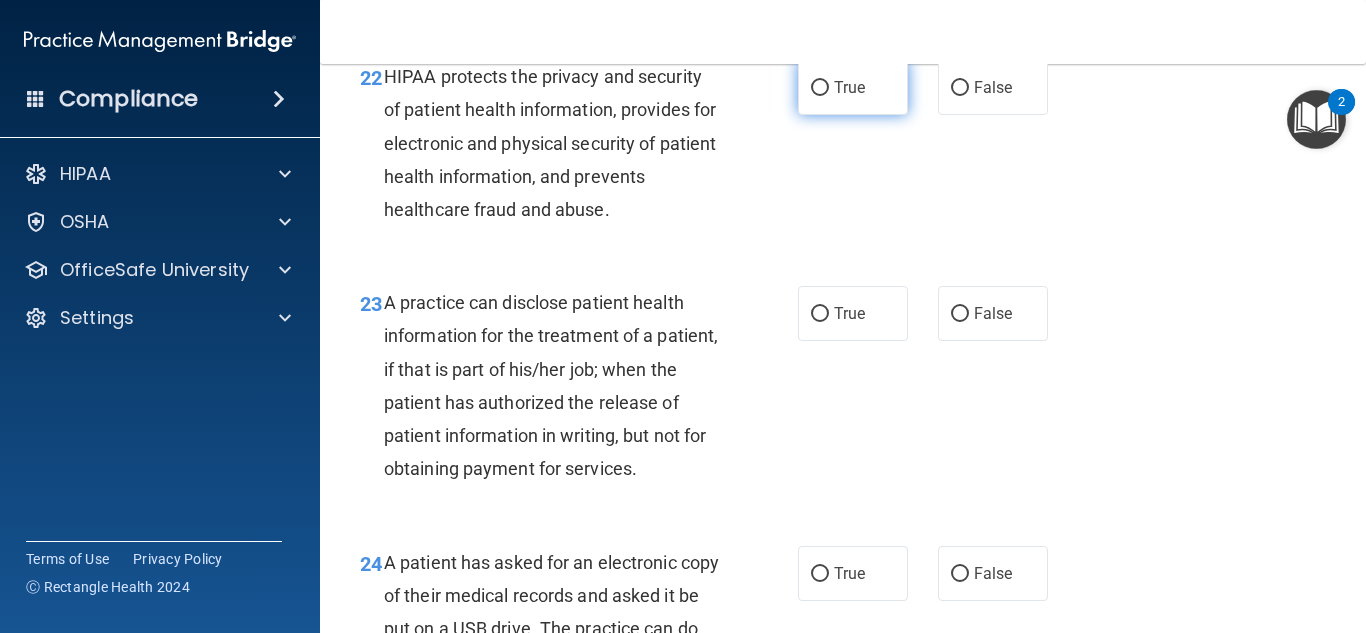 click on "True" at bounding box center (853, 87) 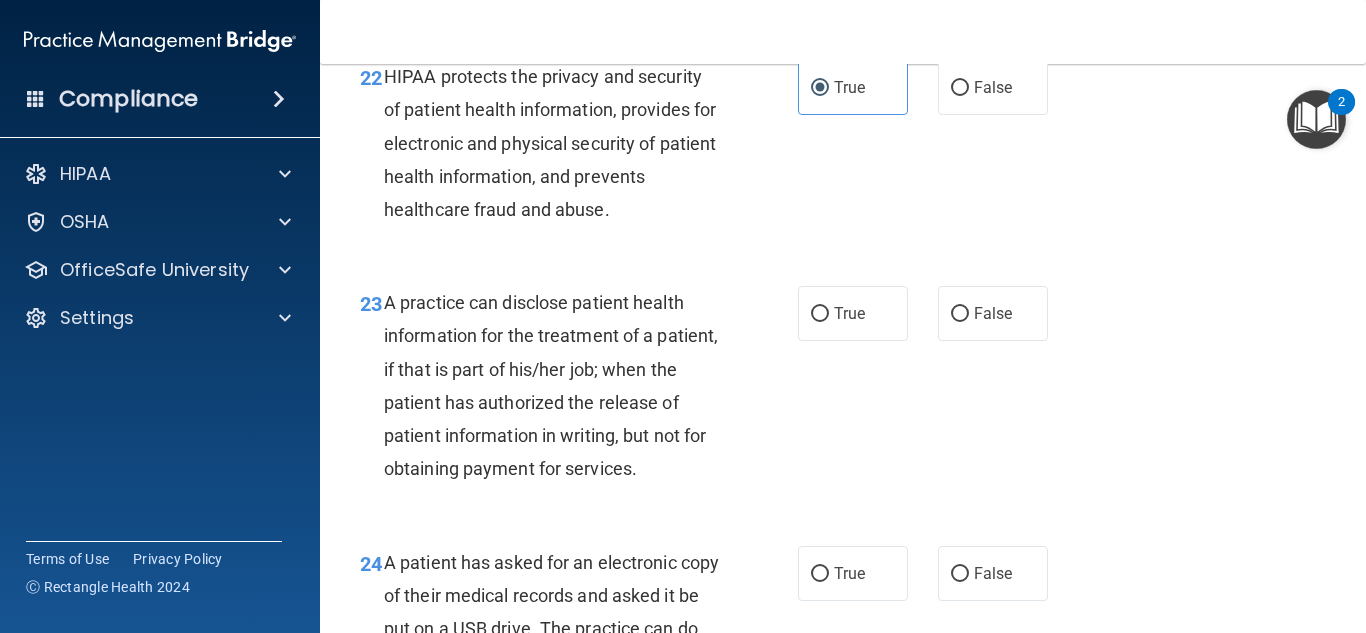 click on "22       HIPAA protects the privacy and security of patient health information, provides for electronic and physical security of patient health information, and prevents healthcare fraud and abuse.                 True           False" at bounding box center [843, 148] 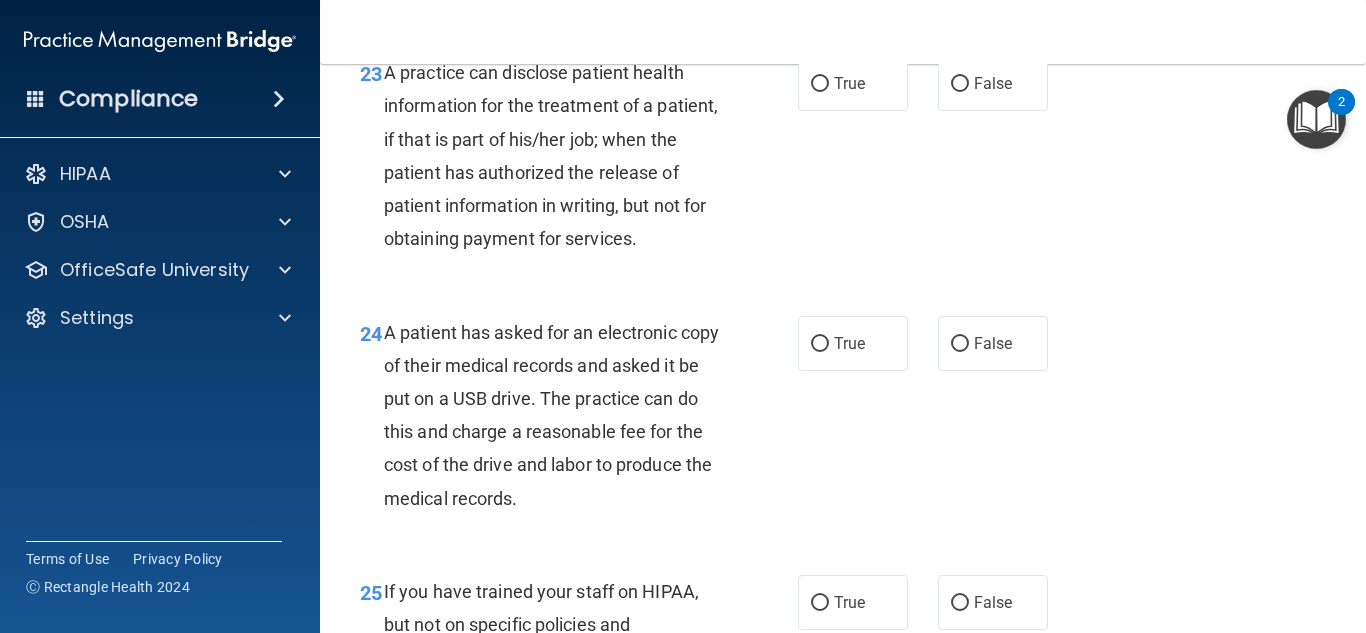 scroll, scrollTop: 4274, scrollLeft: 0, axis: vertical 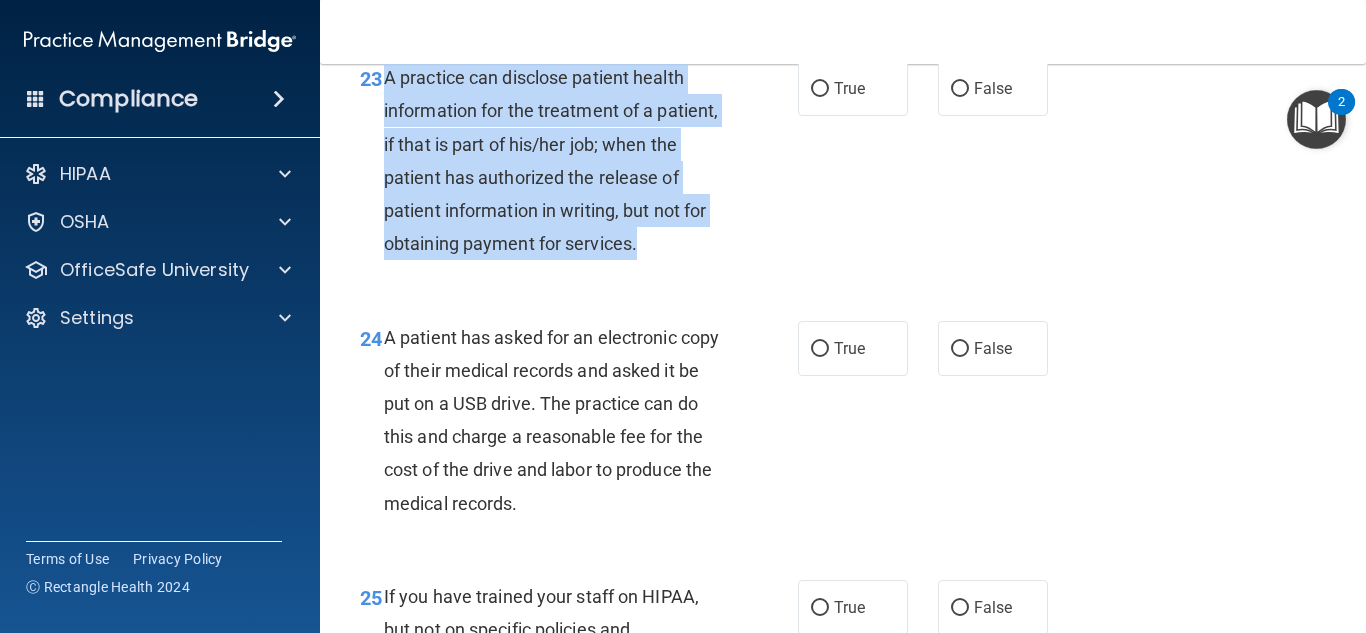 drag, startPoint x: 387, startPoint y: 108, endPoint x: 688, endPoint y: 274, distance: 343.73972 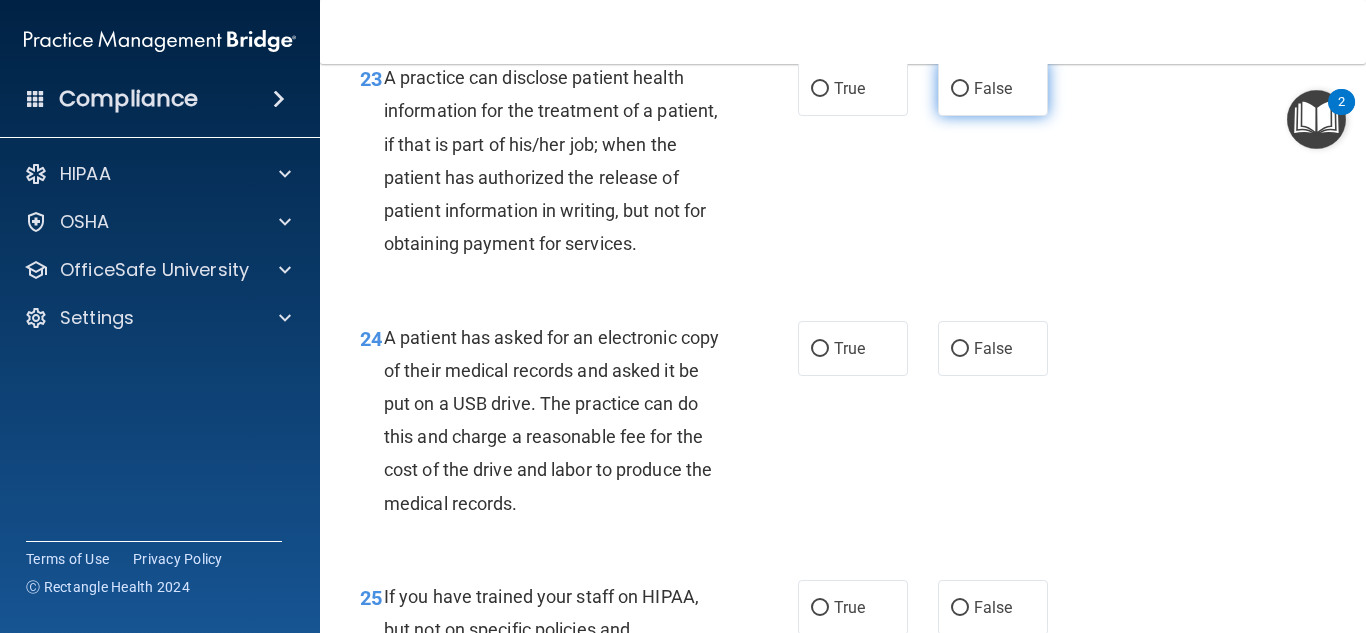 click on "False" at bounding box center (993, 88) 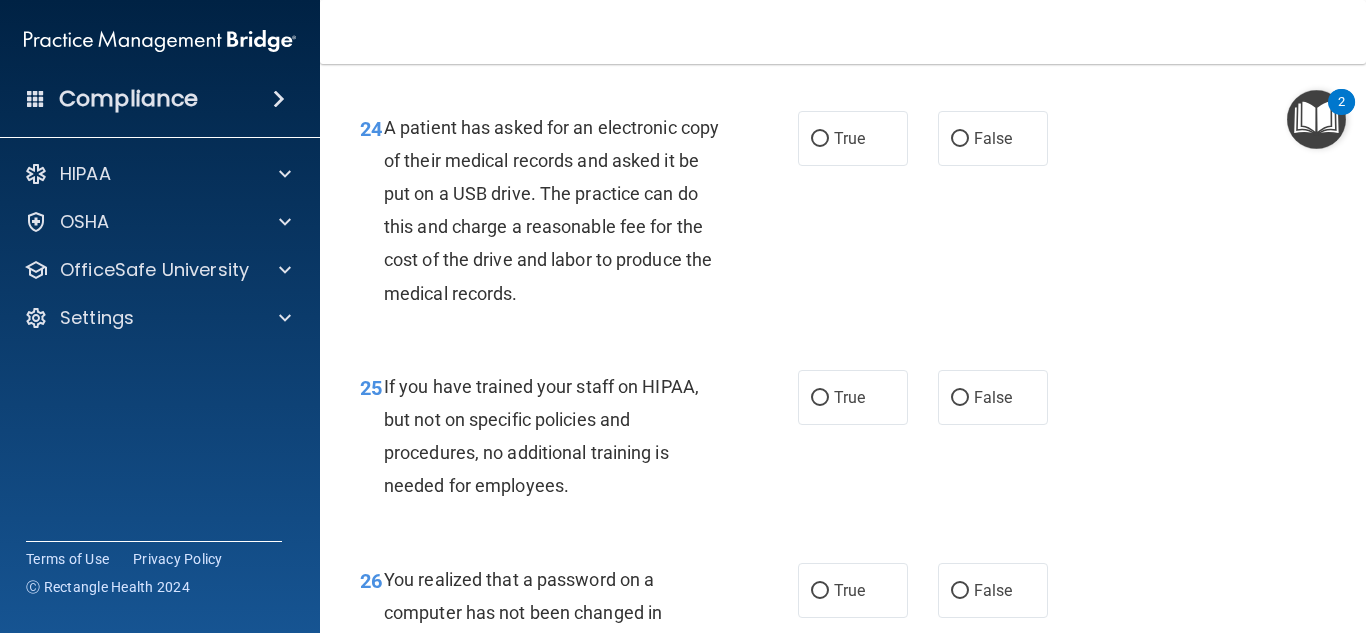 scroll, scrollTop: 4490, scrollLeft: 0, axis: vertical 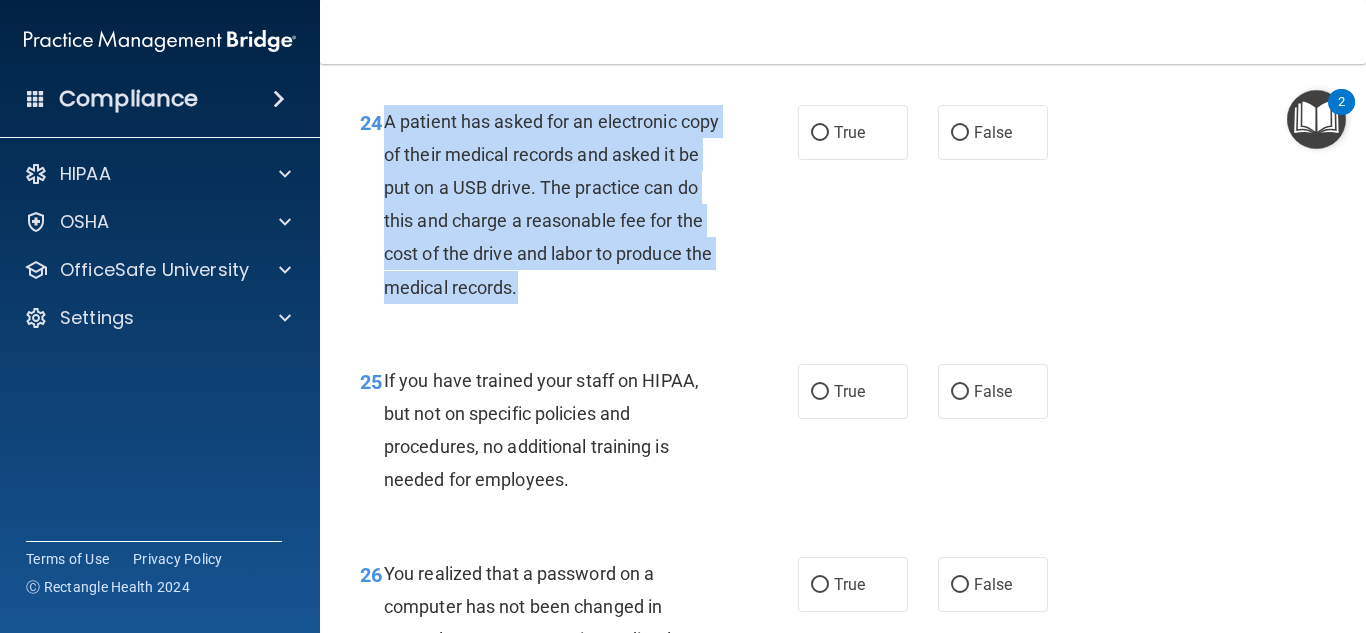 drag, startPoint x: 383, startPoint y: 146, endPoint x: 555, endPoint y: 330, distance: 251.87299 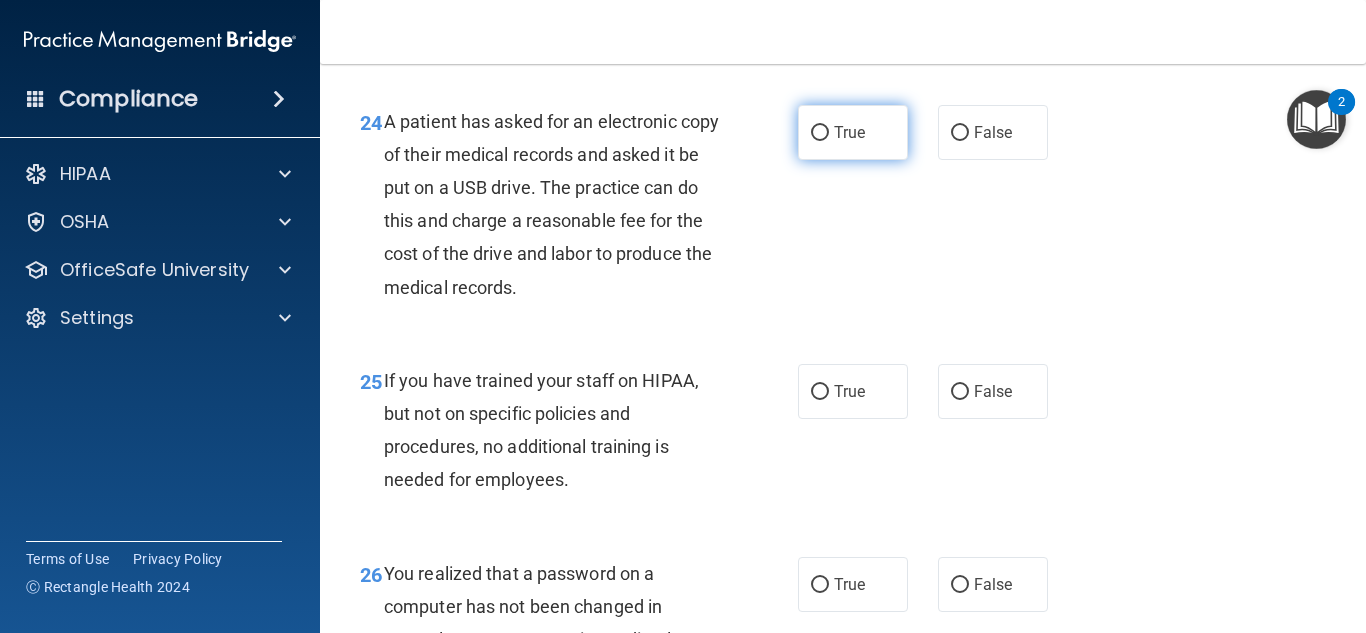 click on "True" at bounding box center (853, 132) 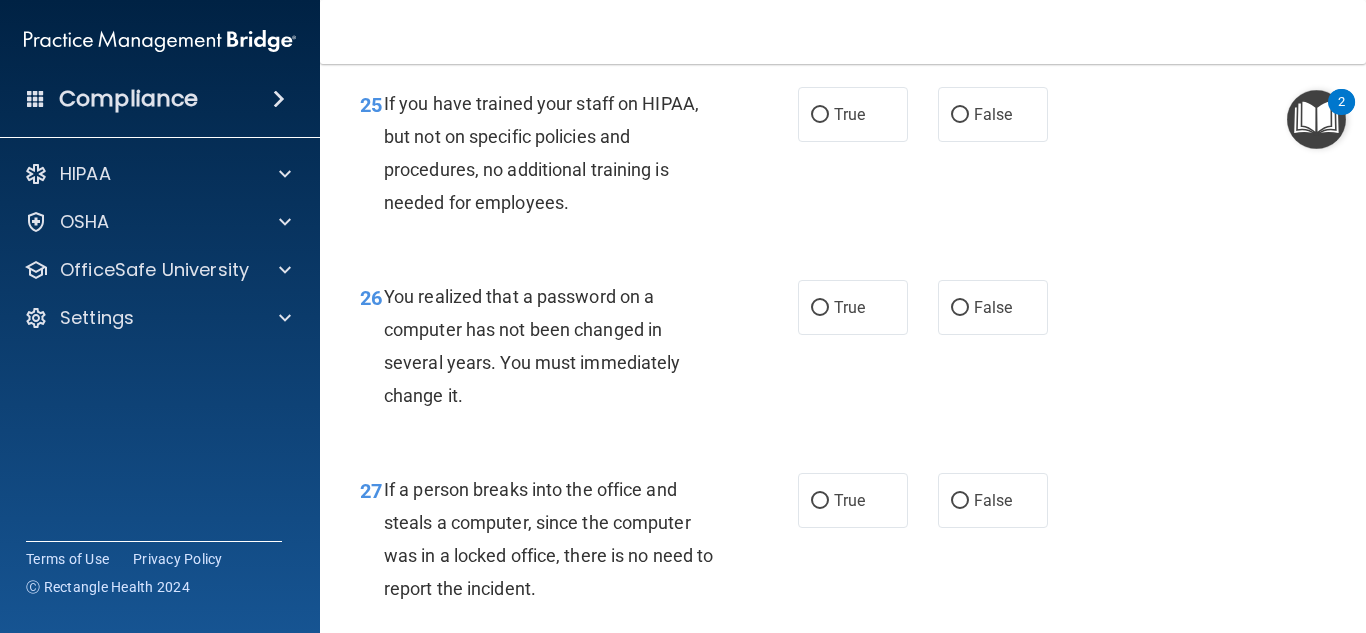 scroll, scrollTop: 4778, scrollLeft: 0, axis: vertical 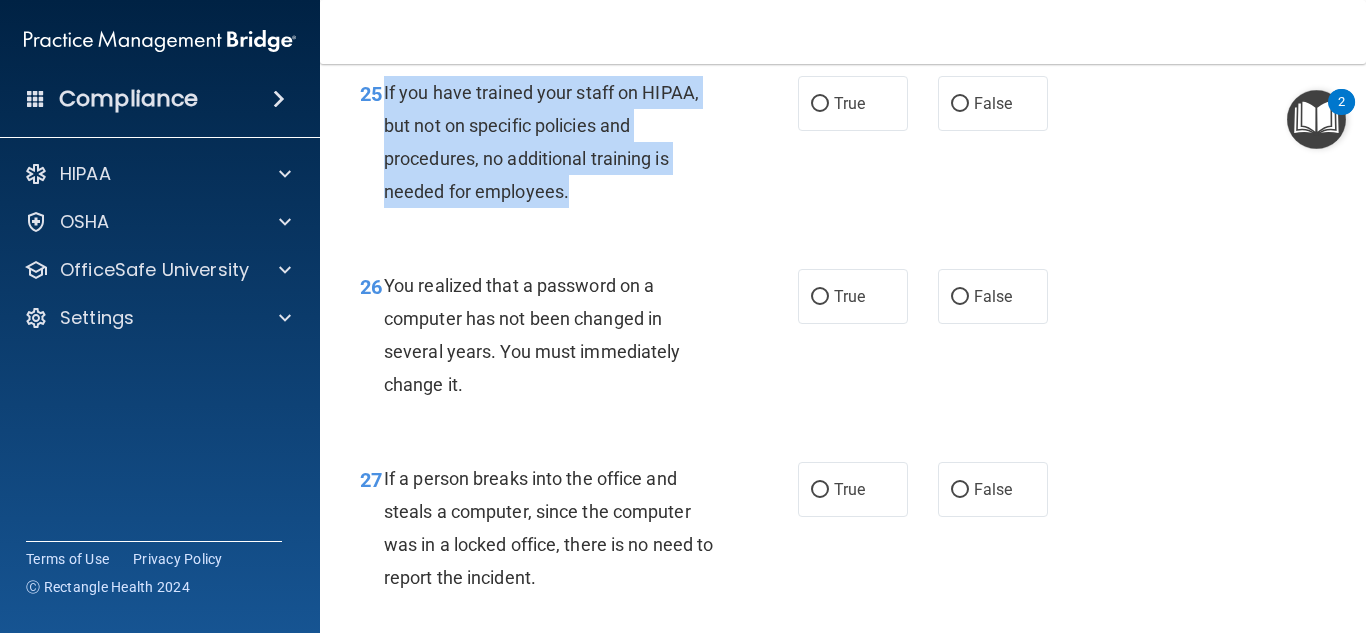 drag, startPoint x: 384, startPoint y: 125, endPoint x: 629, endPoint y: 224, distance: 264.2461 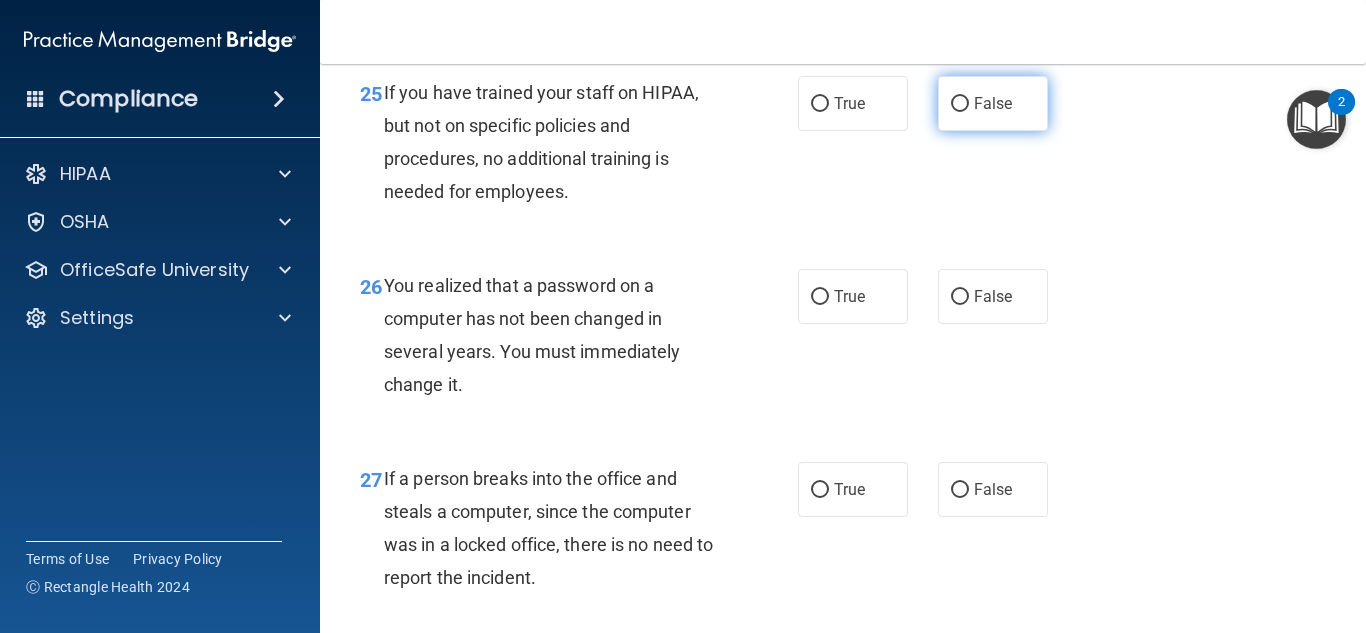 click on "False" at bounding box center [993, 103] 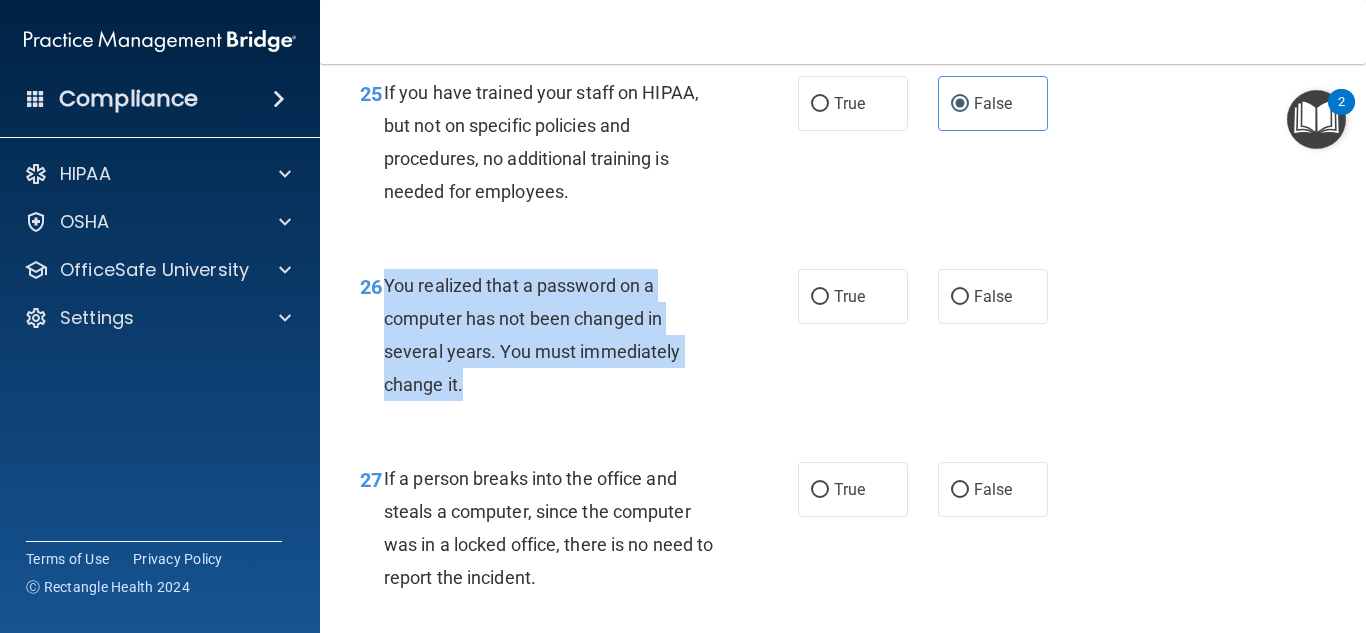 drag, startPoint x: 388, startPoint y: 316, endPoint x: 510, endPoint y: 403, distance: 149.84325 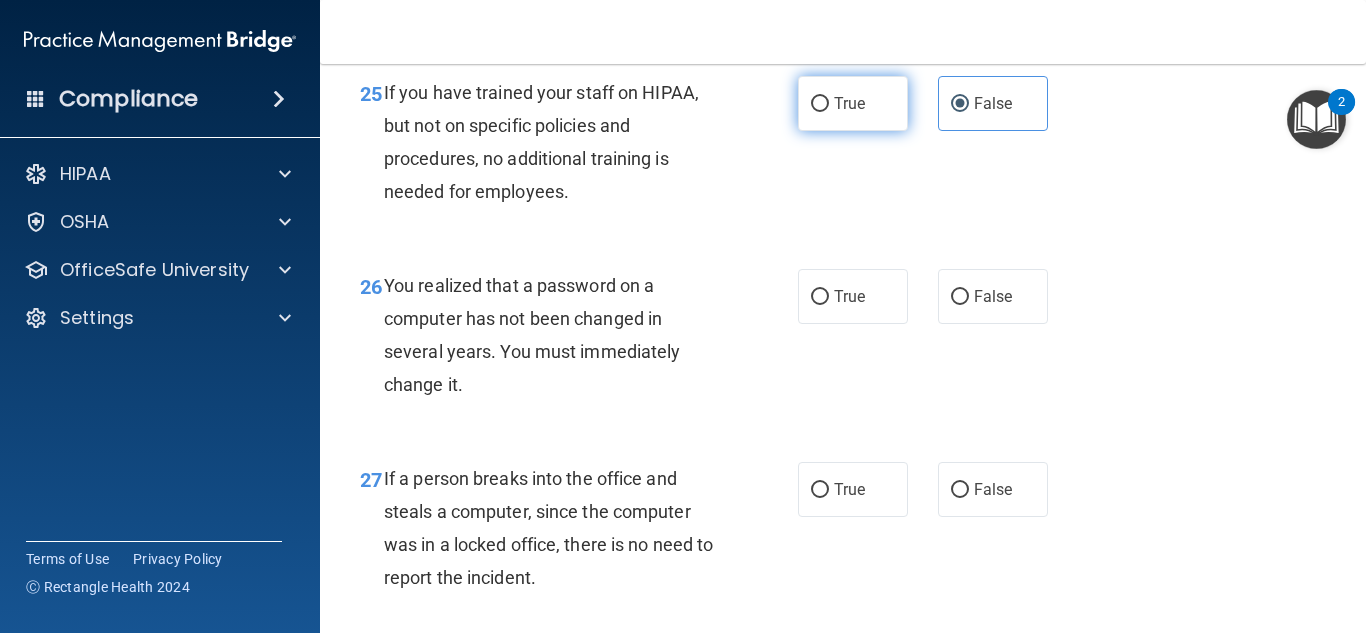 click on "True" at bounding box center (853, 103) 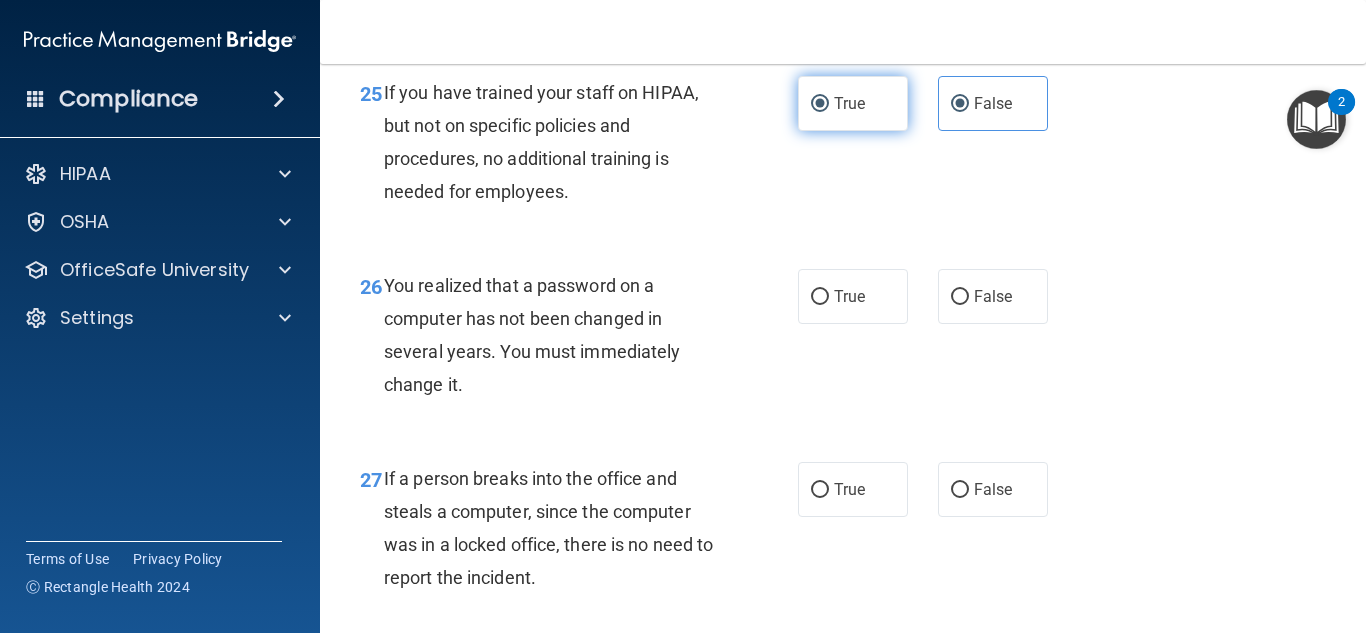 radio on "false" 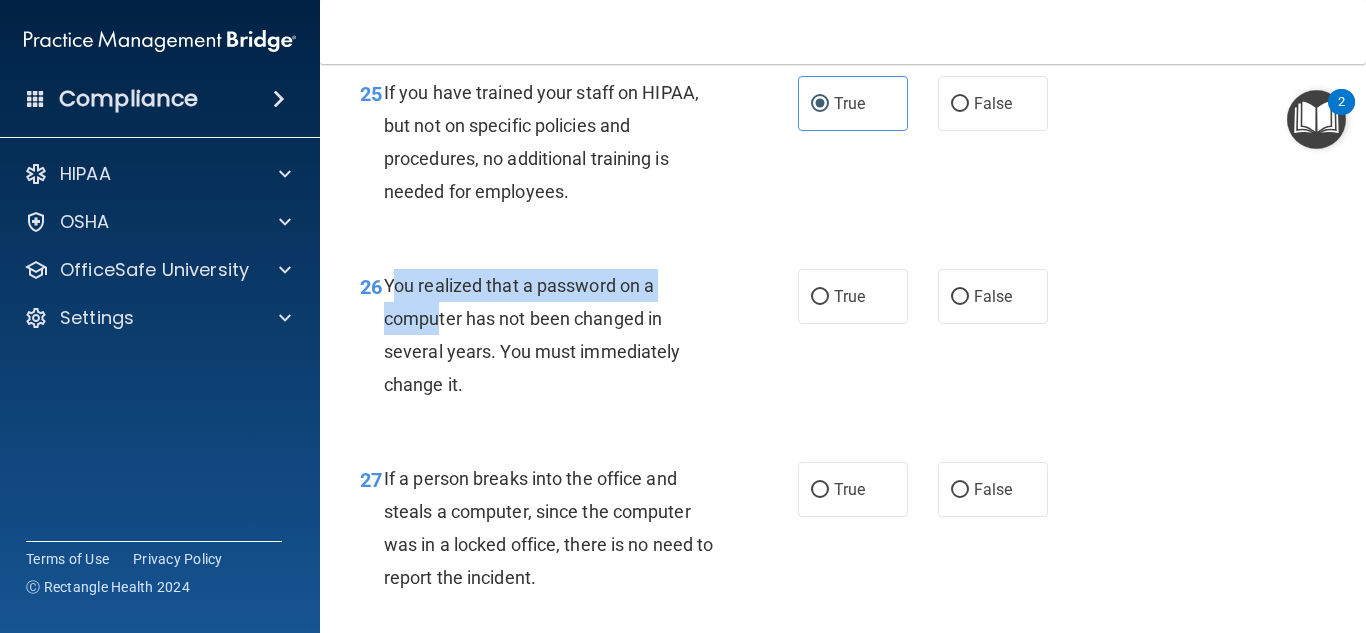 drag, startPoint x: 390, startPoint y: 326, endPoint x: 429, endPoint y: 362, distance: 53.075417 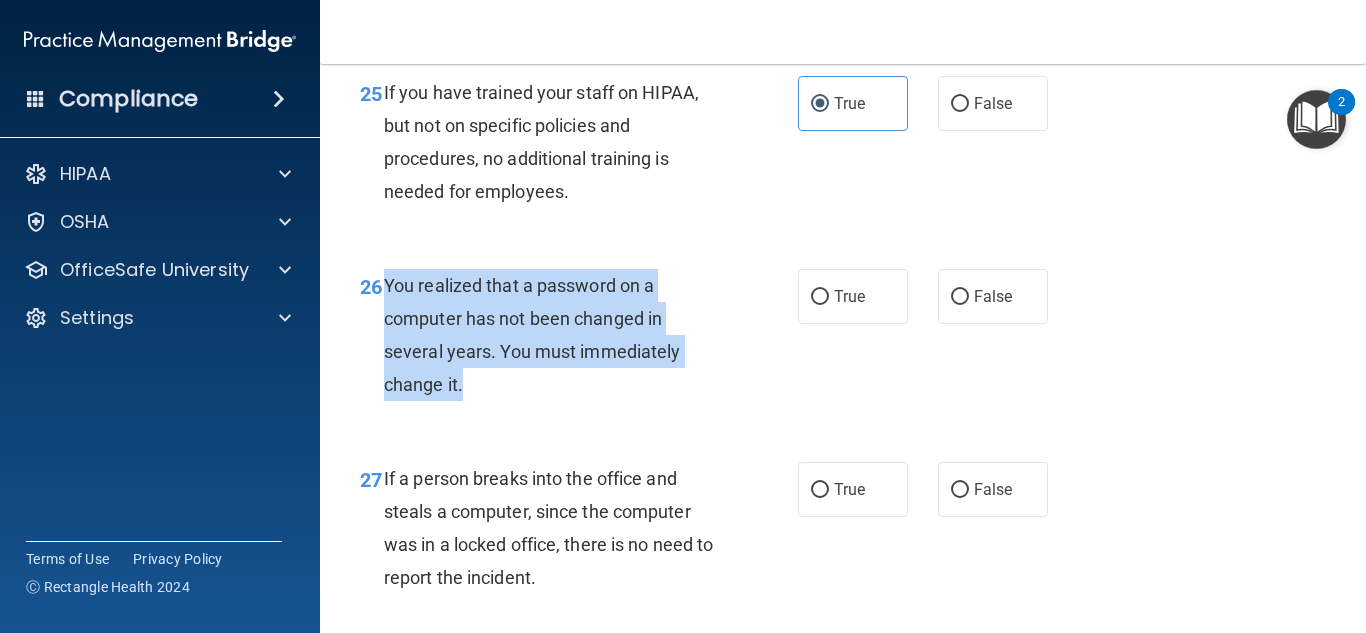 drag, startPoint x: 387, startPoint y: 321, endPoint x: 497, endPoint y: 409, distance: 140.86873 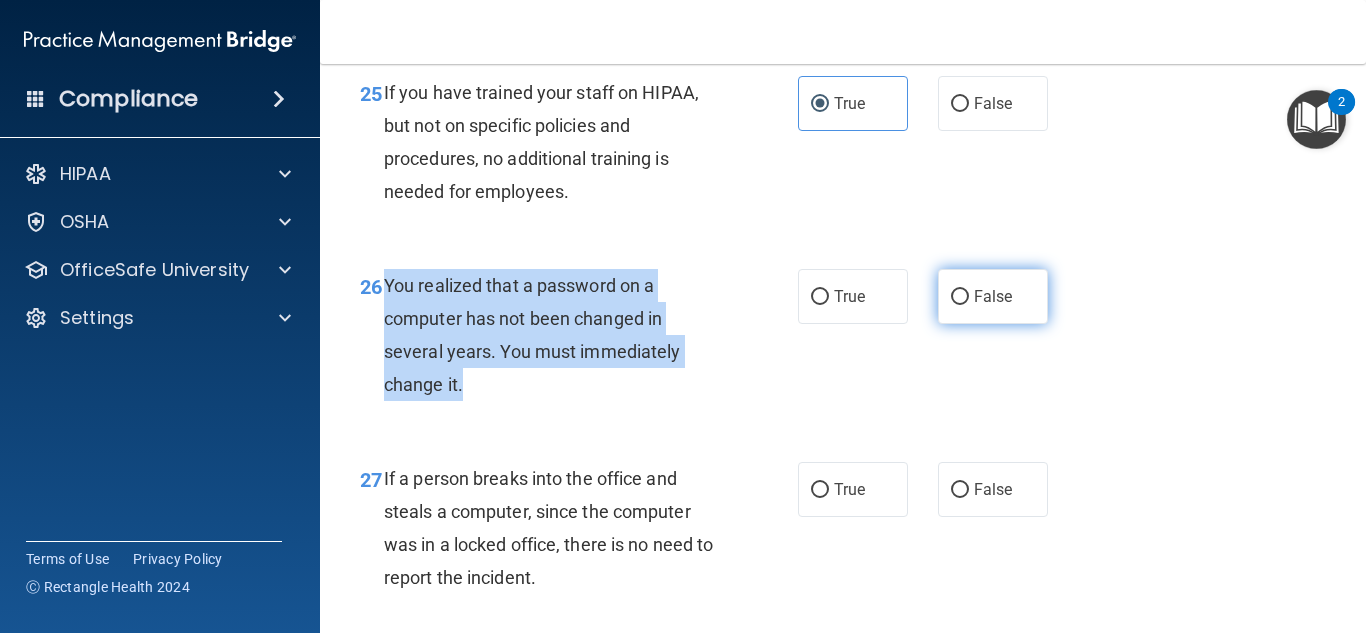 click on "False" at bounding box center (993, 296) 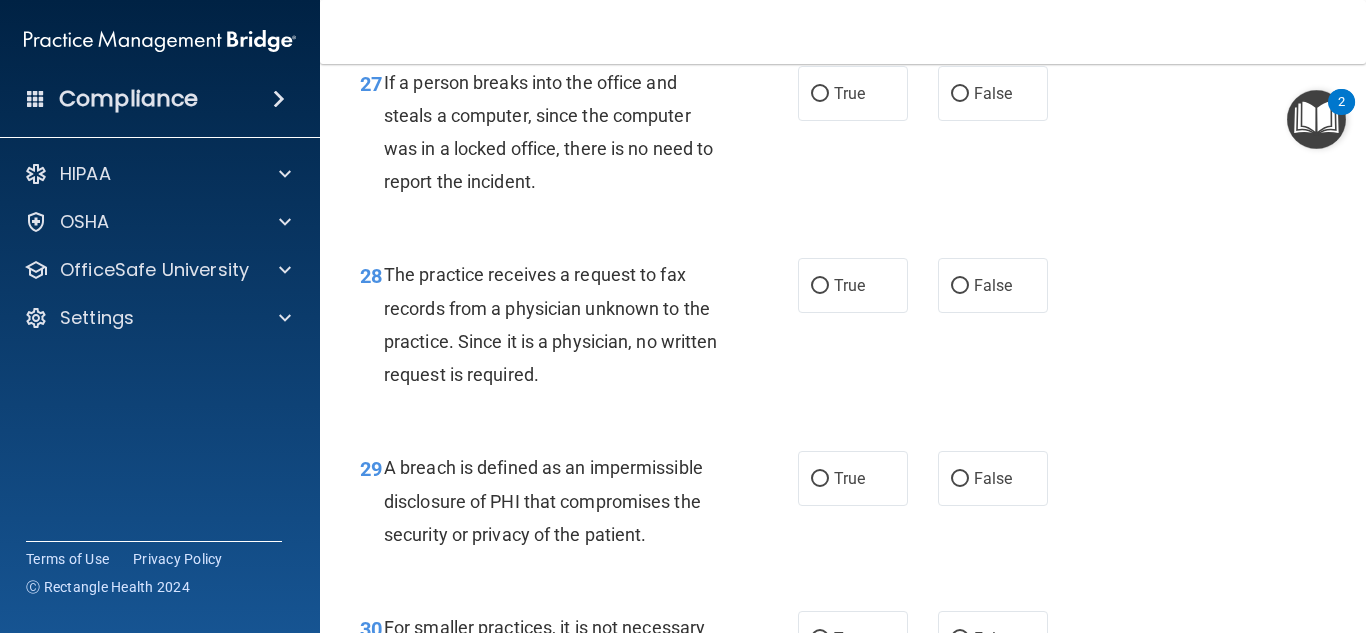 scroll, scrollTop: 5171, scrollLeft: 0, axis: vertical 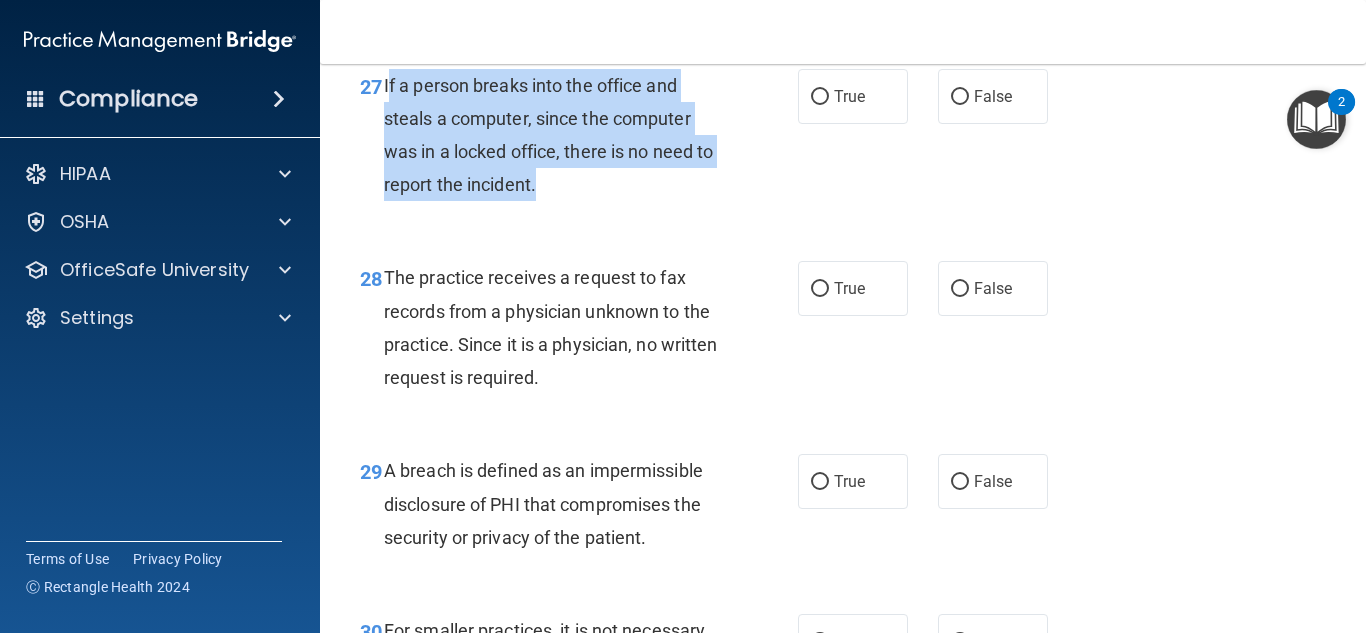 drag, startPoint x: 387, startPoint y: 111, endPoint x: 546, endPoint y: 226, distance: 196.22946 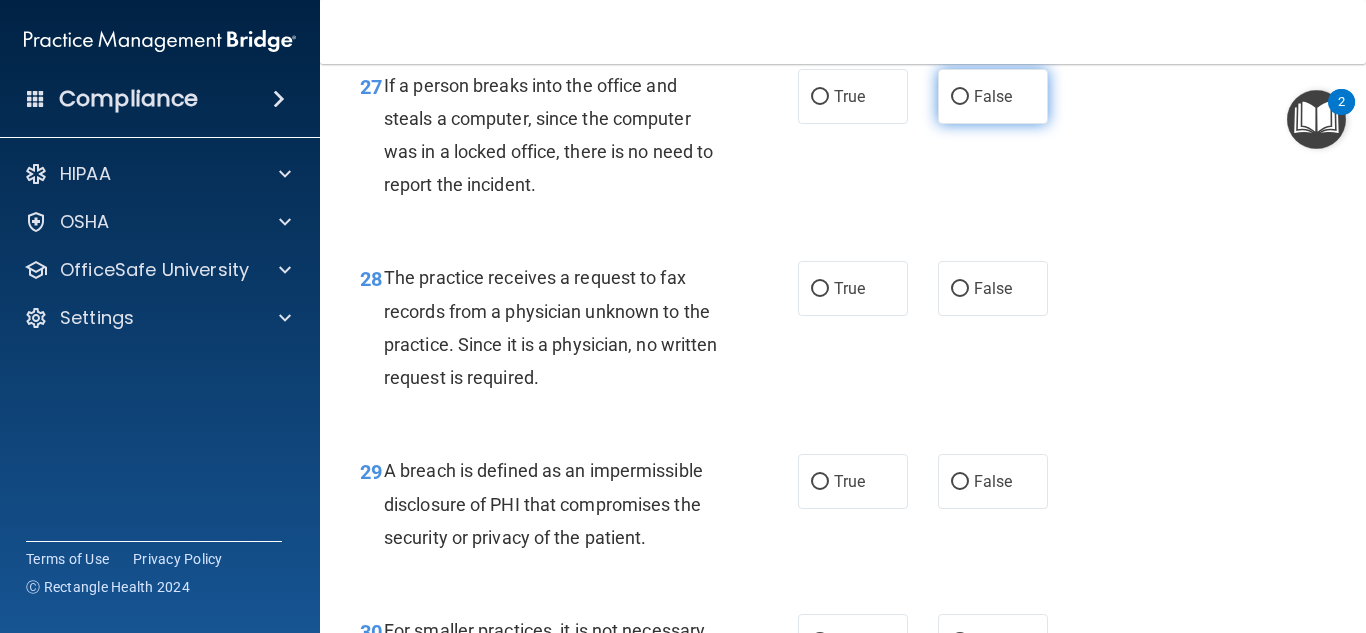 click on "False" at bounding box center (993, 96) 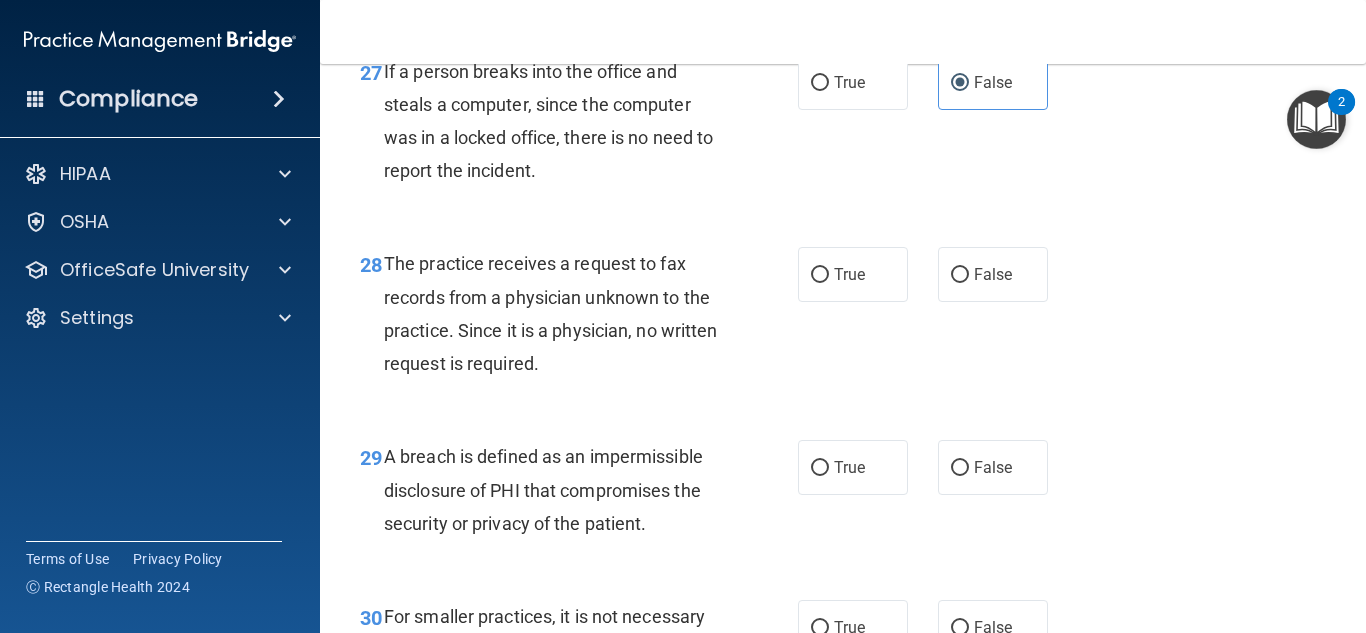 scroll, scrollTop: 5176, scrollLeft: 0, axis: vertical 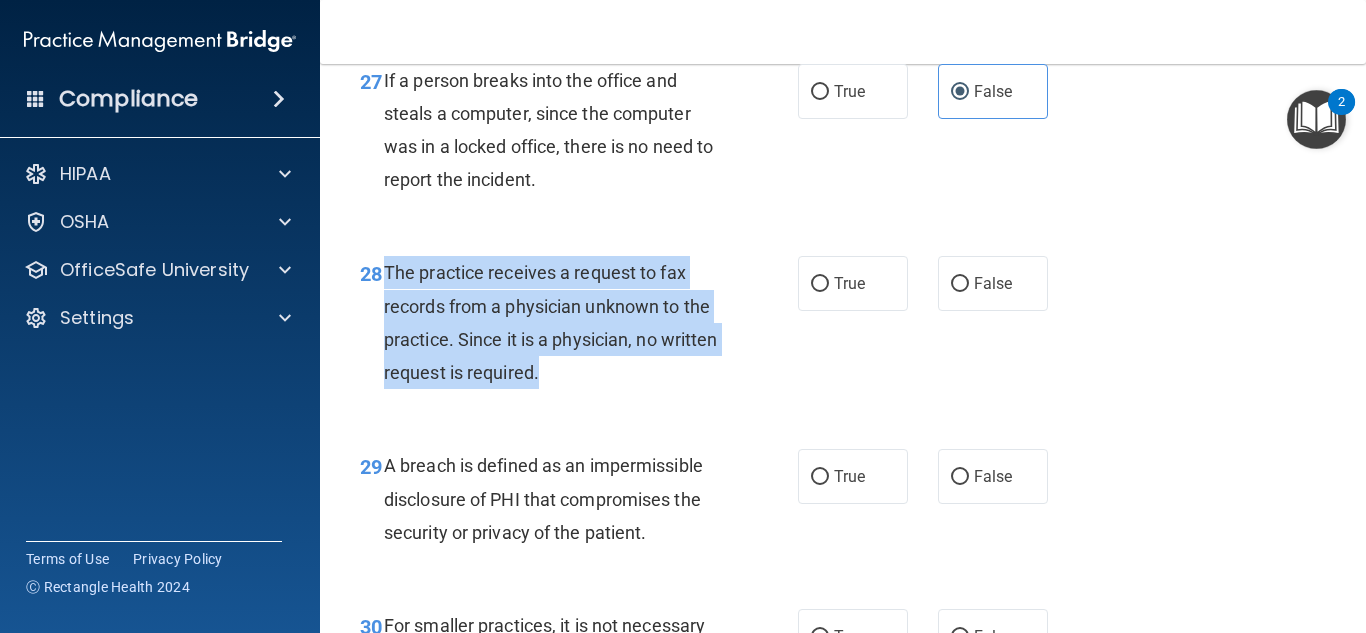 drag, startPoint x: 388, startPoint y: 310, endPoint x: 606, endPoint y: 404, distance: 237.40262 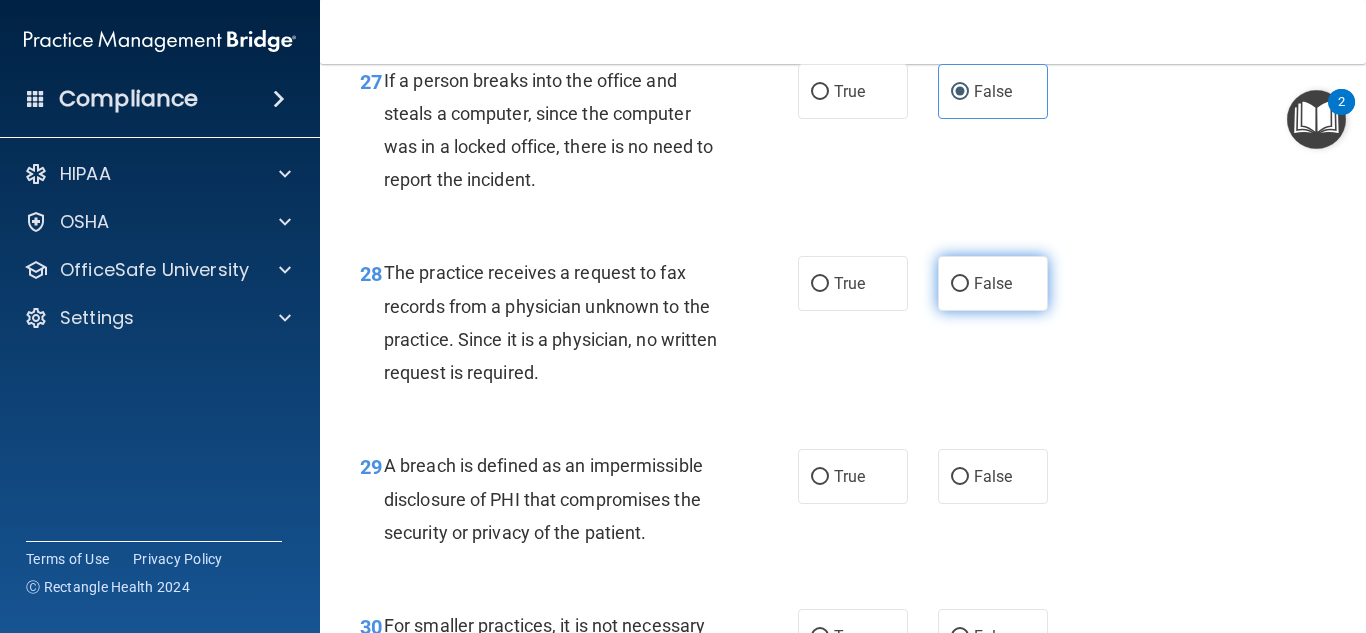 click on "False" at bounding box center [993, 283] 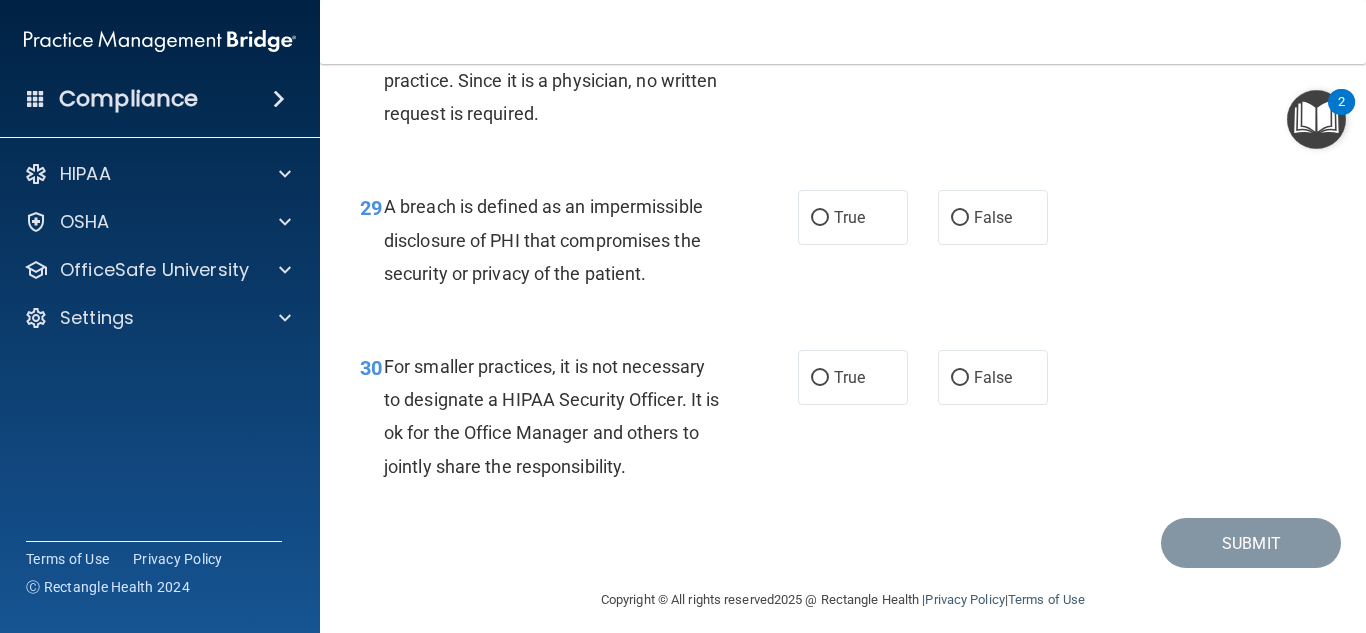 scroll, scrollTop: 5484, scrollLeft: 0, axis: vertical 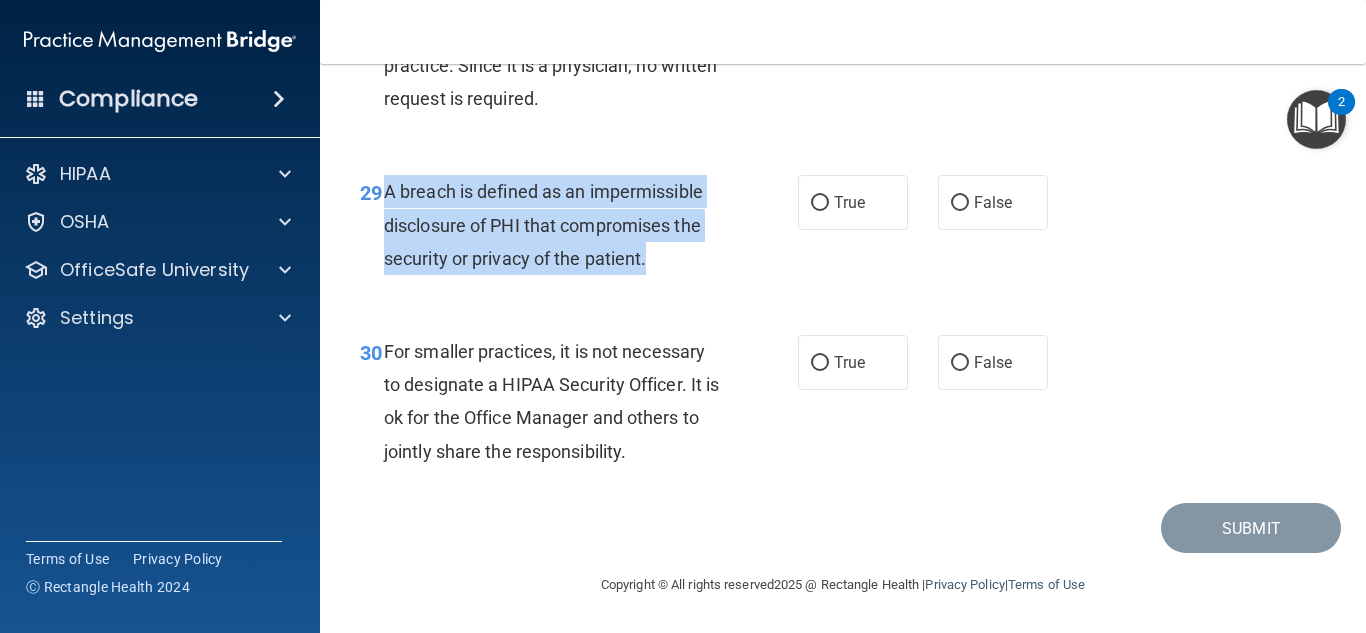 drag, startPoint x: 385, startPoint y: 188, endPoint x: 650, endPoint y: 268, distance: 276.81223 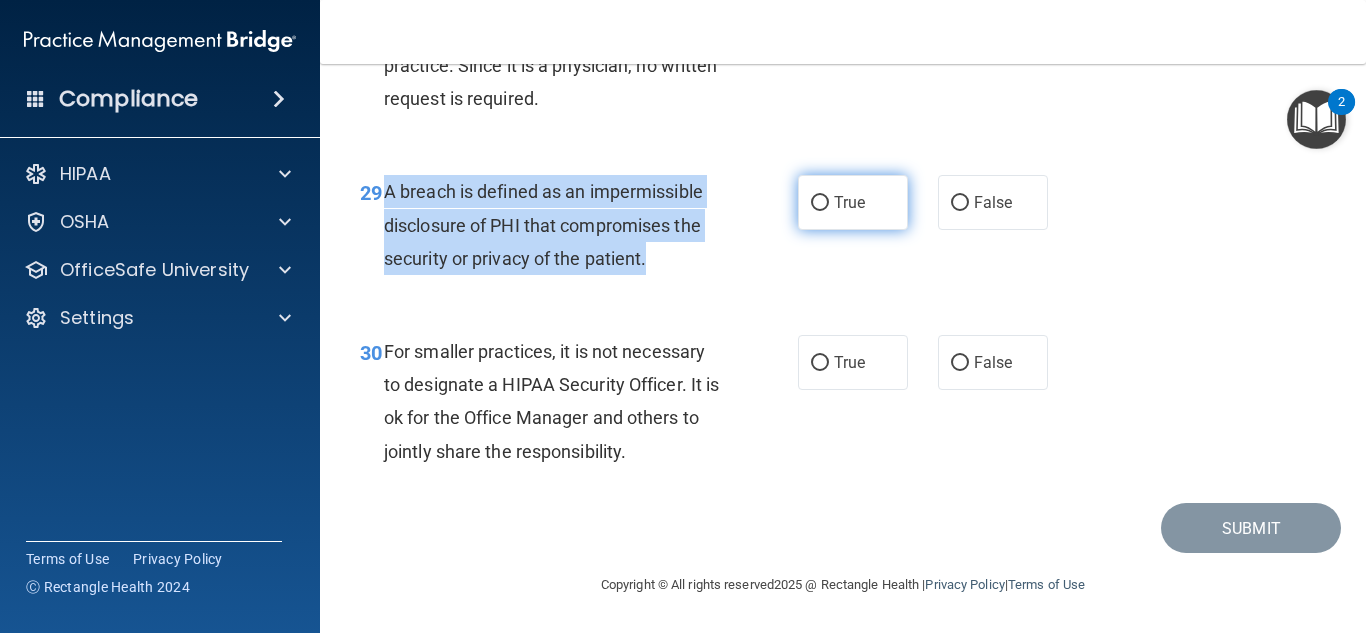 click on "True" at bounding box center [820, 203] 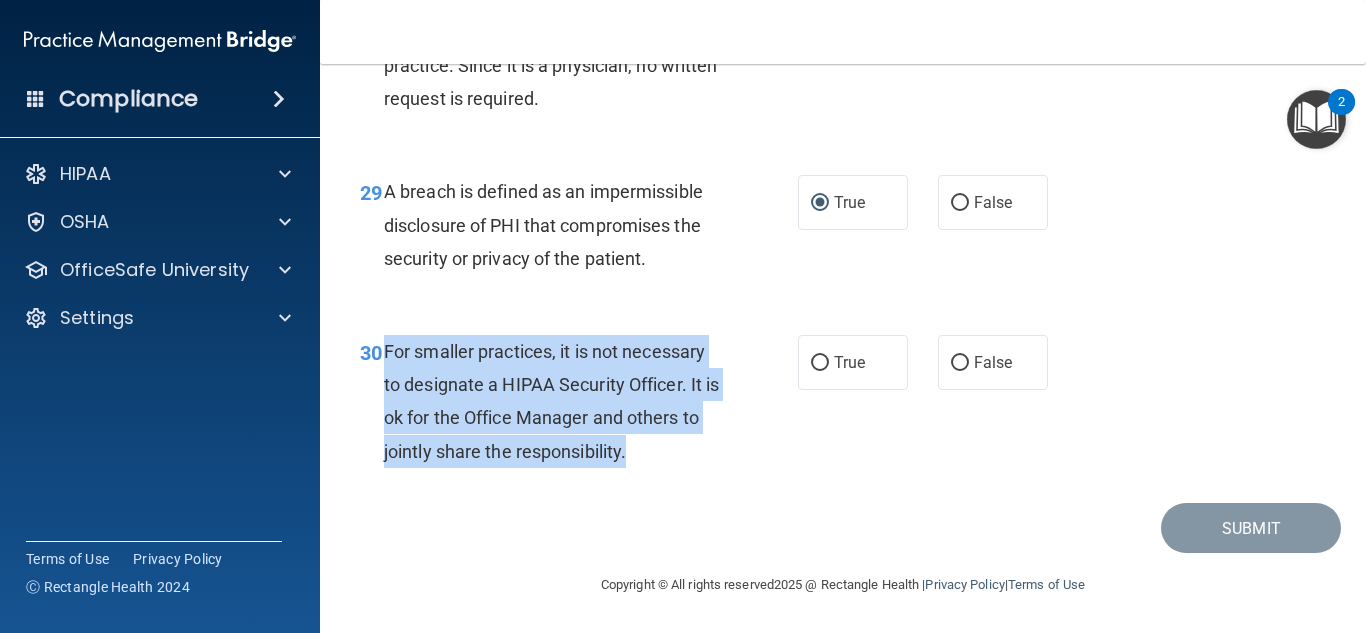 drag, startPoint x: 383, startPoint y: 353, endPoint x: 655, endPoint y: 472, distance: 296.89224 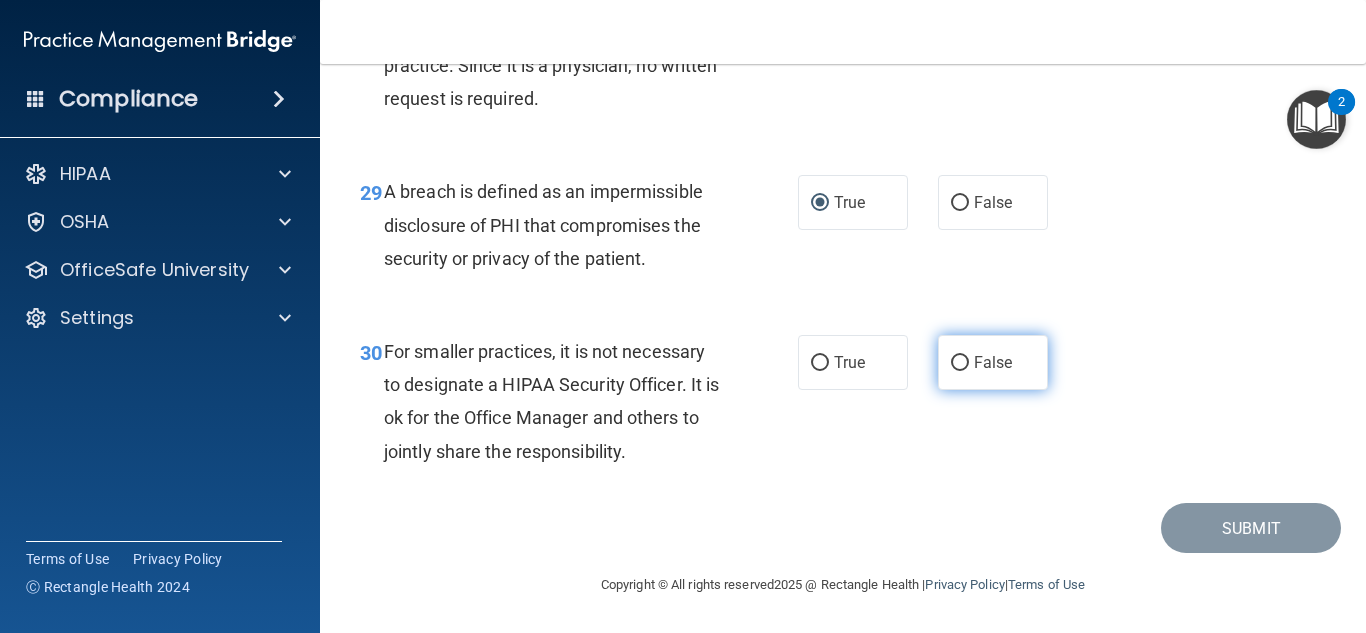 click on "False" at bounding box center (993, 362) 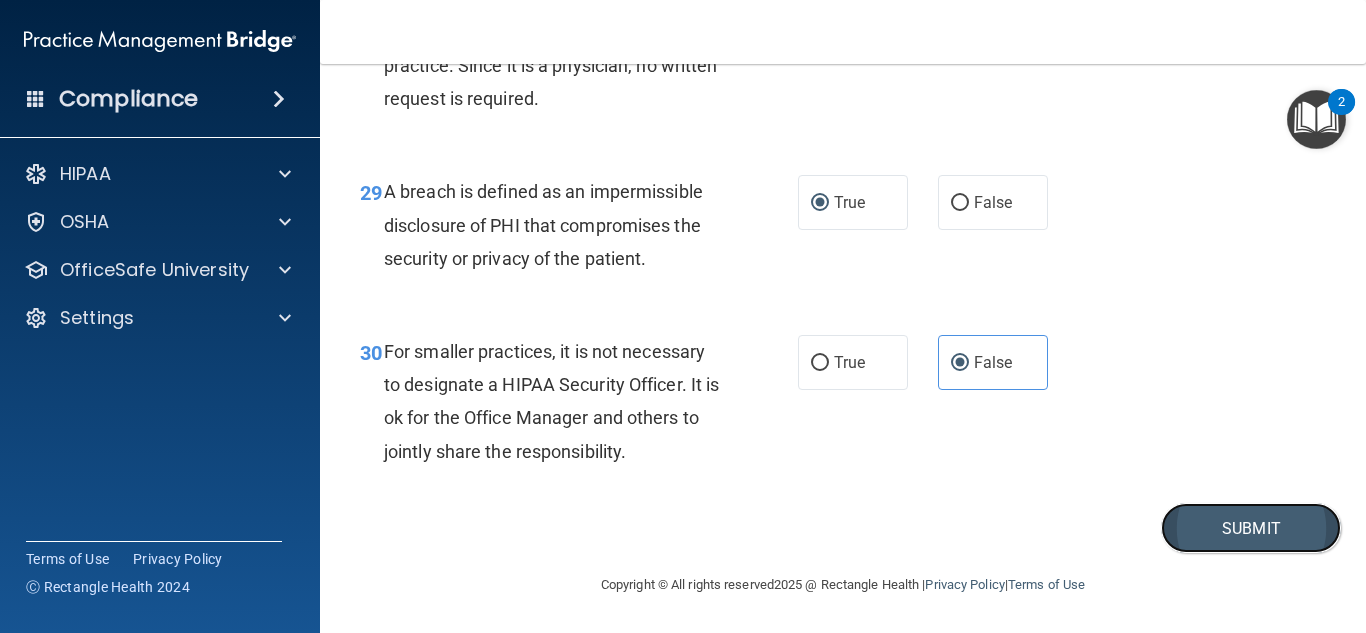 click on "Submit" at bounding box center [1251, 528] 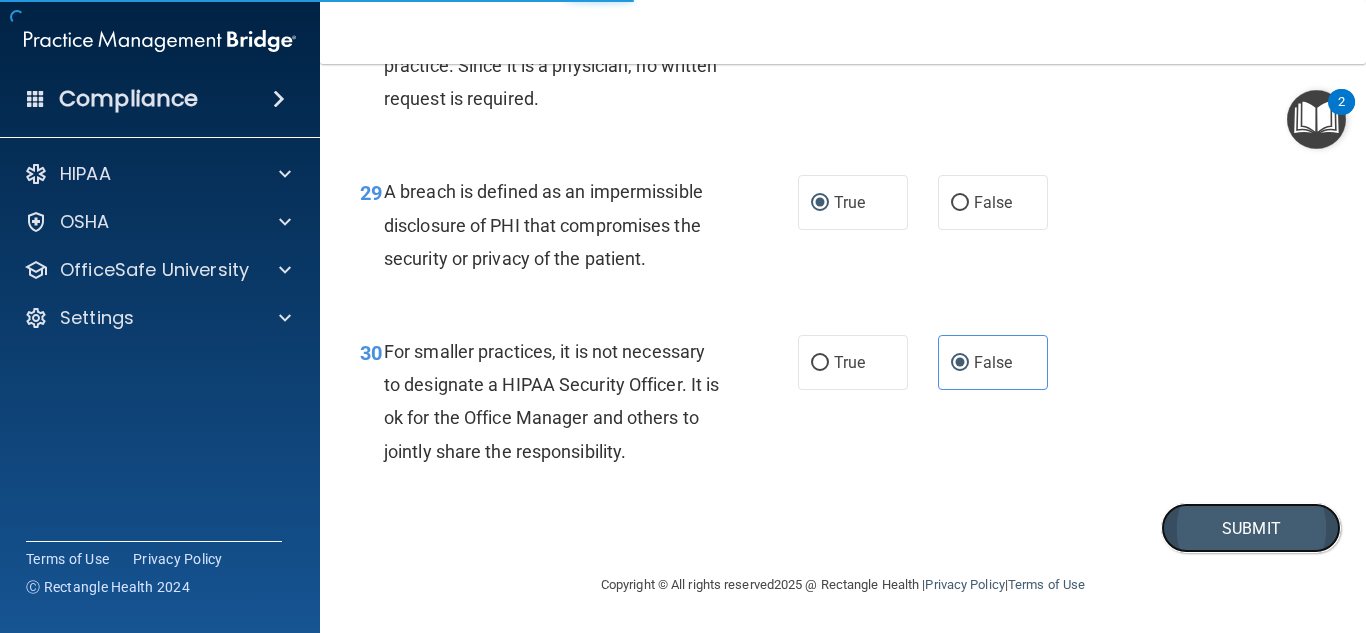 click on "Submit" at bounding box center [1251, 528] 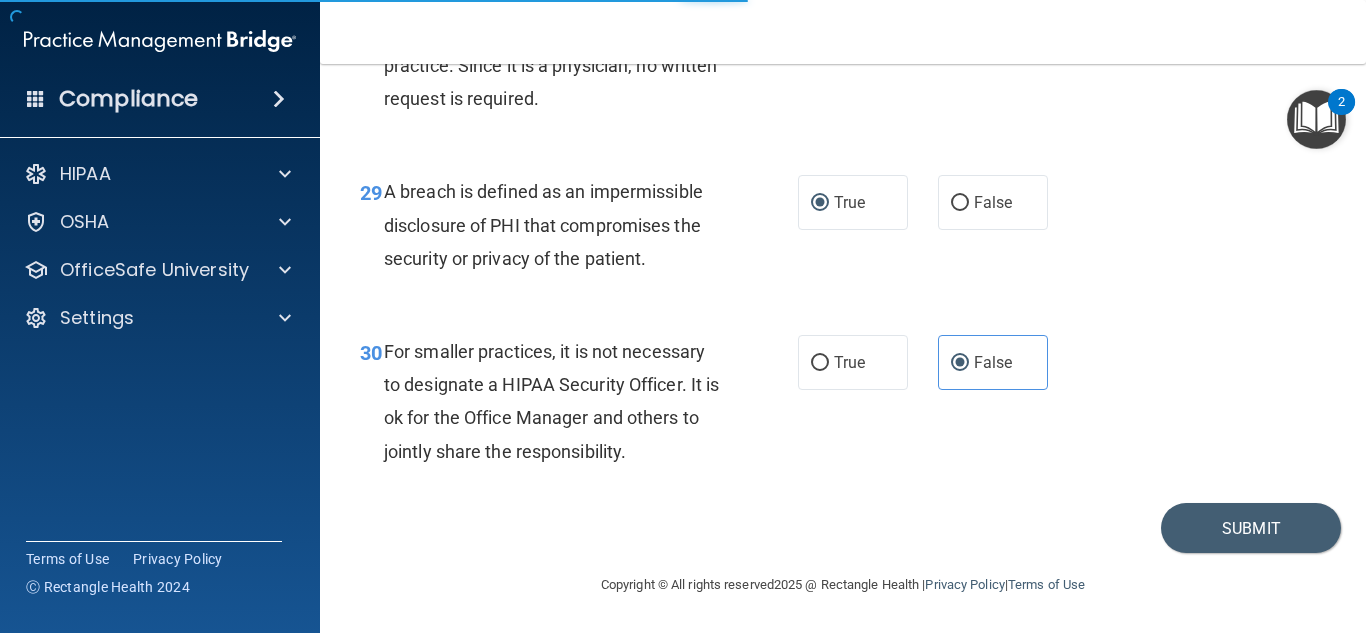 scroll, scrollTop: 0, scrollLeft: 0, axis: both 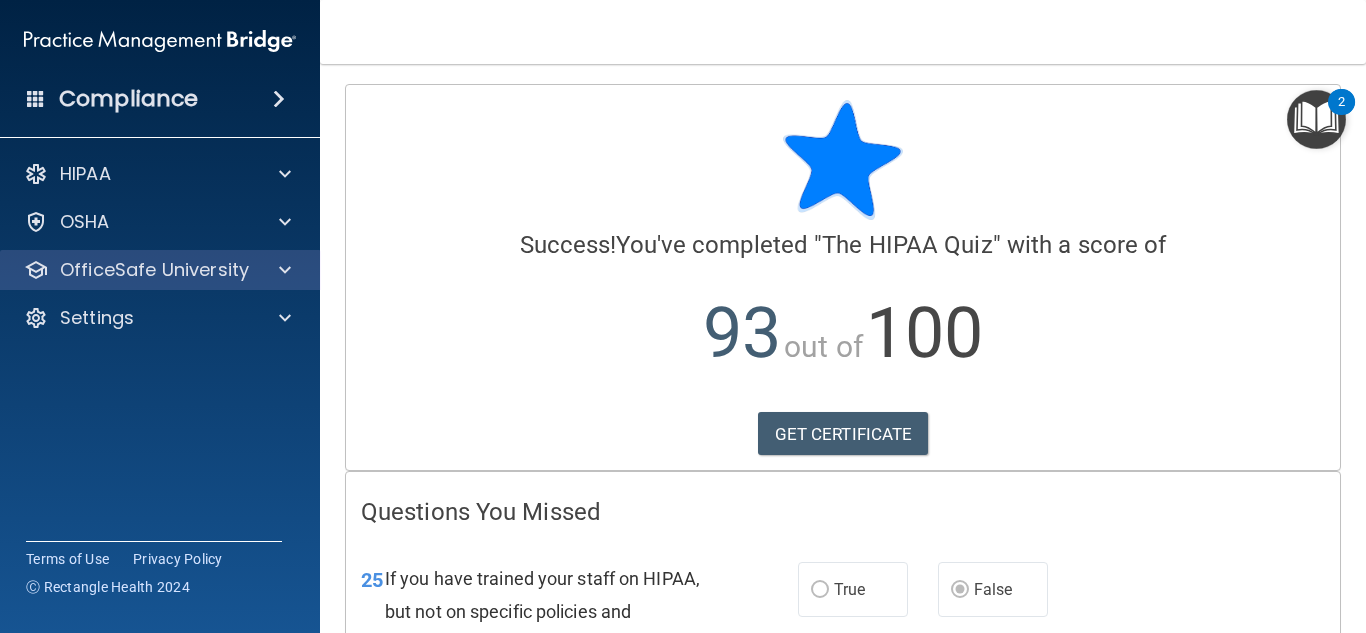 click on "OfficeSafe University" at bounding box center (160, 270) 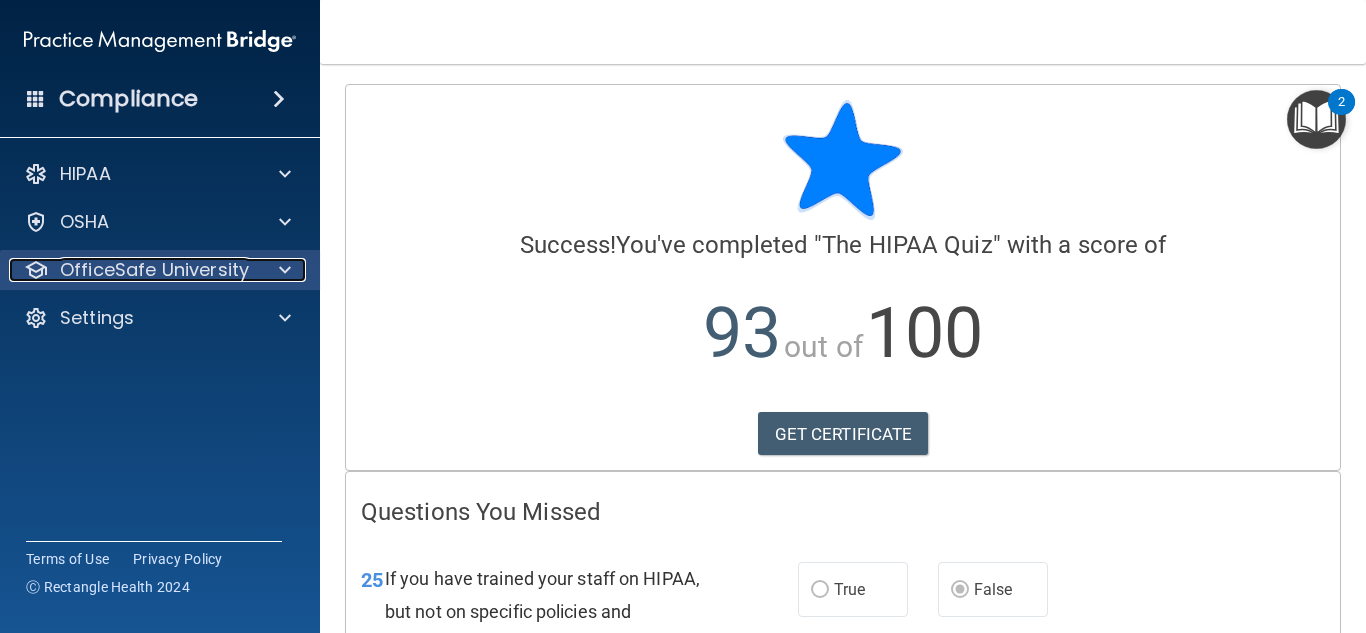 click at bounding box center (285, 270) 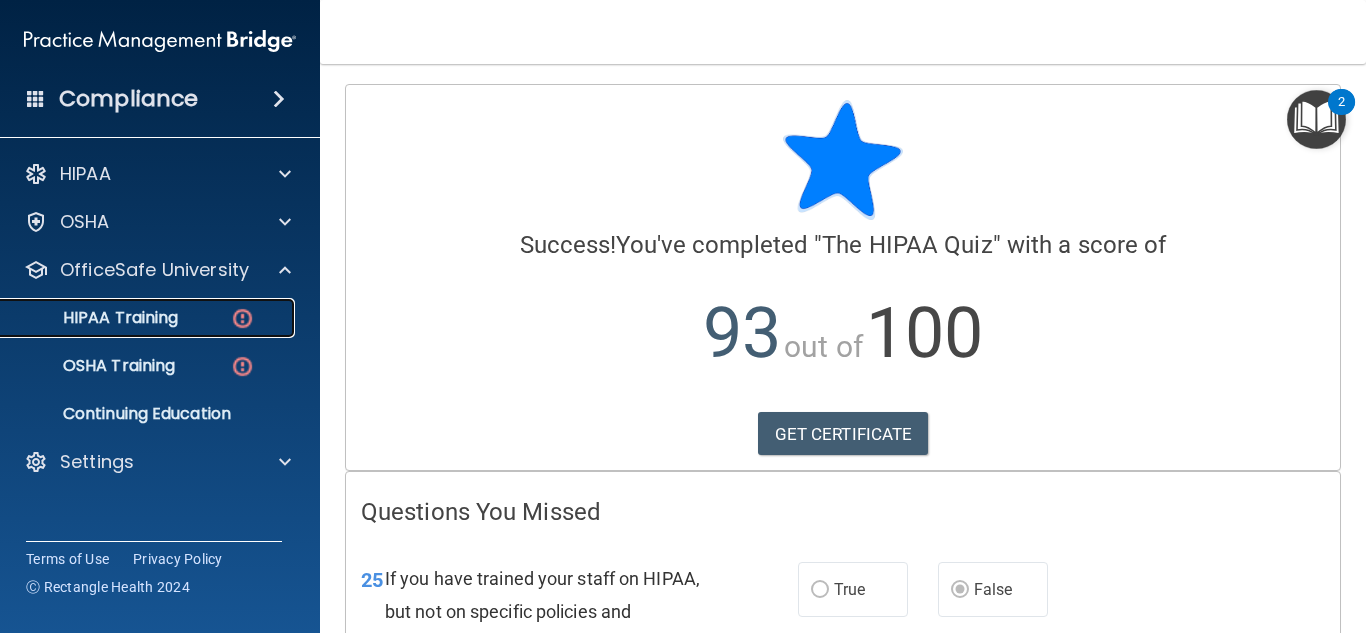 click on "HIPAA Training" at bounding box center (149, 318) 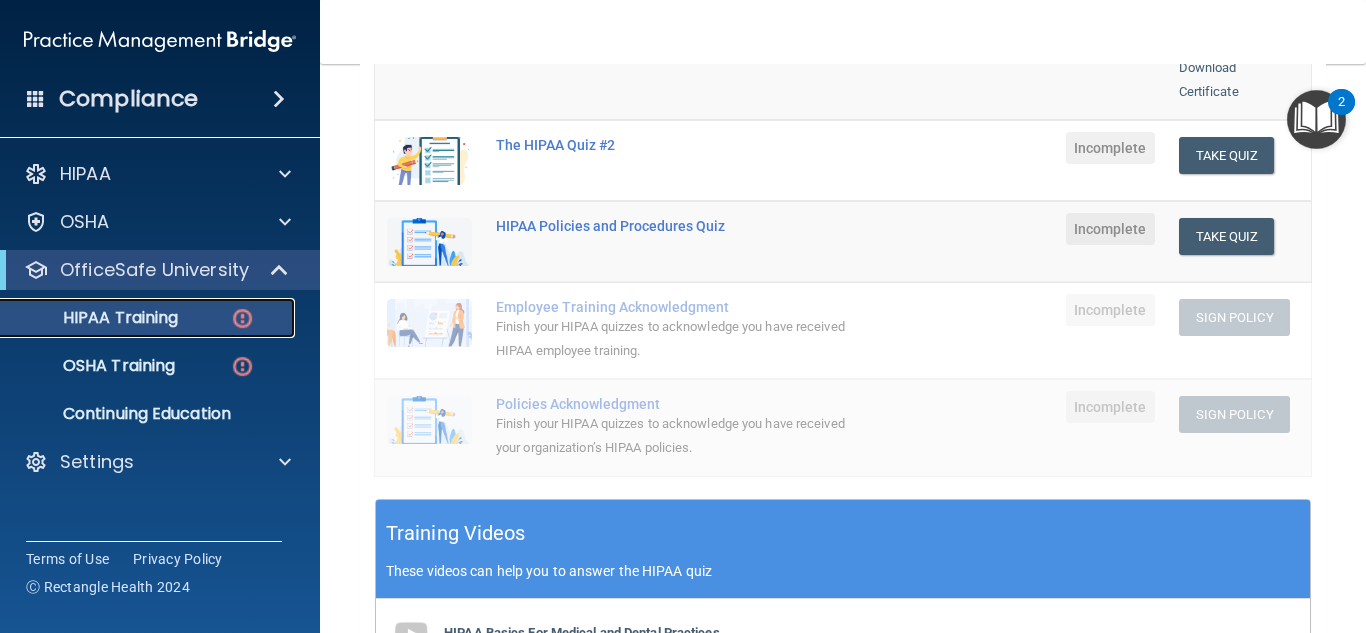 scroll, scrollTop: 386, scrollLeft: 0, axis: vertical 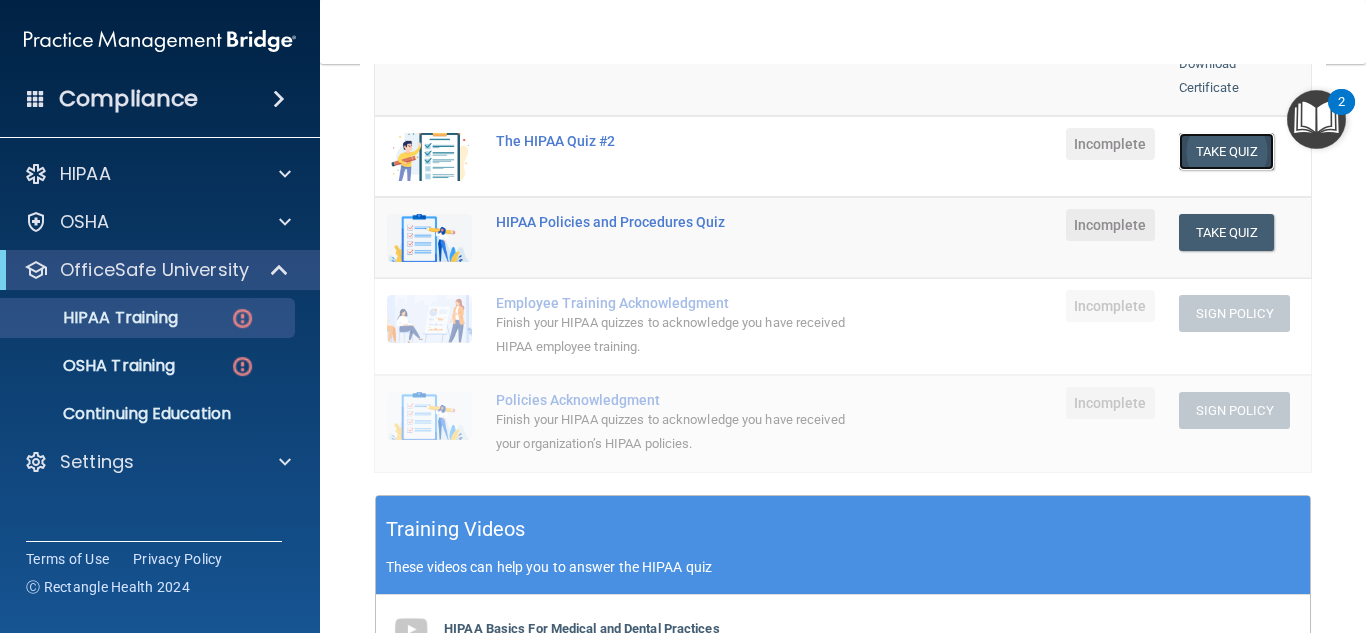 click on "Take Quiz" at bounding box center (1227, 151) 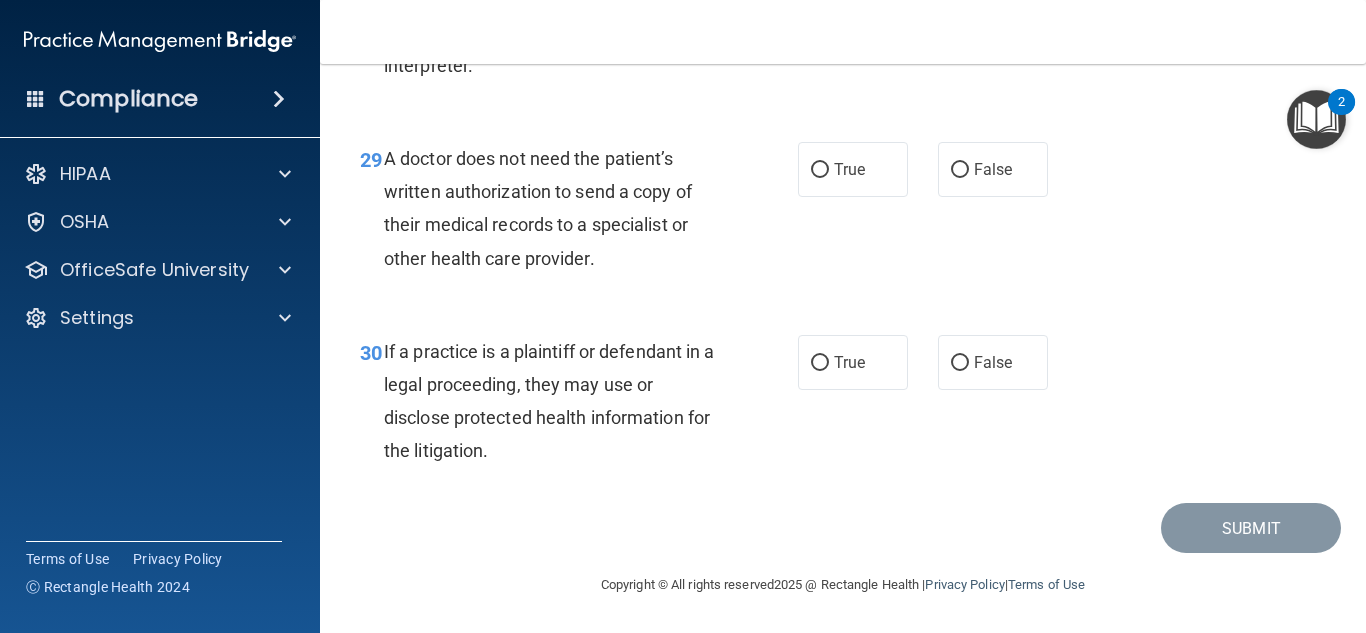scroll, scrollTop: 0, scrollLeft: 0, axis: both 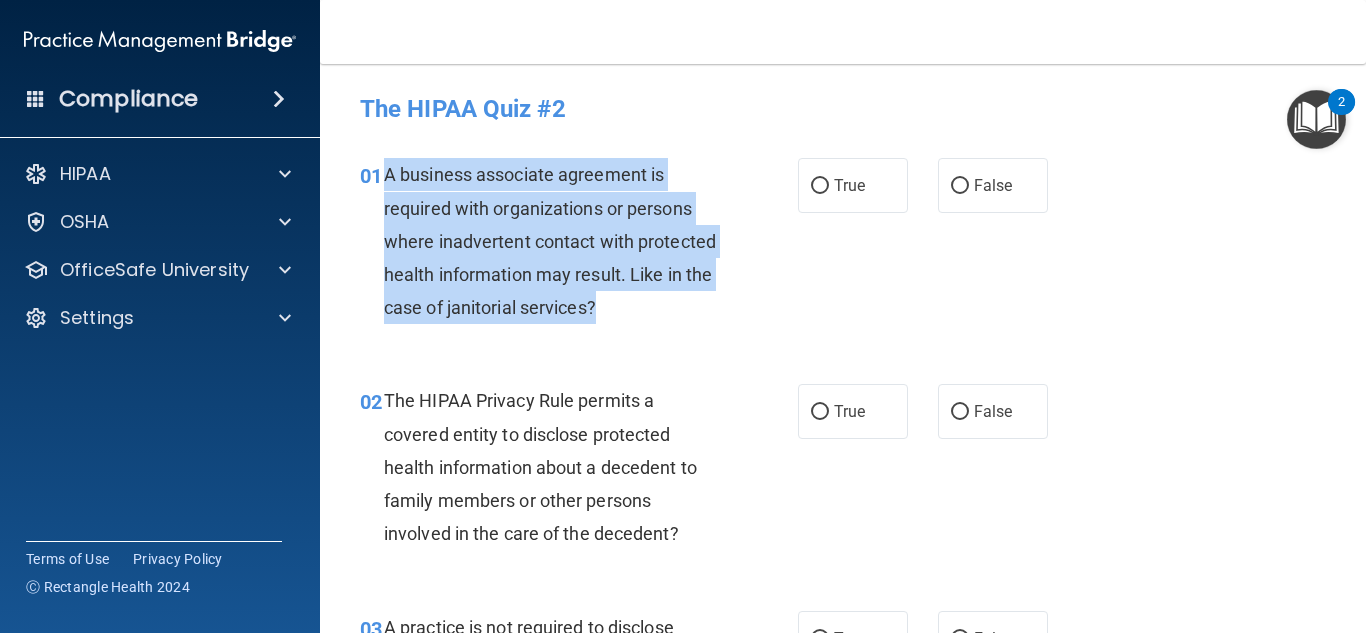 drag, startPoint x: 389, startPoint y: 169, endPoint x: 650, endPoint y: 329, distance: 306.13885 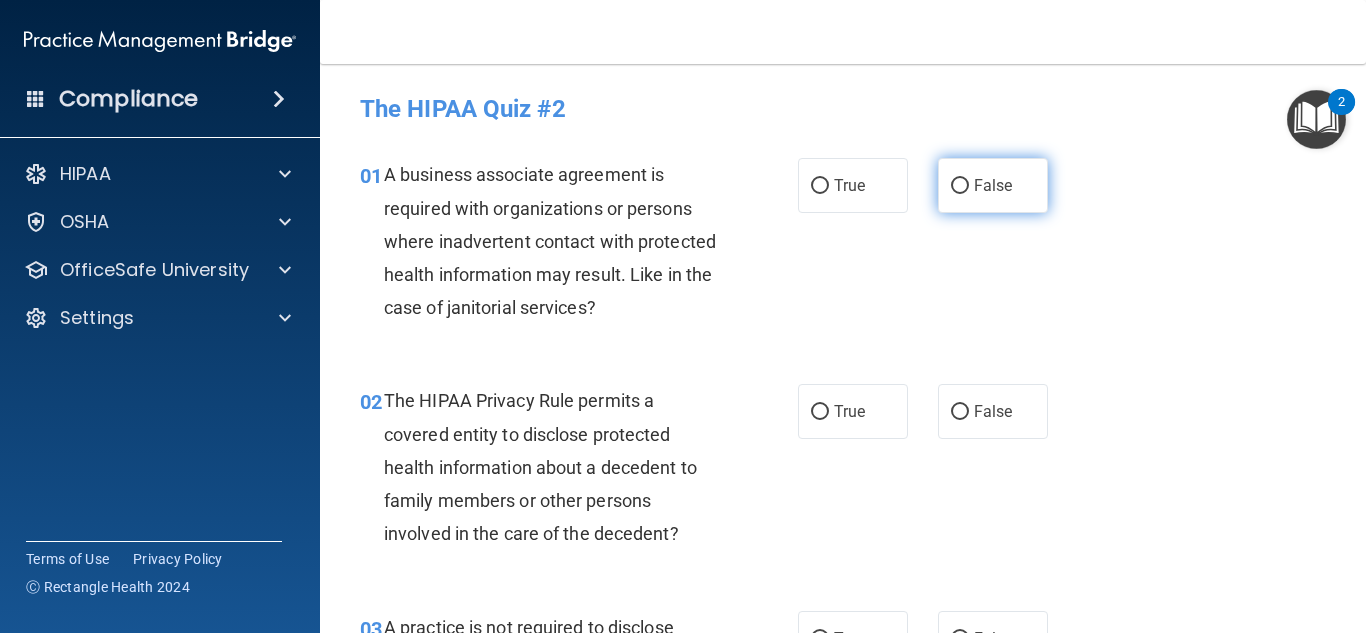 click on "False" at bounding box center [993, 185] 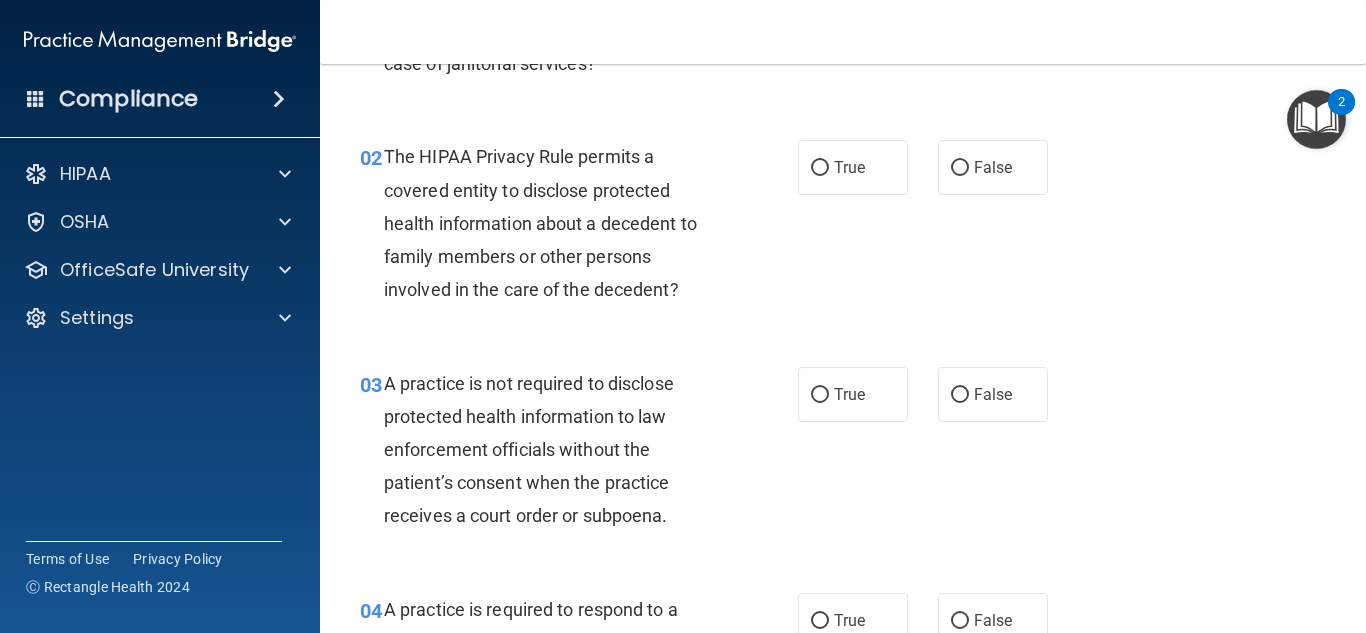 scroll, scrollTop: 245, scrollLeft: 0, axis: vertical 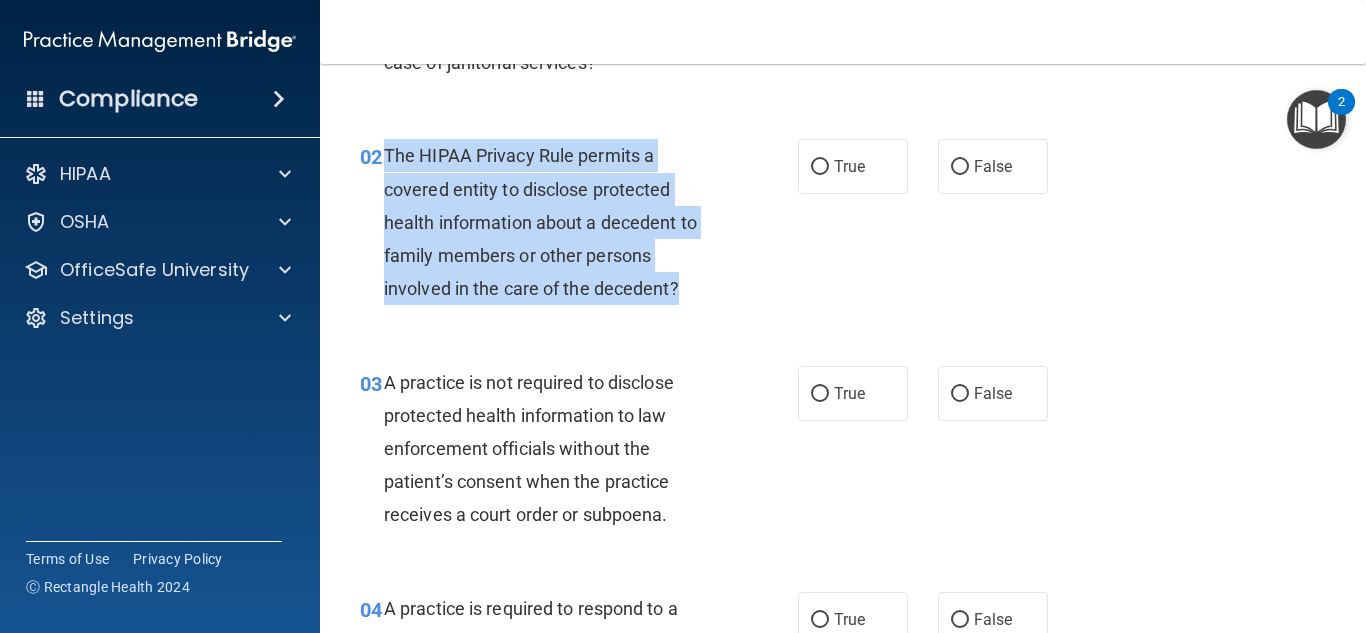 drag, startPoint x: 387, startPoint y: 149, endPoint x: 724, endPoint y: 301, distance: 369.6931 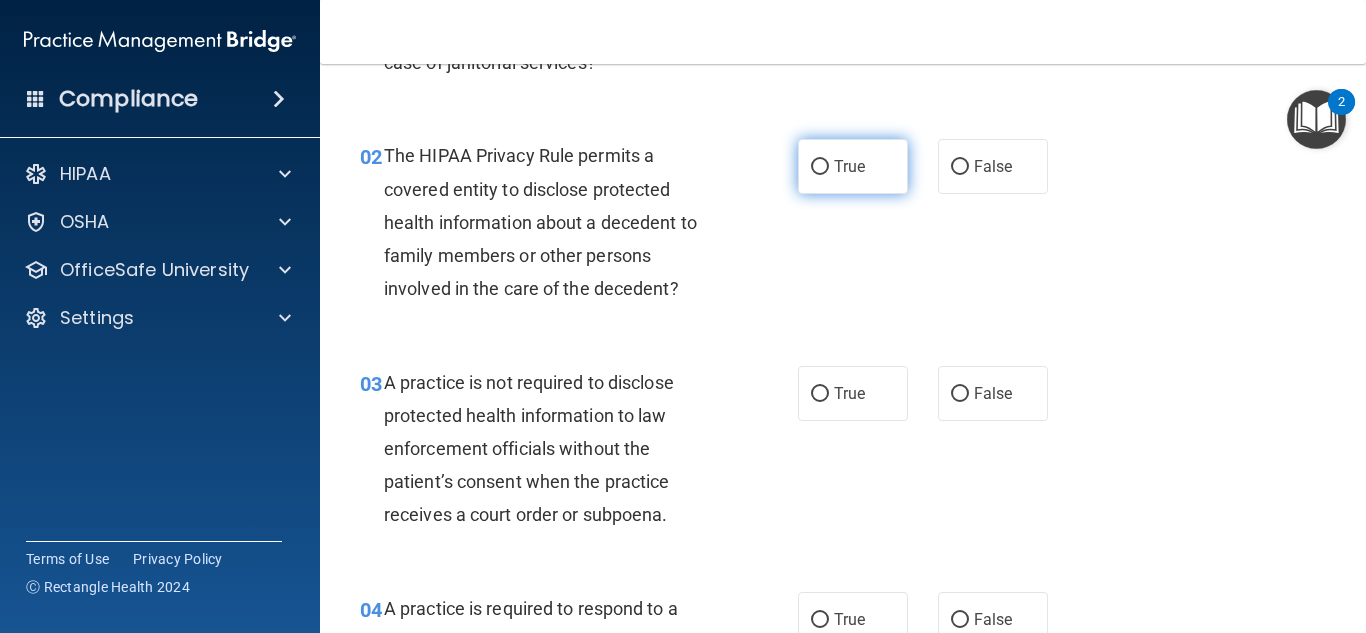 click on "True" at bounding box center (853, 166) 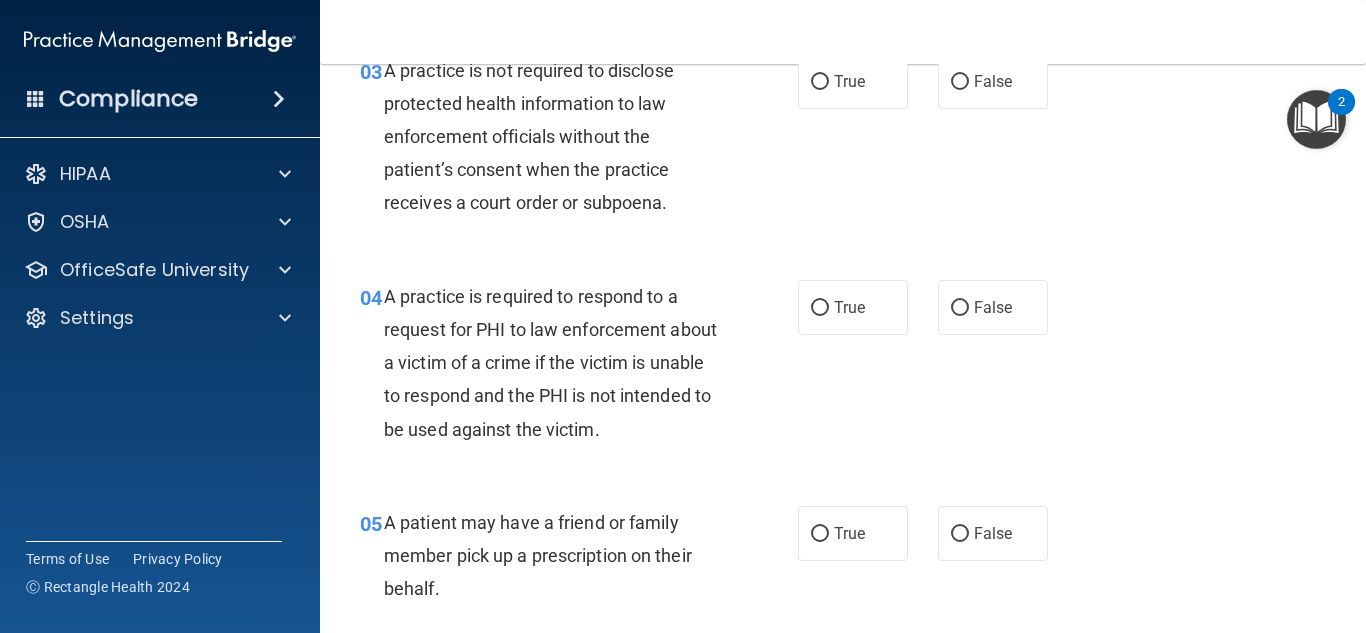 scroll, scrollTop: 559, scrollLeft: 0, axis: vertical 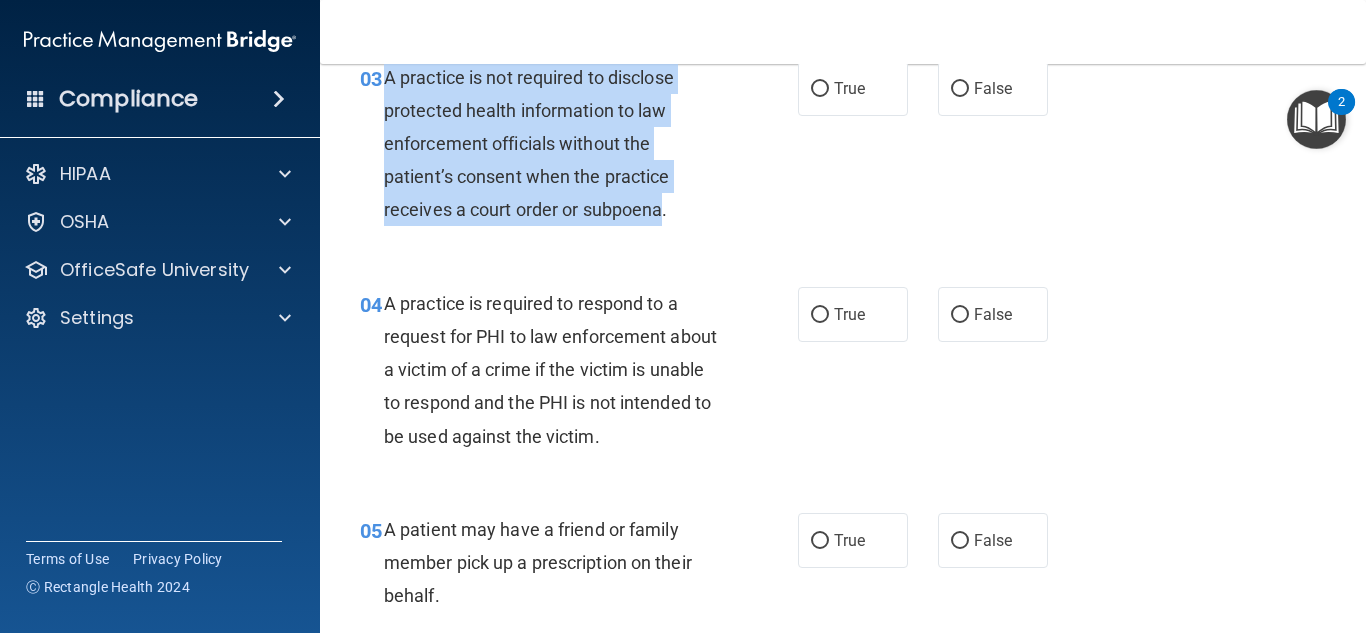 drag, startPoint x: 384, startPoint y: 70, endPoint x: 665, endPoint y: 234, distance: 325.35672 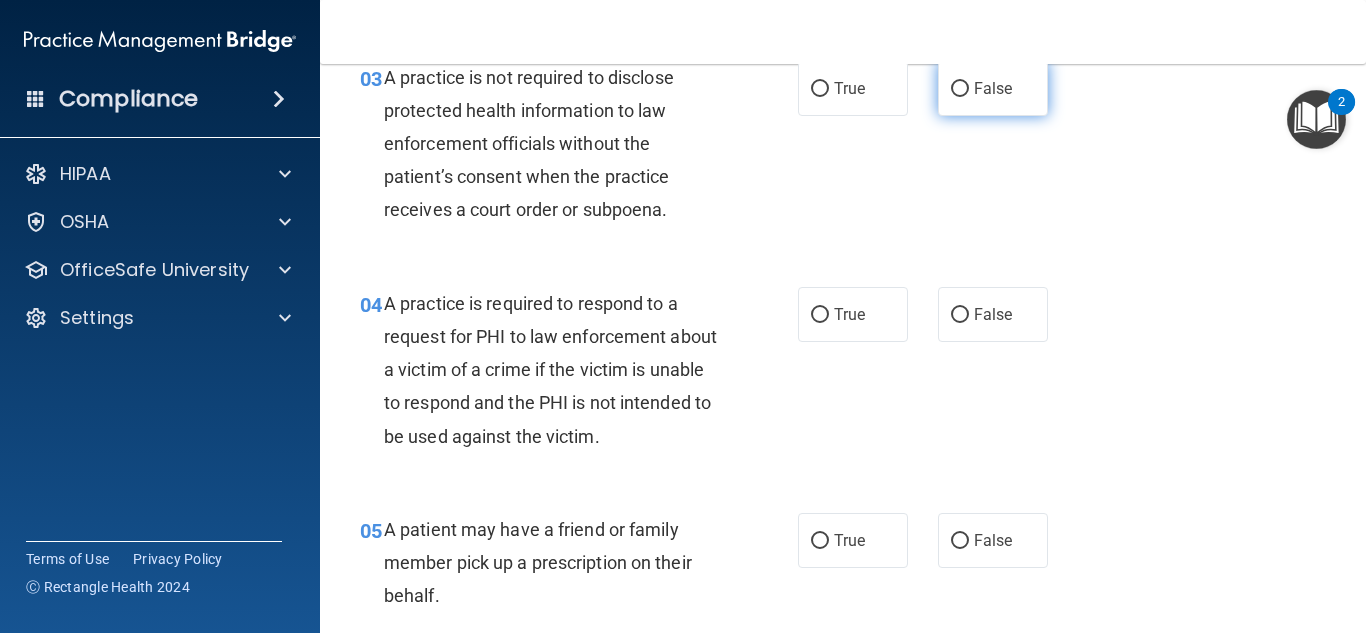click on "False" at bounding box center [993, 88] 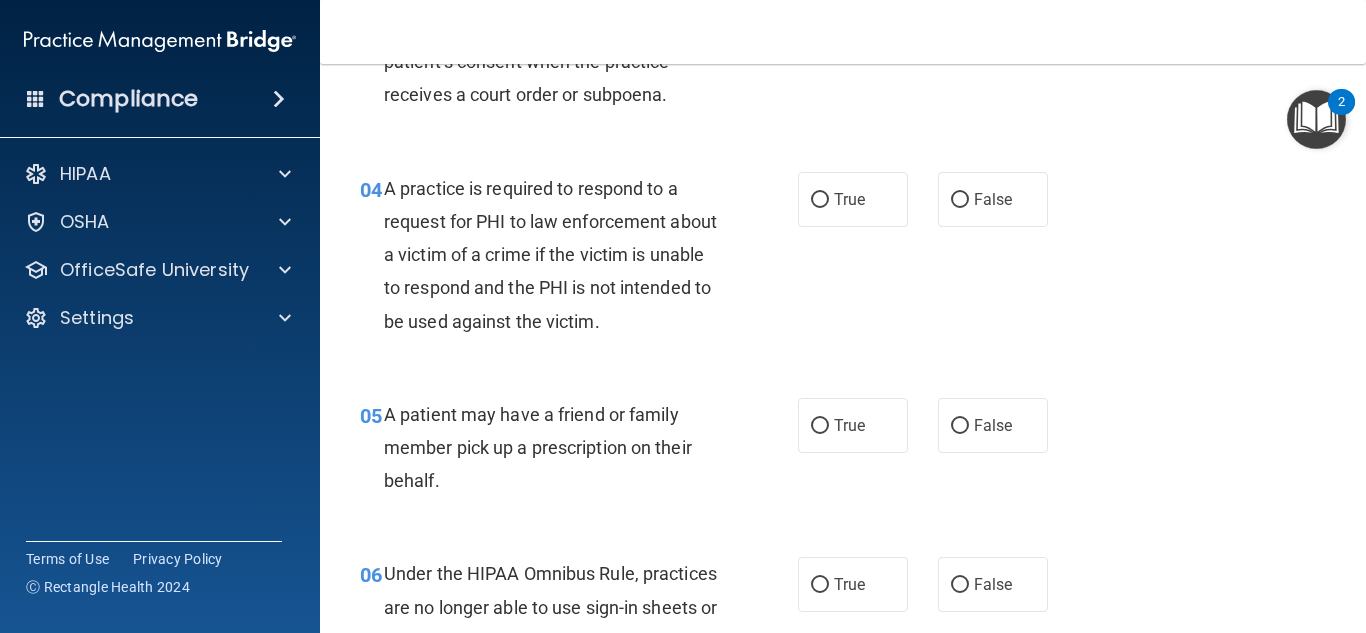 scroll, scrollTop: 671, scrollLeft: 0, axis: vertical 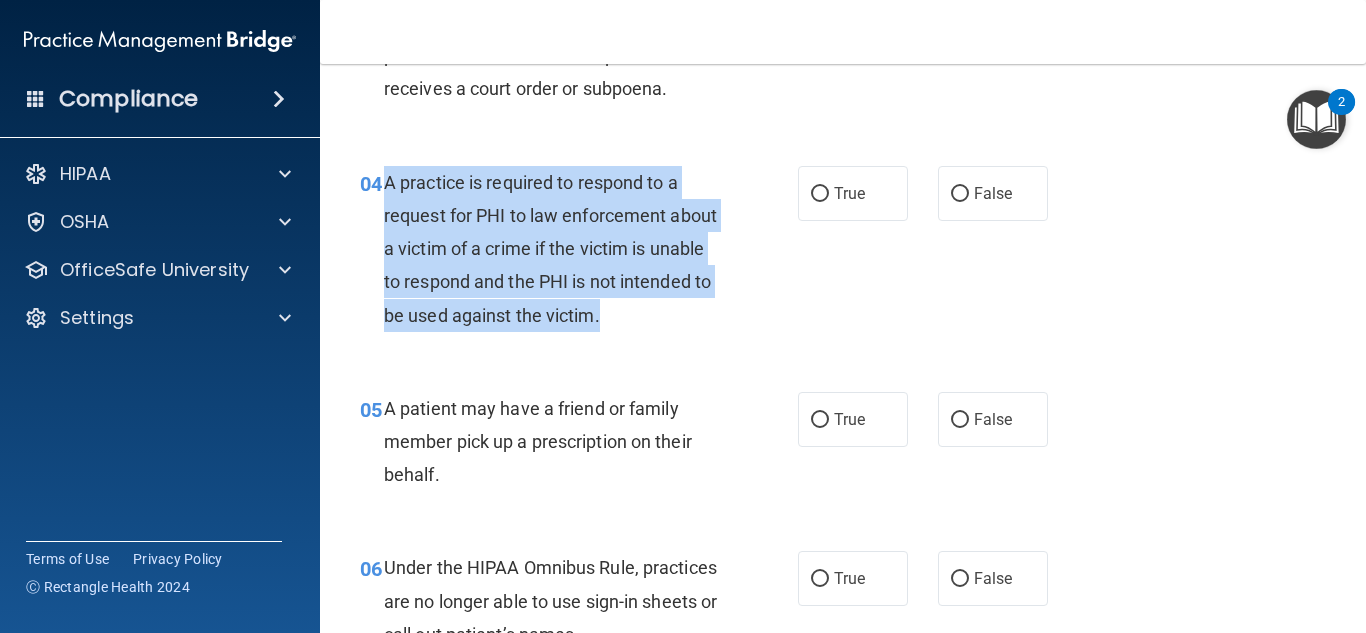 drag, startPoint x: 383, startPoint y: 182, endPoint x: 775, endPoint y: 332, distance: 419.71896 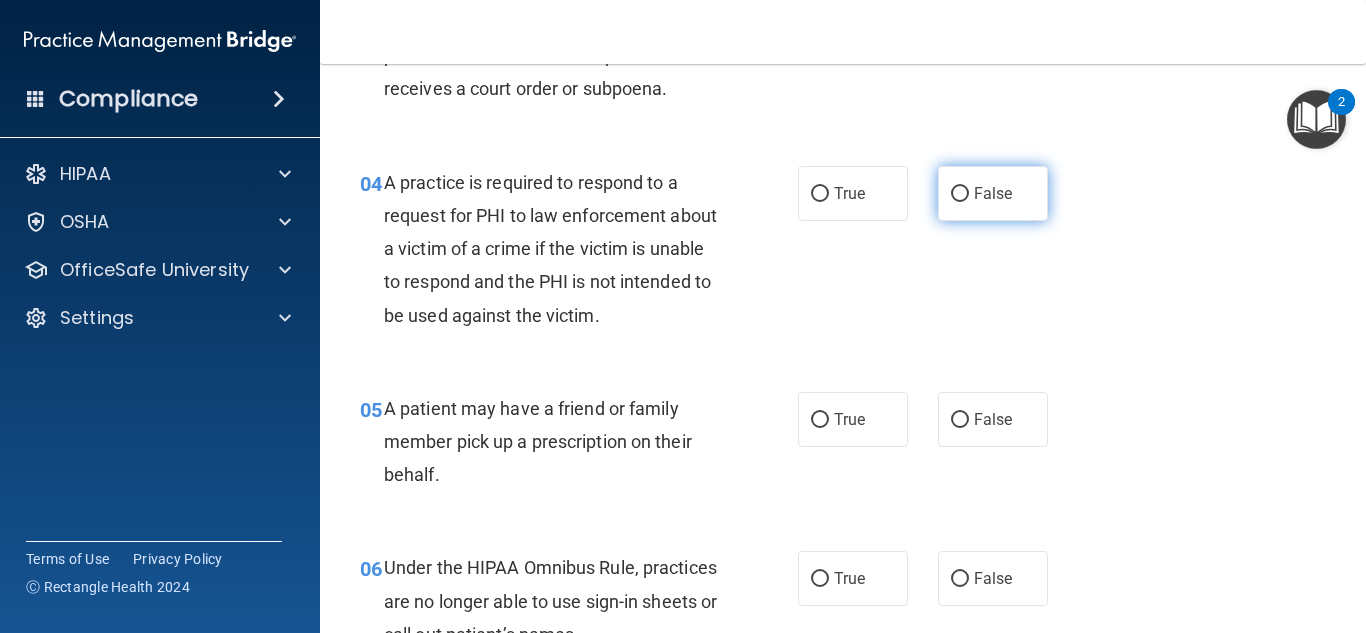 click on "False" at bounding box center [993, 193] 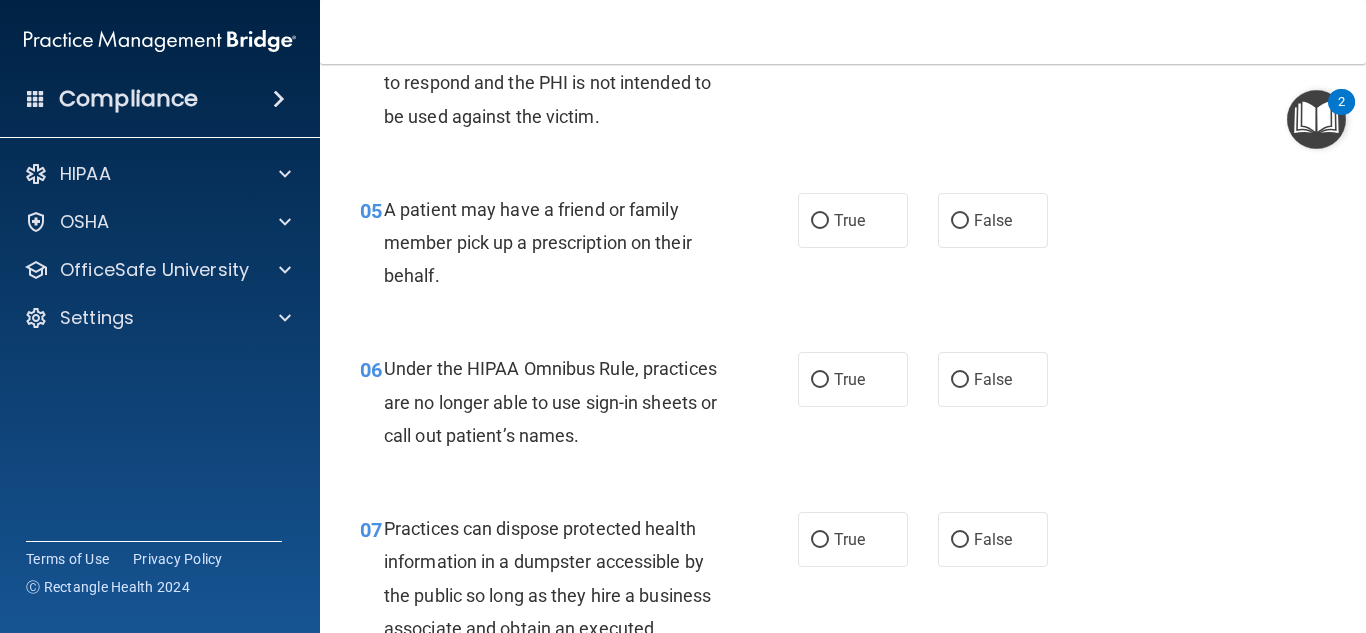 scroll, scrollTop: 869, scrollLeft: 0, axis: vertical 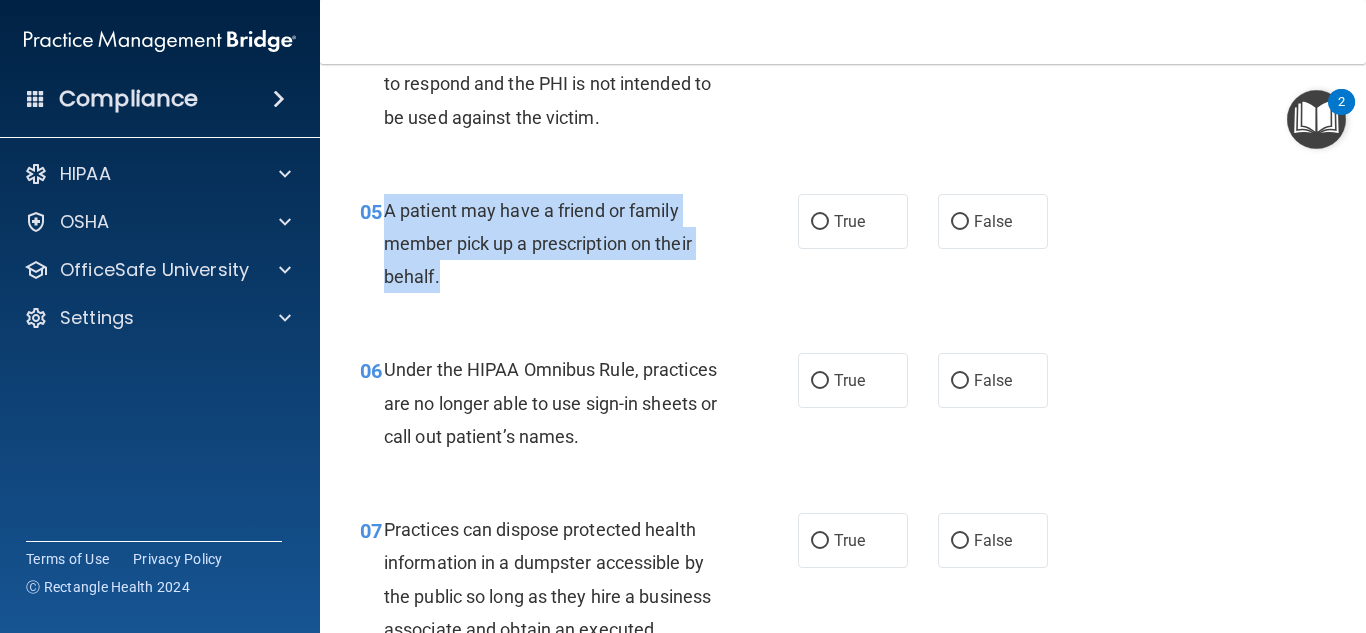 drag, startPoint x: 384, startPoint y: 199, endPoint x: 464, endPoint y: 271, distance: 107.62899 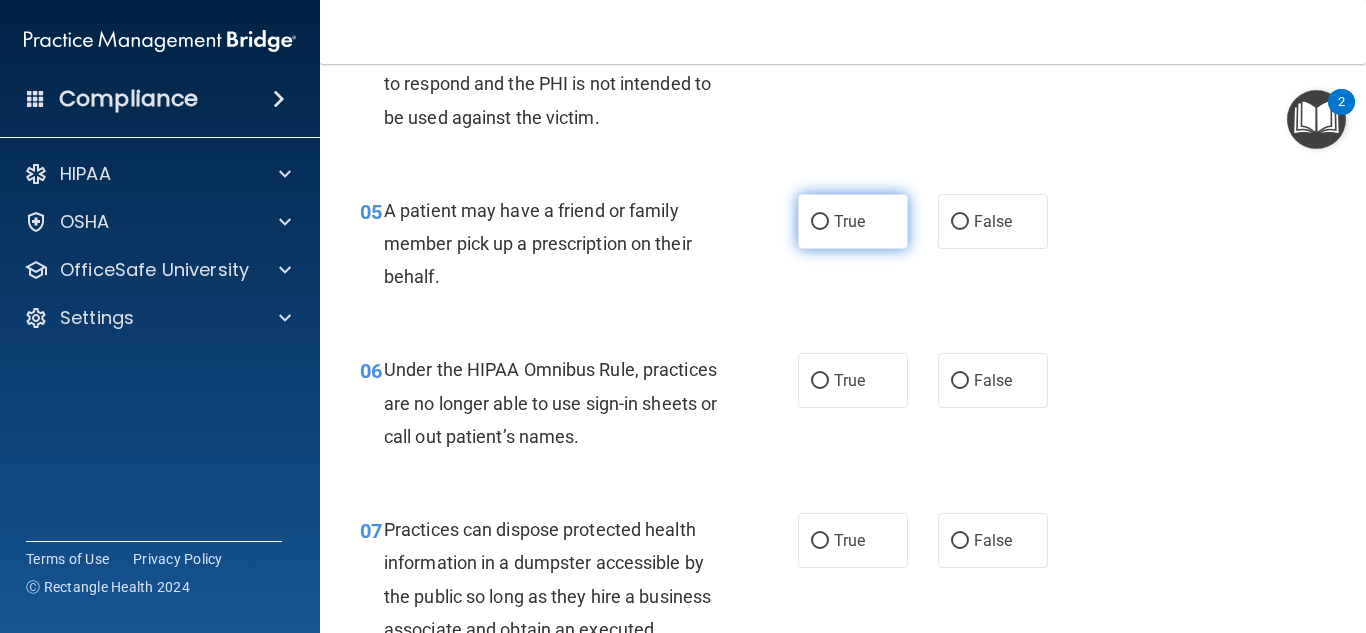 click on "True" at bounding box center (849, 221) 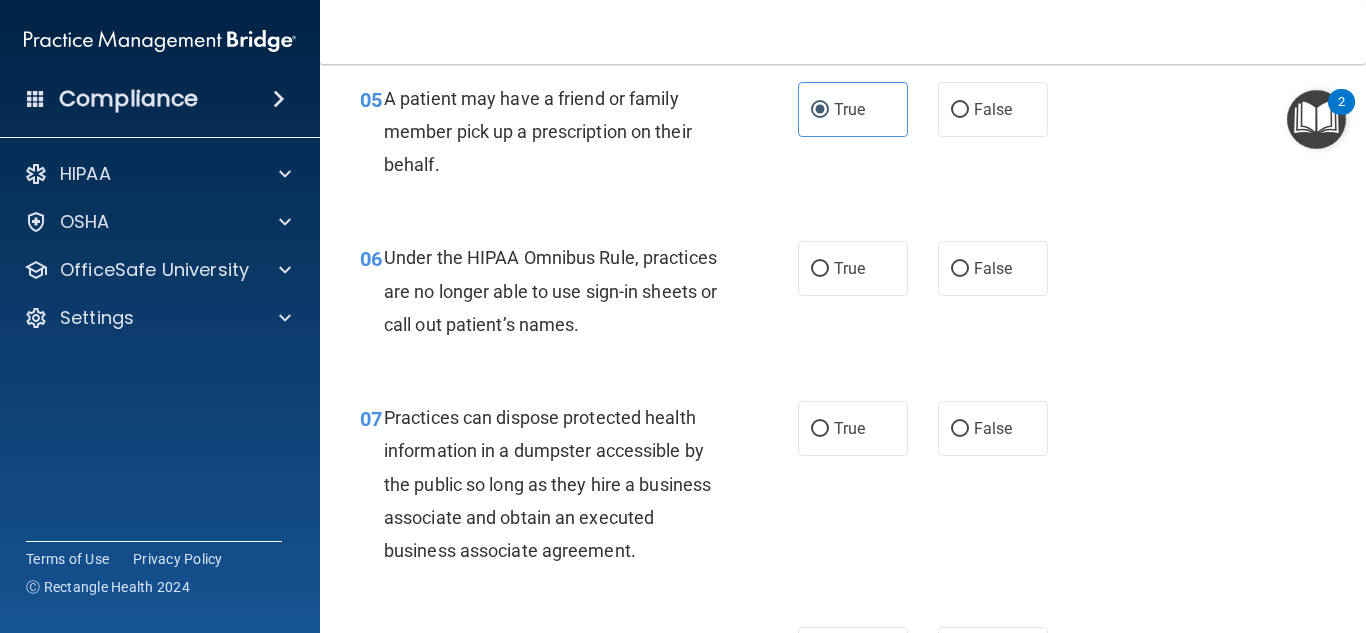scroll, scrollTop: 998, scrollLeft: 0, axis: vertical 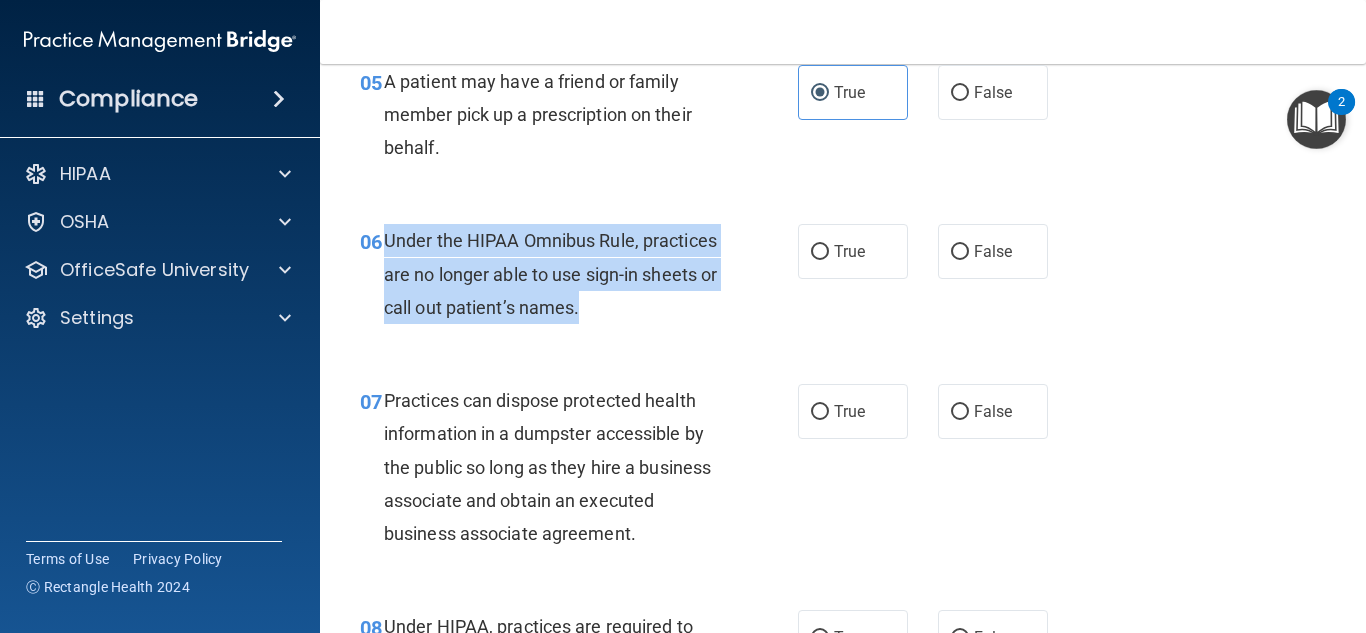 drag, startPoint x: 382, startPoint y: 233, endPoint x: 674, endPoint y: 327, distance: 306.75723 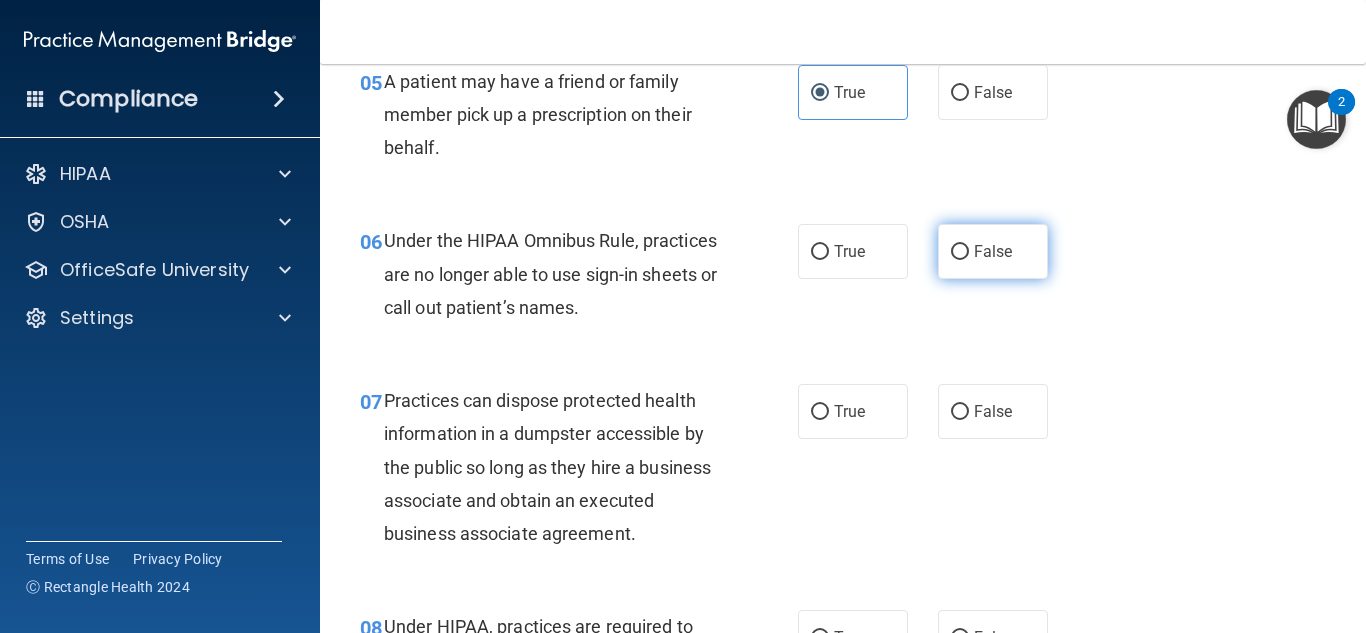 click on "False" at bounding box center [993, 251] 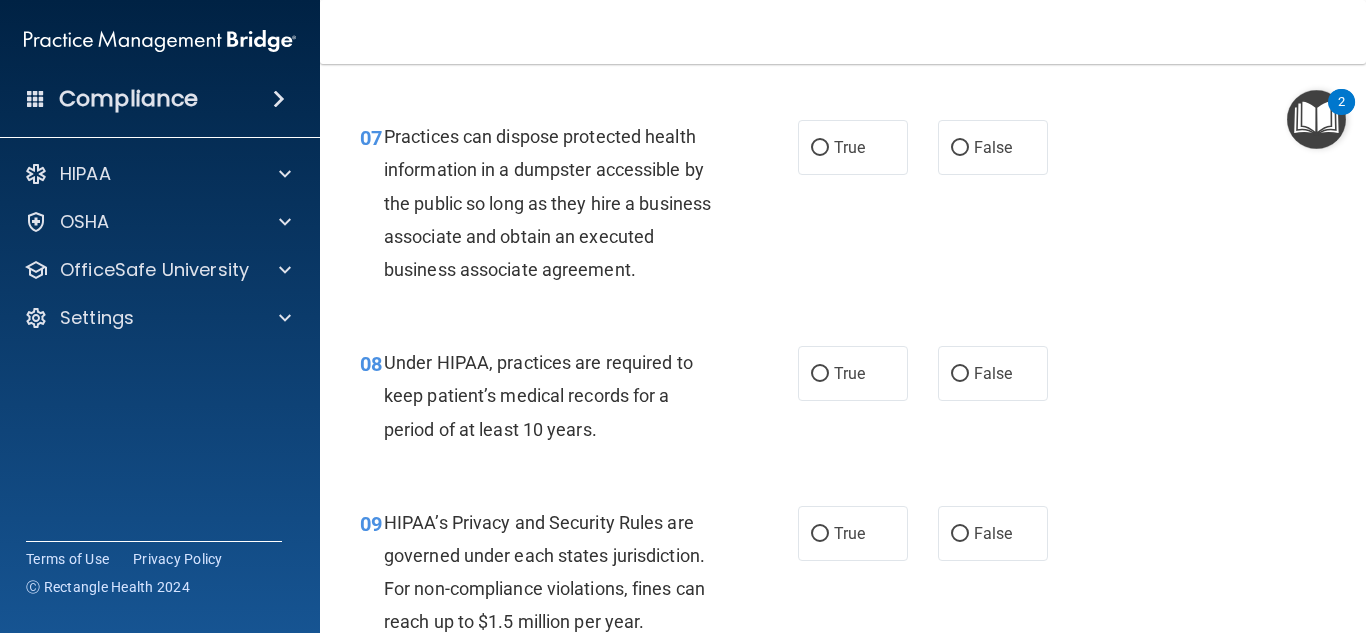 scroll, scrollTop: 1266, scrollLeft: 0, axis: vertical 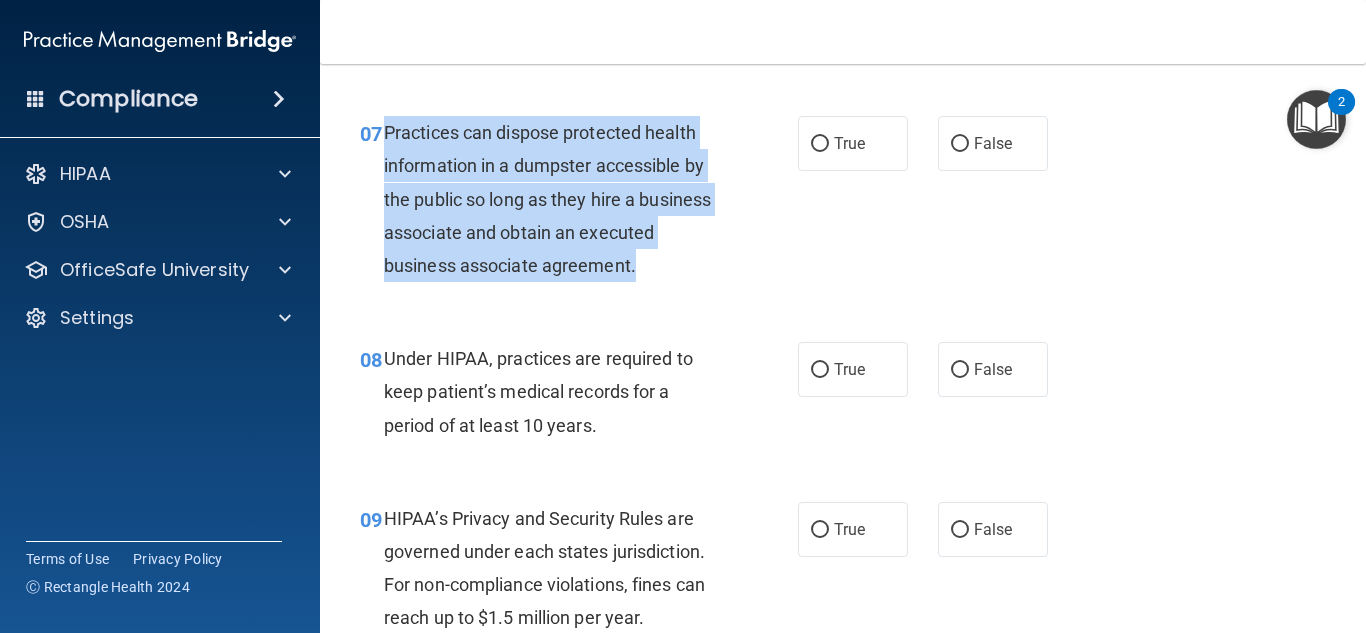 drag, startPoint x: 385, startPoint y: 127, endPoint x: 638, endPoint y: 255, distance: 283.5366 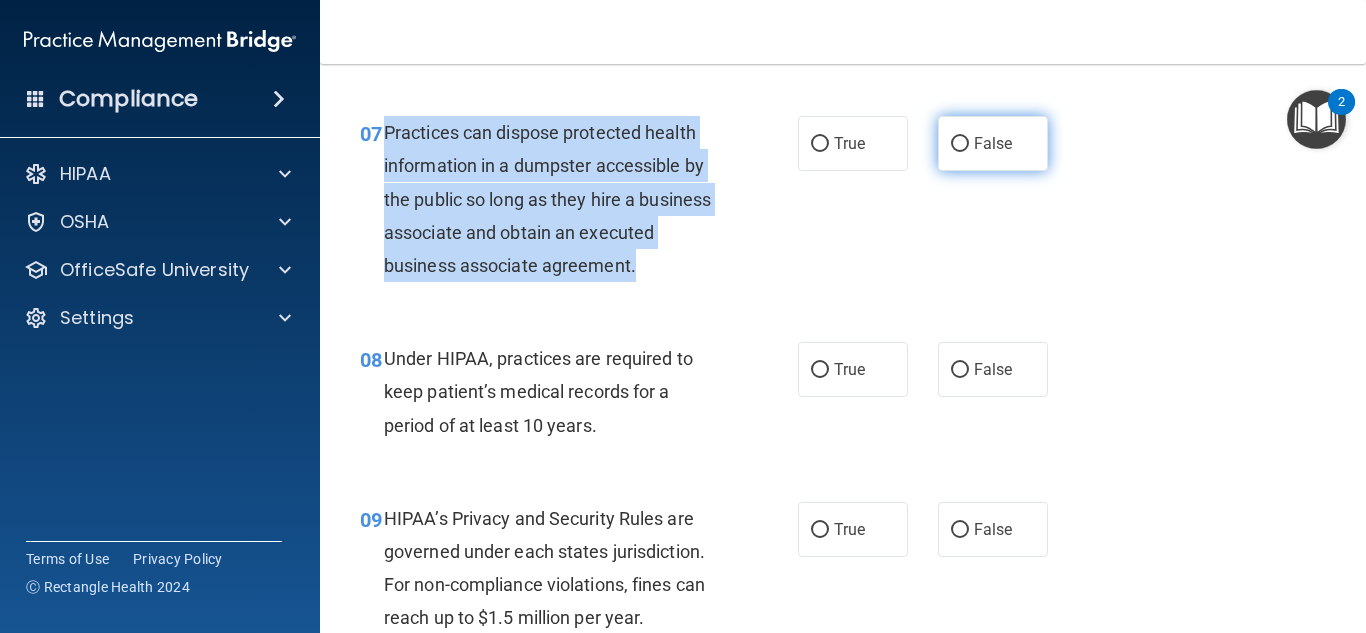 click on "False" at bounding box center [993, 143] 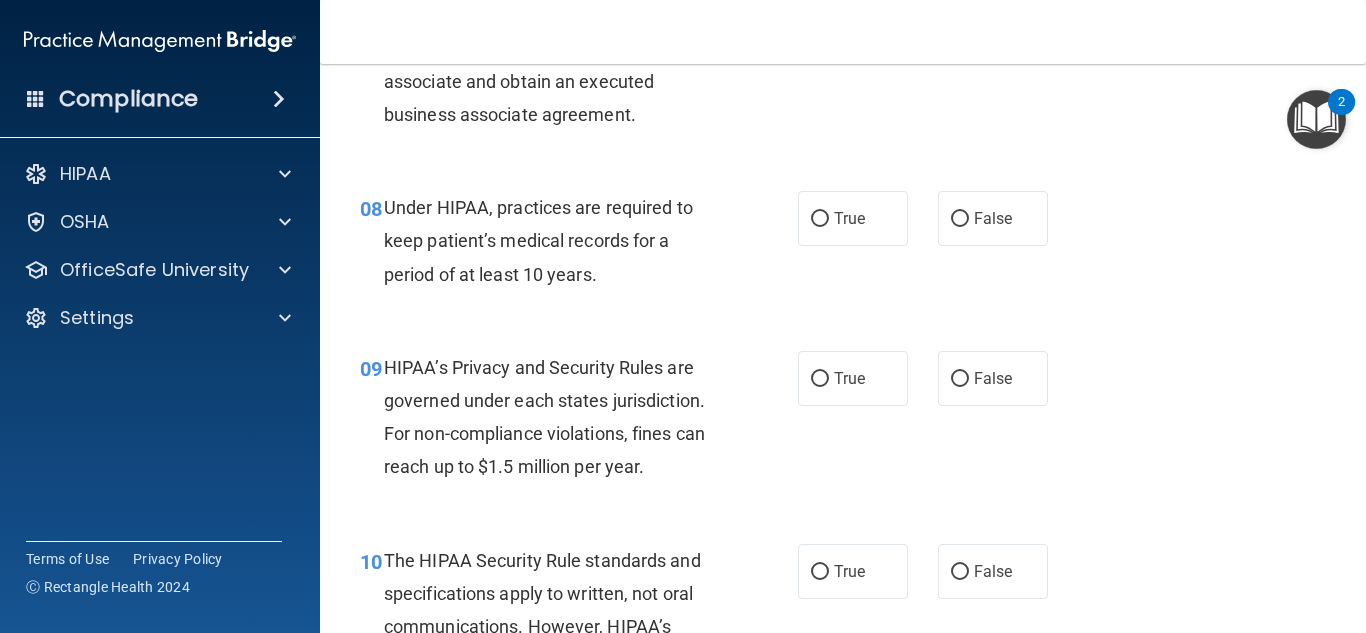 scroll, scrollTop: 1423, scrollLeft: 0, axis: vertical 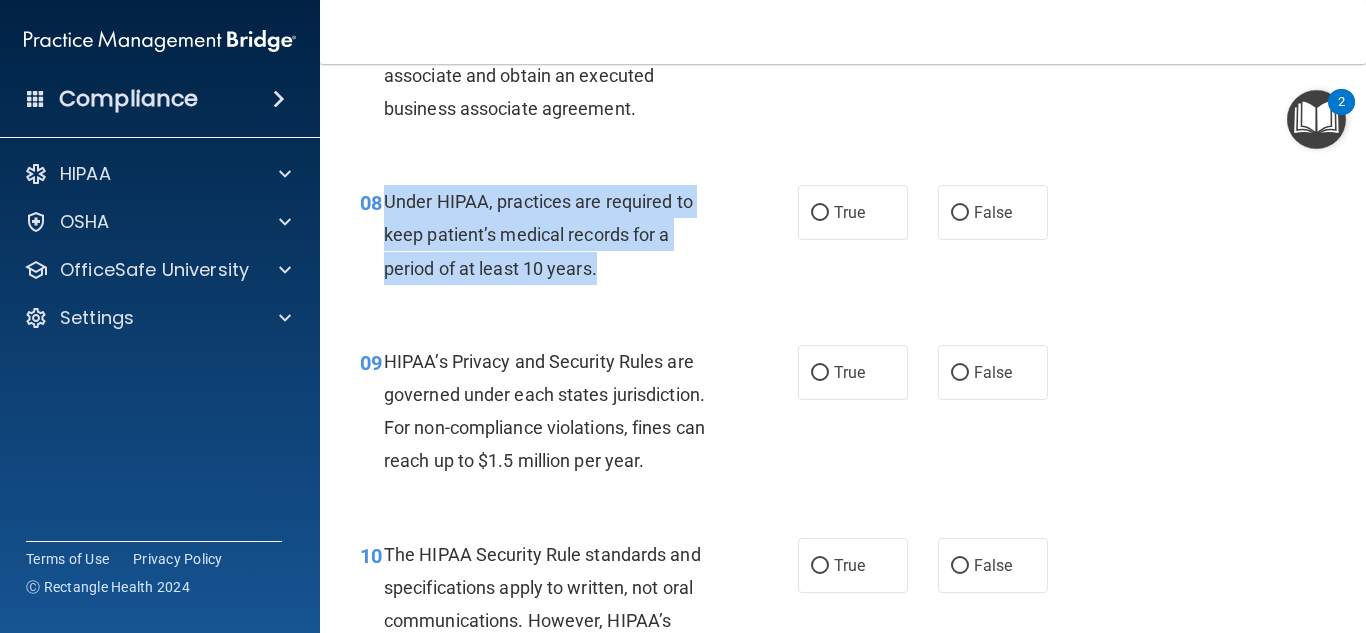 drag, startPoint x: 383, startPoint y: 195, endPoint x: 625, endPoint y: 281, distance: 256.82678 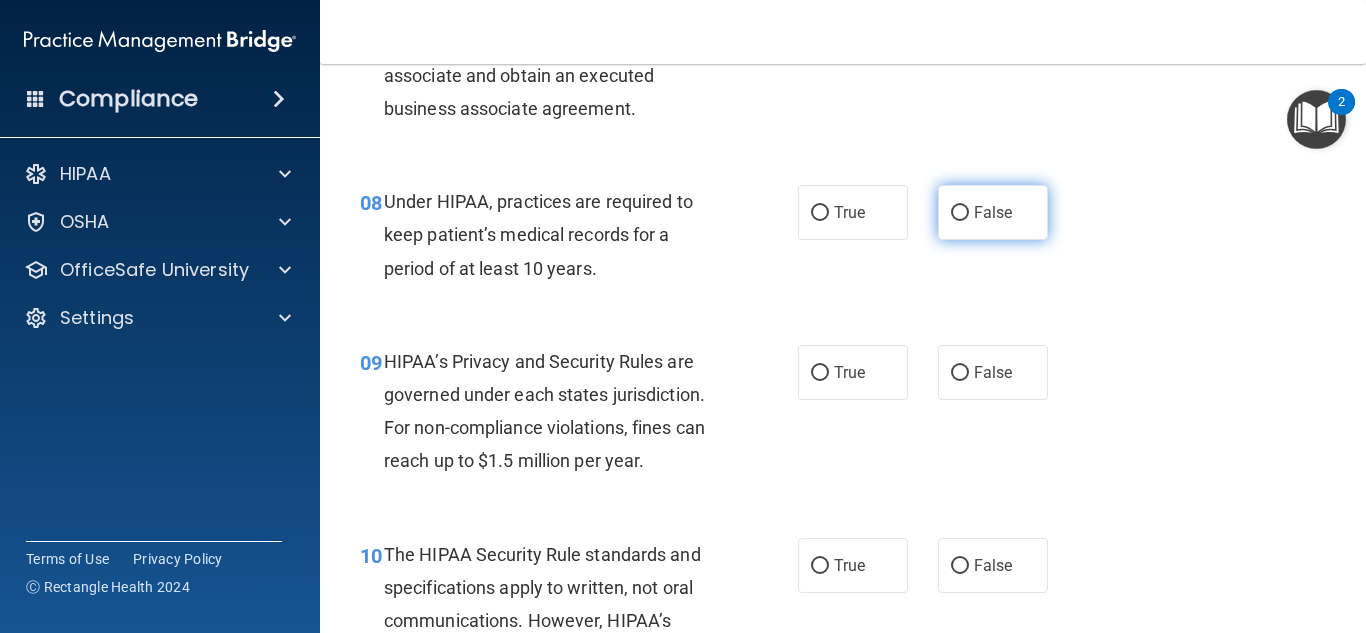 click on "False" at bounding box center (993, 212) 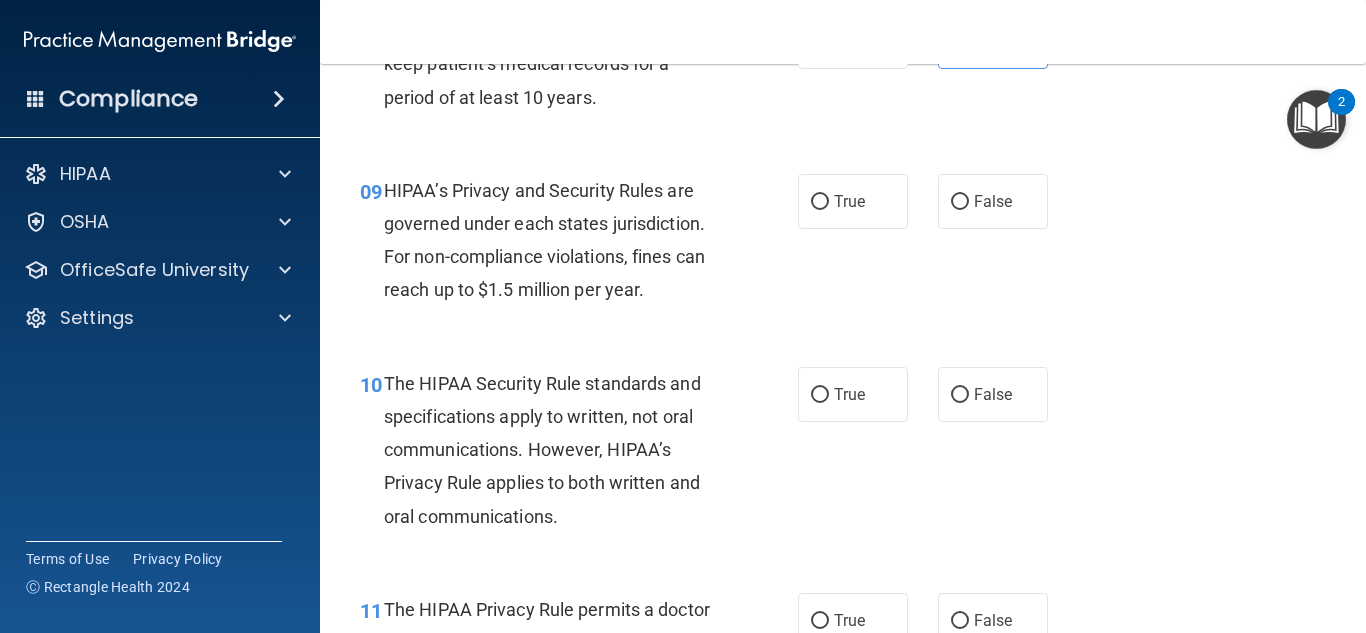 scroll, scrollTop: 1605, scrollLeft: 0, axis: vertical 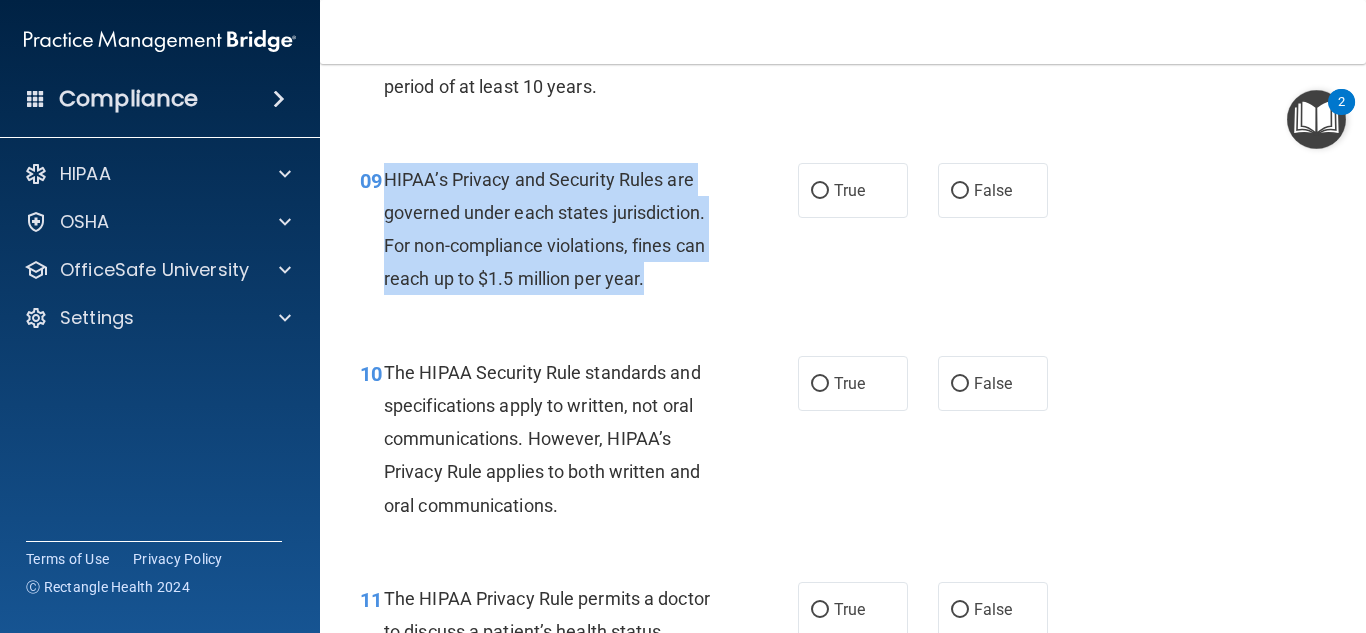 drag, startPoint x: 383, startPoint y: 174, endPoint x: 680, endPoint y: 295, distance: 320.70236 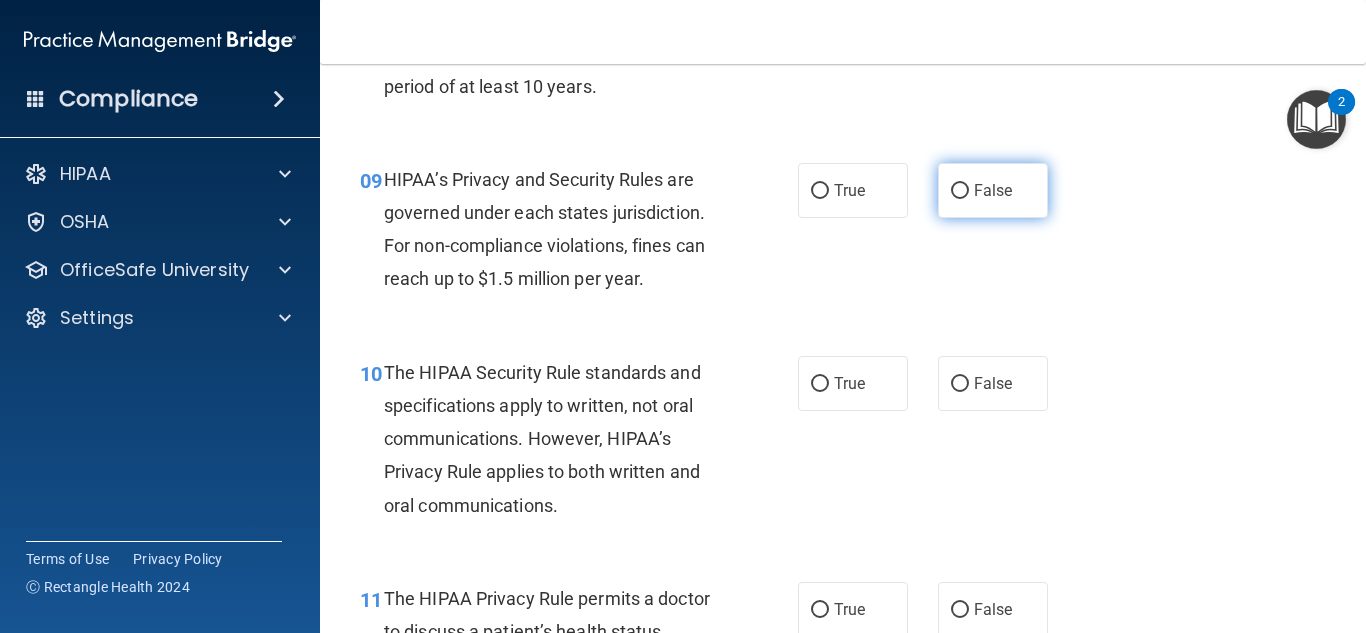 click on "False" at bounding box center (993, 190) 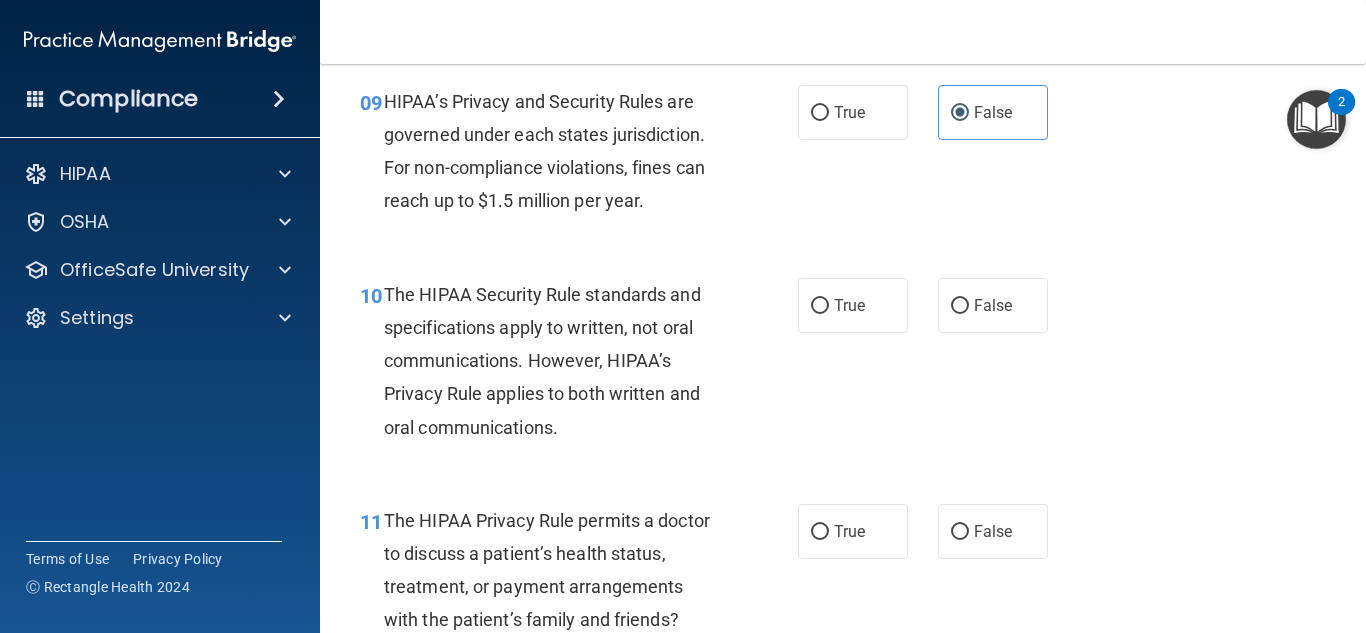 scroll, scrollTop: 1689, scrollLeft: 0, axis: vertical 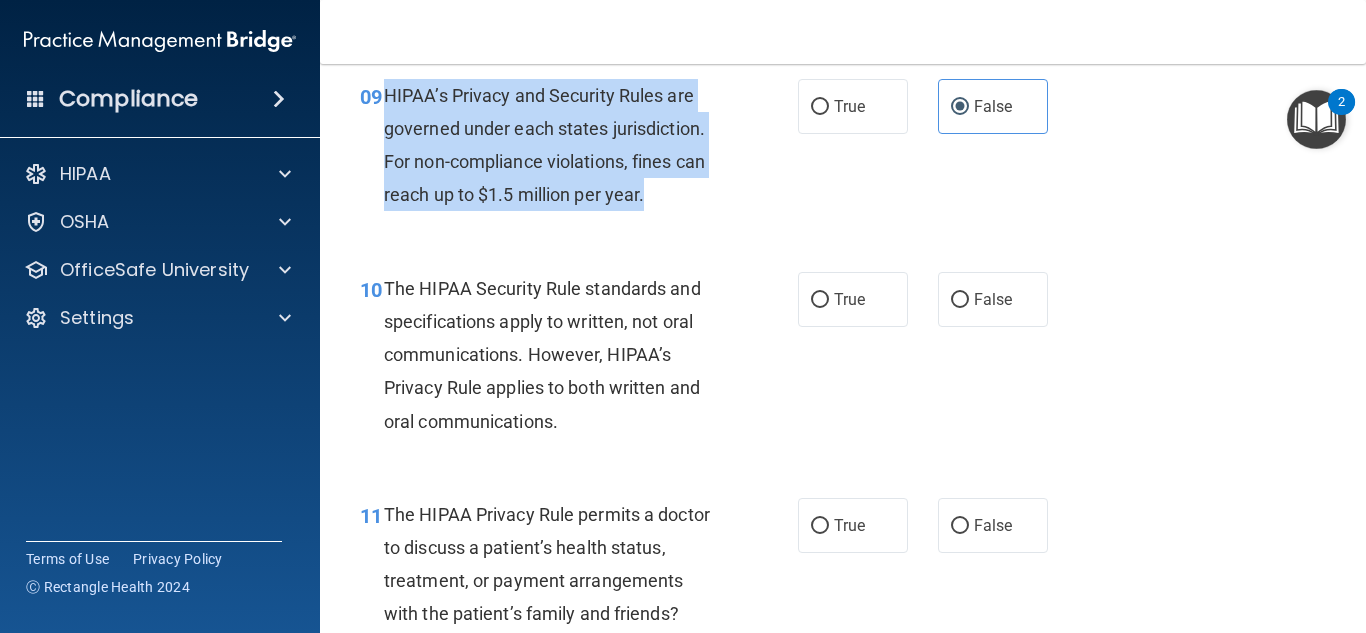 drag, startPoint x: 387, startPoint y: 96, endPoint x: 681, endPoint y: 217, distance: 317.9261 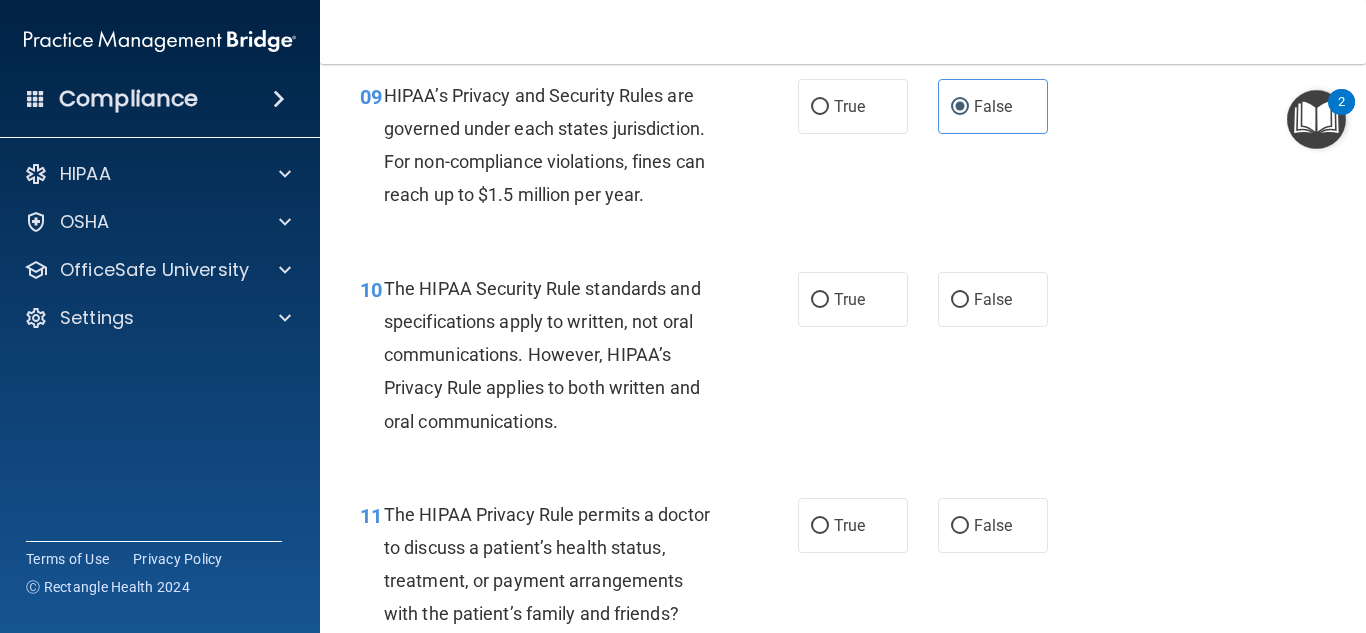 click on "The HIPAA Security Rule standards and specifications apply to written, not oral communications. However, HIPAA’s Privacy Rule applies to both written and oral communications." at bounding box center (542, 355) 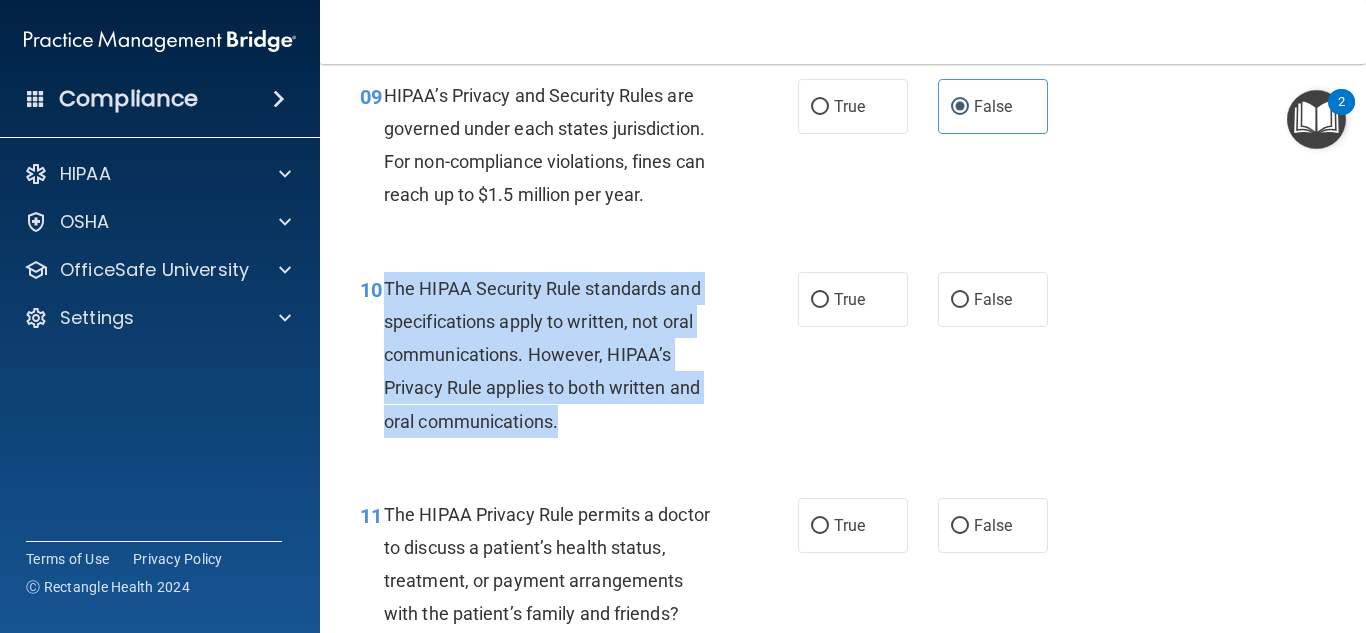 drag, startPoint x: 383, startPoint y: 279, endPoint x: 584, endPoint y: 412, distance: 241.01868 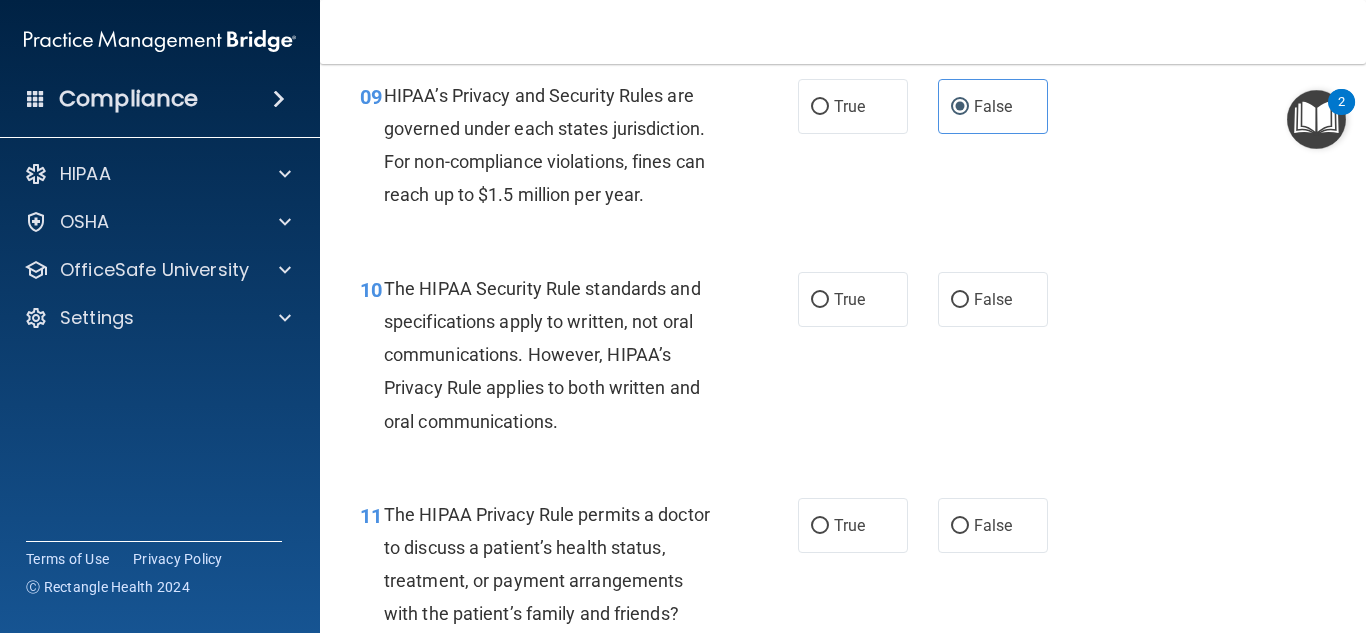 click on "10       The HIPAA Security Rule standards and specifications apply to written, not oral communications. However, HIPAA’s Privacy Rule applies to both written and oral communications.                 True           False" at bounding box center [843, 360] 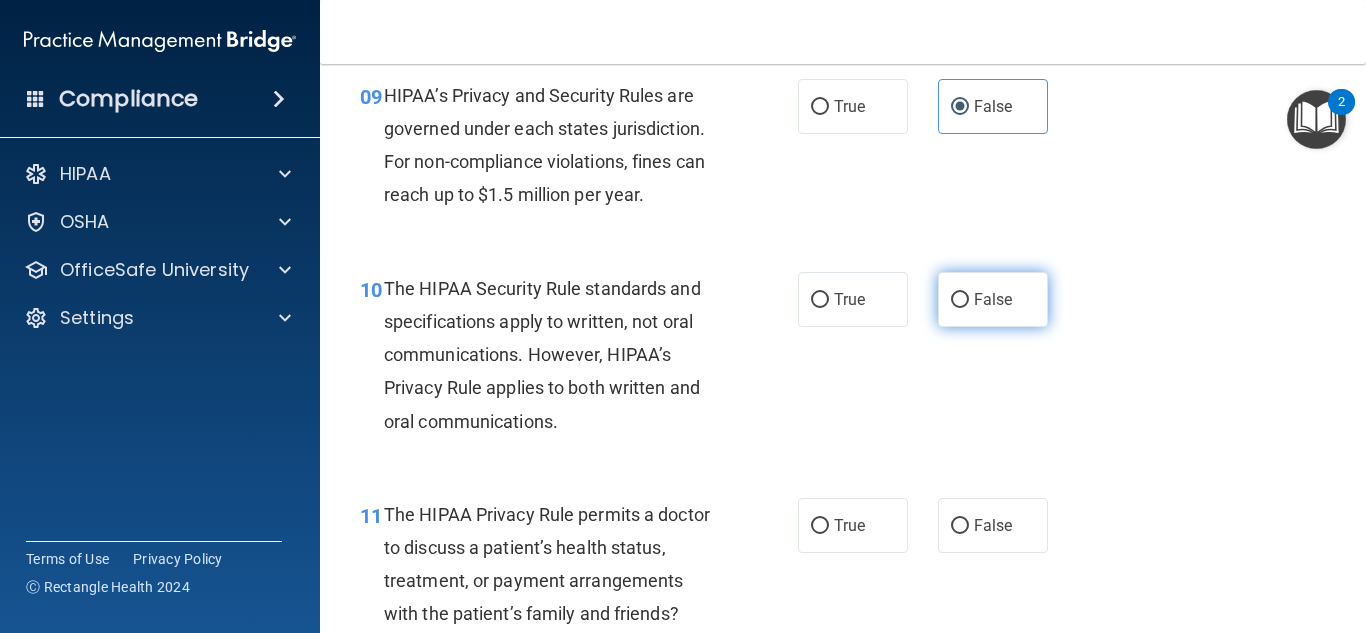 click on "False" at bounding box center [993, 299] 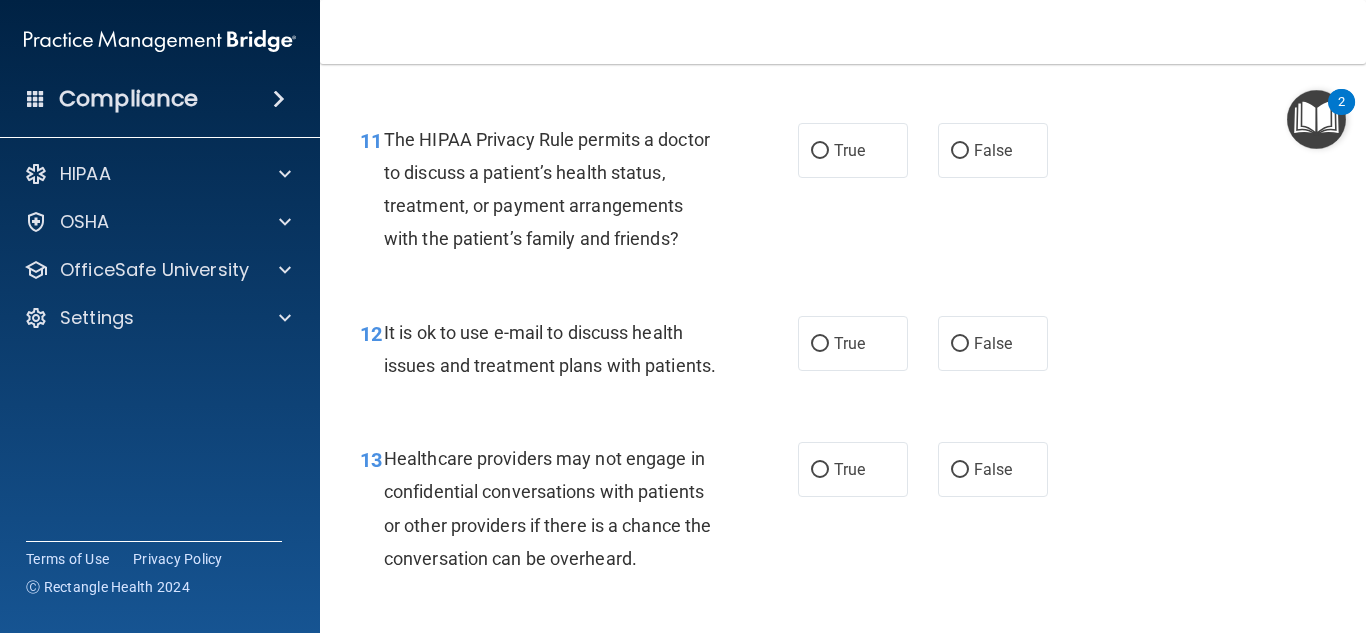 scroll, scrollTop: 2065, scrollLeft: 0, axis: vertical 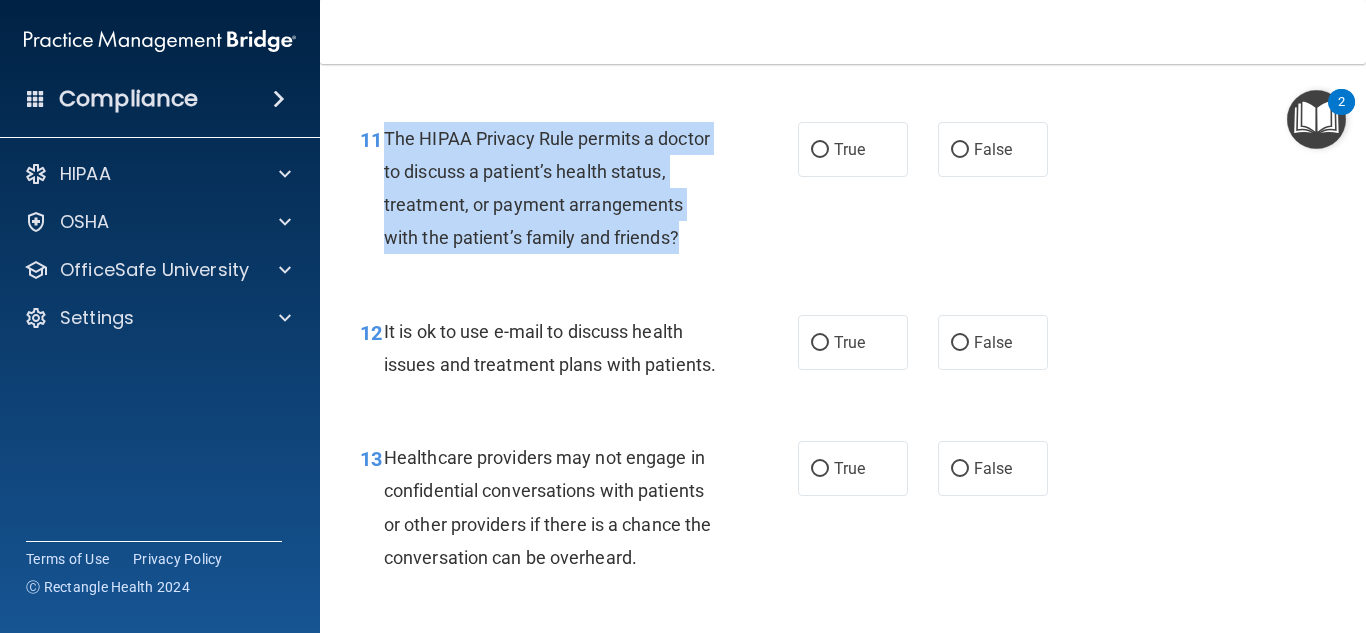 drag, startPoint x: 384, startPoint y: 130, endPoint x: 703, endPoint y: 259, distance: 344.09592 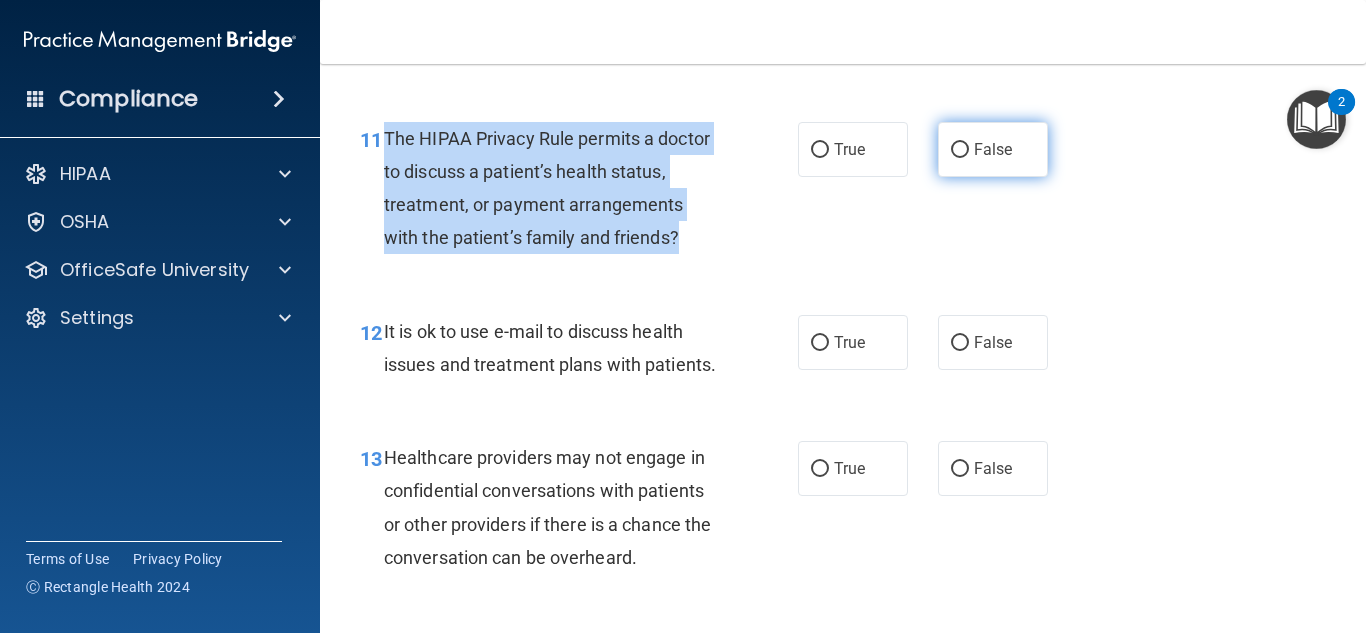 click on "False" at bounding box center [993, 149] 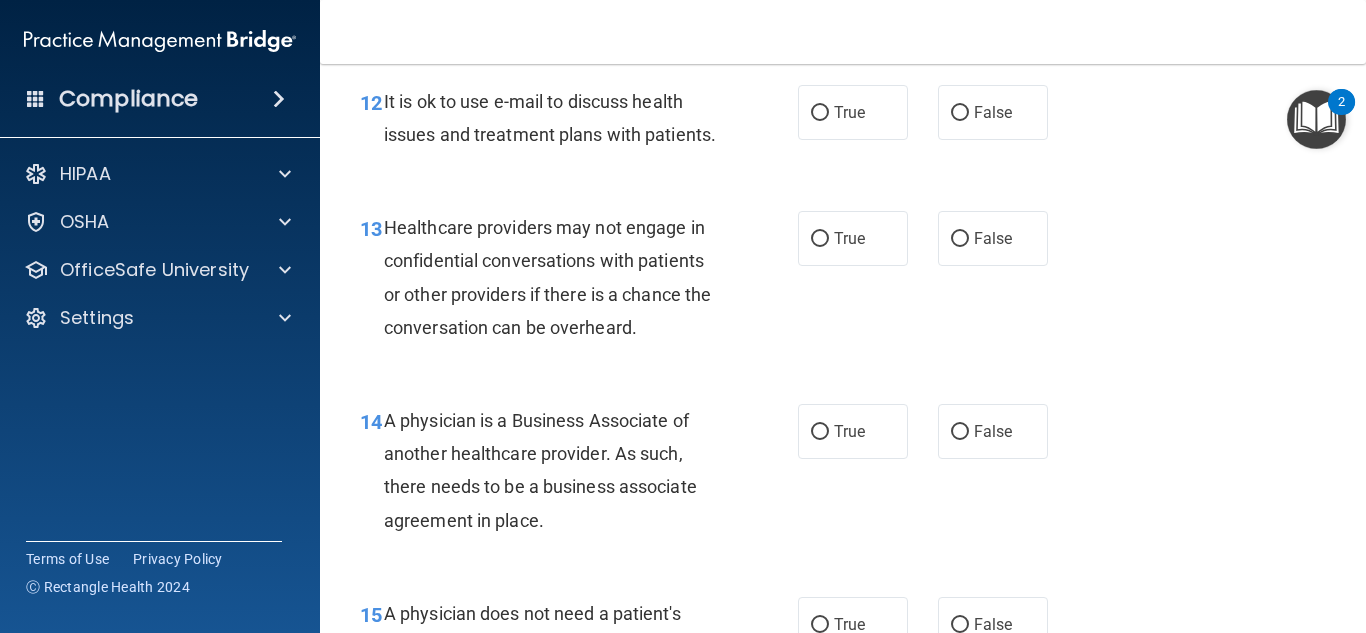 scroll, scrollTop: 2302, scrollLeft: 0, axis: vertical 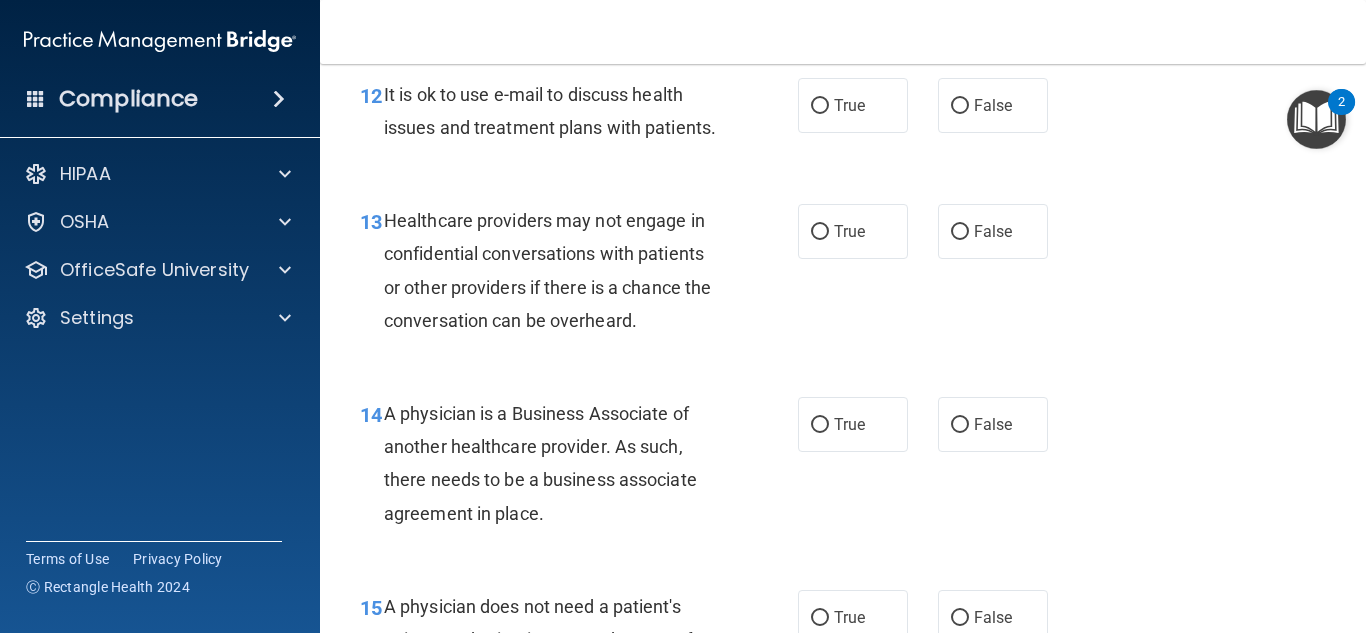 drag, startPoint x: 386, startPoint y: 98, endPoint x: 769, endPoint y: 149, distance: 386.38065 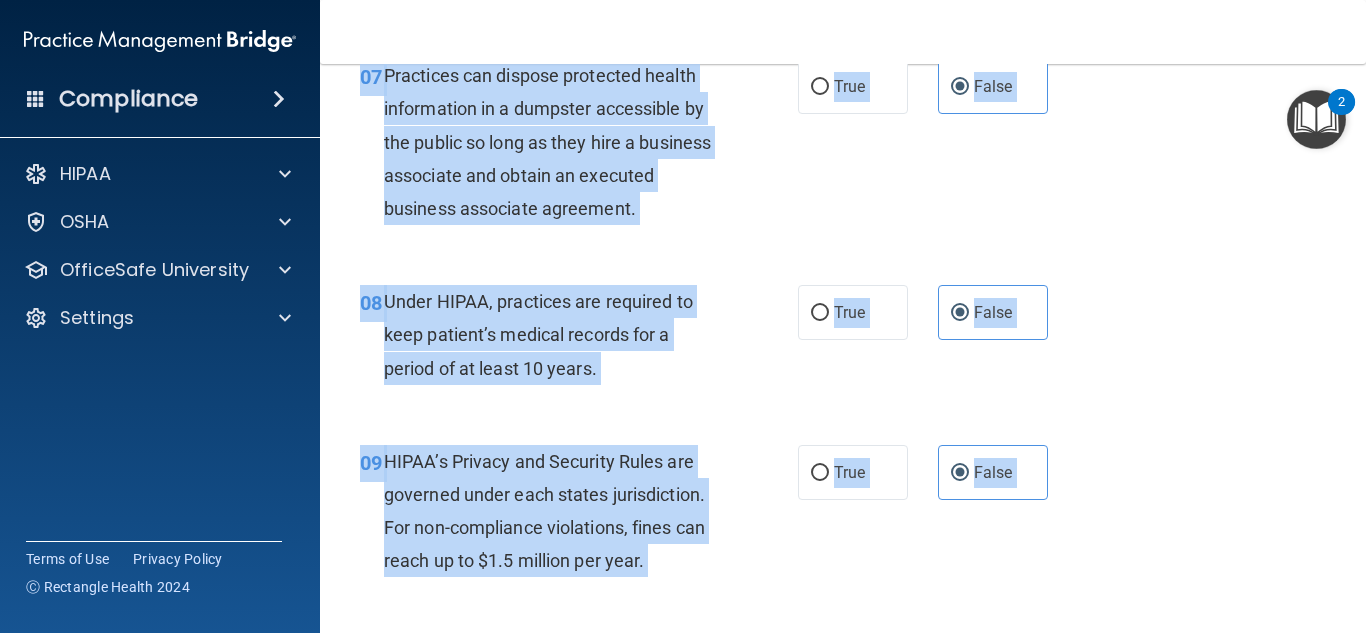 scroll, scrollTop: 1095, scrollLeft: 0, axis: vertical 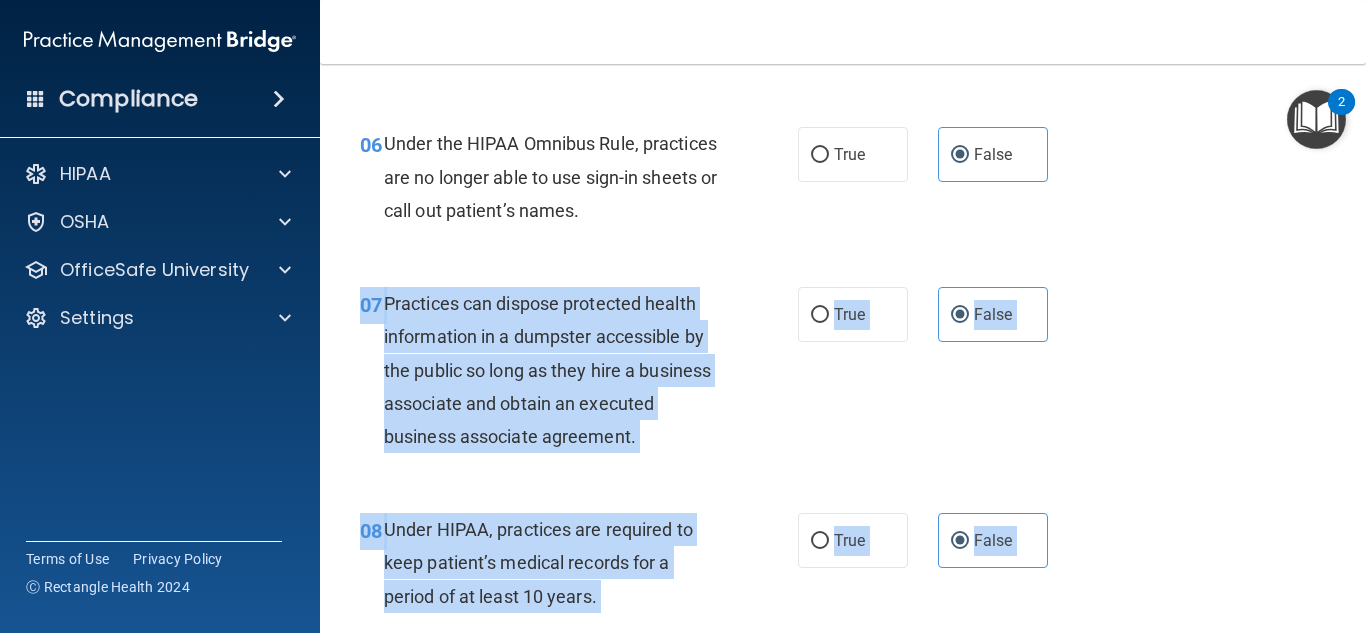 drag, startPoint x: 716, startPoint y: 127, endPoint x: 610, endPoint y: 268, distance: 176.40012 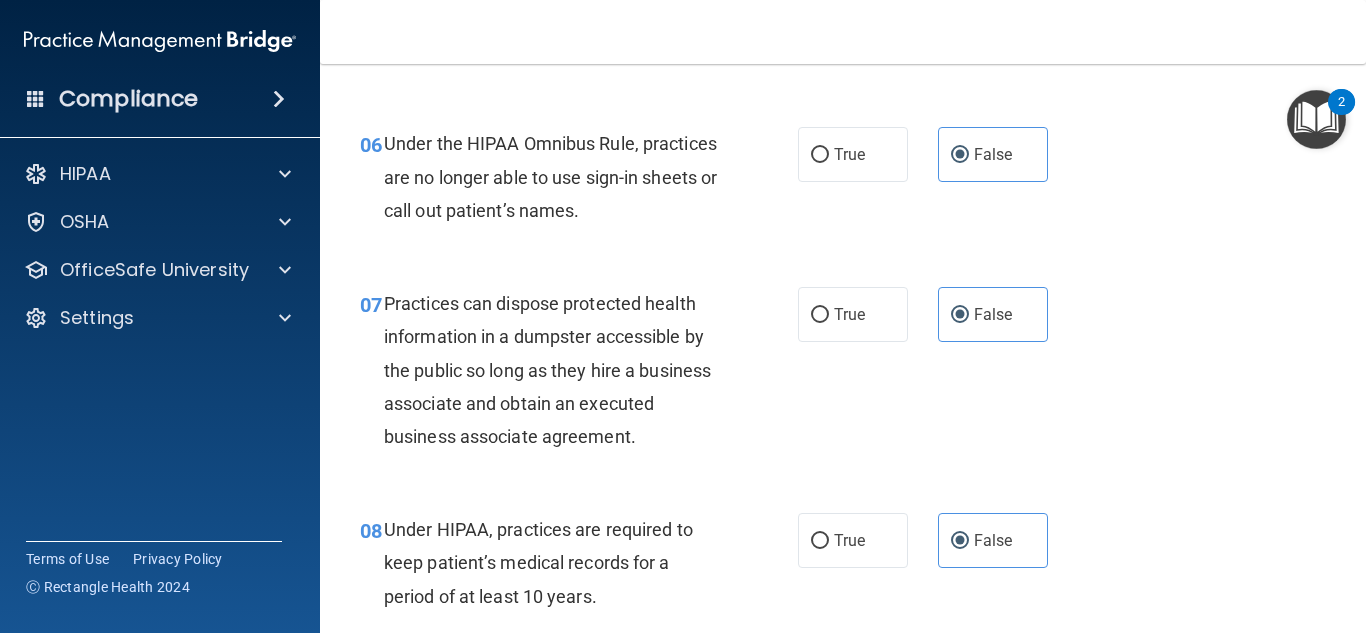 click on "07       Practices can dispose protected health information in a dumpster accessible by the public so long as they hire a business associate and obtain an executed business associate agreement.                 True           False" at bounding box center (843, 375) 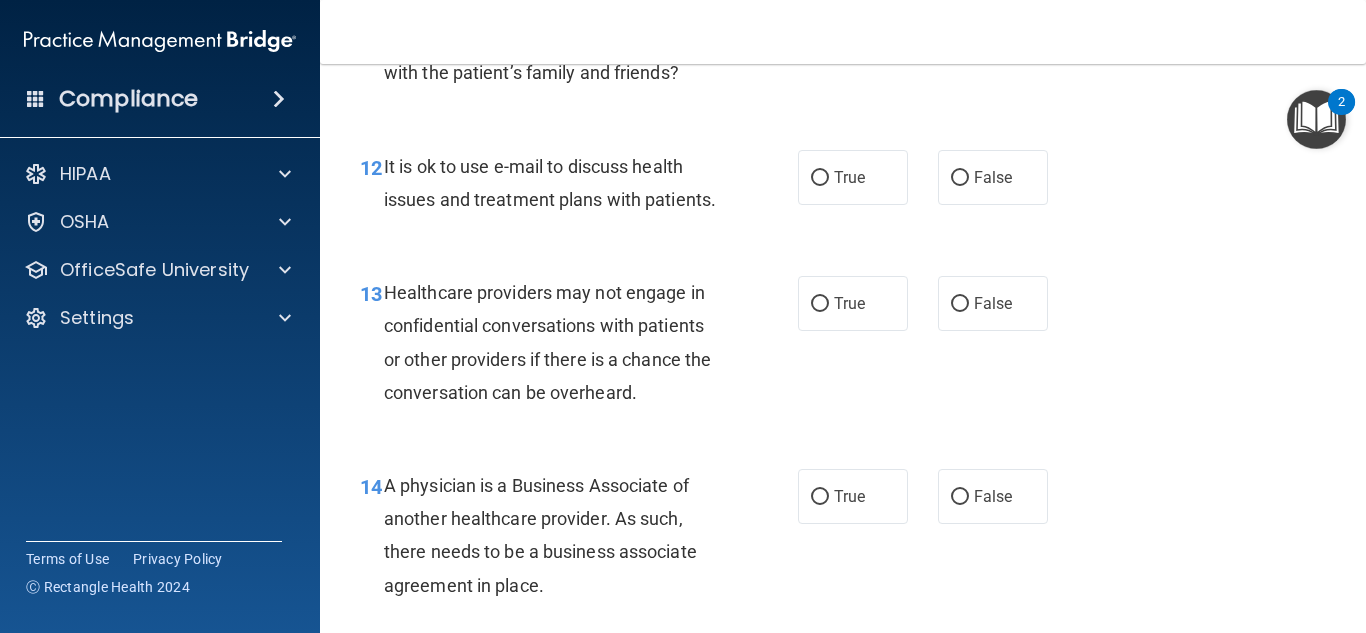 scroll, scrollTop: 2227, scrollLeft: 0, axis: vertical 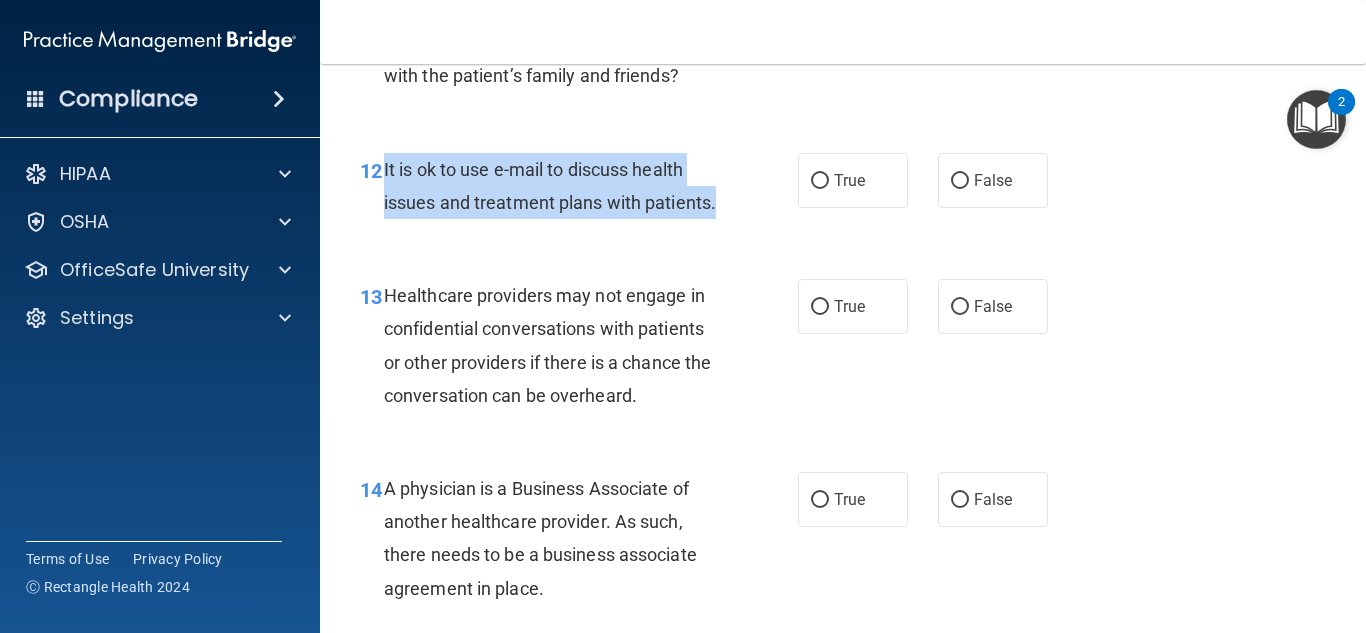 drag, startPoint x: 383, startPoint y: 161, endPoint x: 733, endPoint y: 209, distance: 353.2761 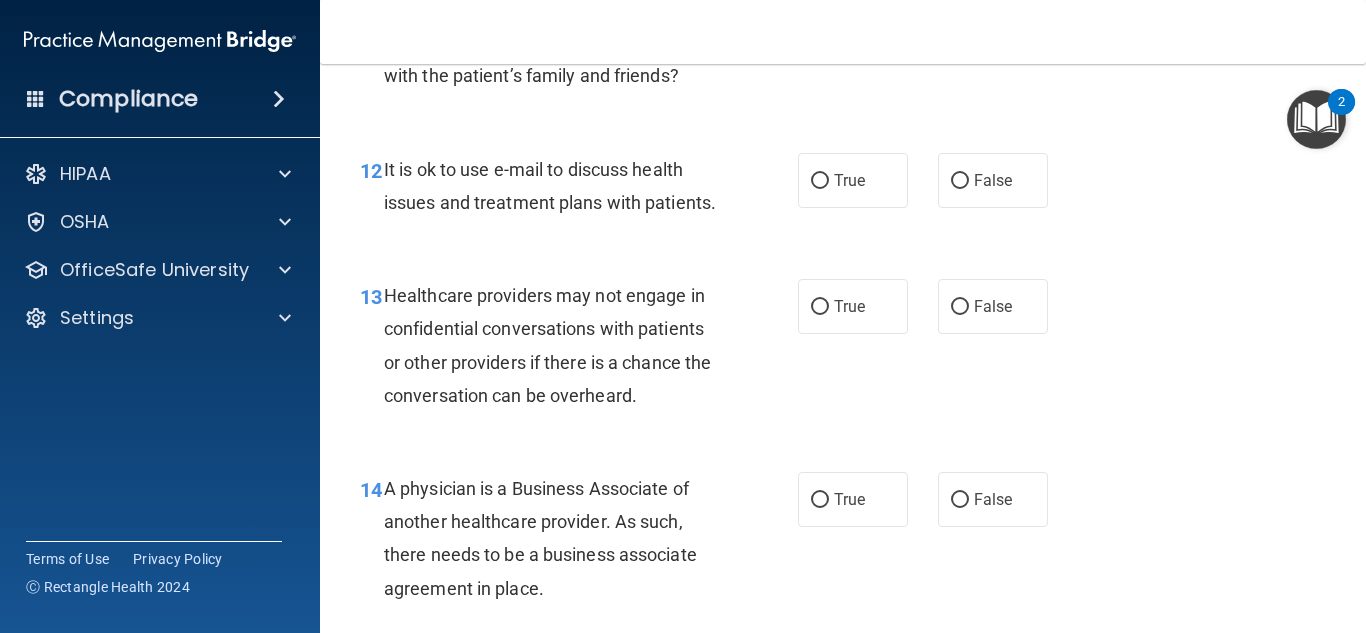 click on "12       It is ok to use e-mail to discuss health issues and treatment plans with patients.                 True           False" at bounding box center (843, 191) 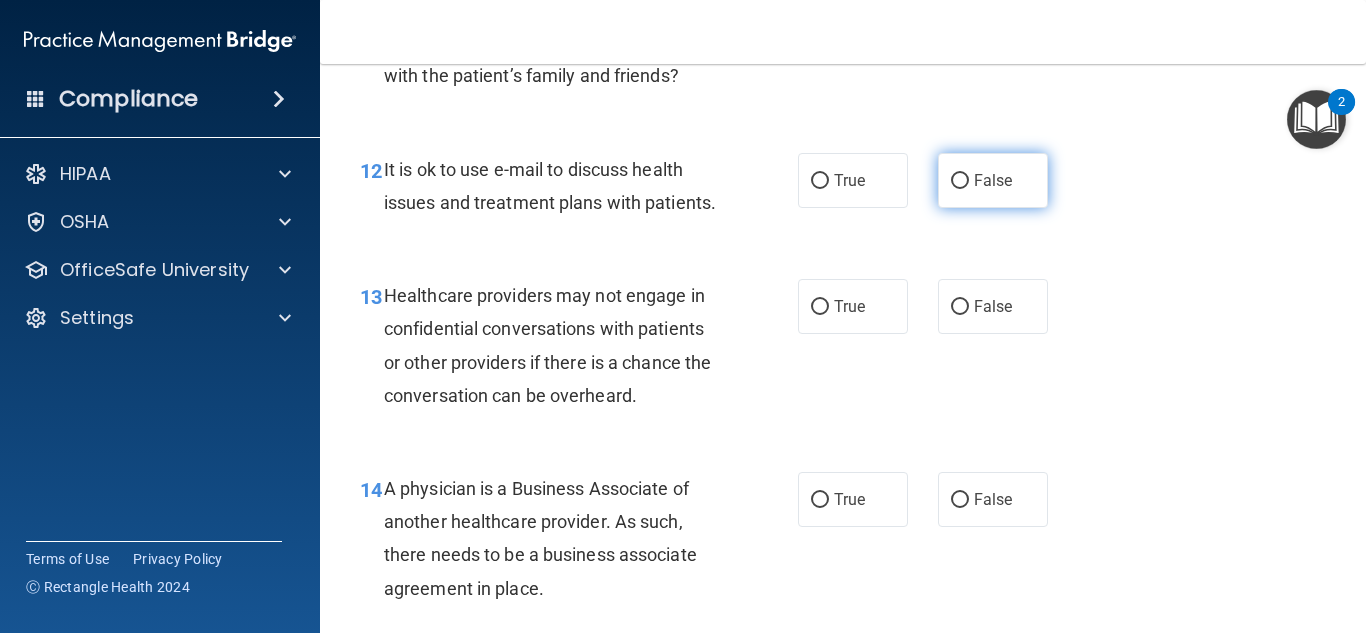 click on "False" at bounding box center [993, 180] 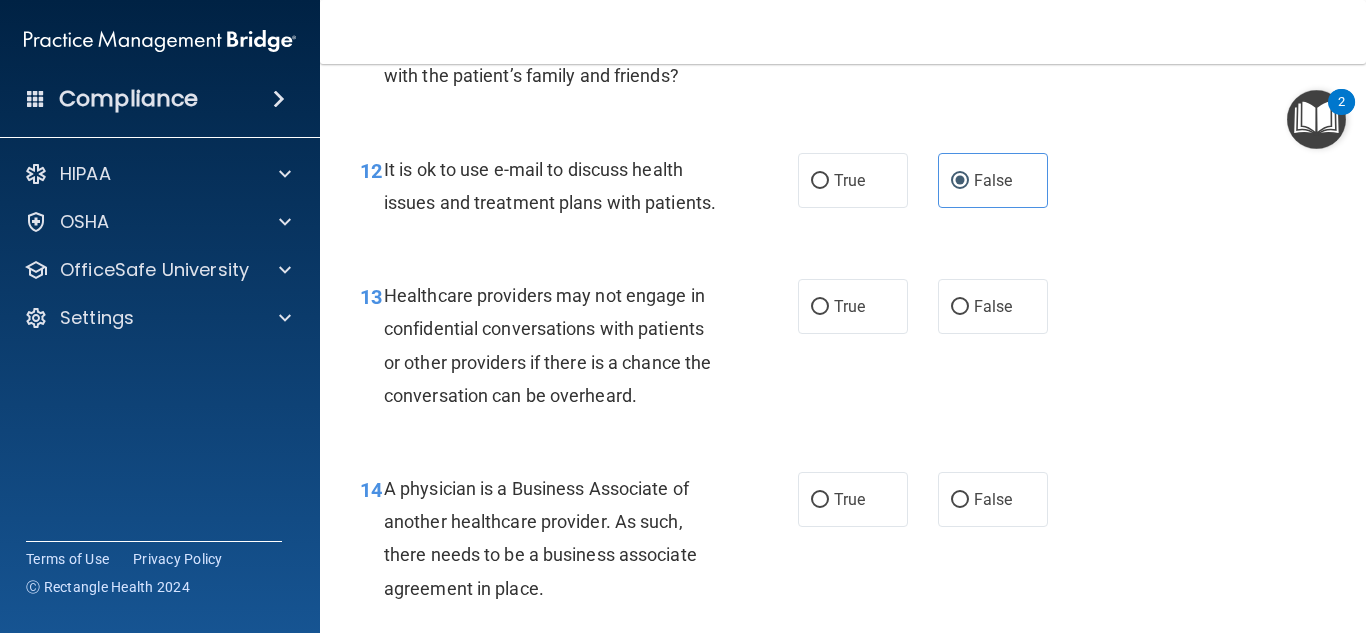 click on "Healthcare providers may not engage in confidential conversations with patients or other providers if there is a chance the conversation can be overheard." at bounding box center [547, 345] 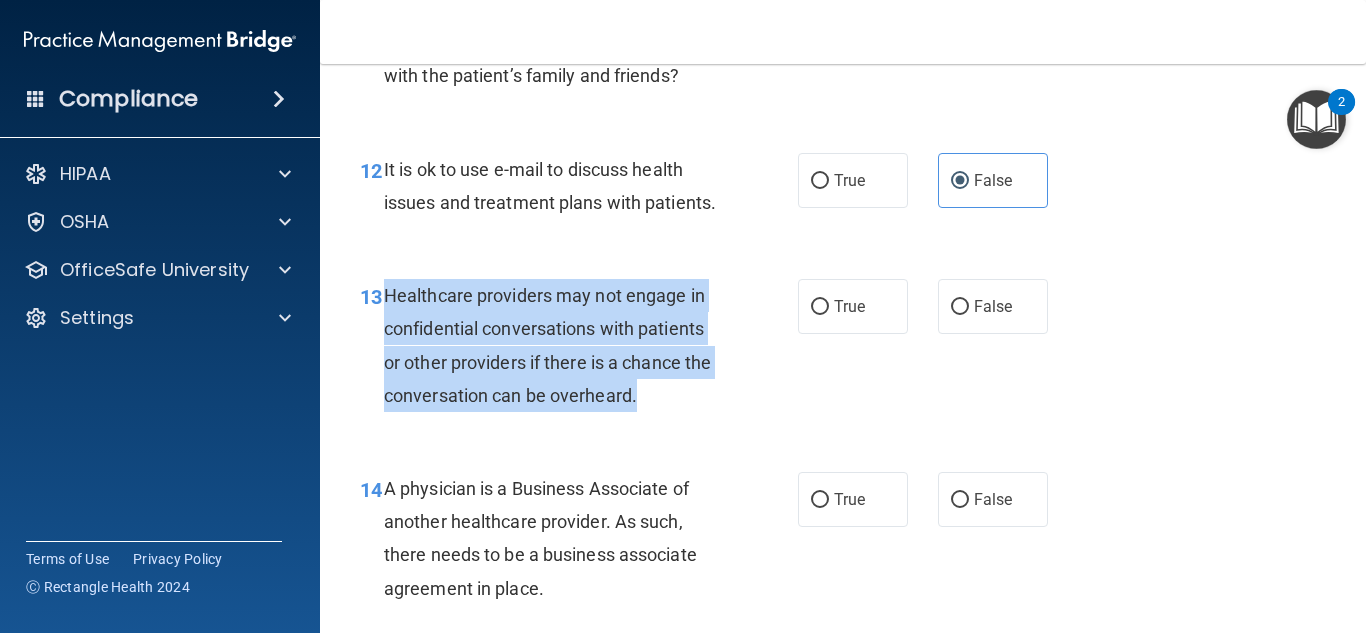 drag, startPoint x: 387, startPoint y: 295, endPoint x: 635, endPoint y: 388, distance: 264.8641 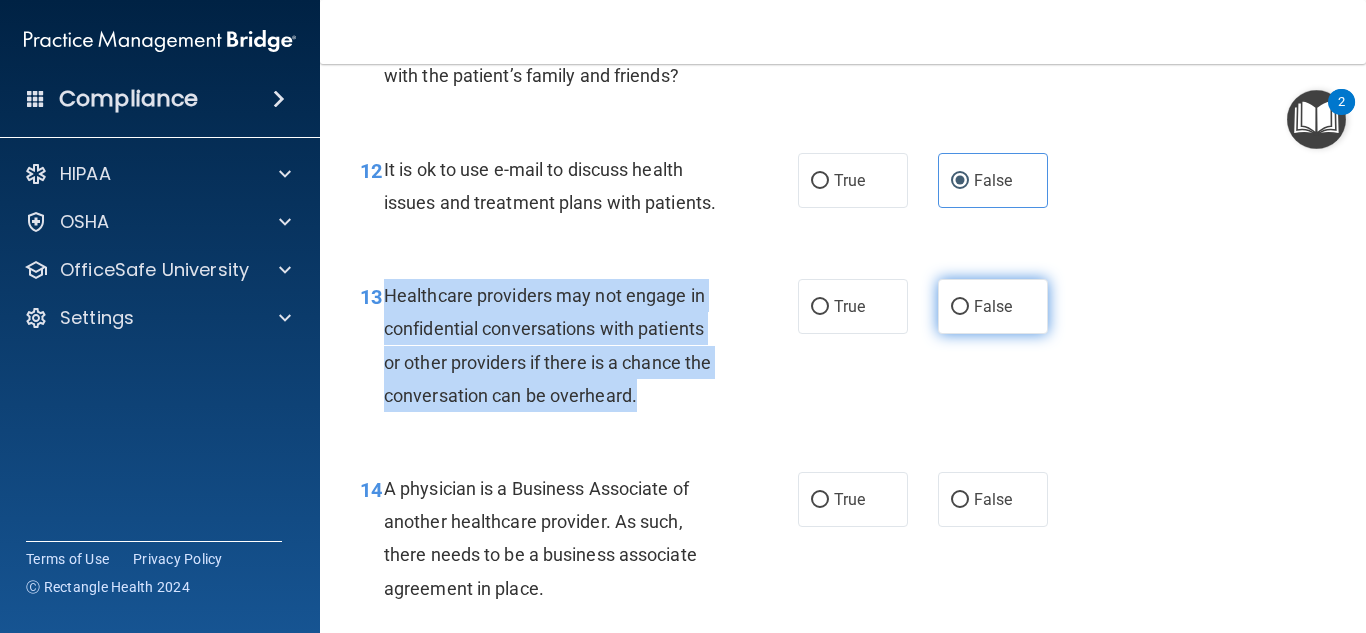 click on "False" at bounding box center (993, 306) 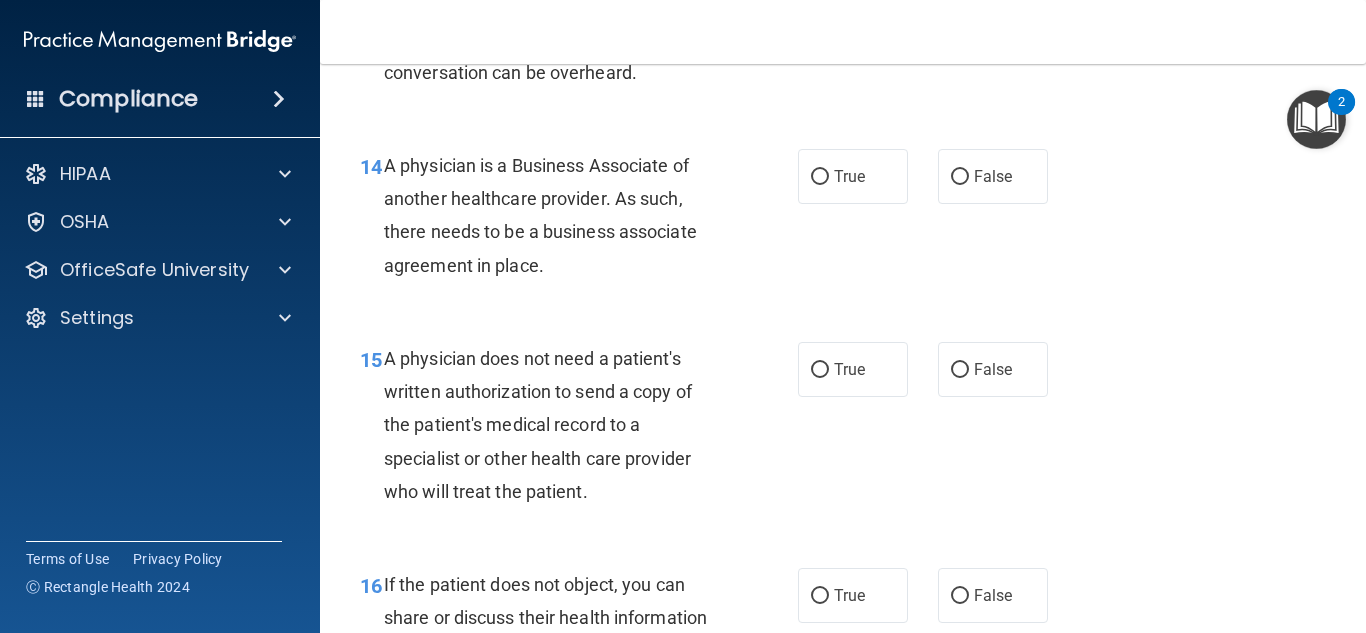 scroll, scrollTop: 2553, scrollLeft: 0, axis: vertical 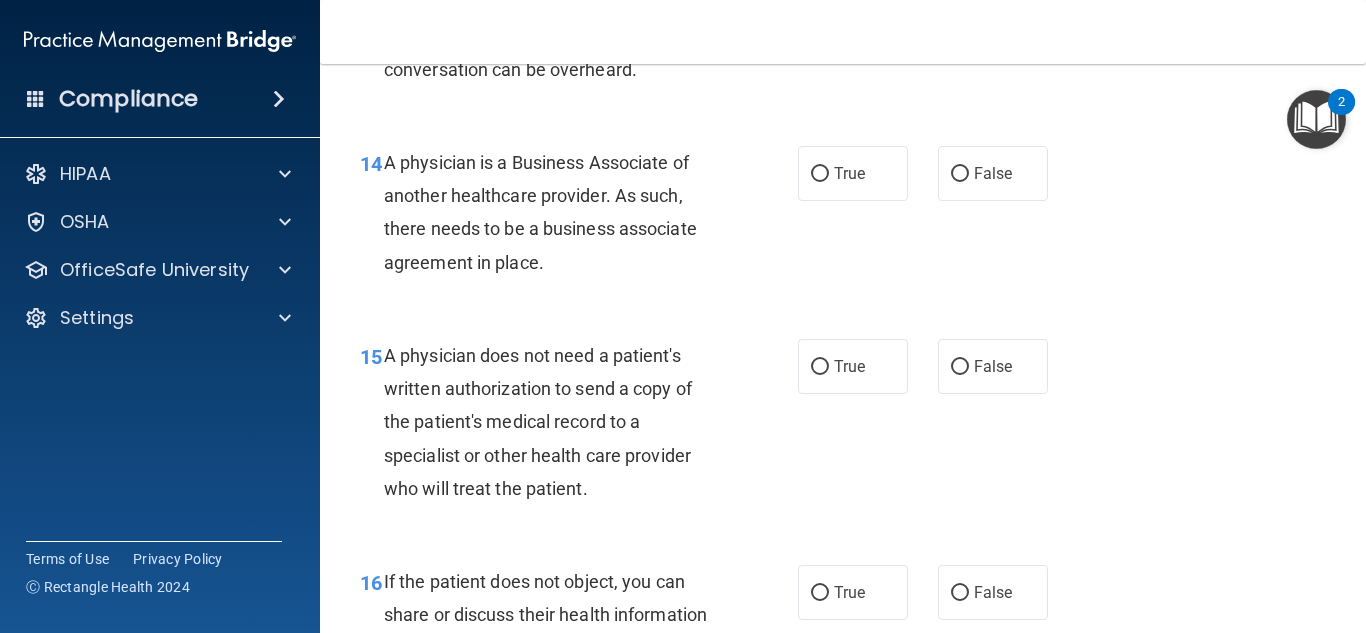 drag, startPoint x: 387, startPoint y: 159, endPoint x: 654, endPoint y: 248, distance: 281.44272 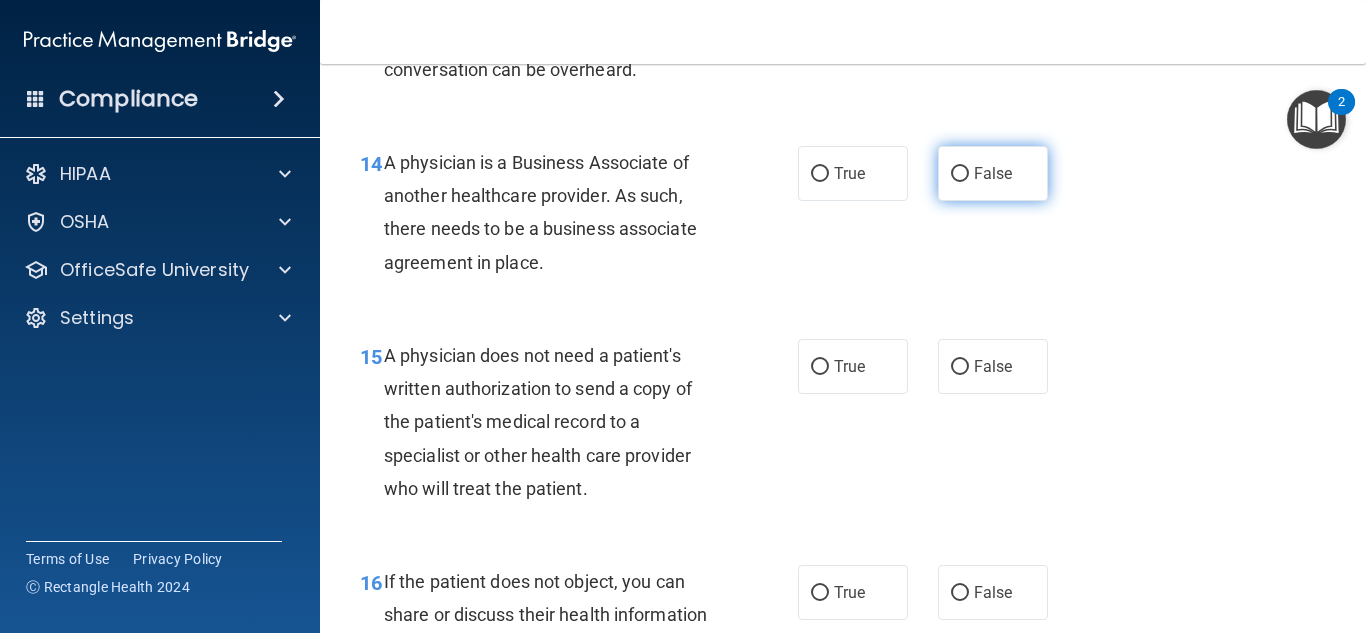 click on "False" at bounding box center [993, 173] 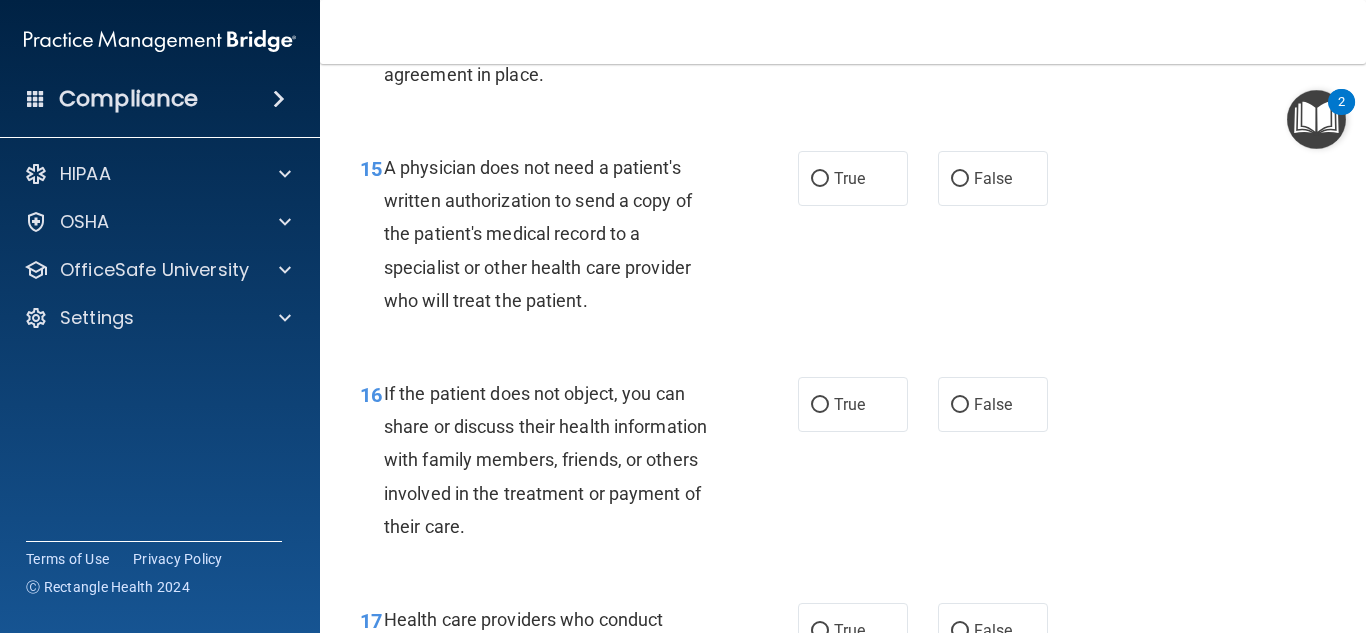 scroll, scrollTop: 2746, scrollLeft: 0, axis: vertical 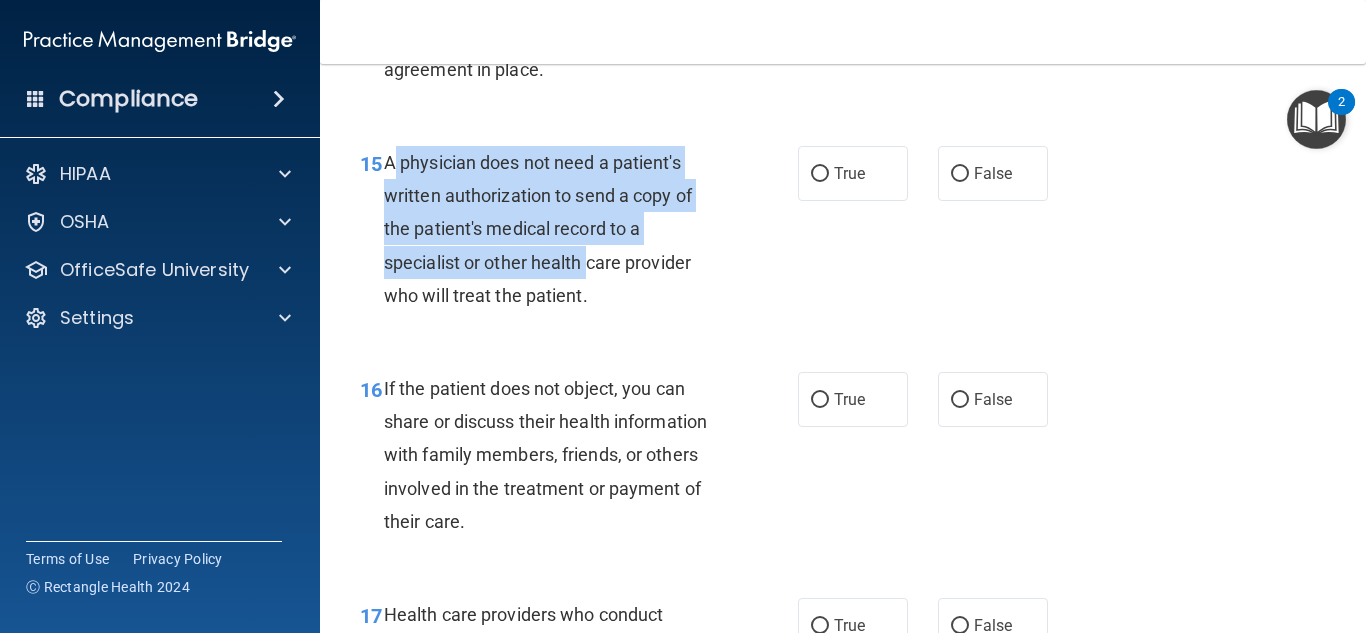 drag, startPoint x: 390, startPoint y: 163, endPoint x: 591, endPoint y: 264, distance: 224.94888 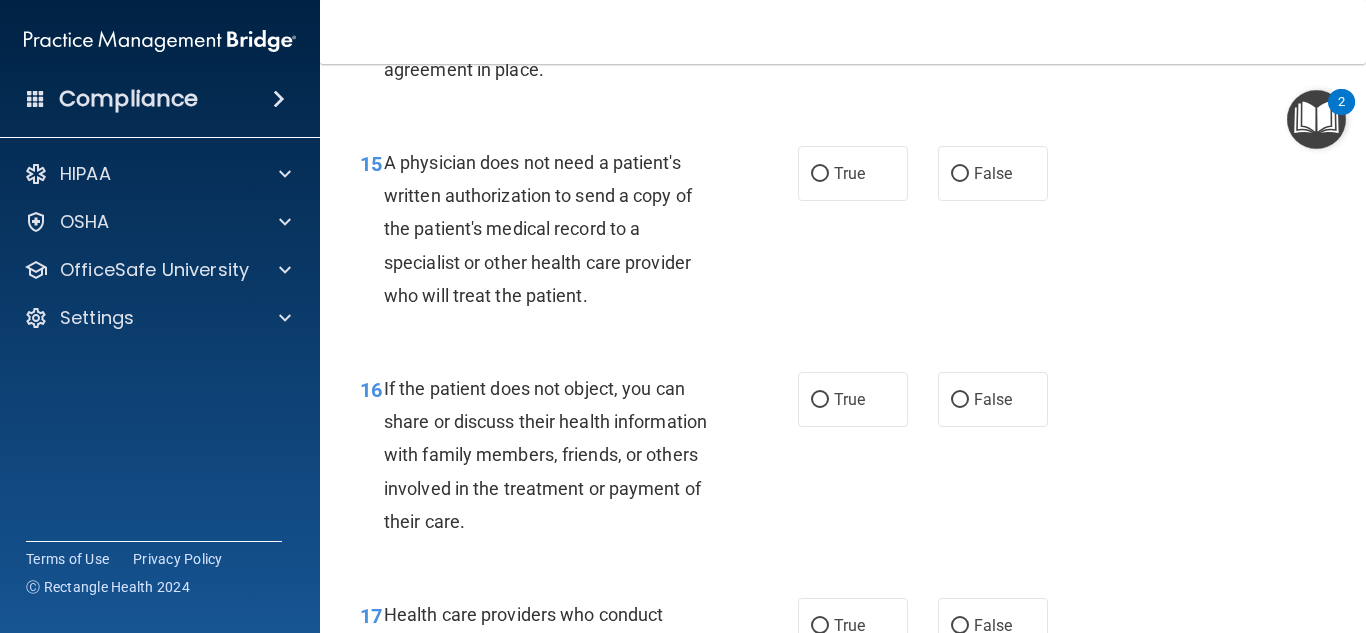 click on "A physician does not need a patient's written authorization to send a copy of the patient's medical record to a specialist or other health care provider who will treat the patient." at bounding box center [538, 229] 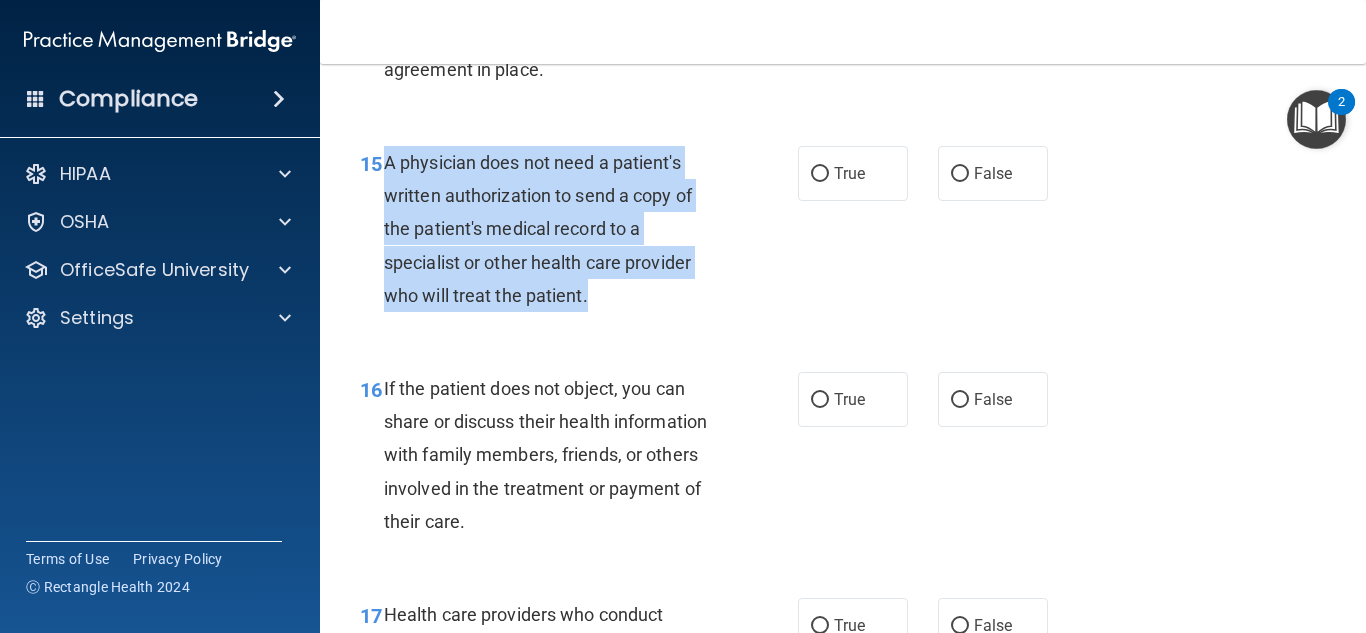 drag, startPoint x: 384, startPoint y: 162, endPoint x: 617, endPoint y: 297, distance: 269.28424 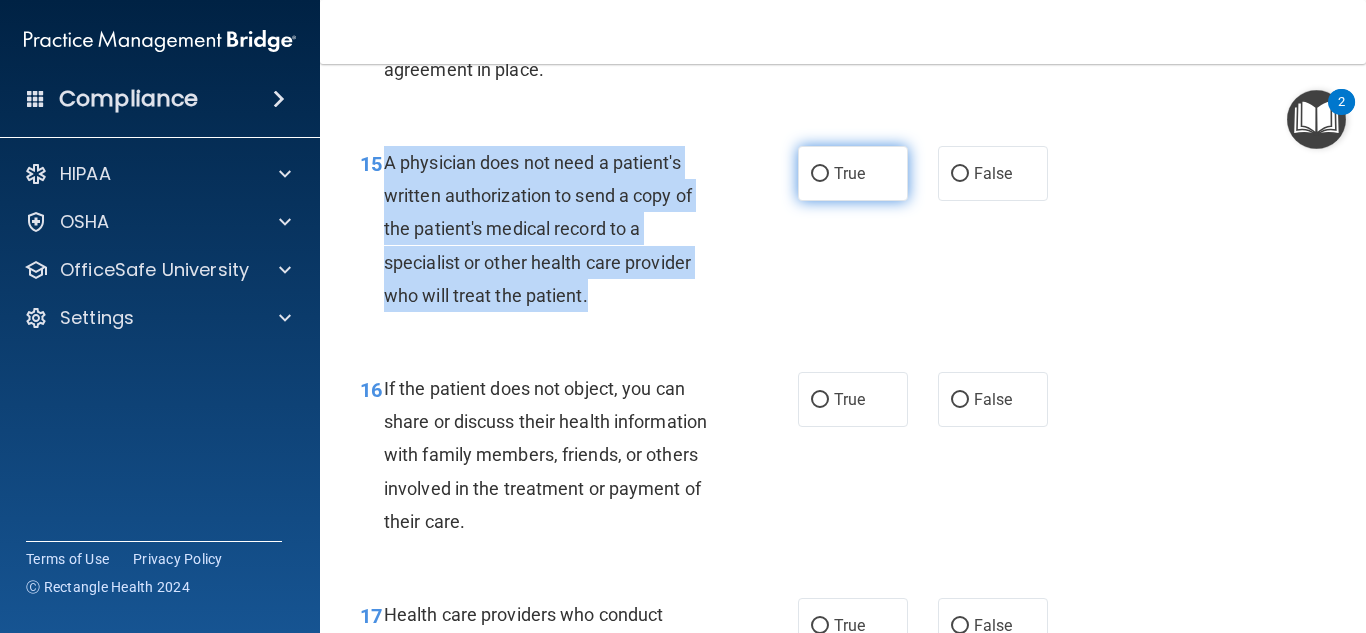 click on "True" at bounding box center (853, 173) 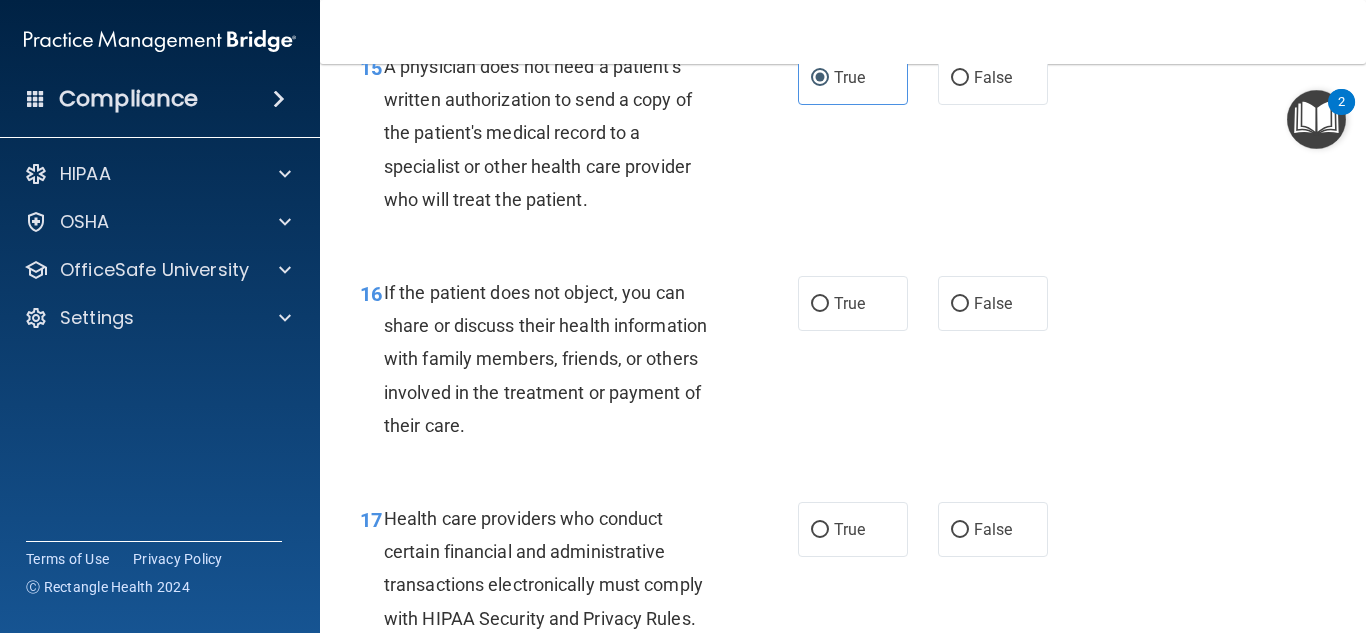 scroll, scrollTop: 2855, scrollLeft: 0, axis: vertical 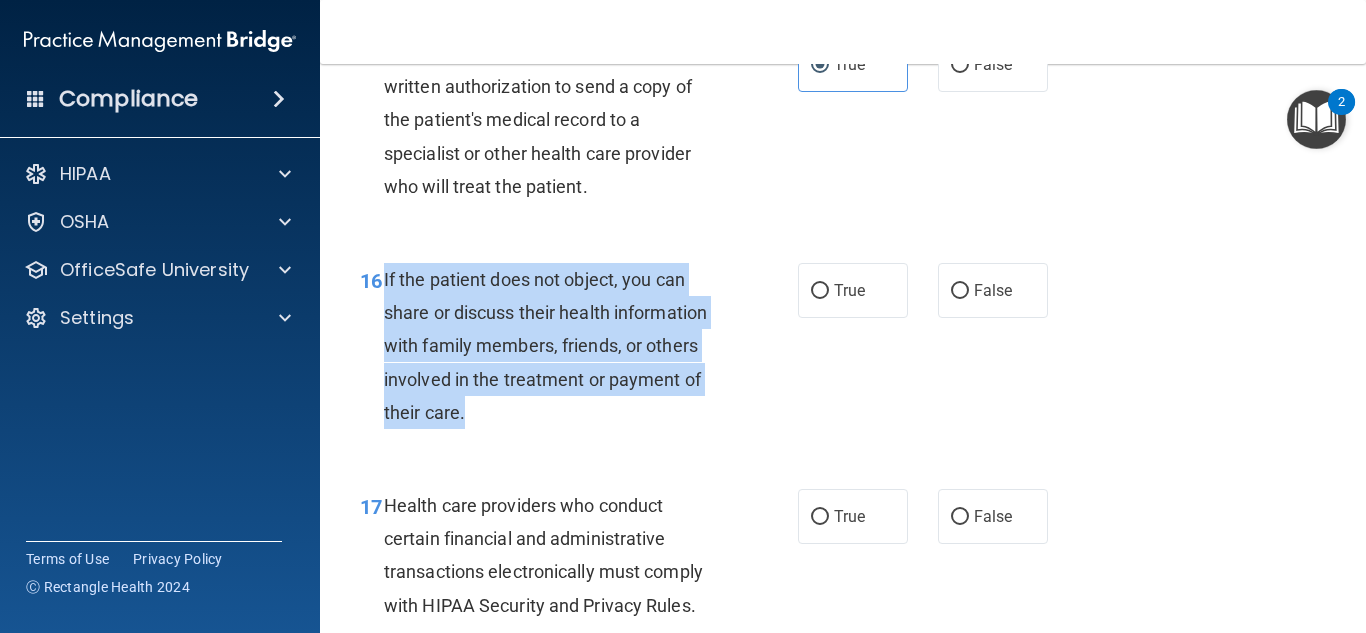 drag, startPoint x: 384, startPoint y: 280, endPoint x: 491, endPoint y: 403, distance: 163.0276 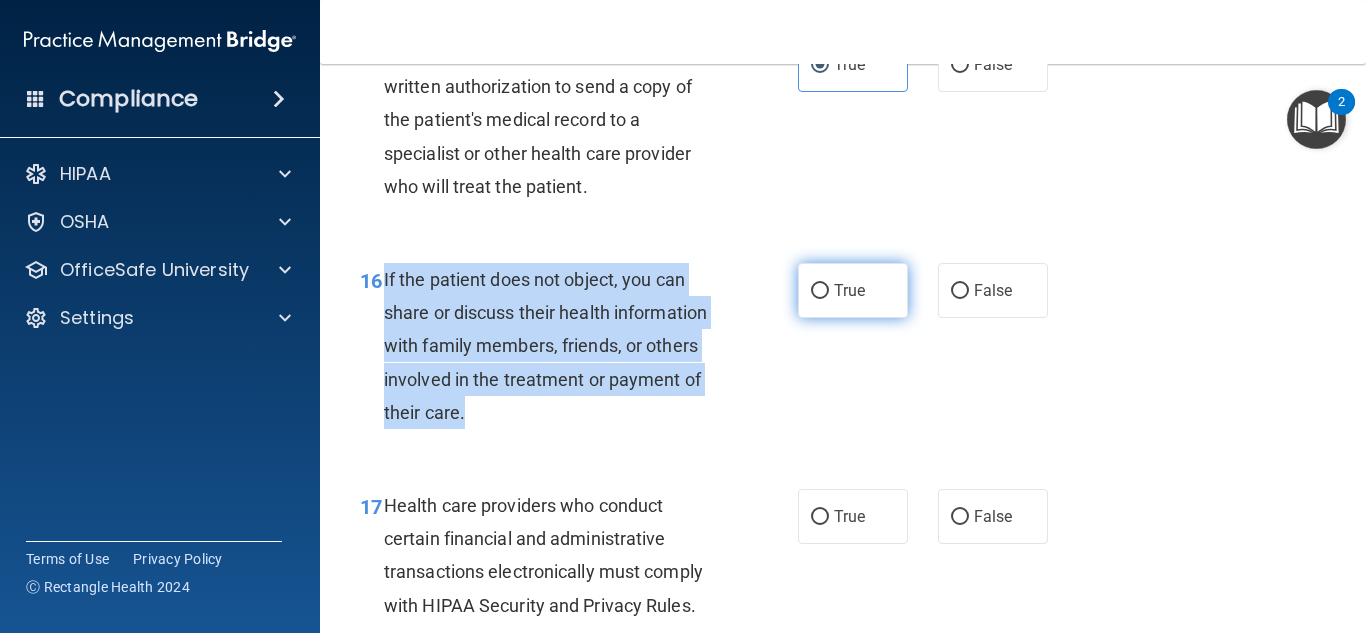click on "True" at bounding box center (853, 290) 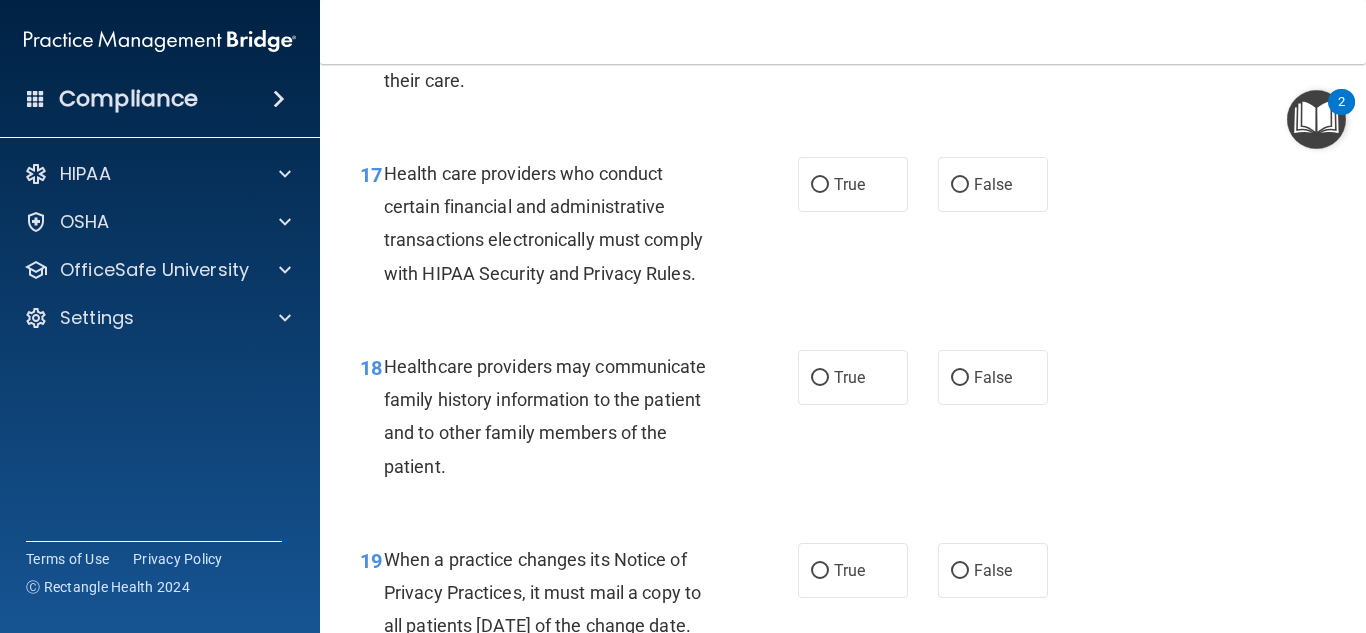 scroll, scrollTop: 3210, scrollLeft: 0, axis: vertical 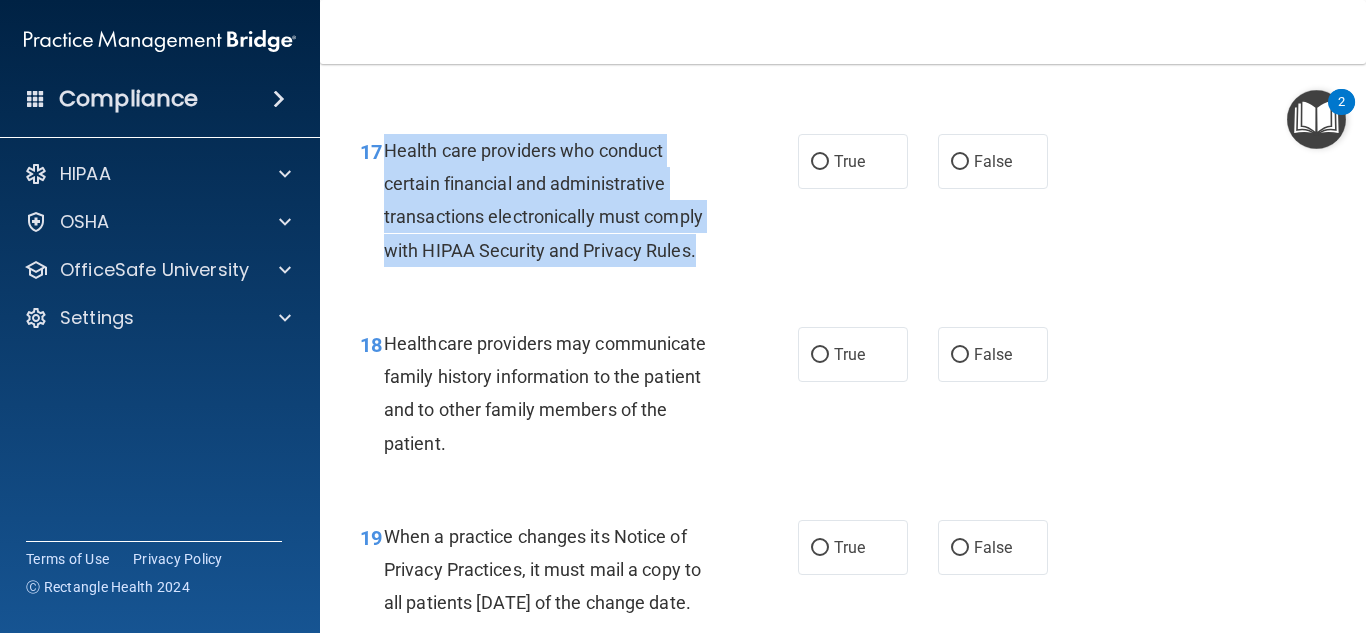 drag, startPoint x: 386, startPoint y: 149, endPoint x: 696, endPoint y: 243, distance: 323.93826 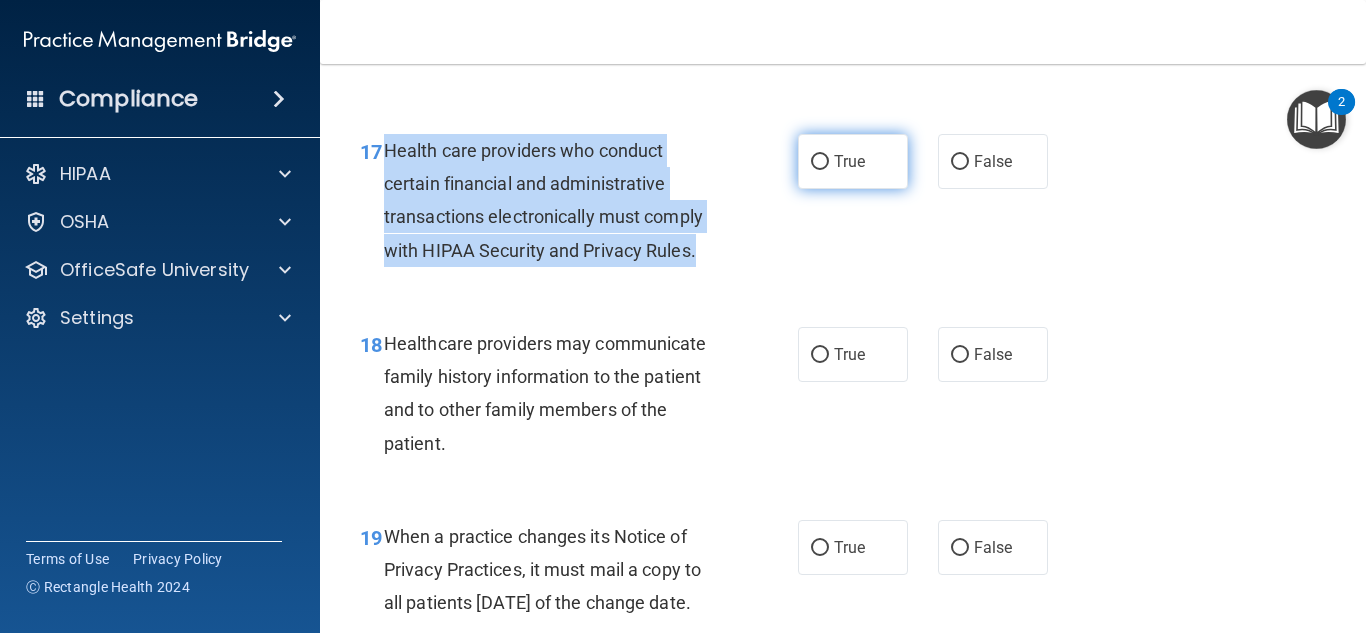 click on "True" at bounding box center (853, 161) 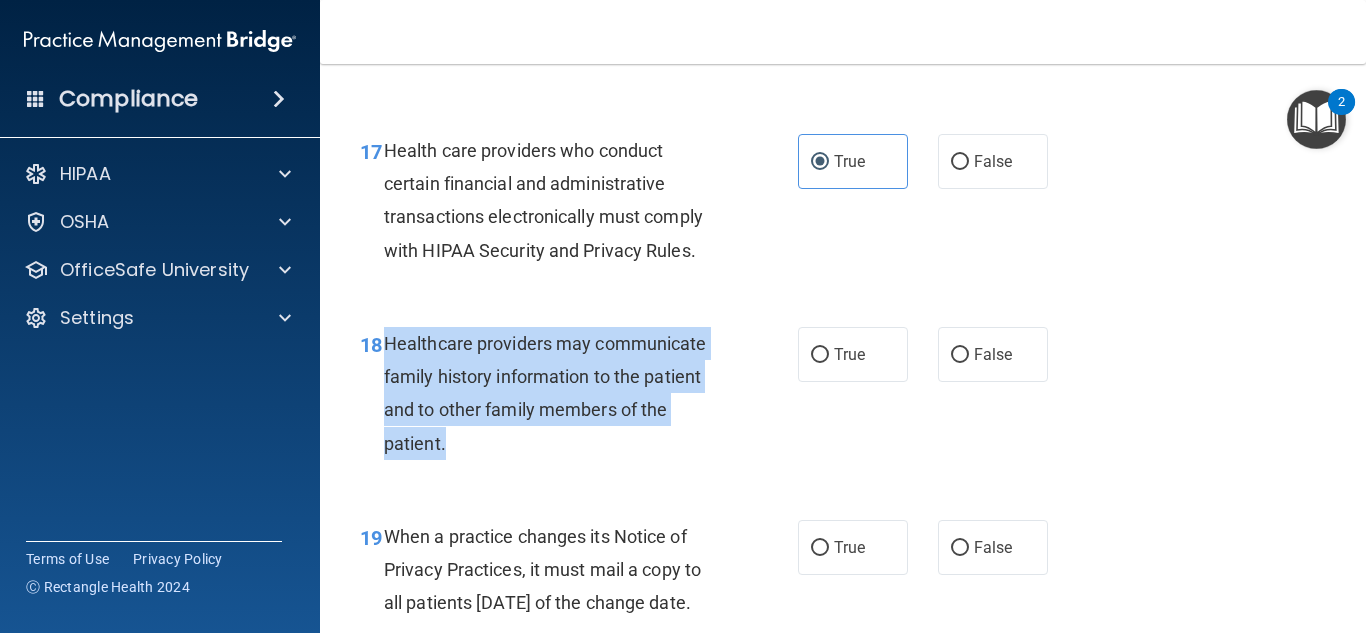 drag, startPoint x: 388, startPoint y: 345, endPoint x: 494, endPoint y: 439, distance: 141.67569 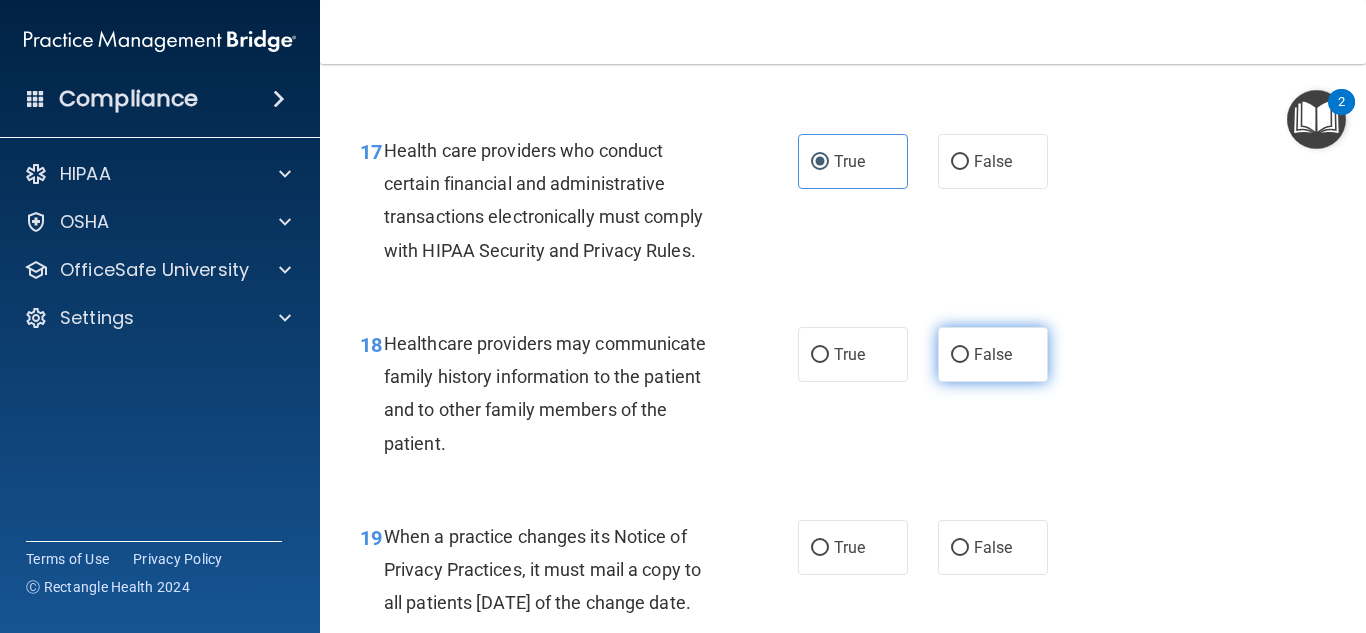 click on "False" at bounding box center (993, 354) 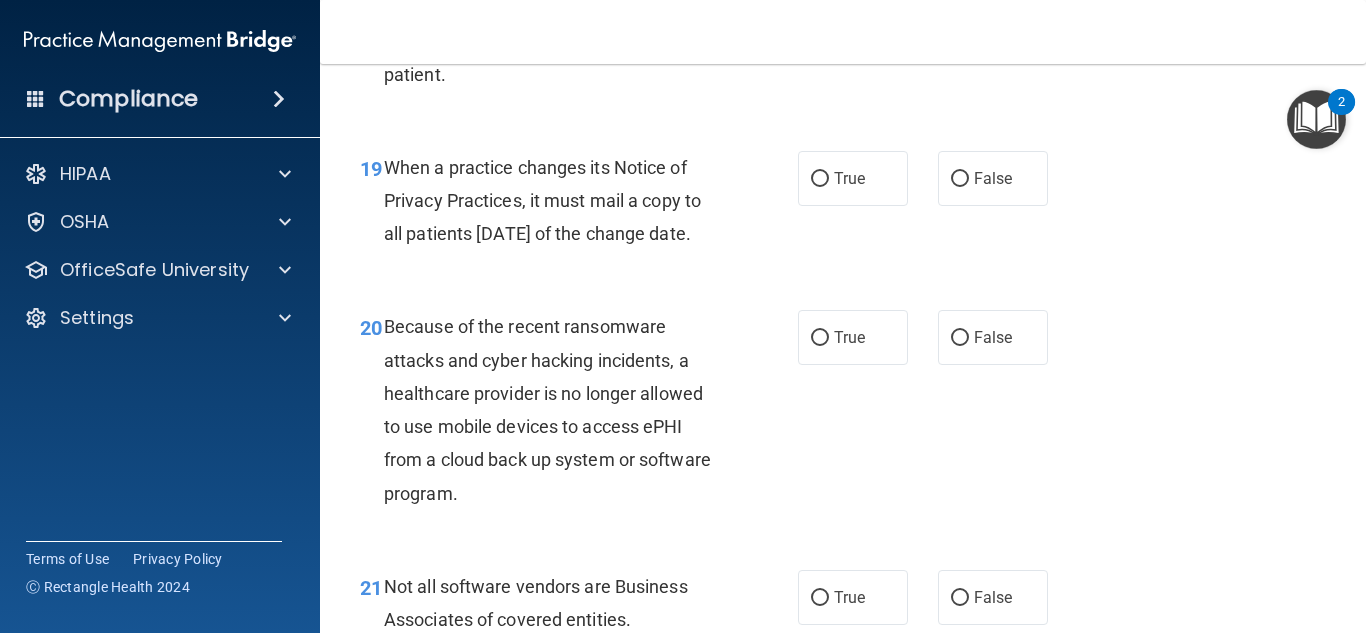 scroll, scrollTop: 3584, scrollLeft: 0, axis: vertical 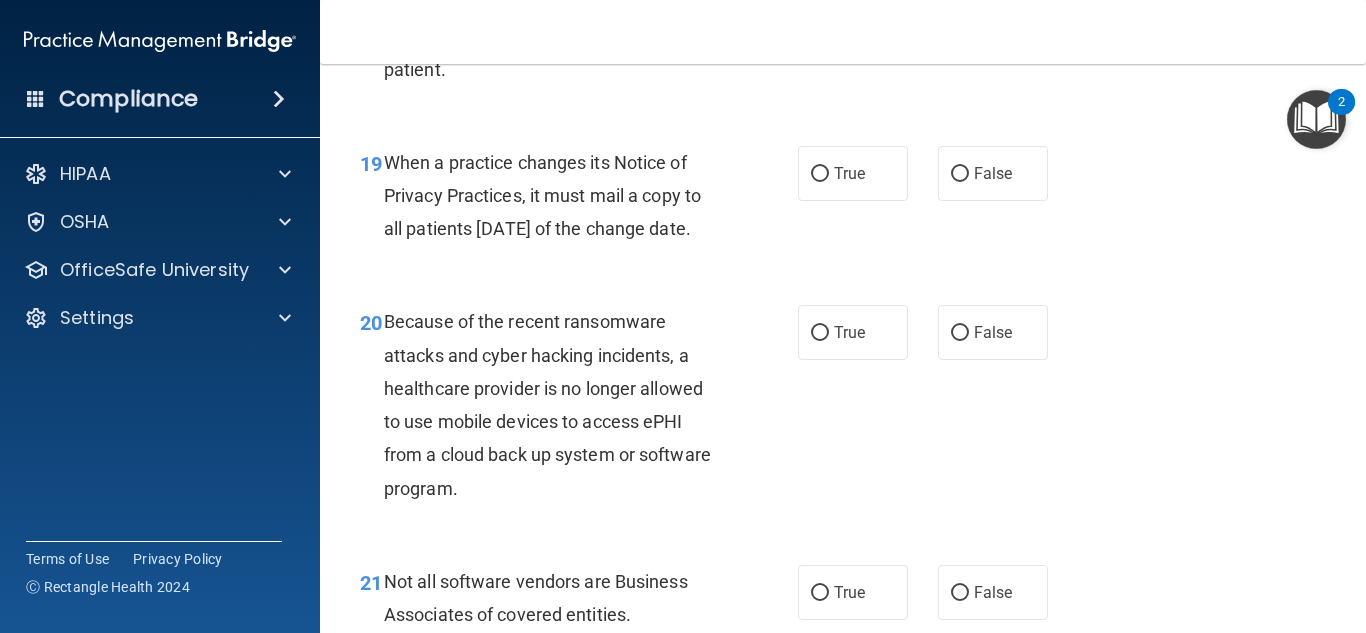 drag, startPoint x: 388, startPoint y: 155, endPoint x: 487, endPoint y: 249, distance: 136.5174 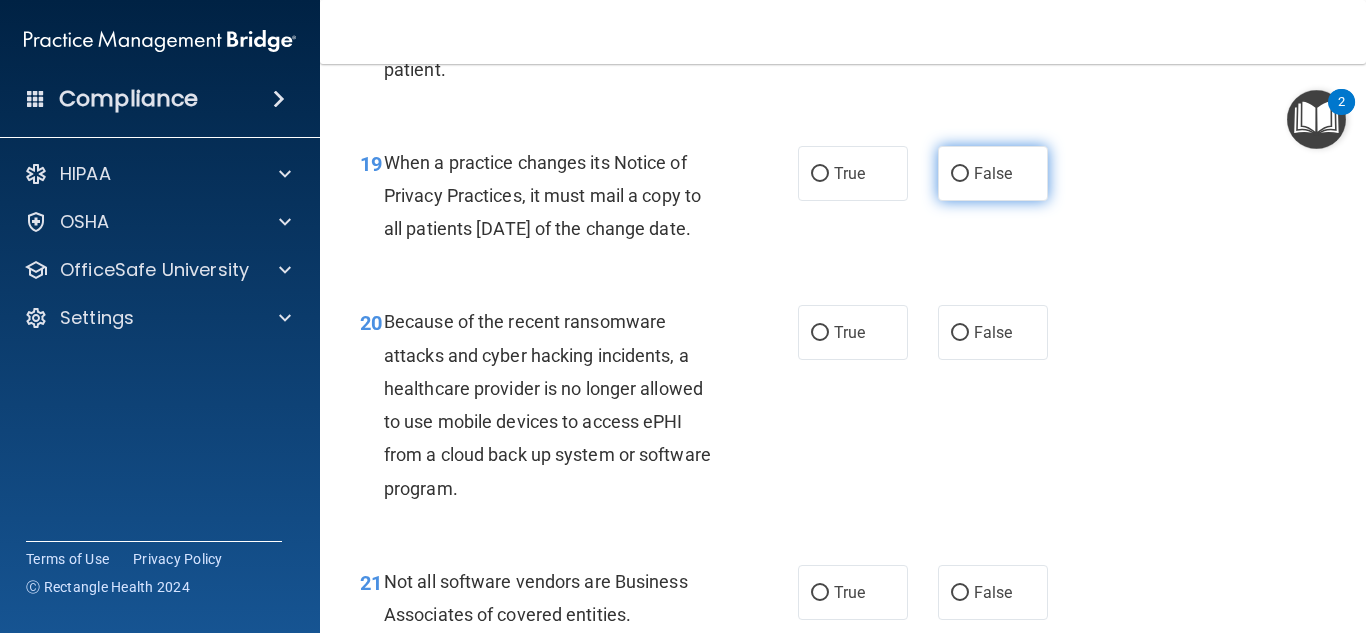 click on "False" at bounding box center [993, 173] 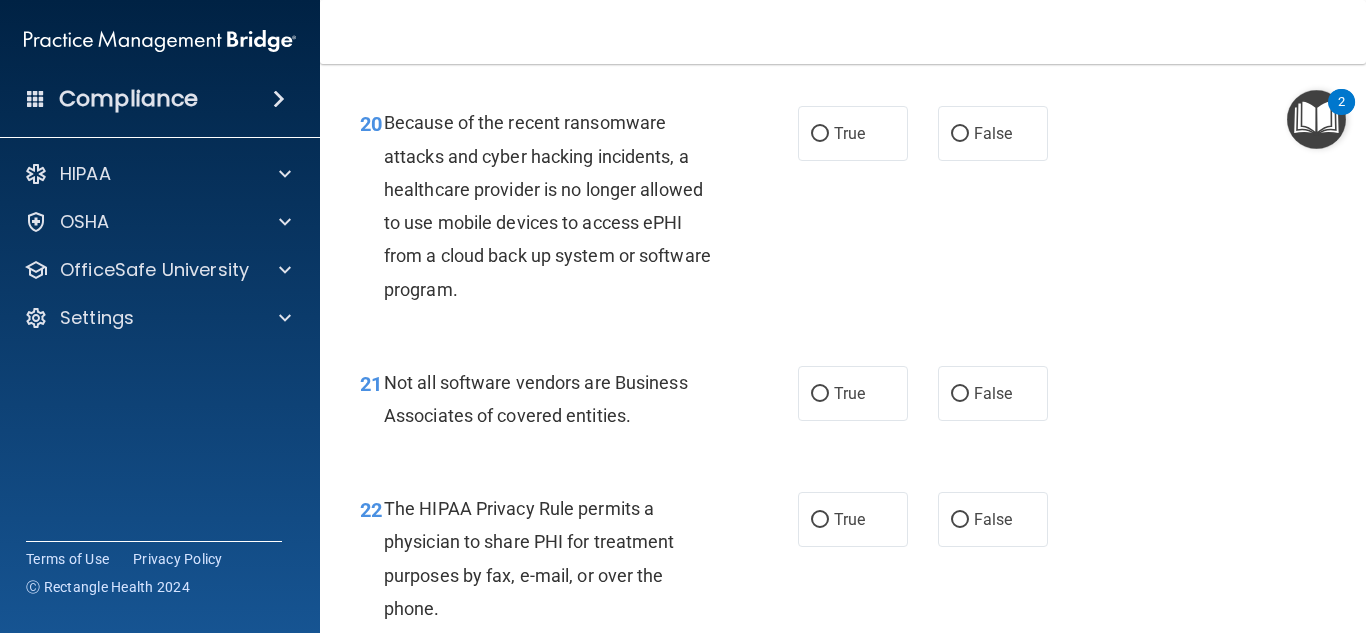 scroll, scrollTop: 3809, scrollLeft: 0, axis: vertical 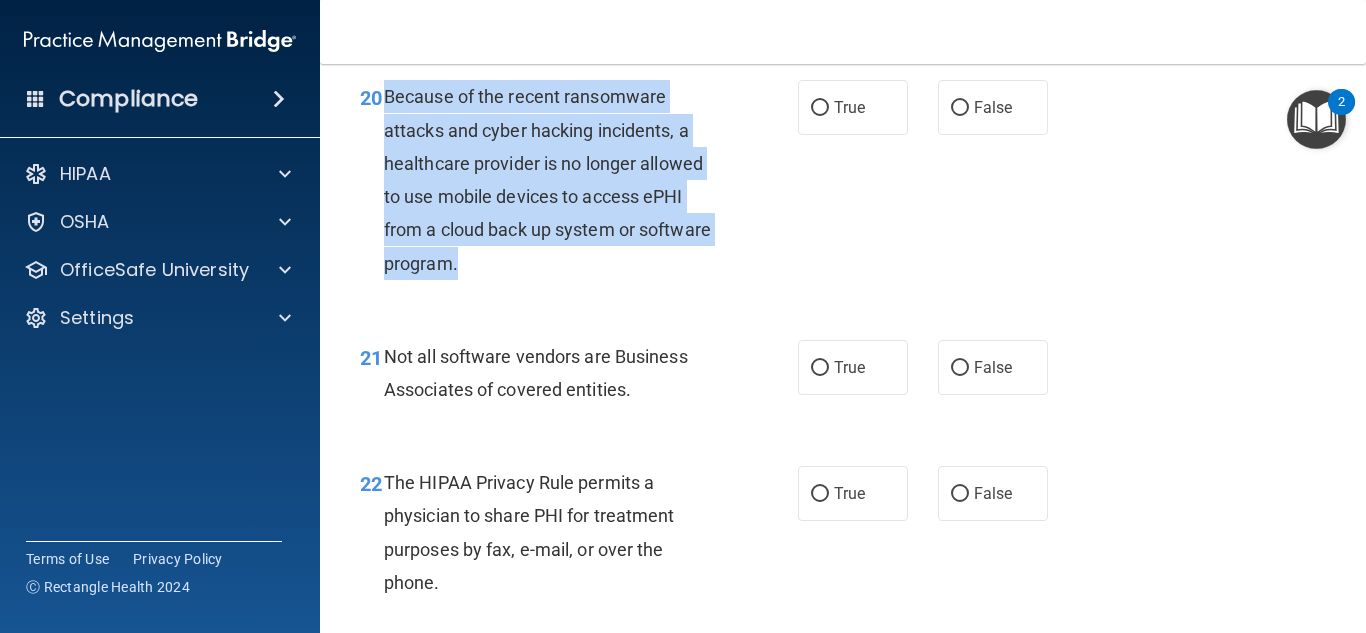 drag, startPoint x: 384, startPoint y: 135, endPoint x: 522, endPoint y: 303, distance: 217.41205 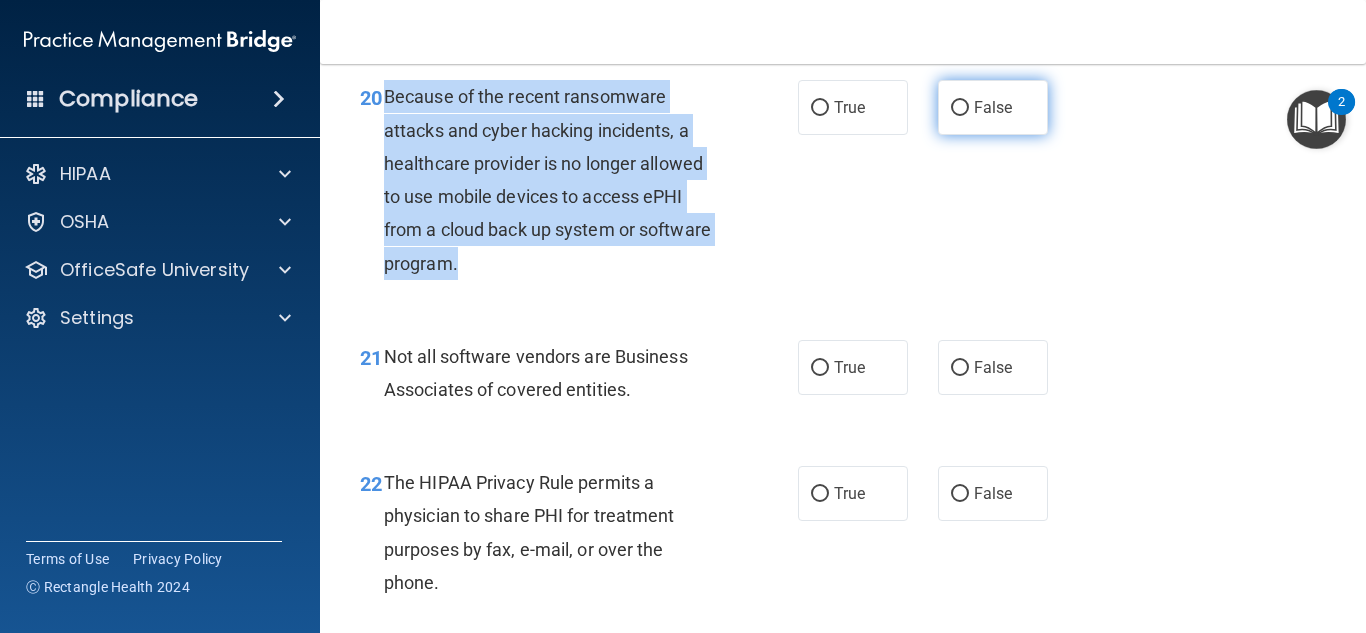 click on "False" at bounding box center (993, 107) 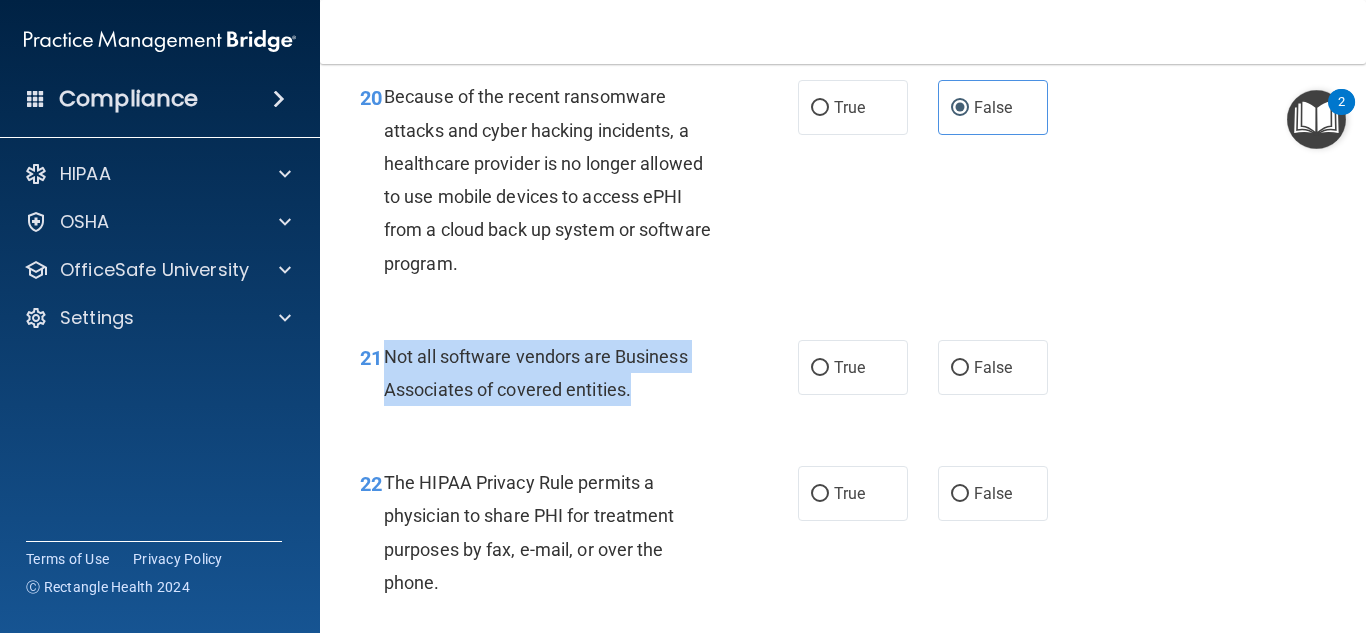 drag, startPoint x: 386, startPoint y: 392, endPoint x: 647, endPoint y: 417, distance: 262.19458 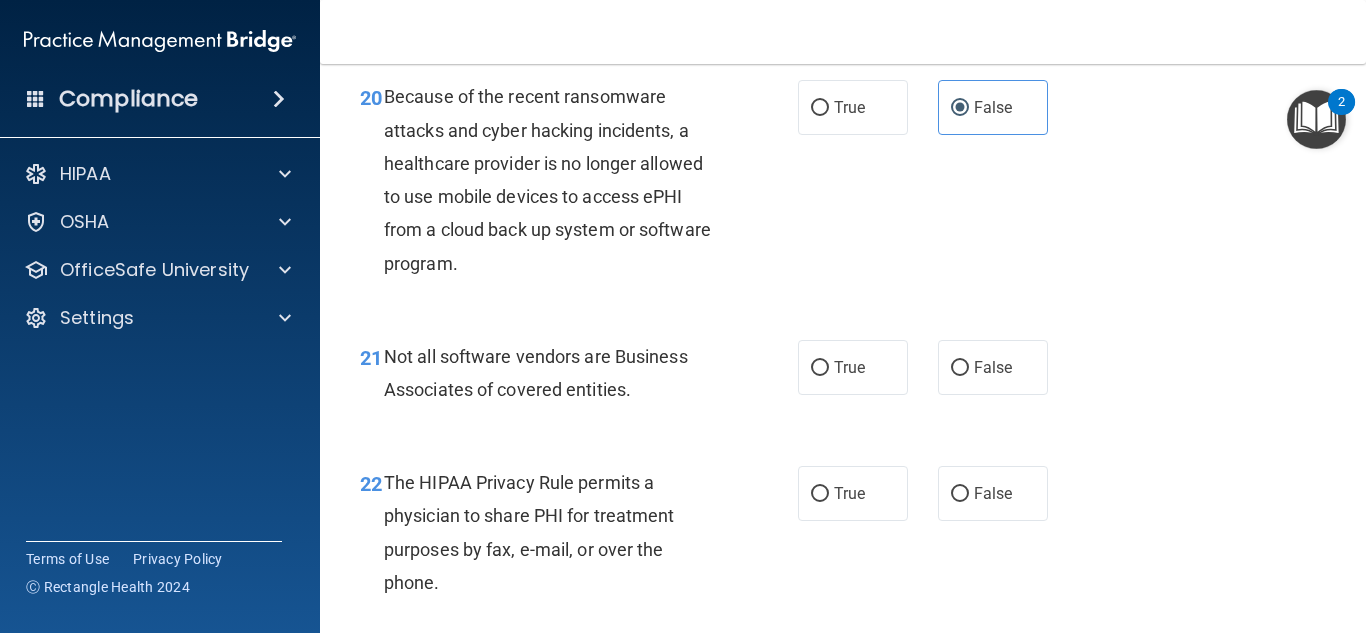 click on "20       Because of the recent ransomware attacks and cyber hacking incidents, a healthcare provider is no longer allowed to use mobile devices to access ePHI from a cloud back up system or software program." at bounding box center [579, 184] 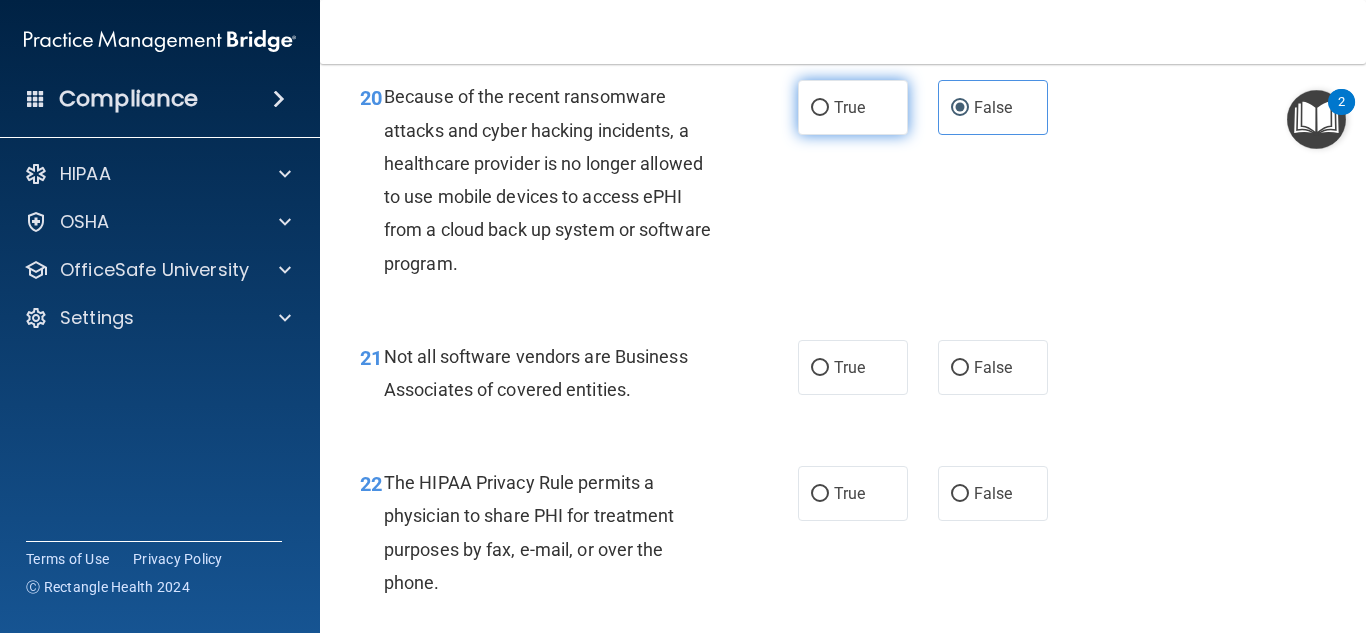 click on "True" at bounding box center [853, 107] 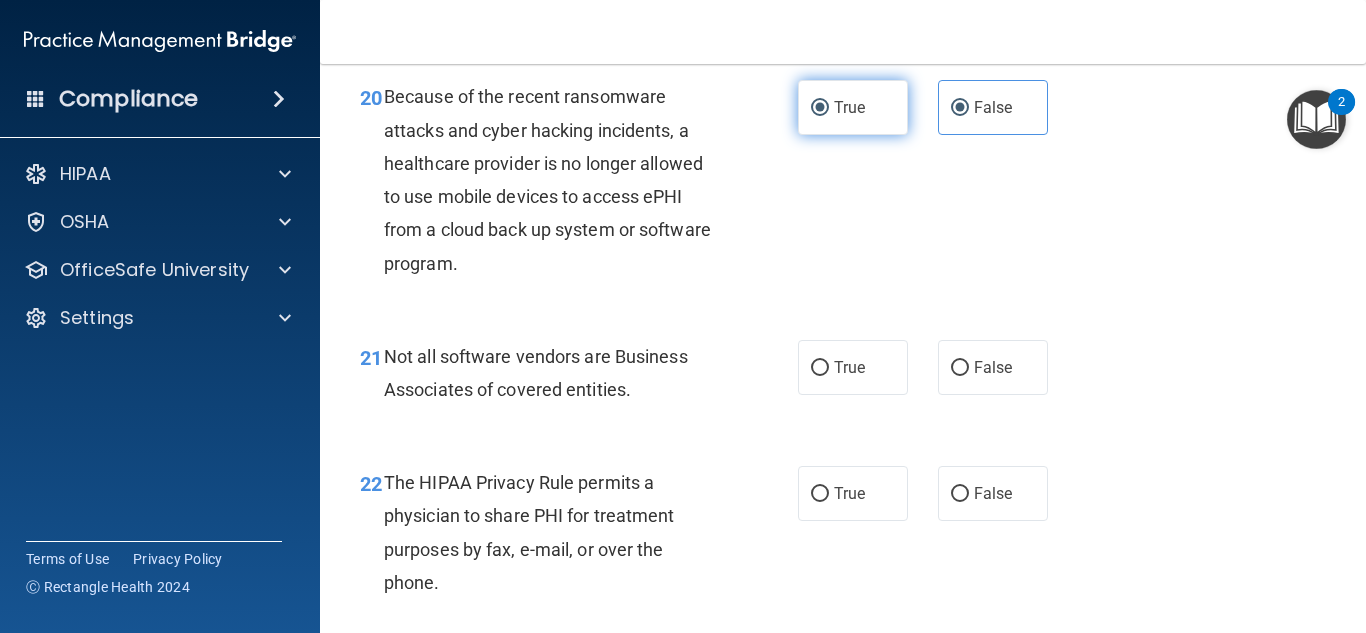 radio on "false" 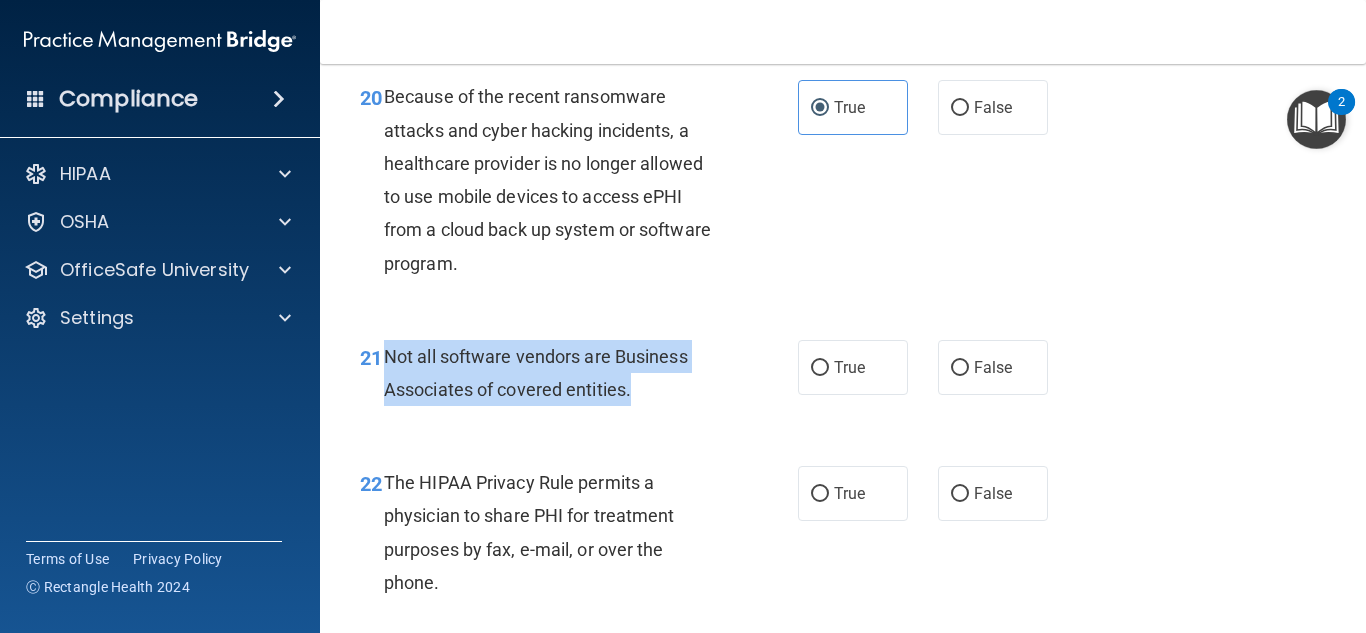 drag, startPoint x: 385, startPoint y: 390, endPoint x: 663, endPoint y: 436, distance: 281.78006 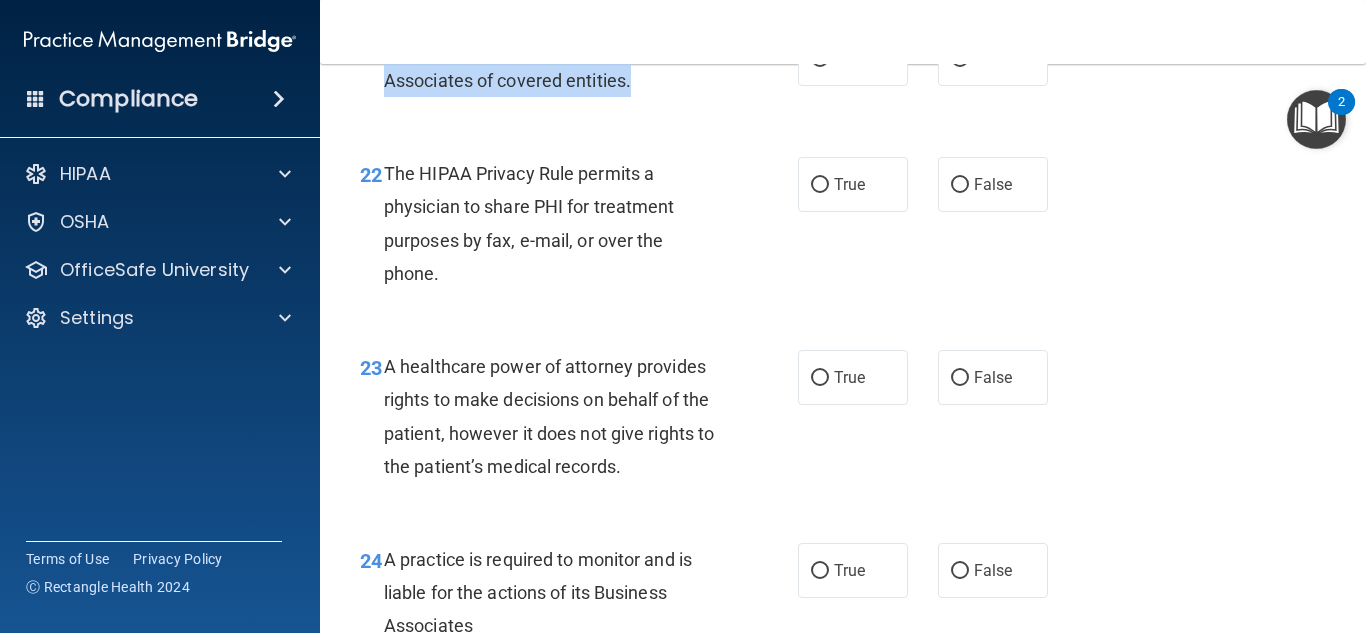 scroll, scrollTop: 4120, scrollLeft: 0, axis: vertical 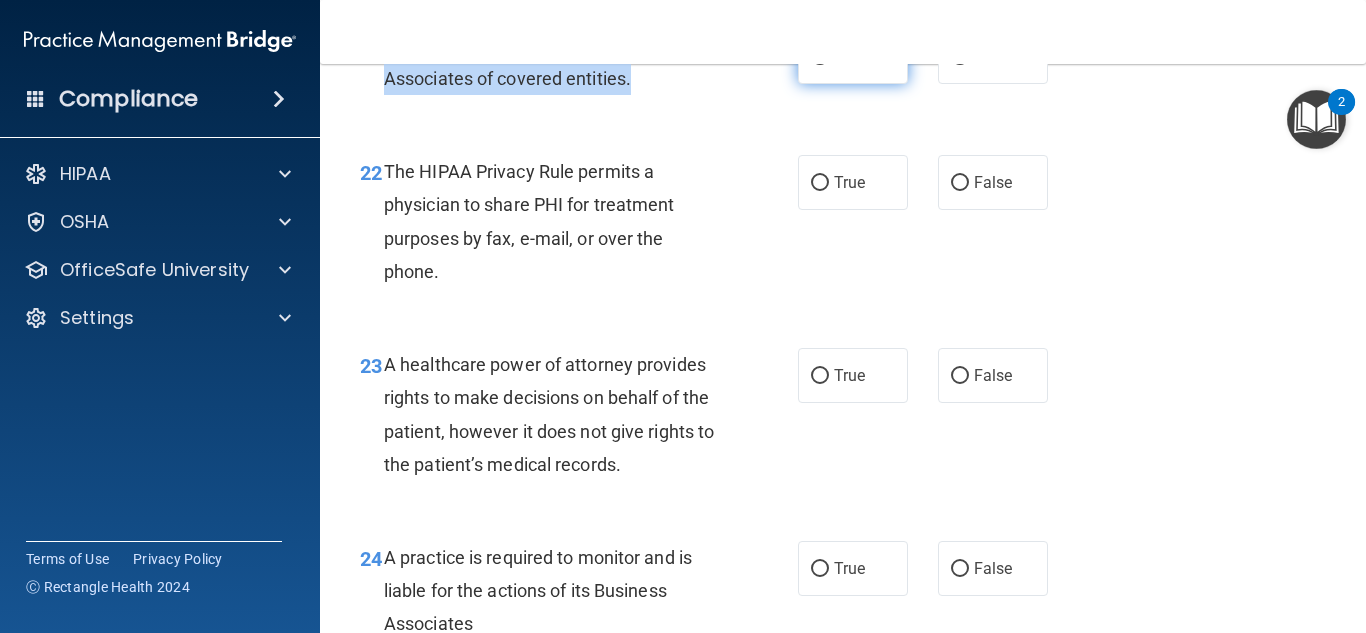 click on "True" at bounding box center (853, 56) 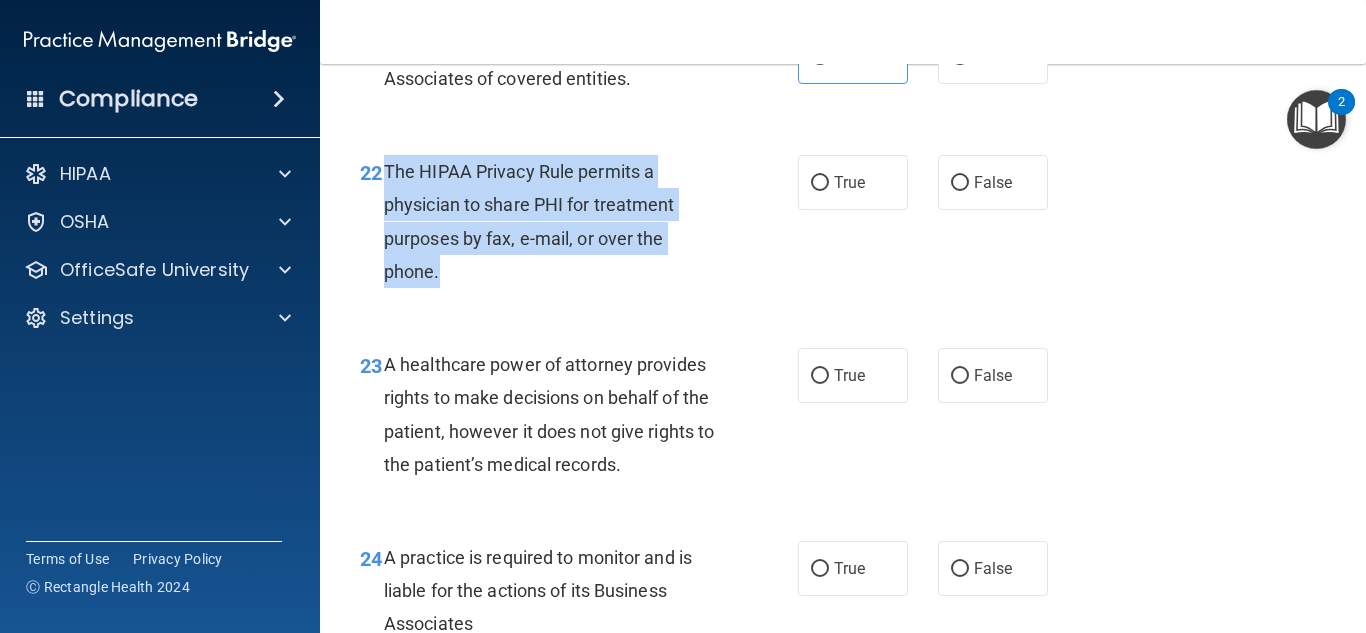 drag, startPoint x: 387, startPoint y: 201, endPoint x: 470, endPoint y: 292, distance: 123.16656 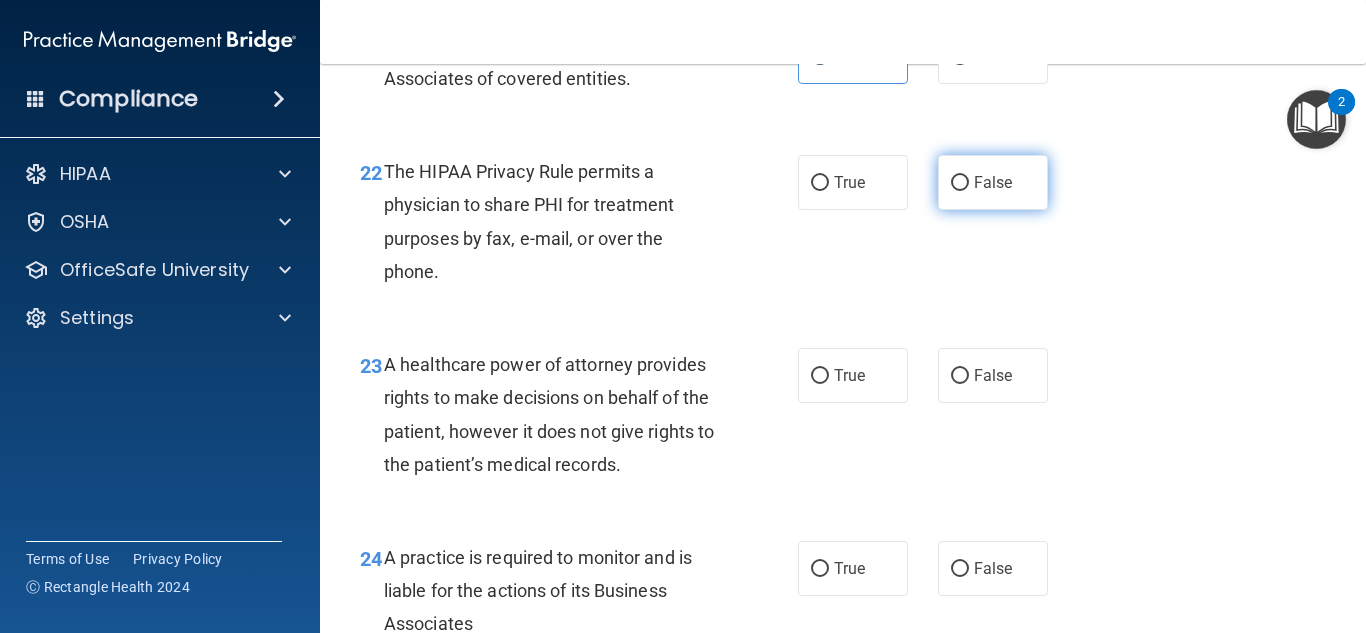 click on "False" at bounding box center [993, 182] 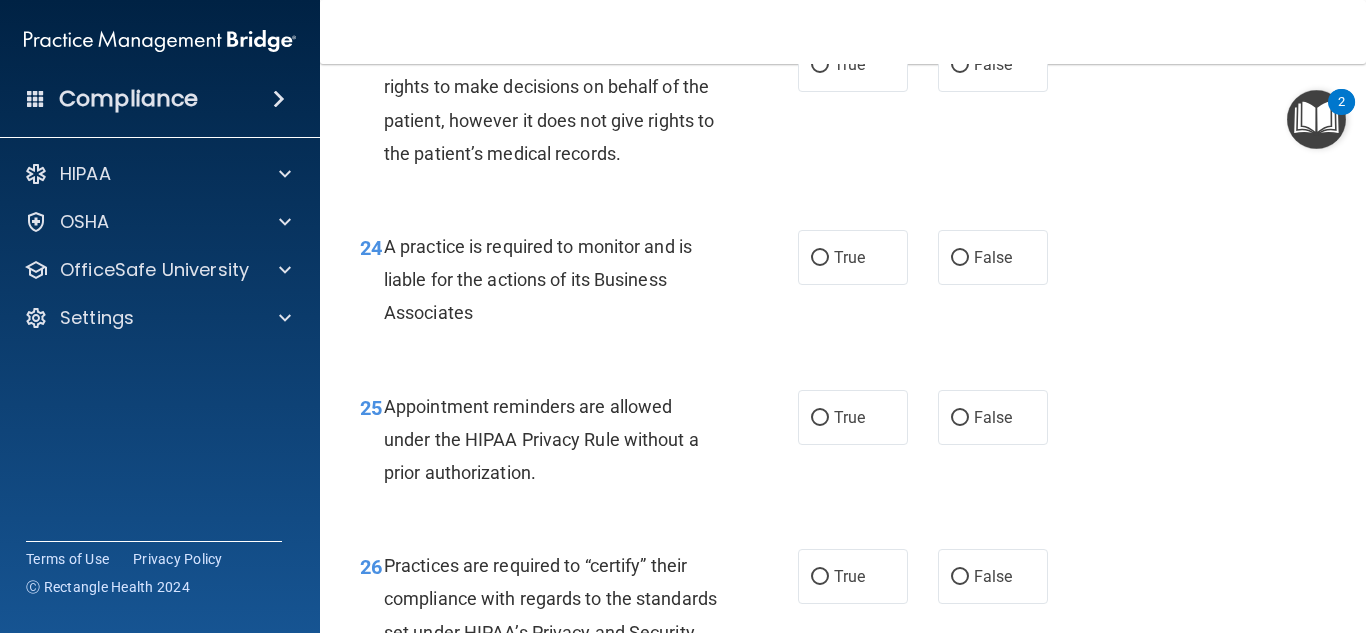 scroll, scrollTop: 4432, scrollLeft: 0, axis: vertical 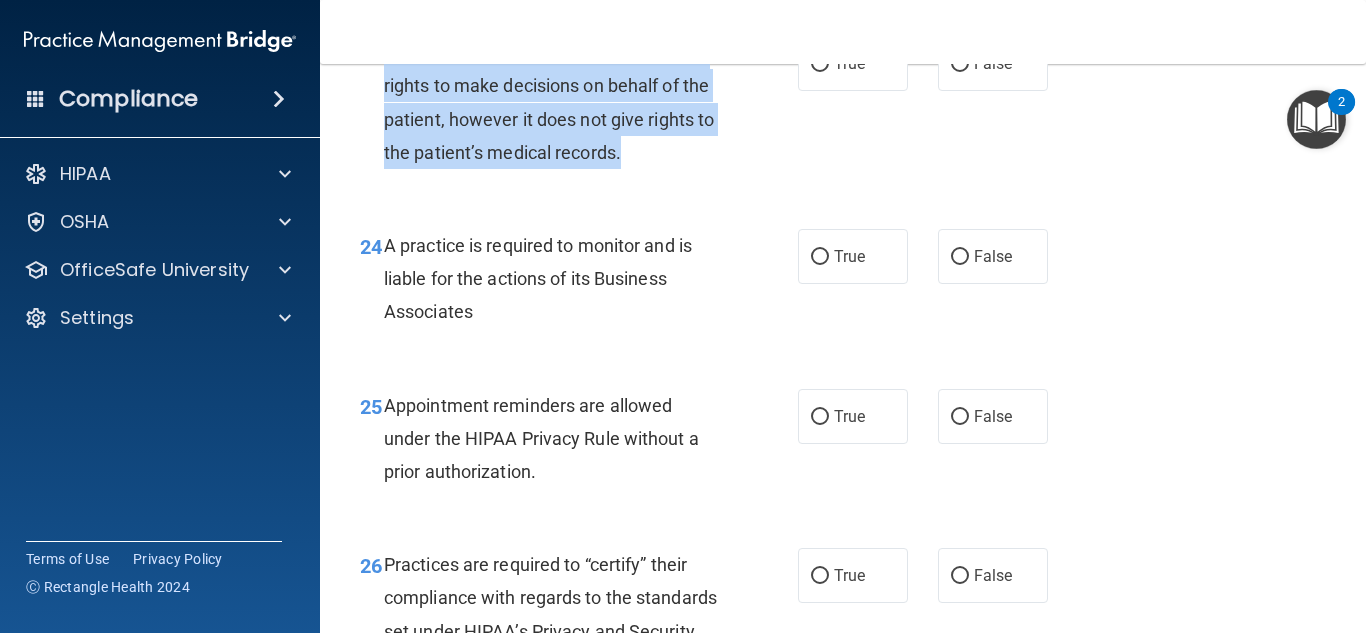 drag, startPoint x: 385, startPoint y: 83, endPoint x: 675, endPoint y: 200, distance: 312.71234 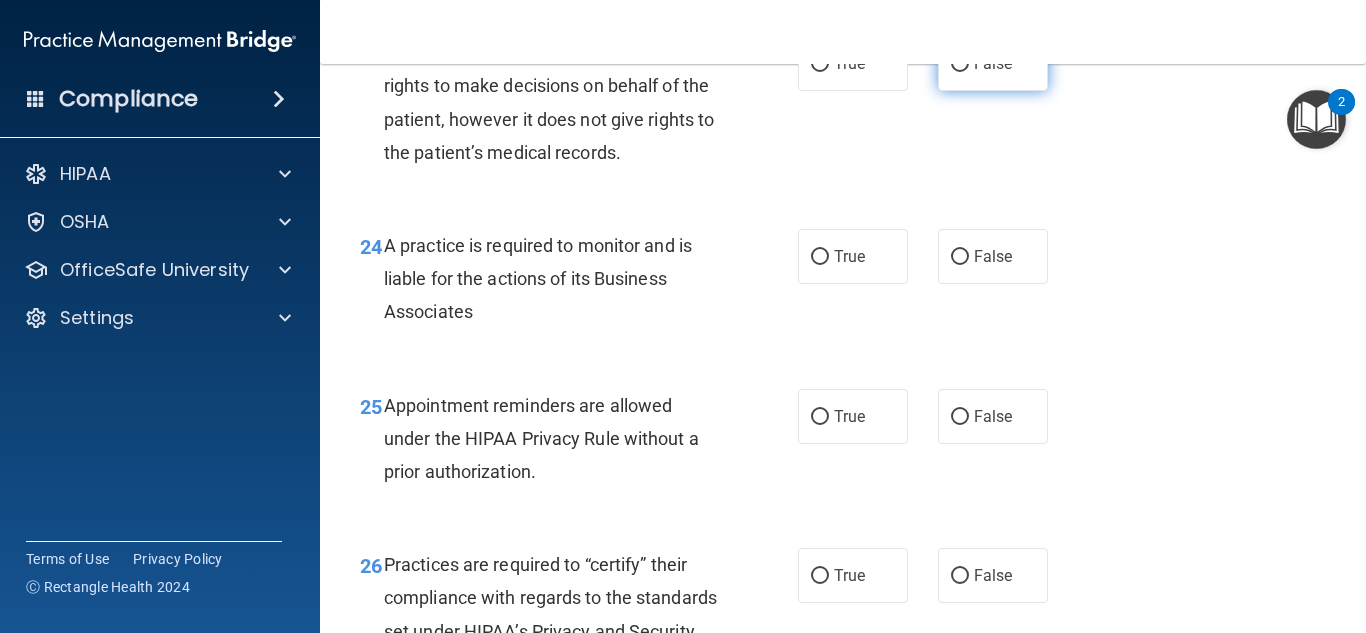 click on "False" at bounding box center (993, 63) 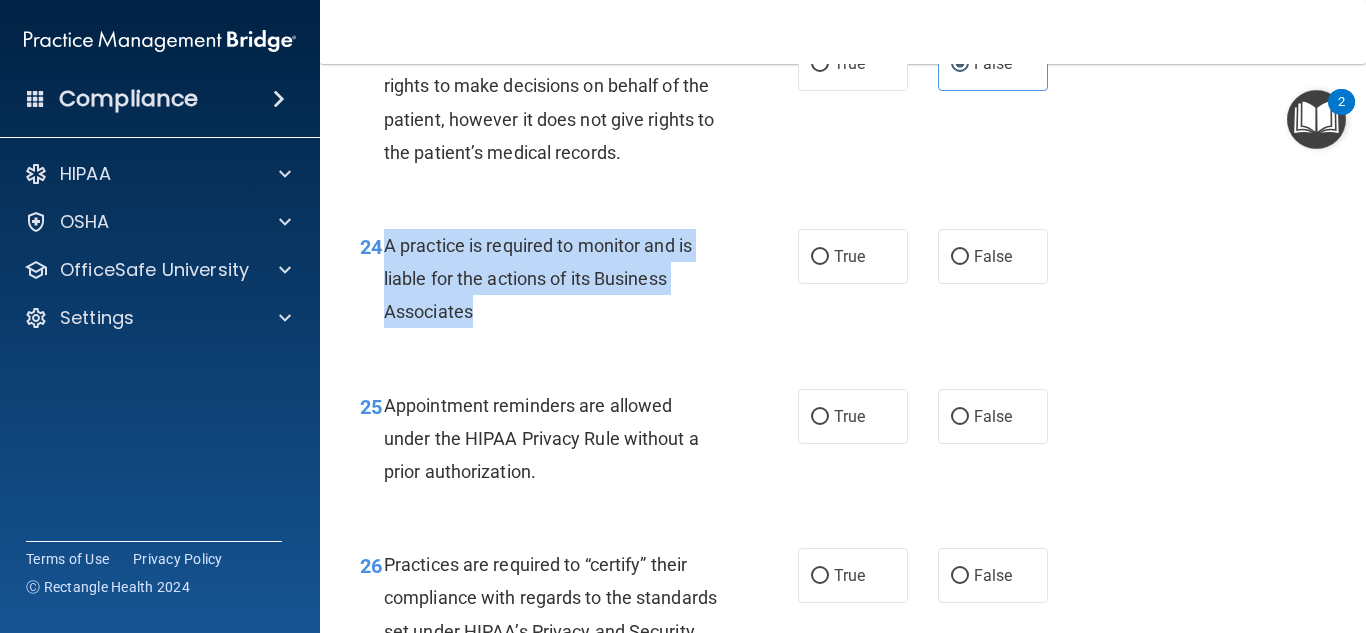 drag, startPoint x: 381, startPoint y: 278, endPoint x: 484, endPoint y: 342, distance: 121.264175 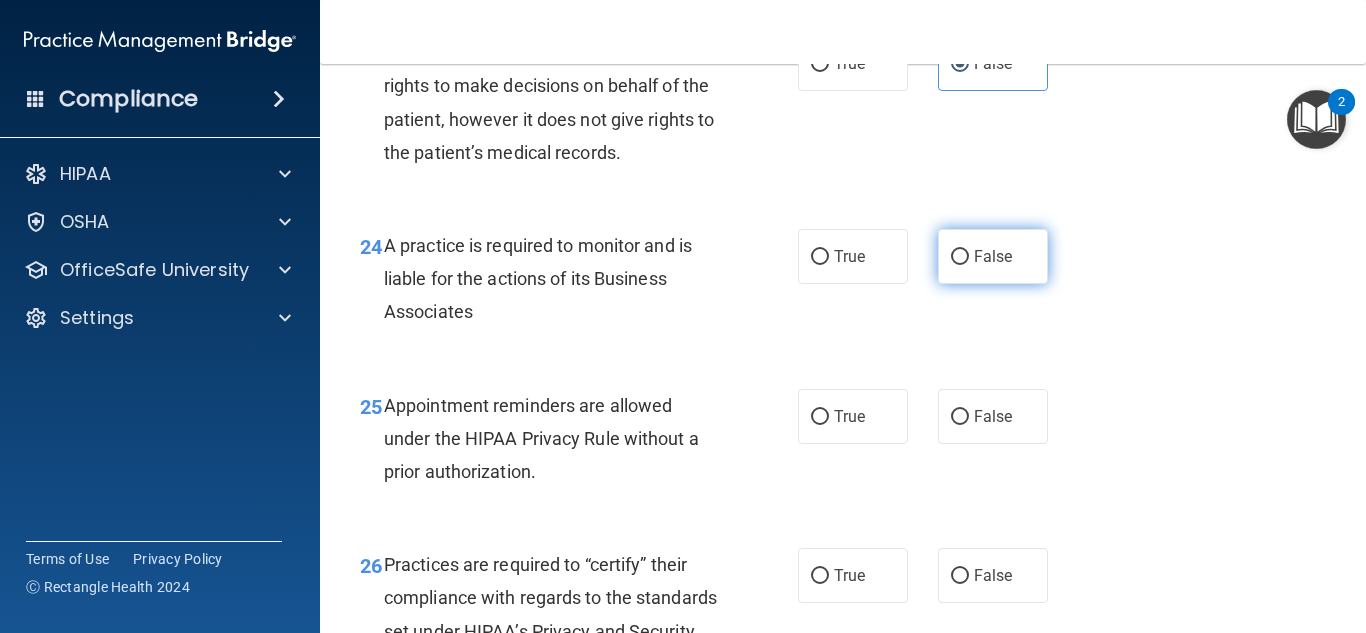 click on "False" at bounding box center (993, 256) 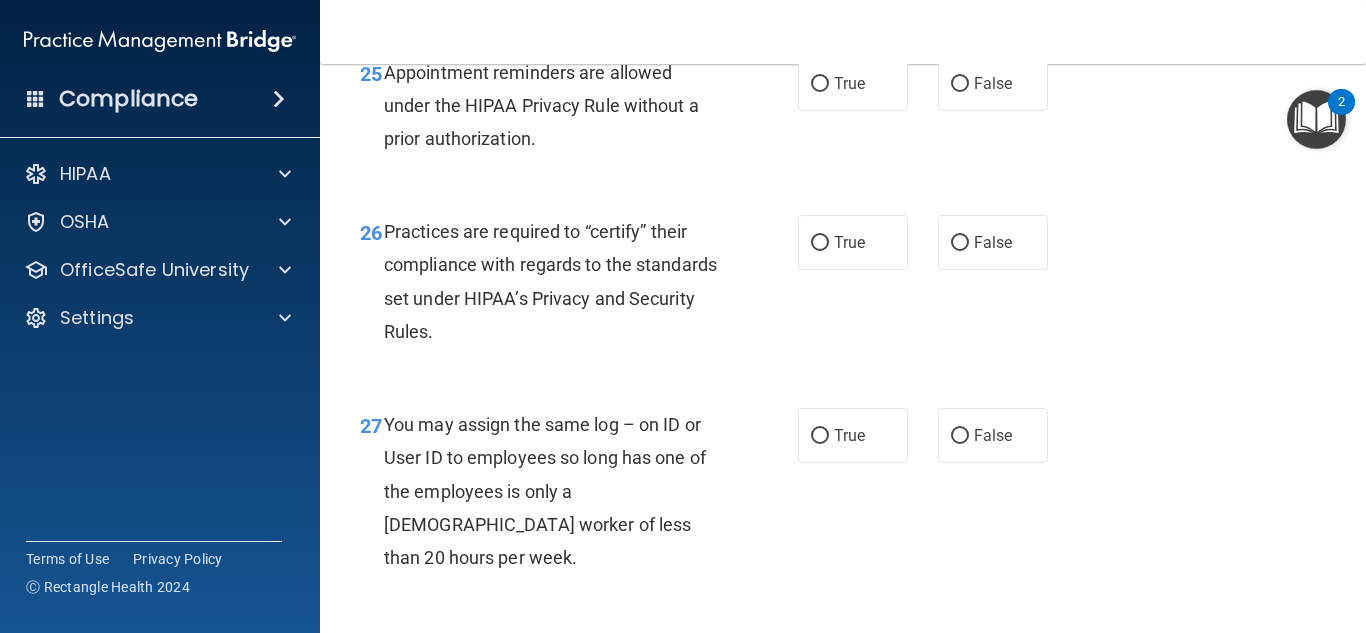 scroll, scrollTop: 4763, scrollLeft: 0, axis: vertical 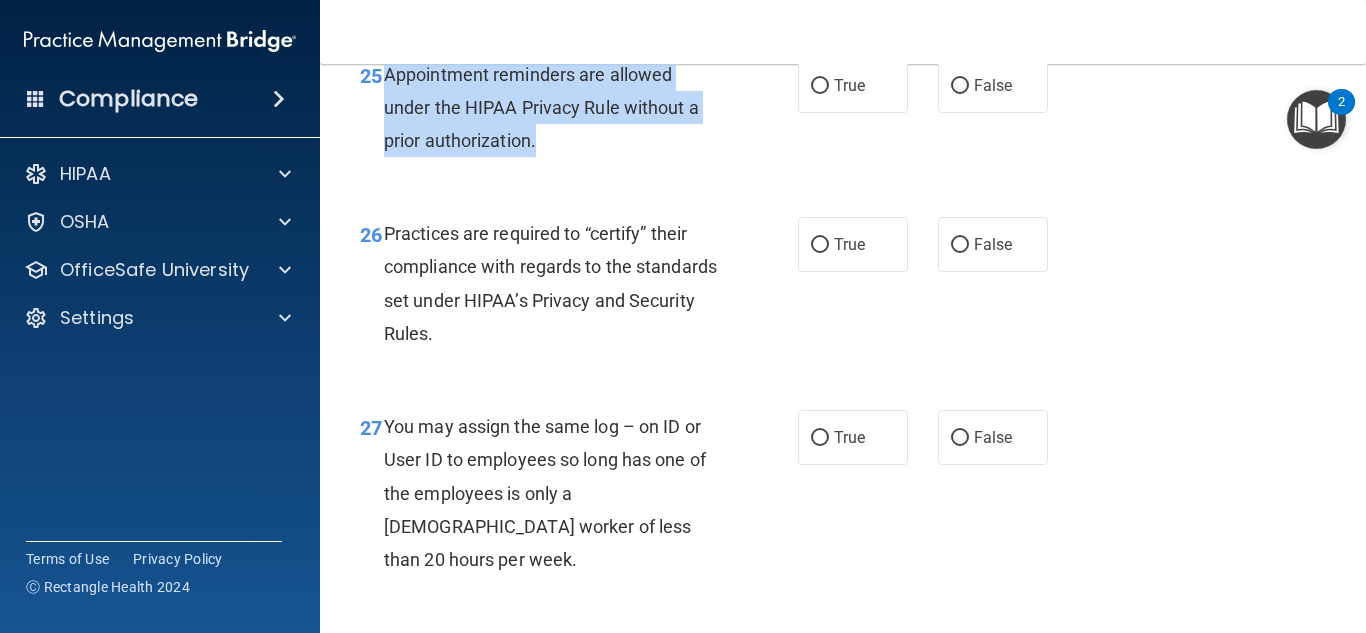 drag, startPoint x: 381, startPoint y: 102, endPoint x: 537, endPoint y: 168, distance: 169.38713 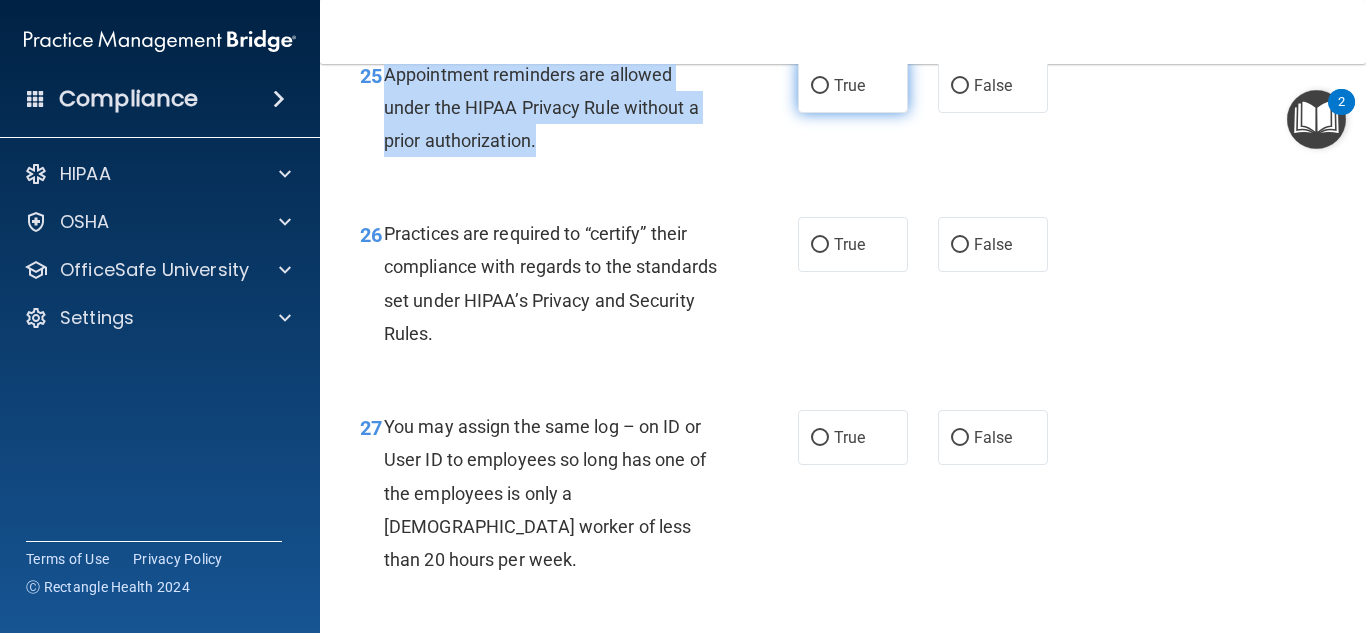 click on "True" at bounding box center (849, 85) 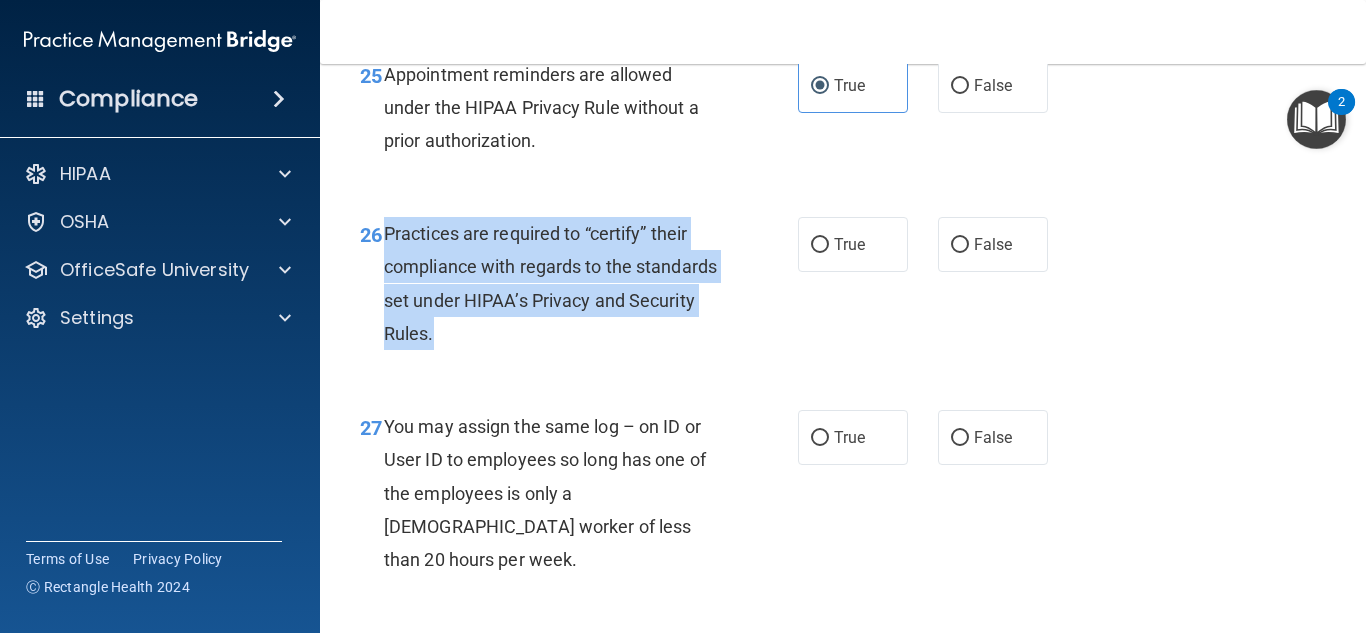 drag, startPoint x: 382, startPoint y: 257, endPoint x: 476, endPoint y: 377, distance: 152.4336 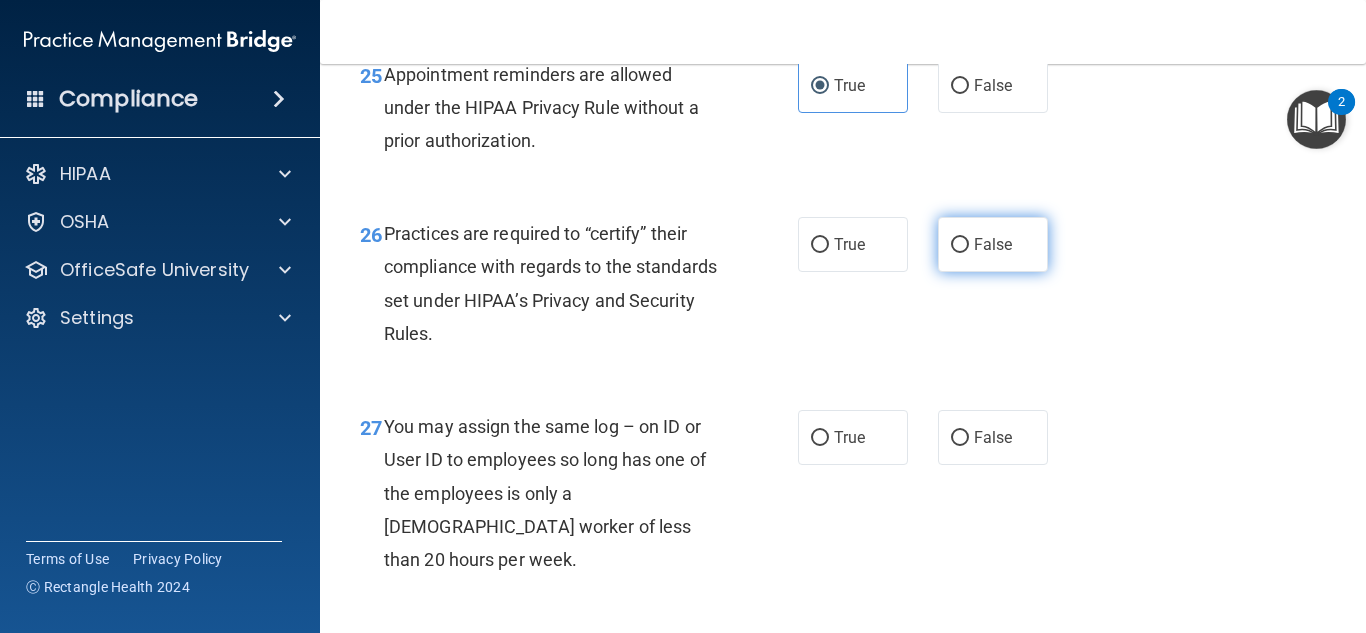 click on "False" at bounding box center (993, 244) 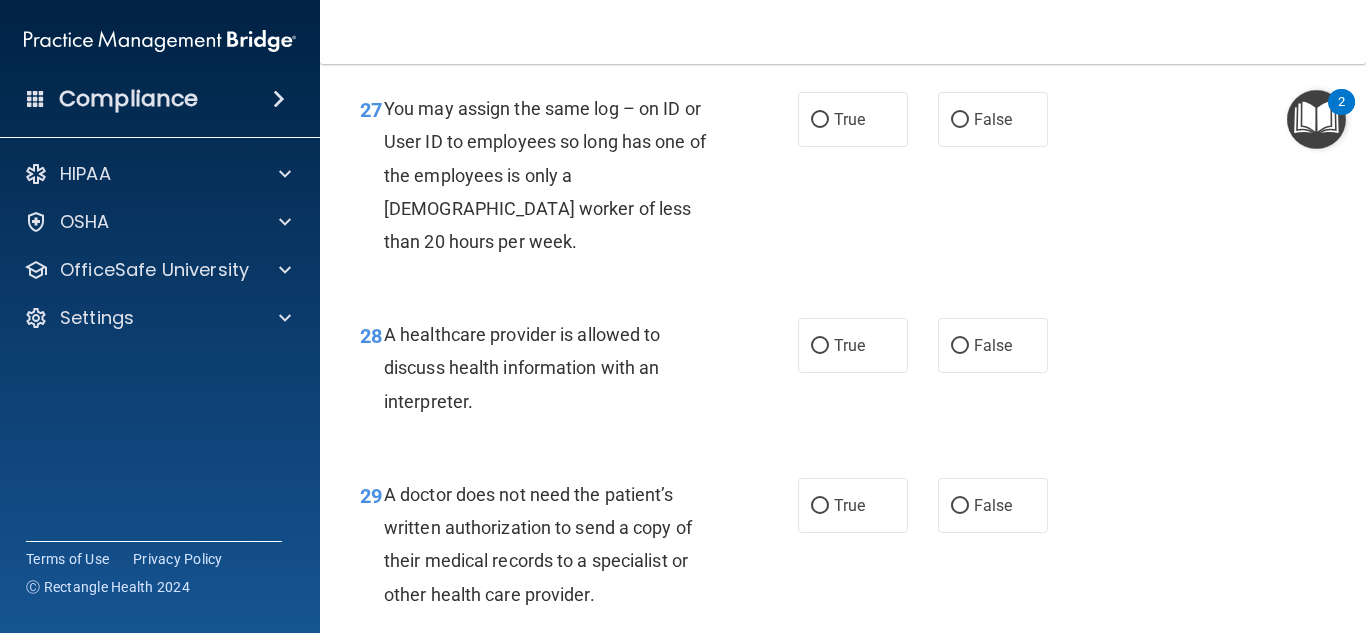 scroll, scrollTop: 5080, scrollLeft: 0, axis: vertical 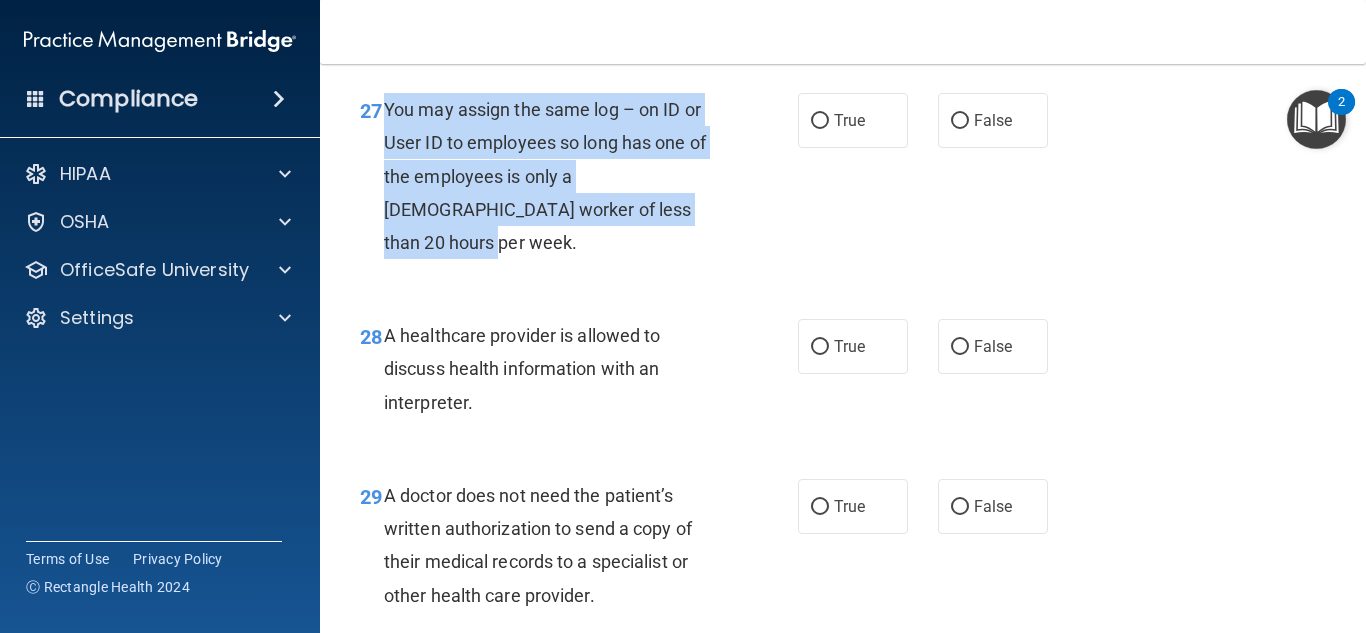 drag, startPoint x: 383, startPoint y: 134, endPoint x: 649, endPoint y: 243, distance: 287.46652 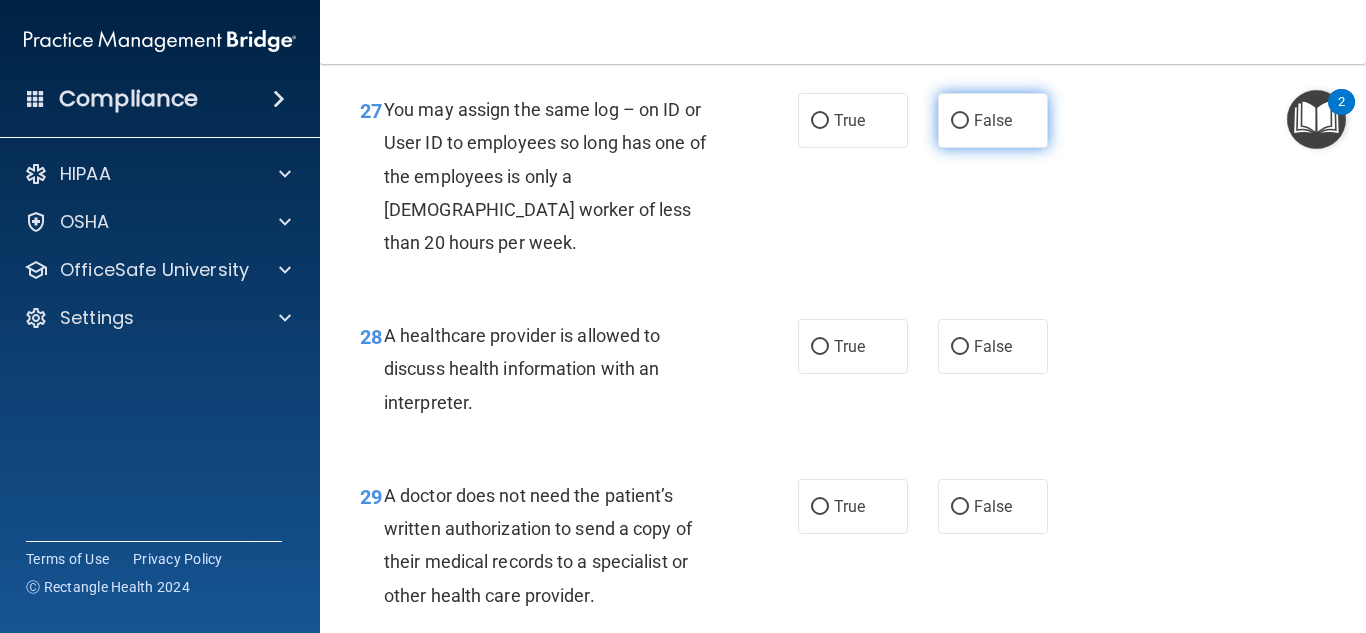 click on "False" at bounding box center (993, 120) 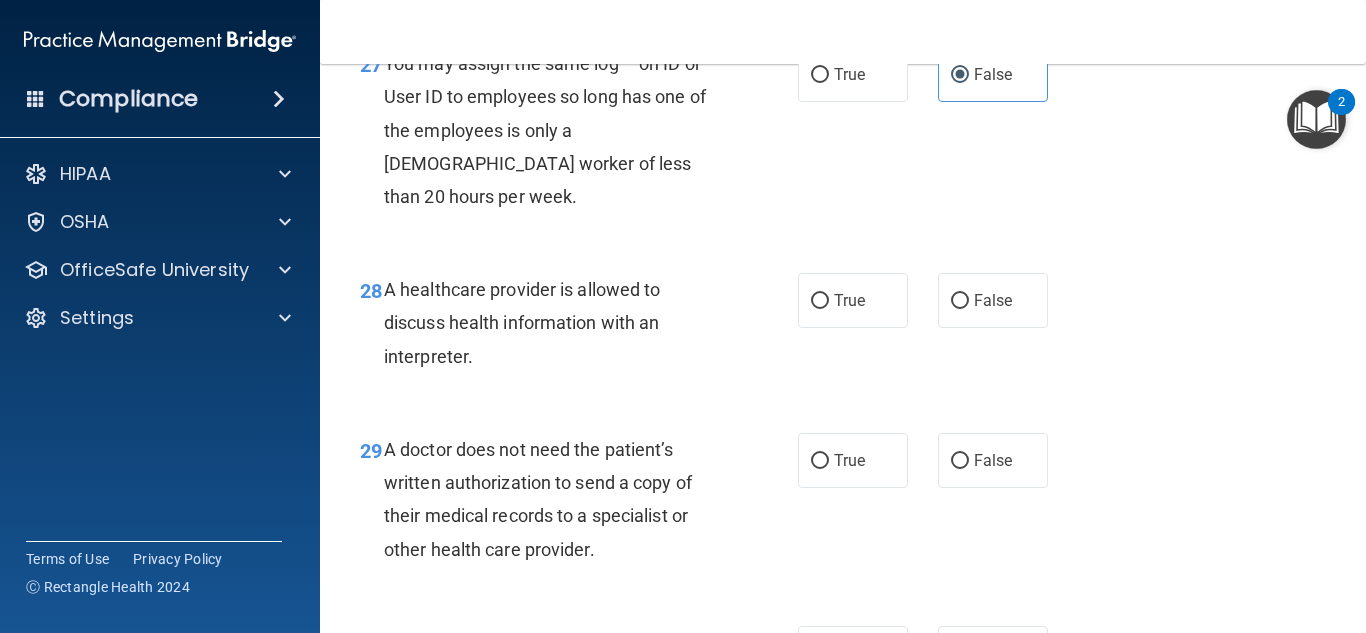 scroll, scrollTop: 5127, scrollLeft: 0, axis: vertical 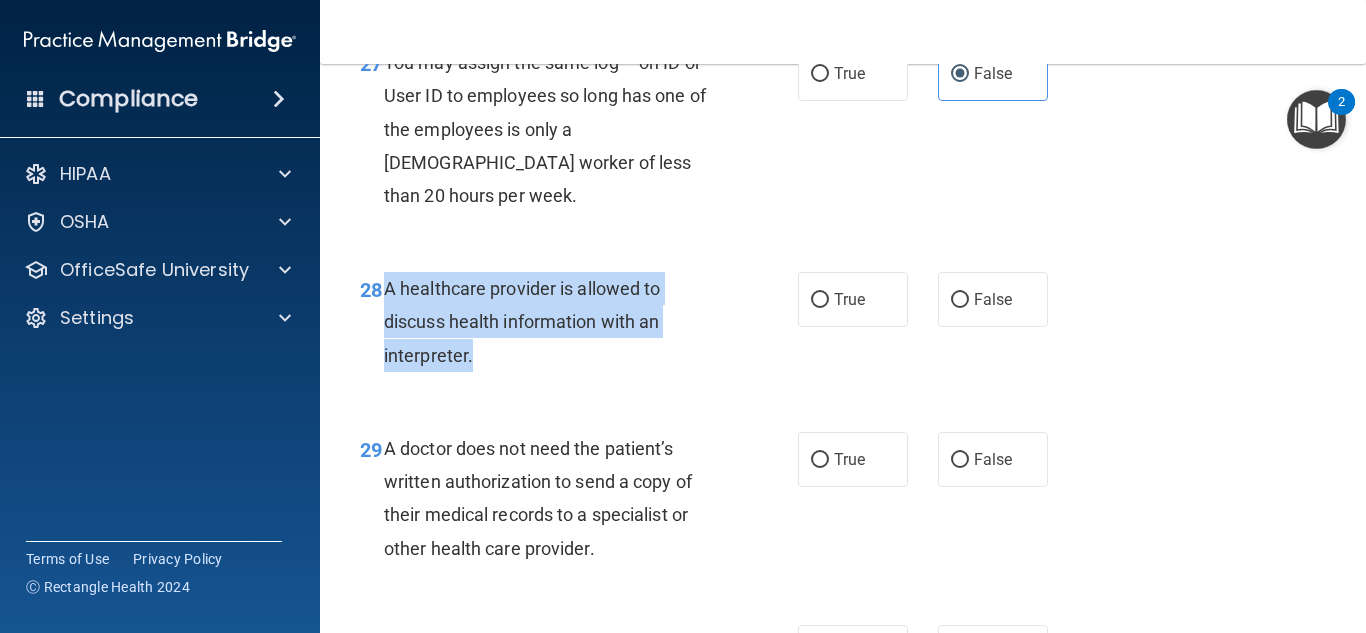 drag, startPoint x: 388, startPoint y: 286, endPoint x: 553, endPoint y: 365, distance: 182.93715 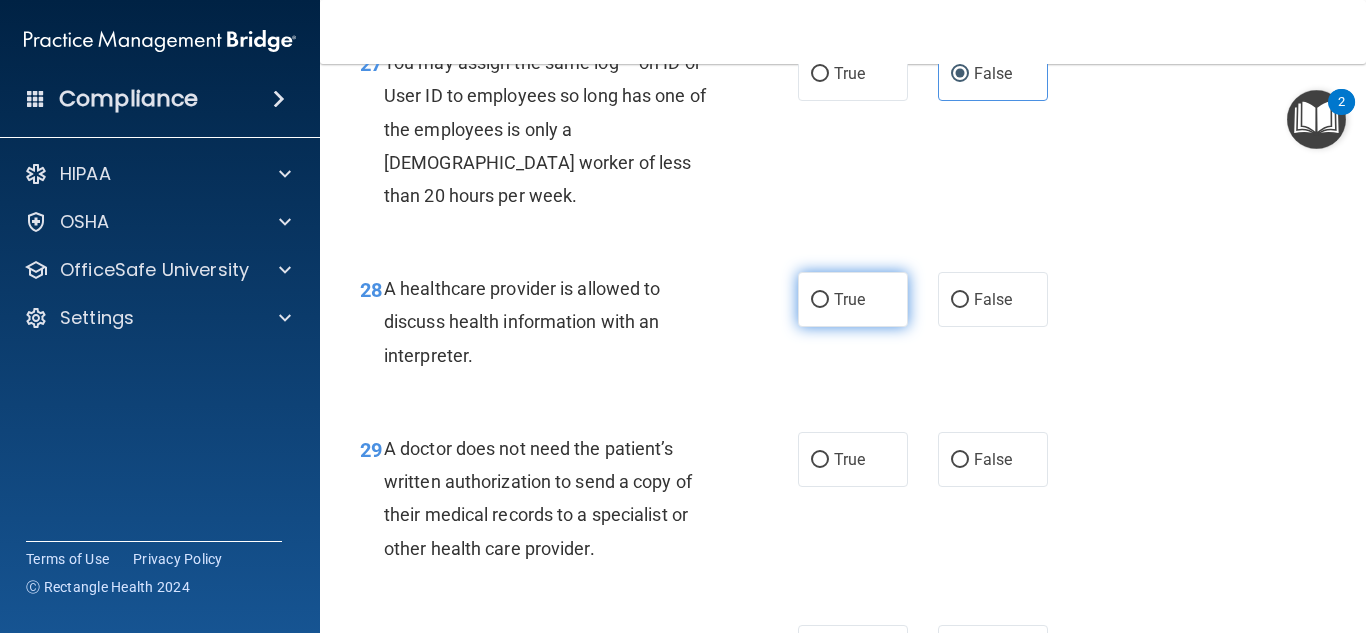click on "True" at bounding box center (853, 299) 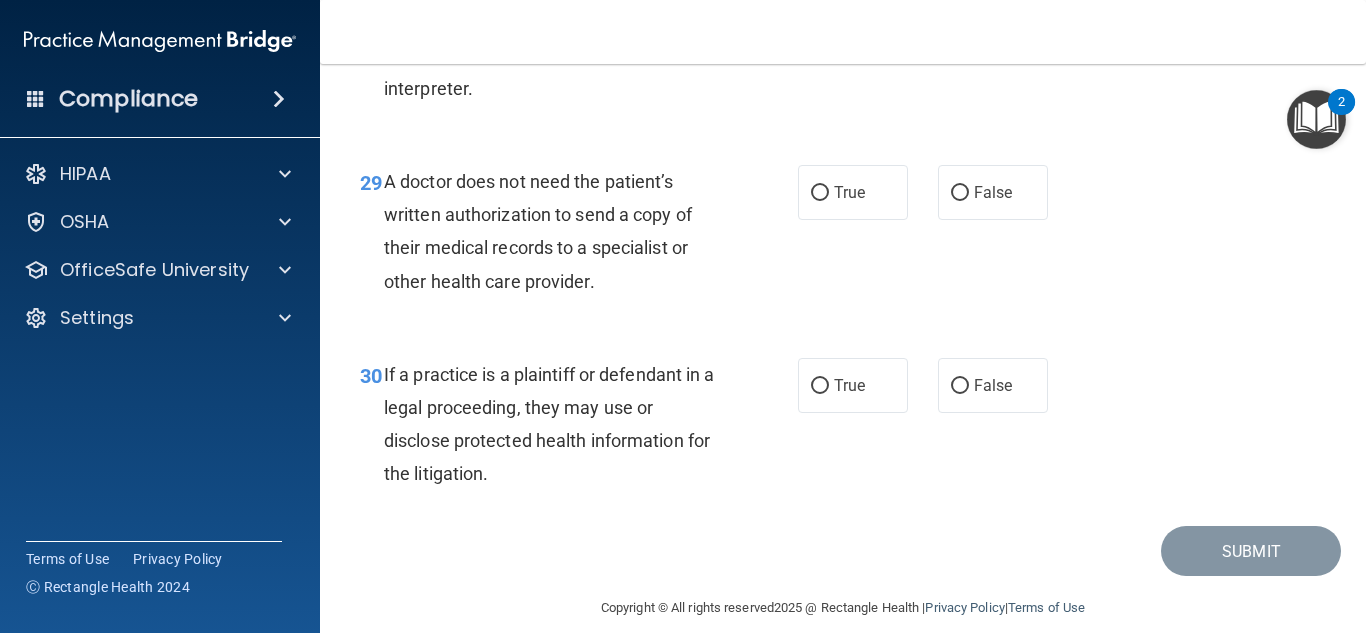 scroll, scrollTop: 5417, scrollLeft: 0, axis: vertical 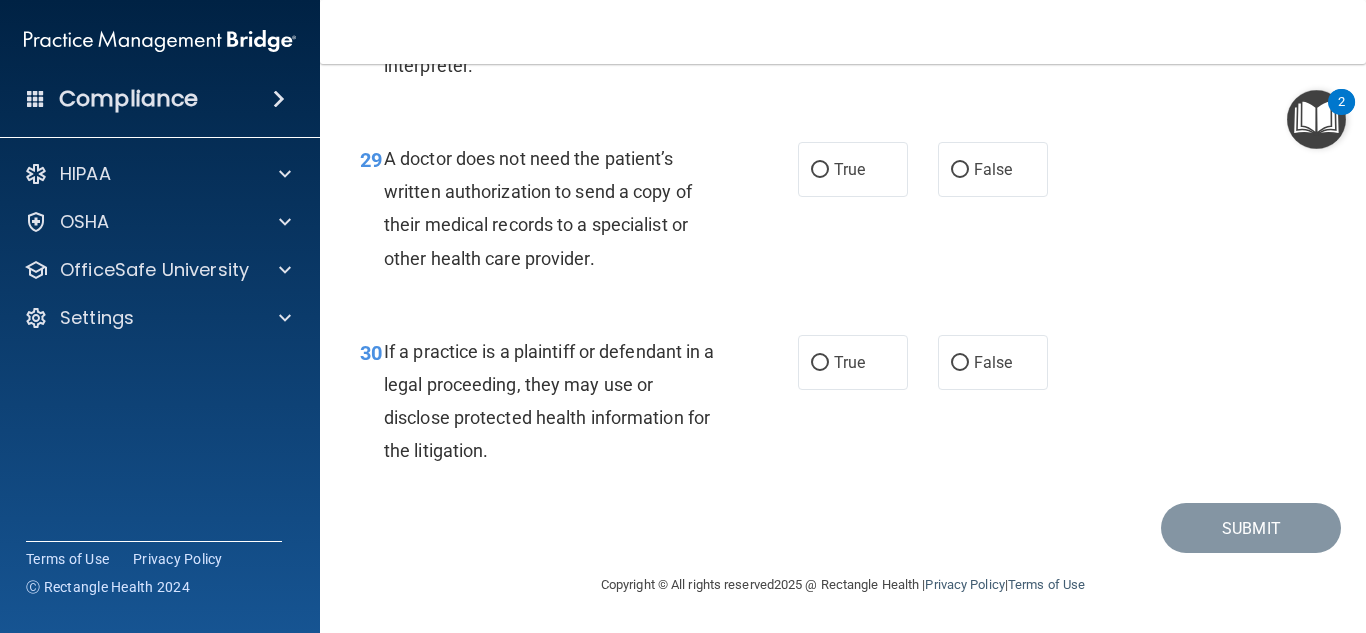 drag, startPoint x: 386, startPoint y: 161, endPoint x: 624, endPoint y: 254, distance: 255.52495 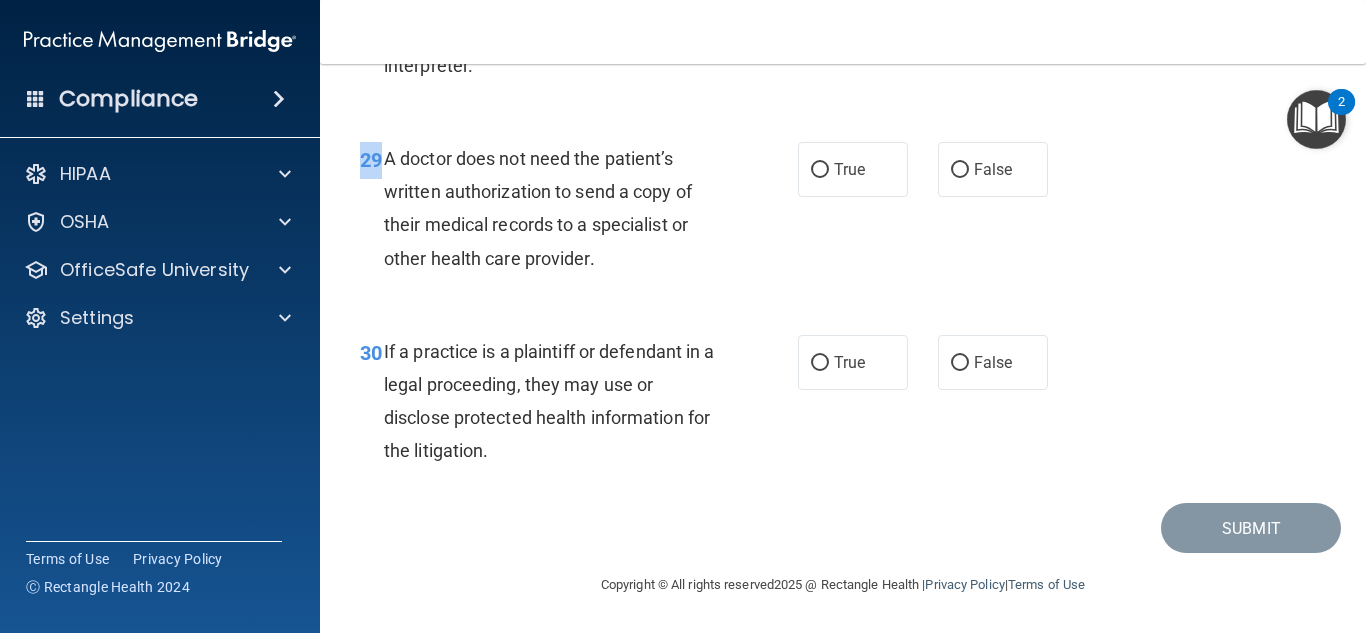click on "29        A doctor does not need the patient’s written authorization to send a copy of their medical records to a specialist or other health care provider.                  True           False" at bounding box center (843, 213) 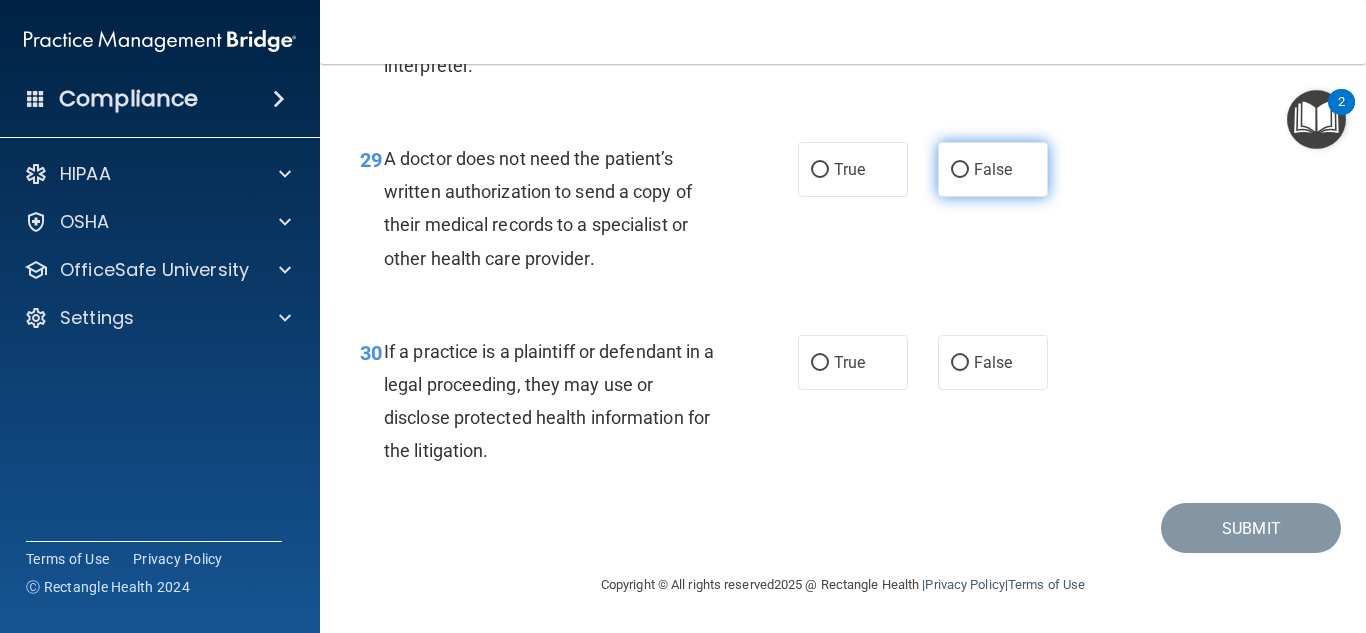 click on "False" at bounding box center [993, 169] 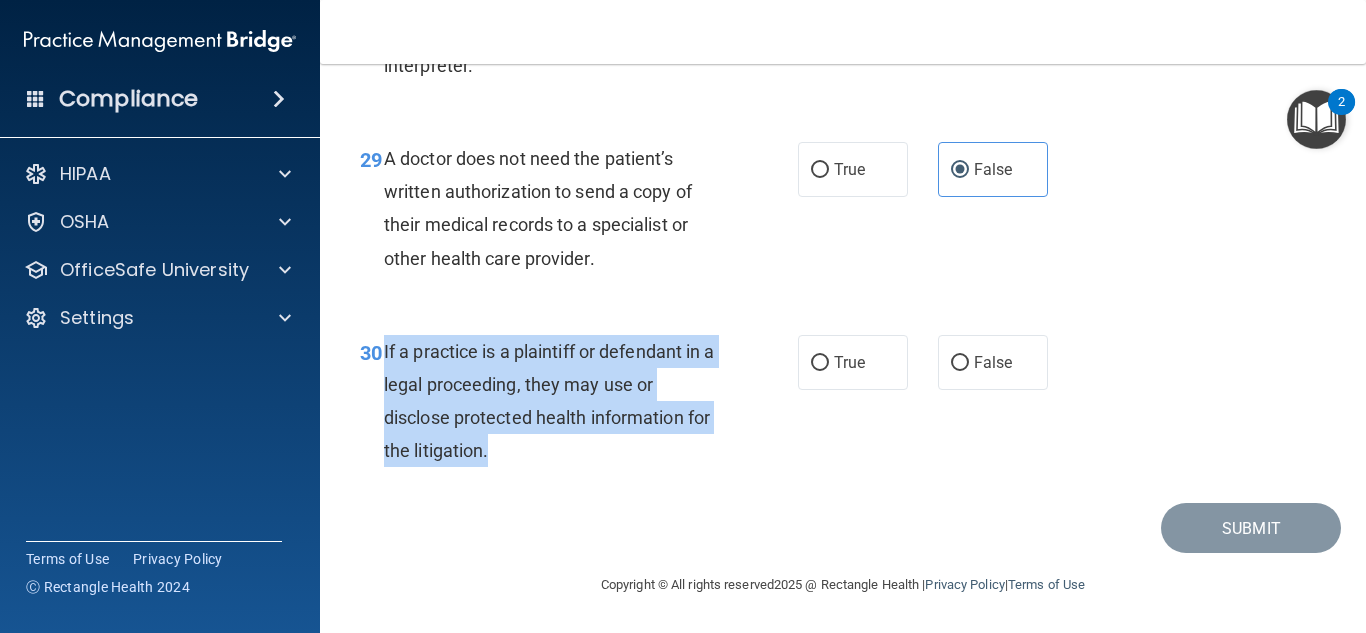 drag, startPoint x: 383, startPoint y: 350, endPoint x: 498, endPoint y: 446, distance: 149.8032 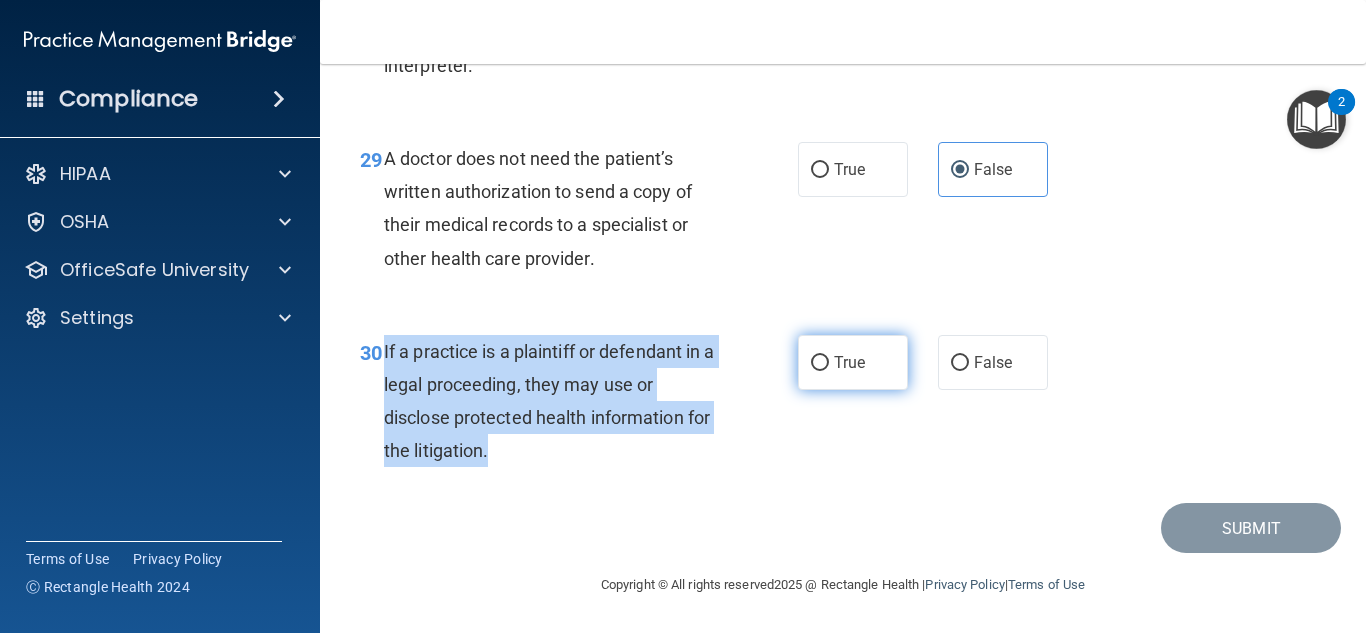 click on "True" at bounding box center [849, 362] 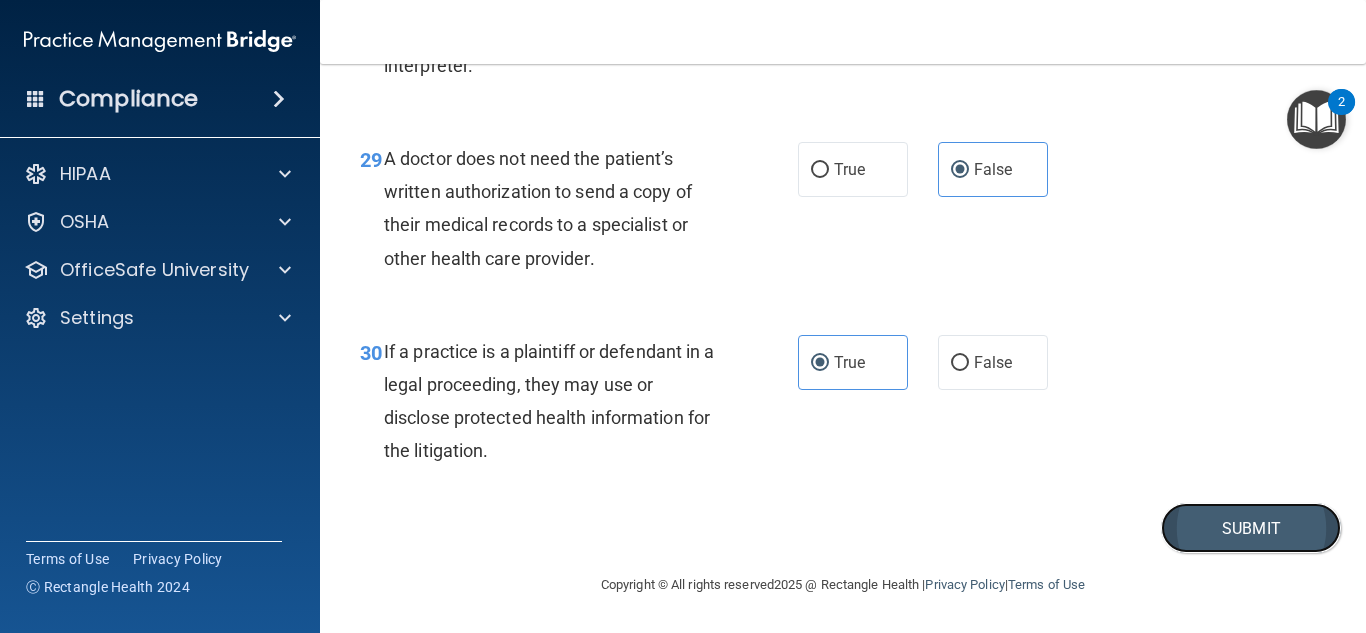click on "Submit" at bounding box center (1251, 528) 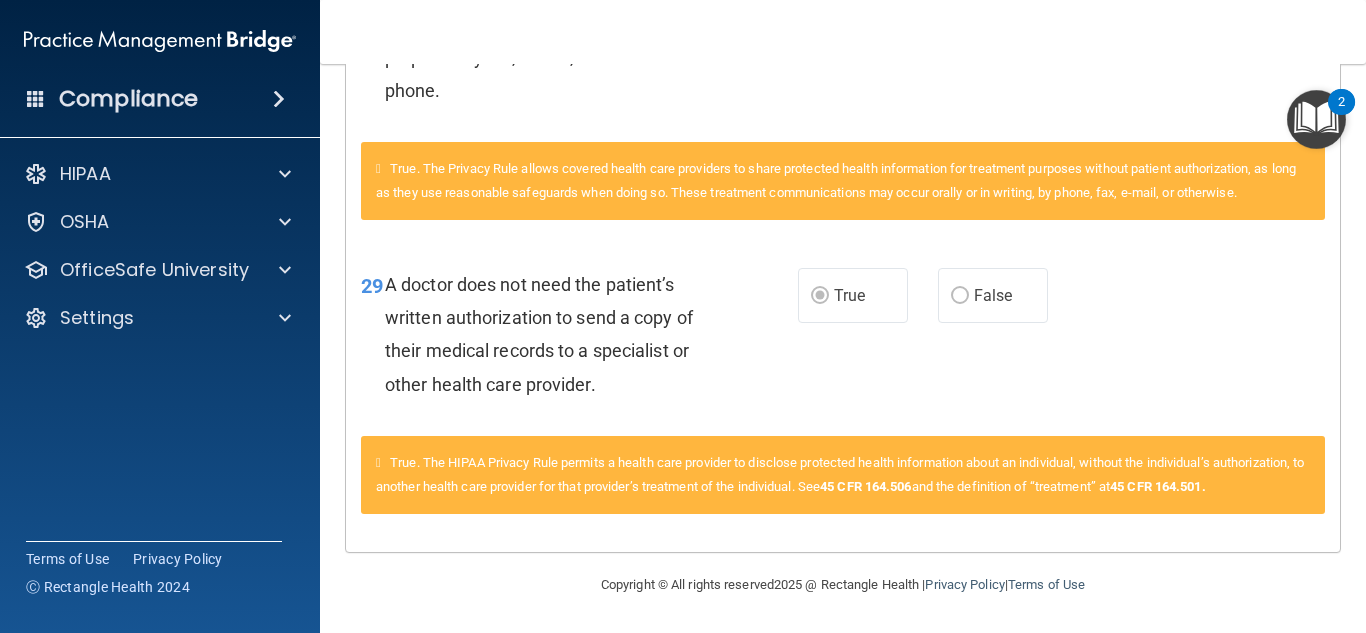 scroll, scrollTop: 0, scrollLeft: 0, axis: both 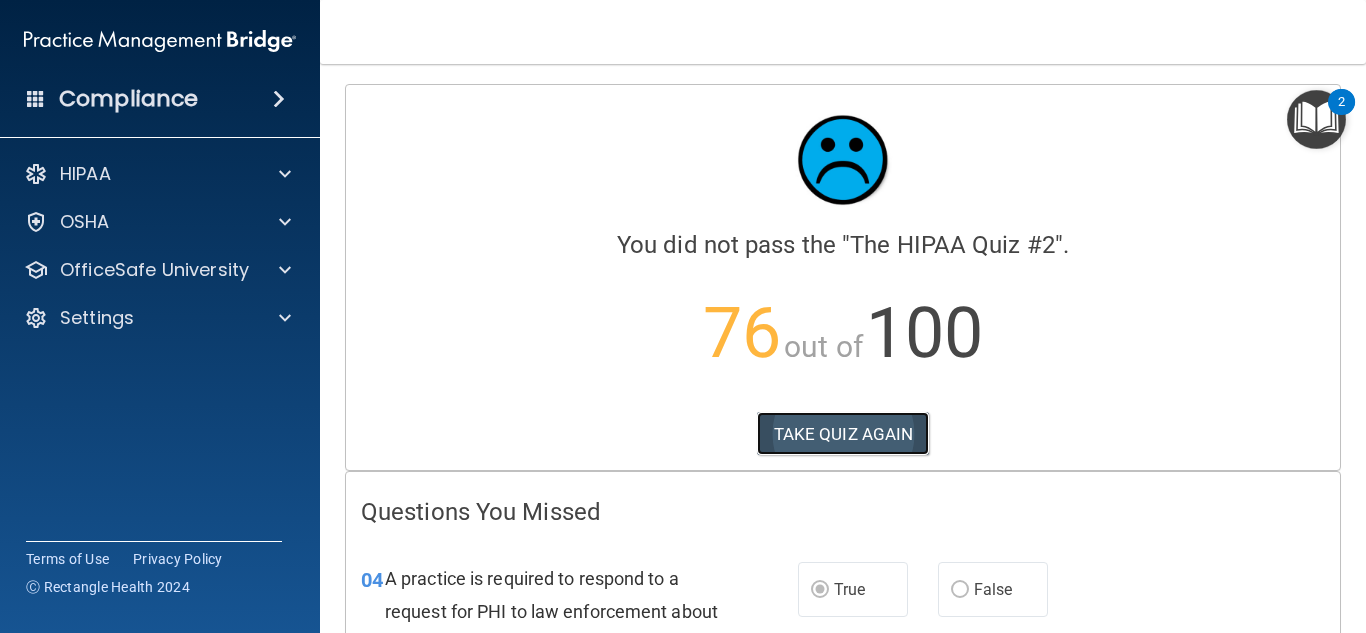 click on "TAKE QUIZ AGAIN" at bounding box center (843, 434) 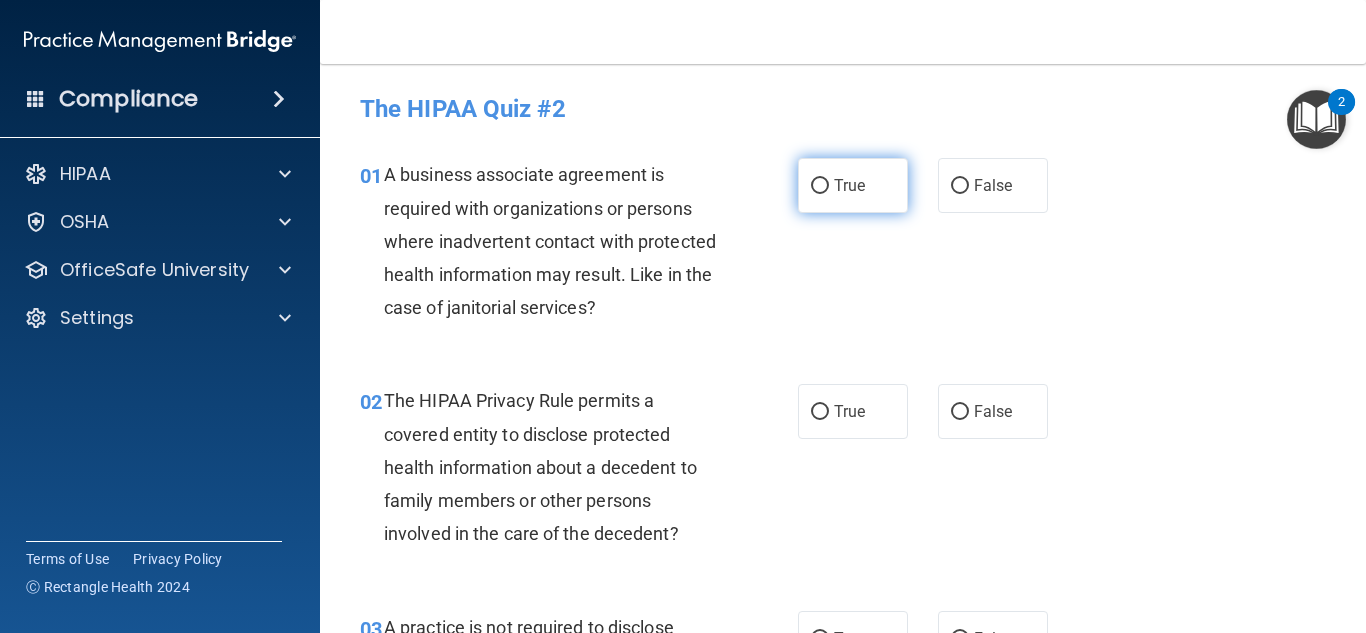 click on "True" at bounding box center [849, 185] 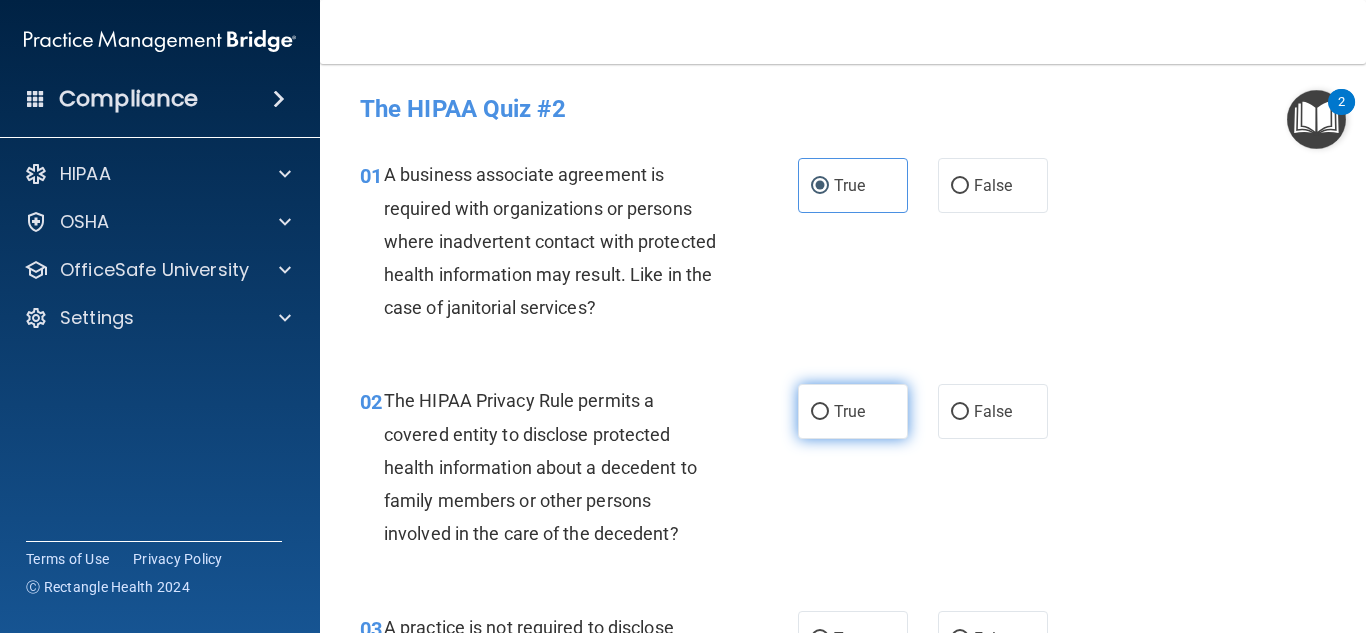 click on "True" at bounding box center (853, 411) 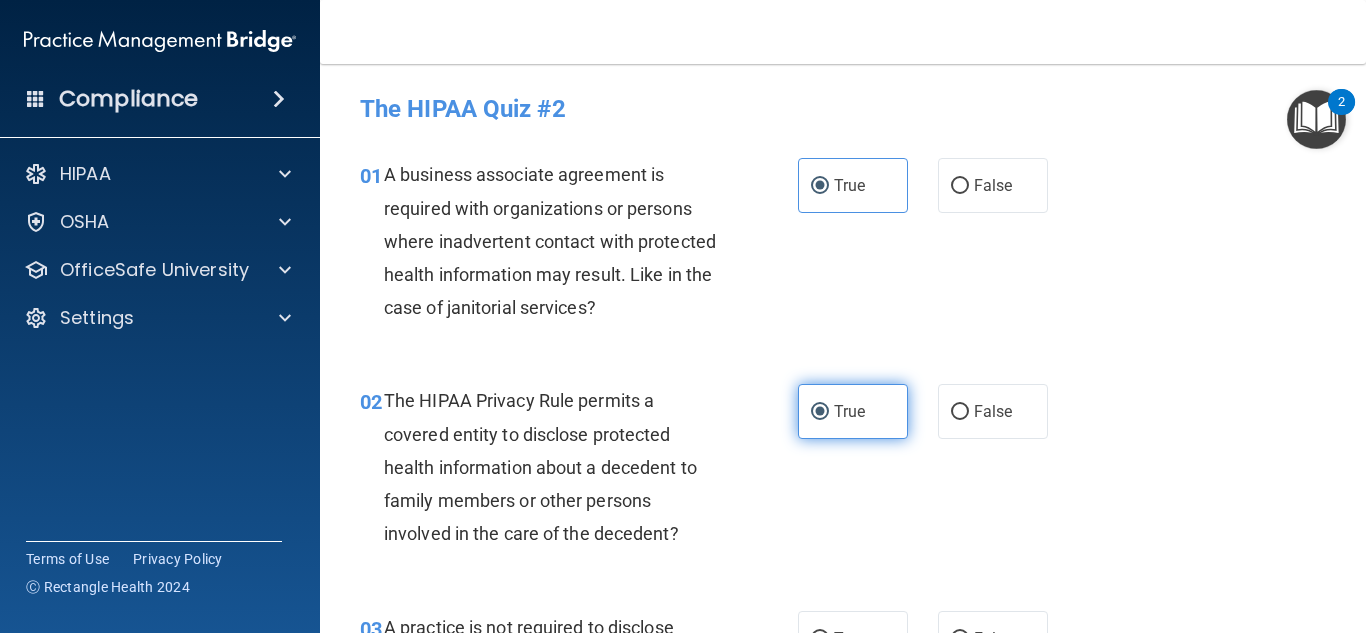 click on "True" at bounding box center (820, 412) 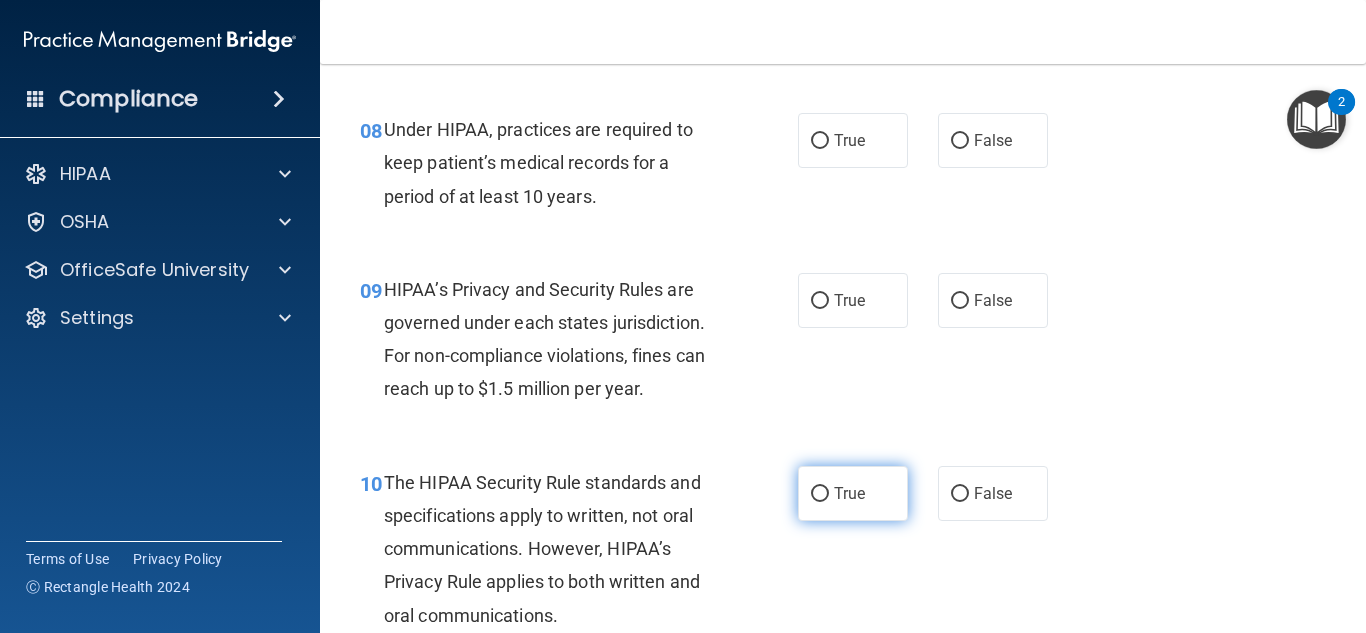 click on "True" at bounding box center (849, 493) 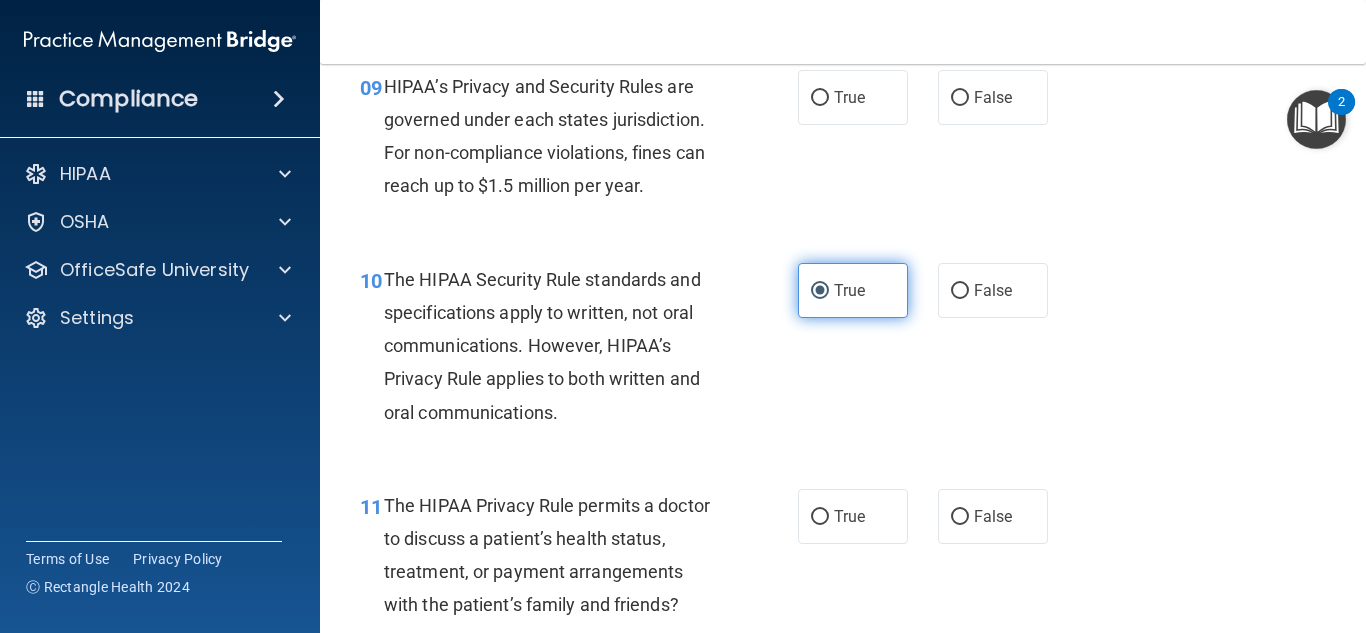 scroll, scrollTop: 1699, scrollLeft: 0, axis: vertical 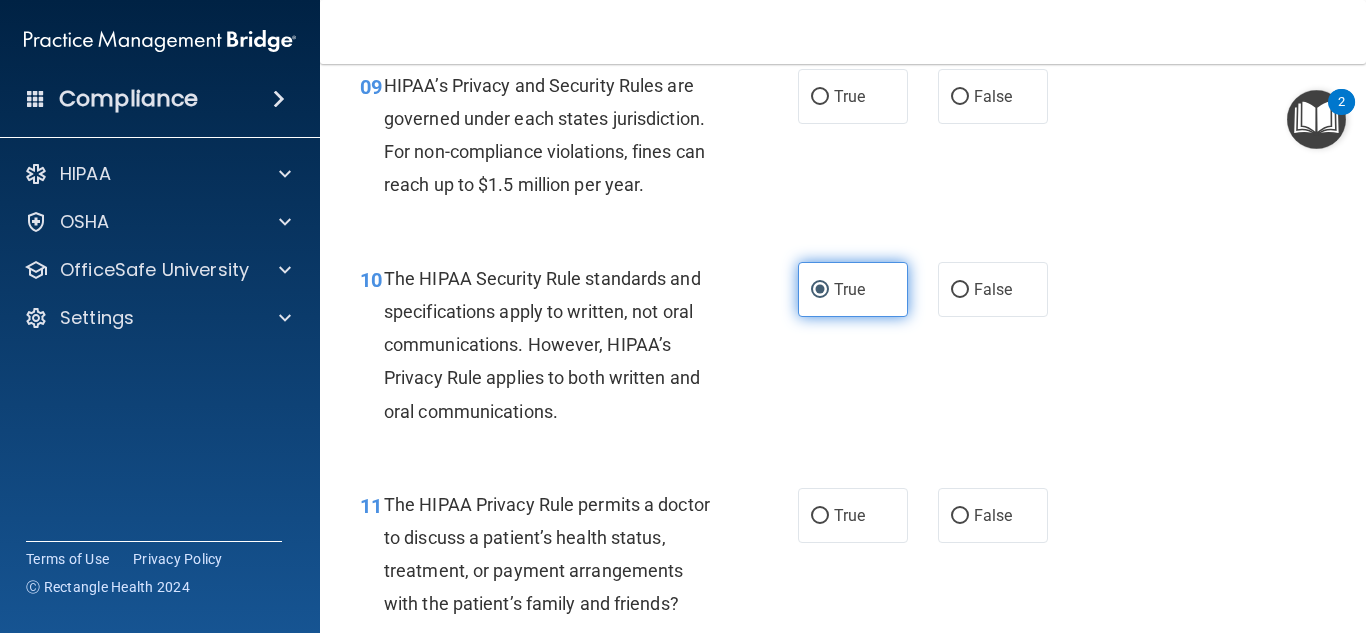 click on "True" at bounding box center (853, 515) 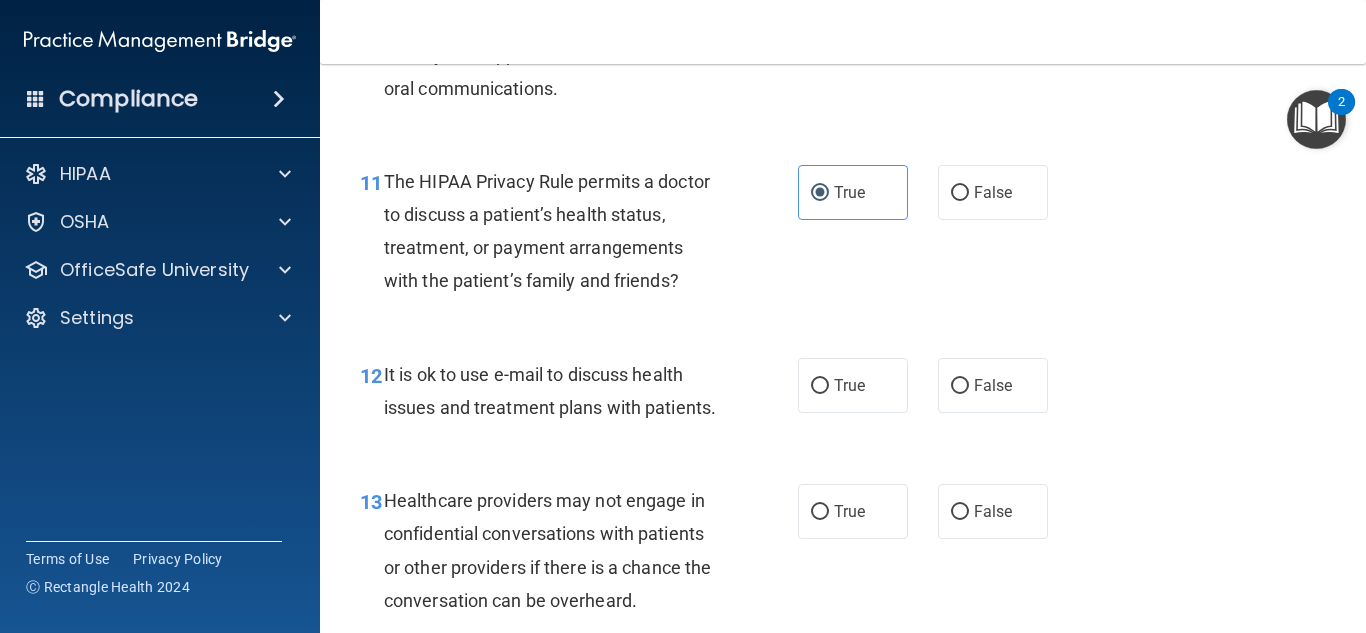 scroll, scrollTop: 2024, scrollLeft: 0, axis: vertical 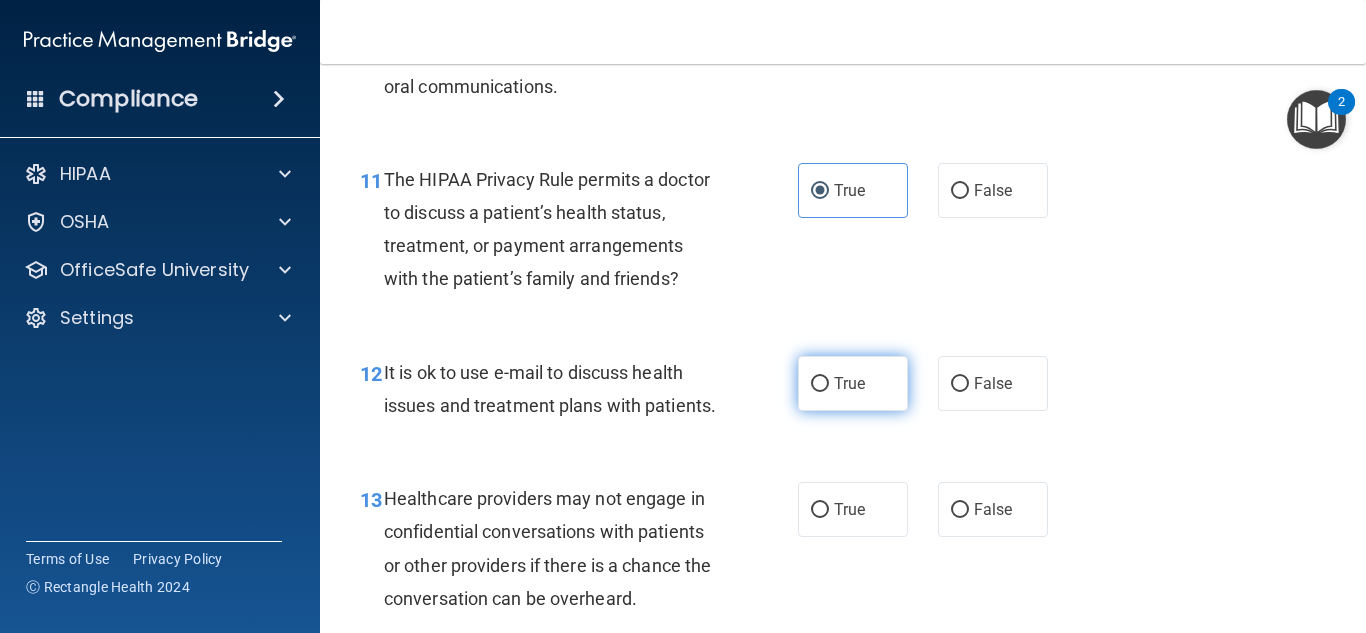 click on "True" at bounding box center (853, 383) 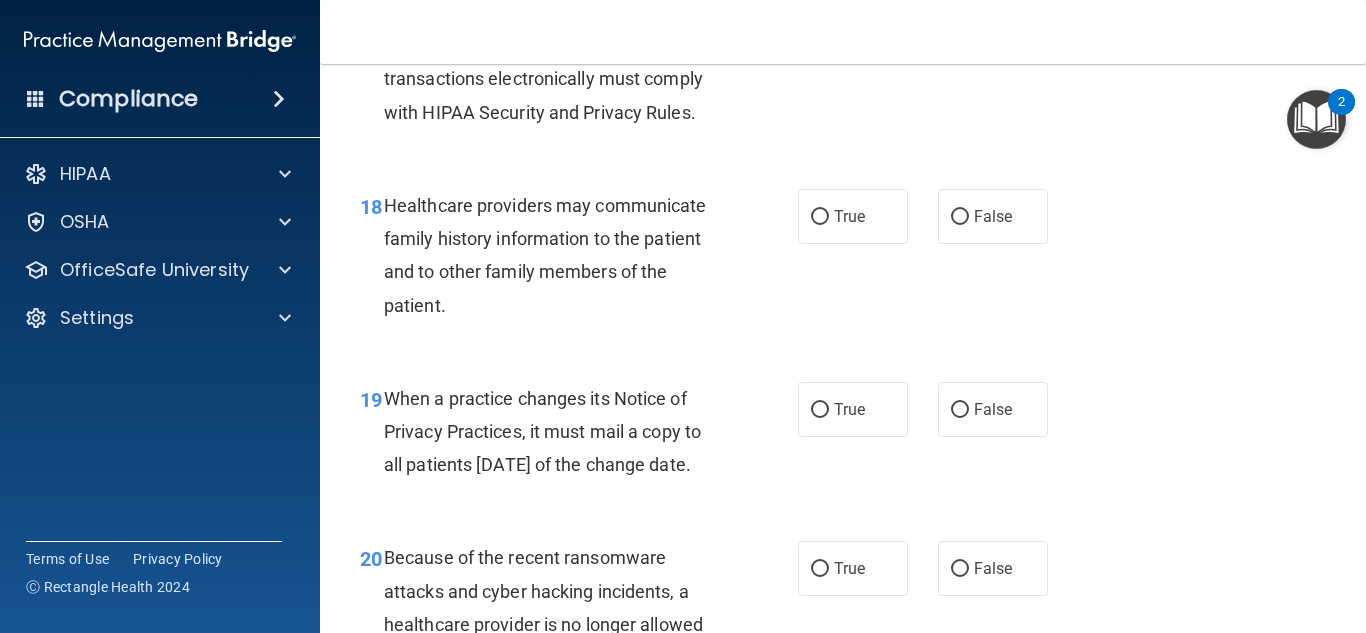 scroll, scrollTop: 3349, scrollLeft: 0, axis: vertical 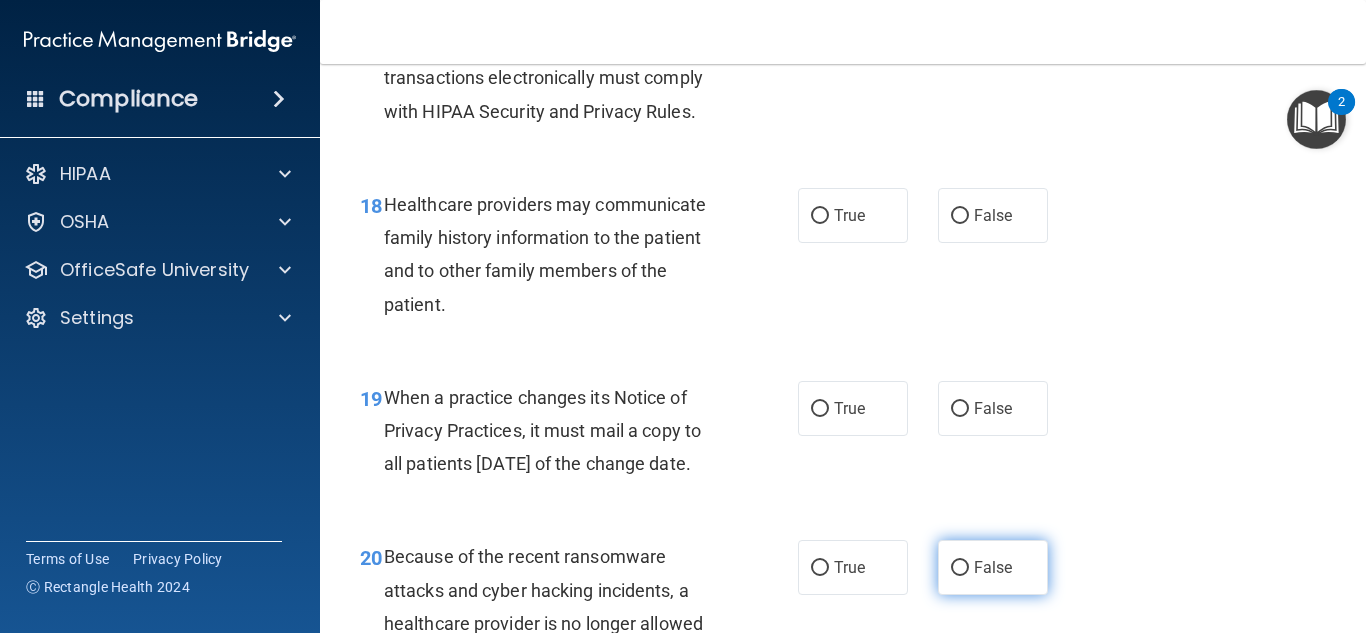click on "False" at bounding box center [993, 567] 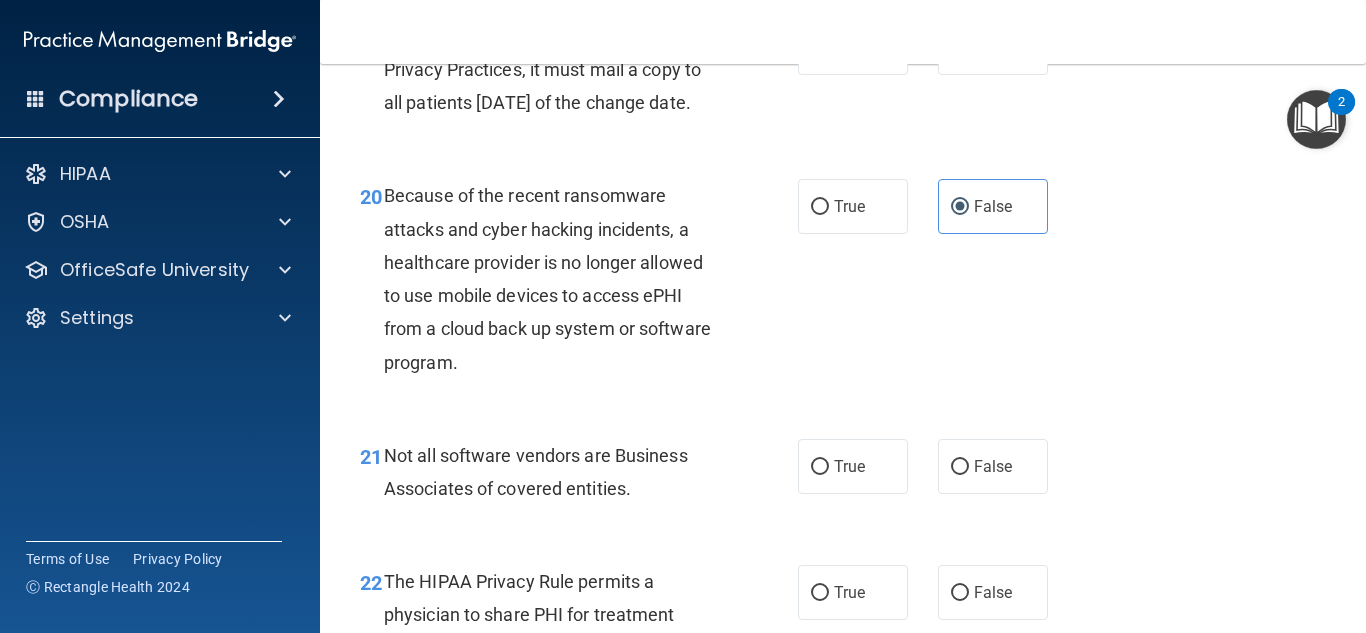scroll, scrollTop: 3738, scrollLeft: 0, axis: vertical 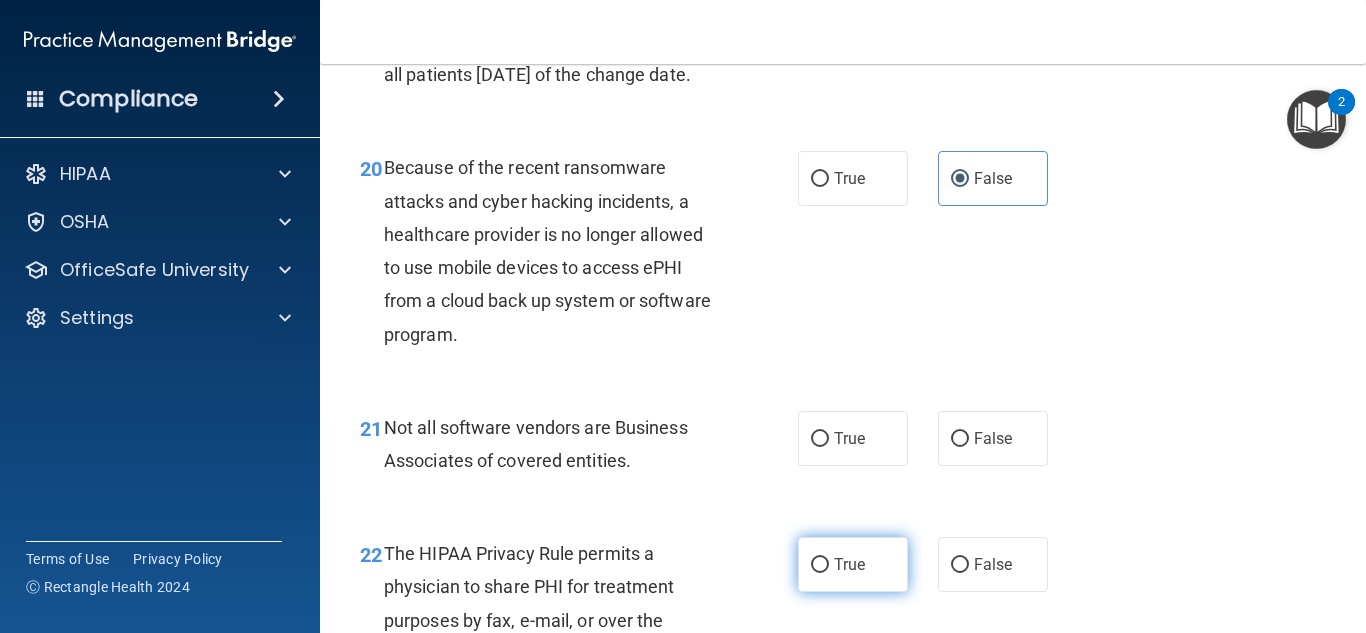 click on "True" at bounding box center [849, 564] 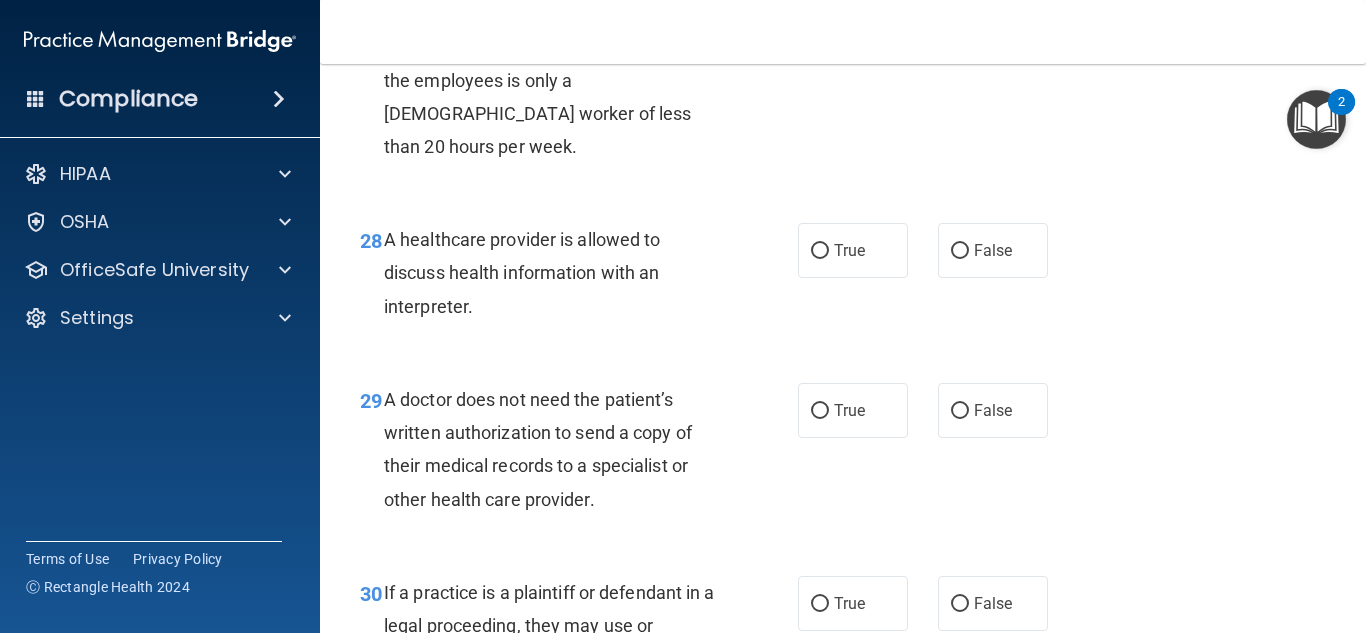 scroll, scrollTop: 5211, scrollLeft: 0, axis: vertical 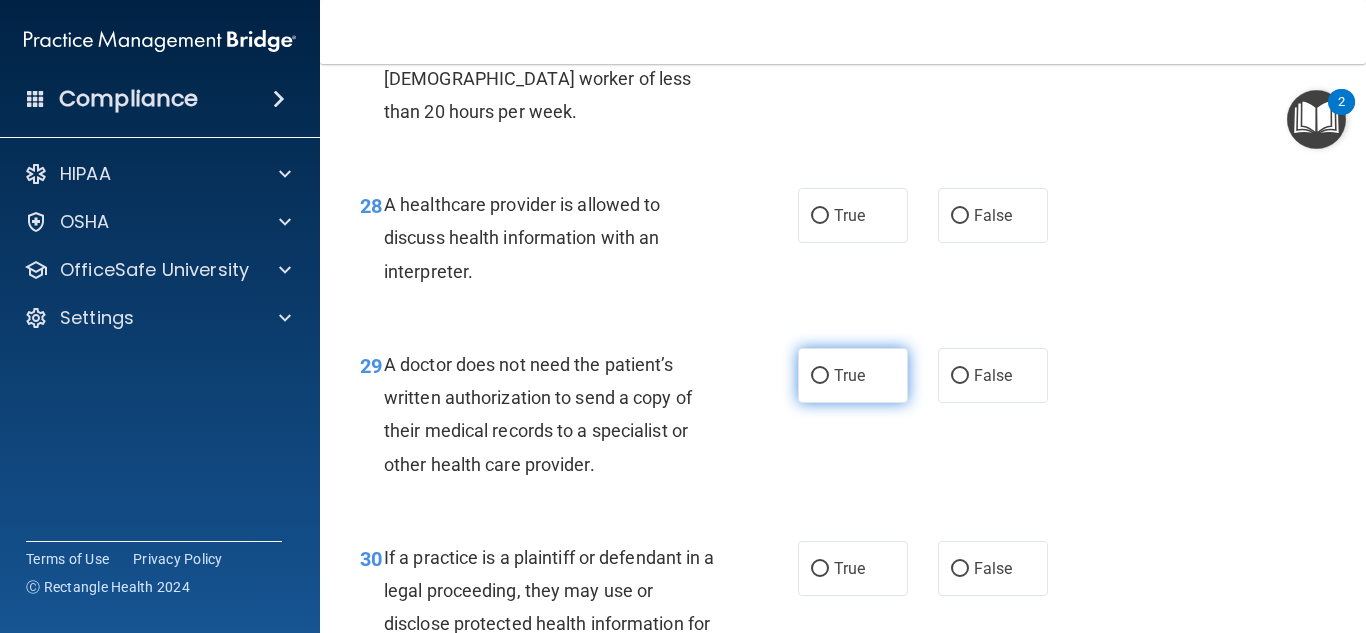 click on "True" at bounding box center [853, 375] 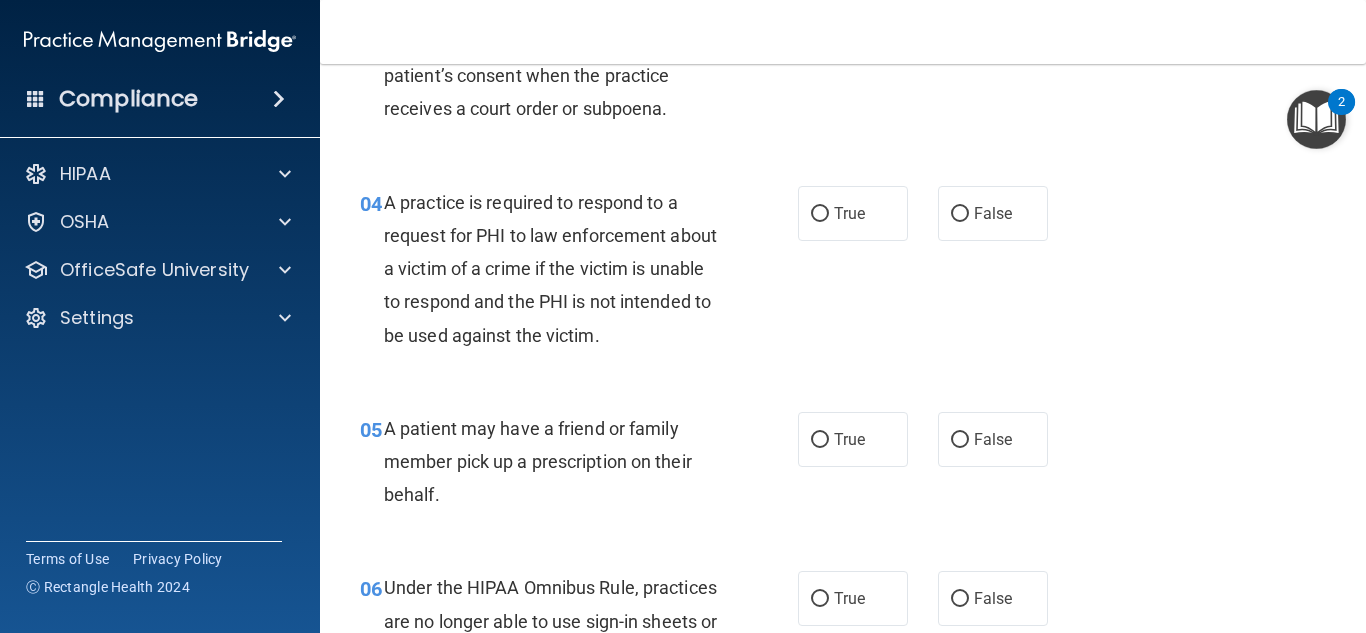 scroll, scrollTop: 0, scrollLeft: 0, axis: both 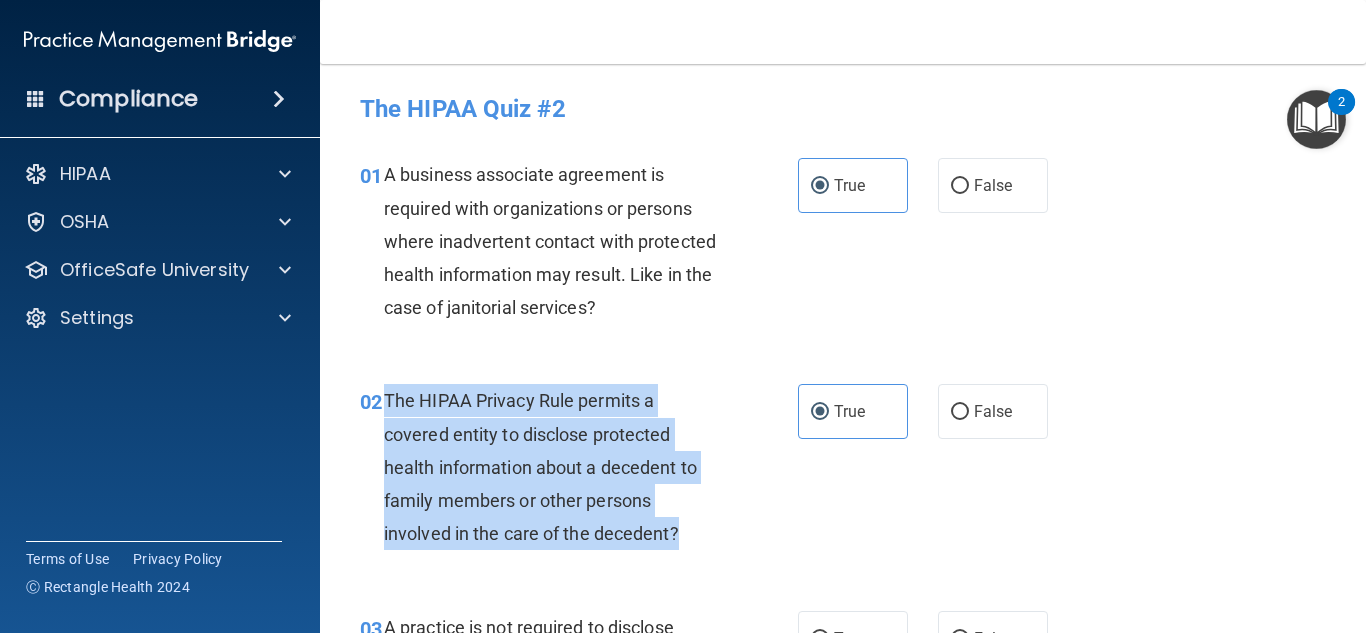 drag, startPoint x: 385, startPoint y: 392, endPoint x: 679, endPoint y: 539, distance: 328.702 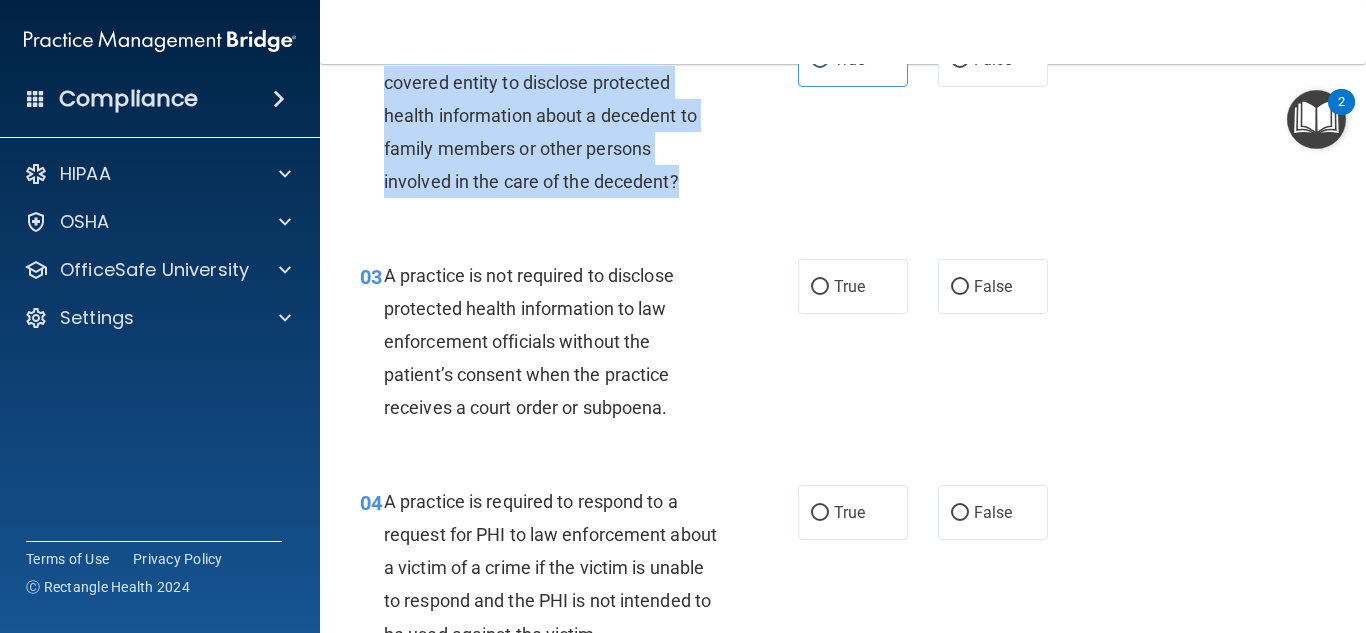 scroll, scrollTop: 381, scrollLeft: 0, axis: vertical 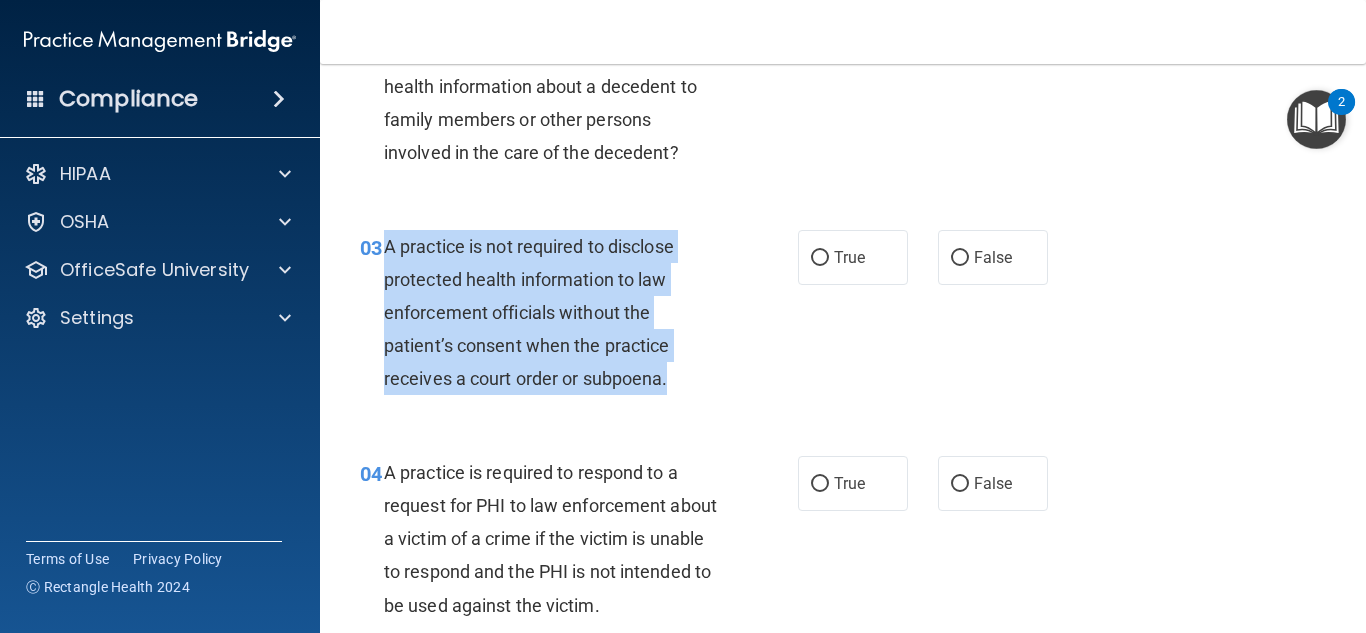 drag, startPoint x: 386, startPoint y: 236, endPoint x: 680, endPoint y: 369, distance: 322.68405 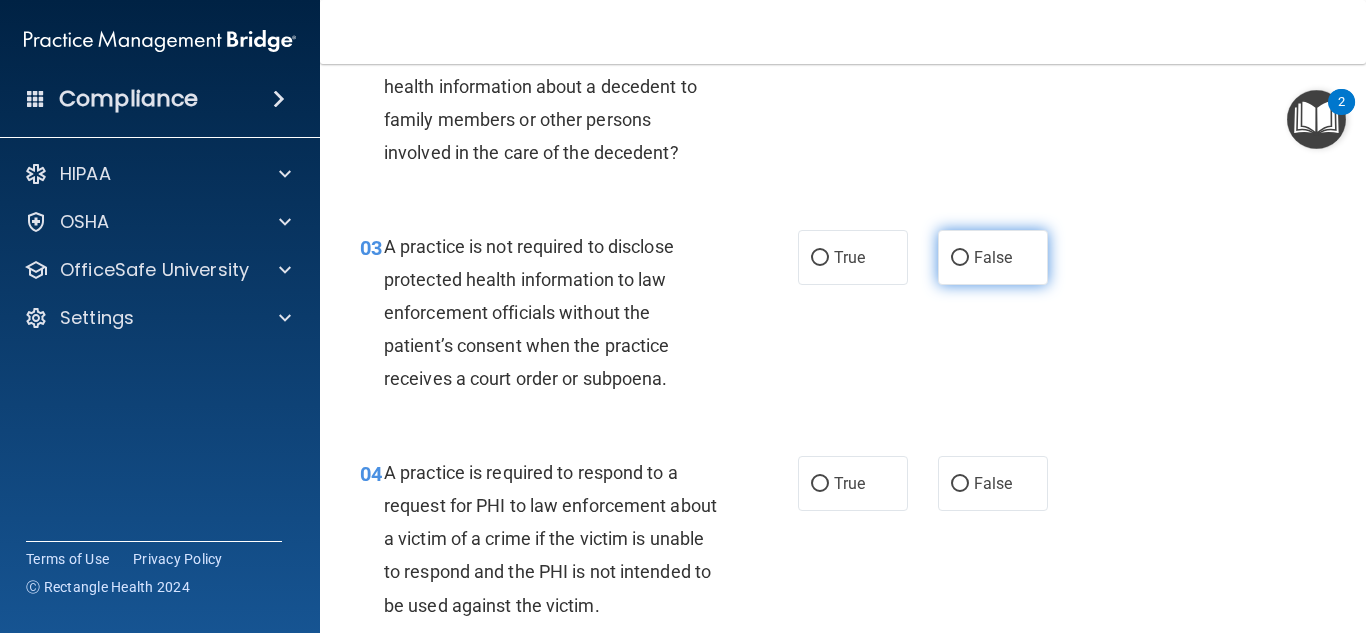 click on "False" at bounding box center [993, 257] 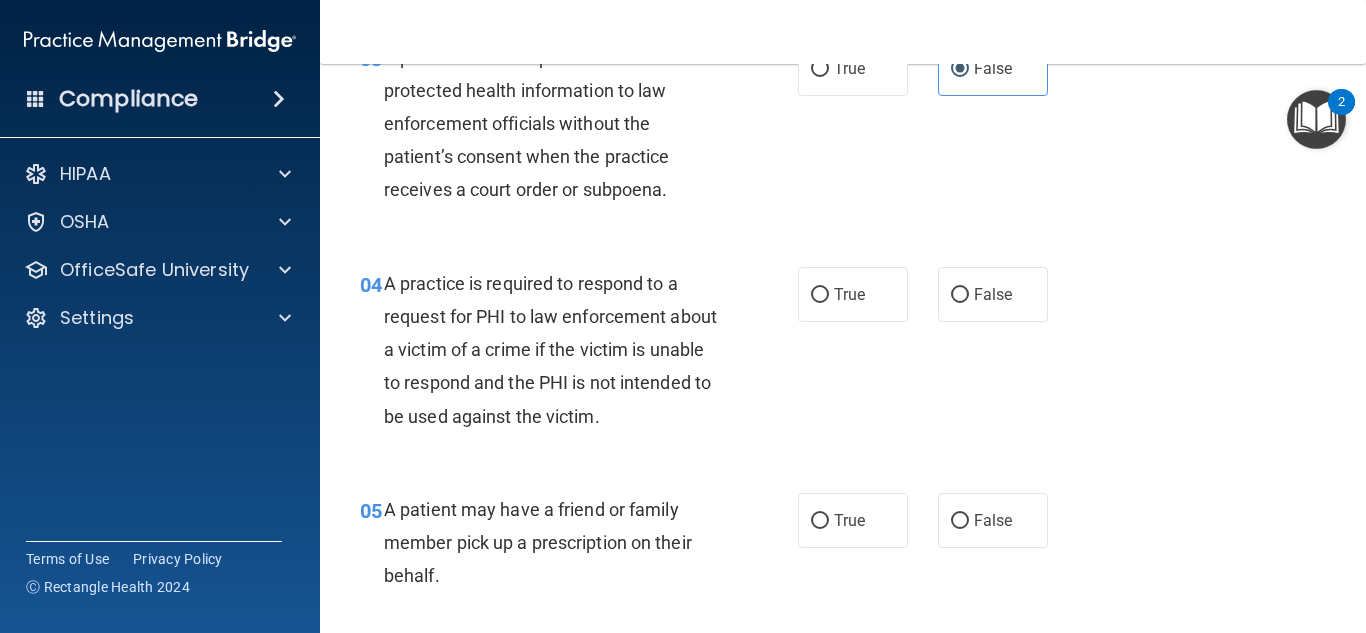 scroll, scrollTop: 569, scrollLeft: 0, axis: vertical 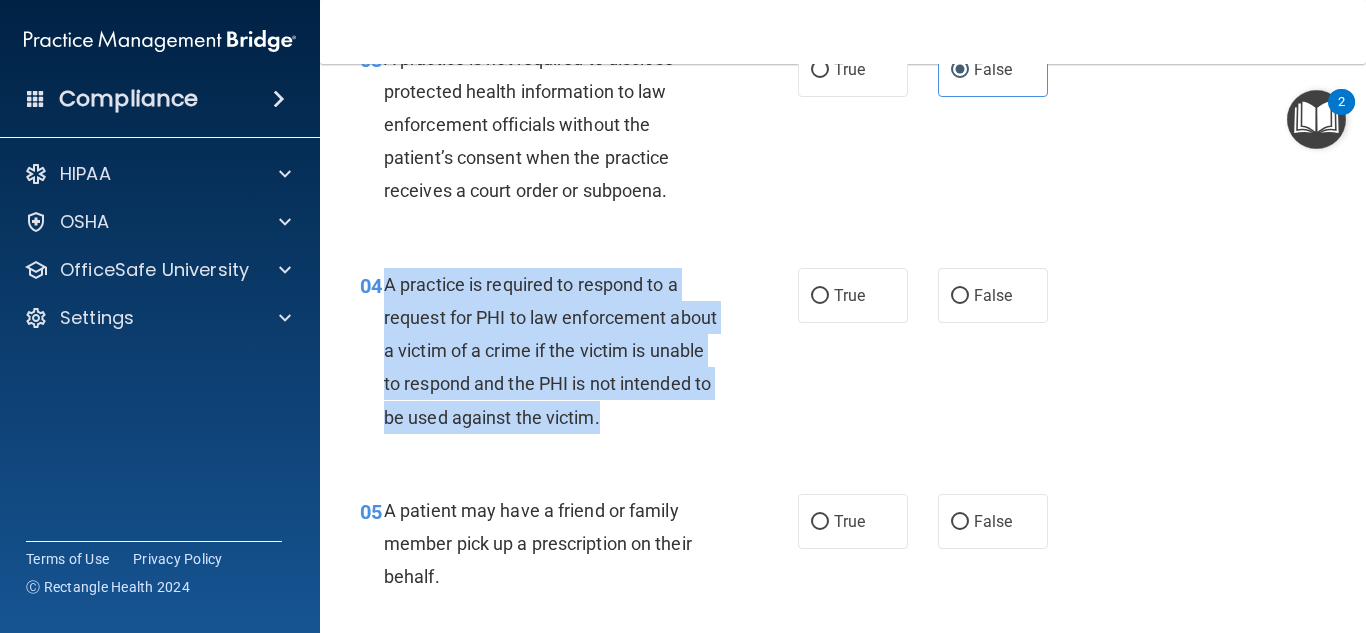 drag, startPoint x: 383, startPoint y: 277, endPoint x: 623, endPoint y: 414, distance: 276.34943 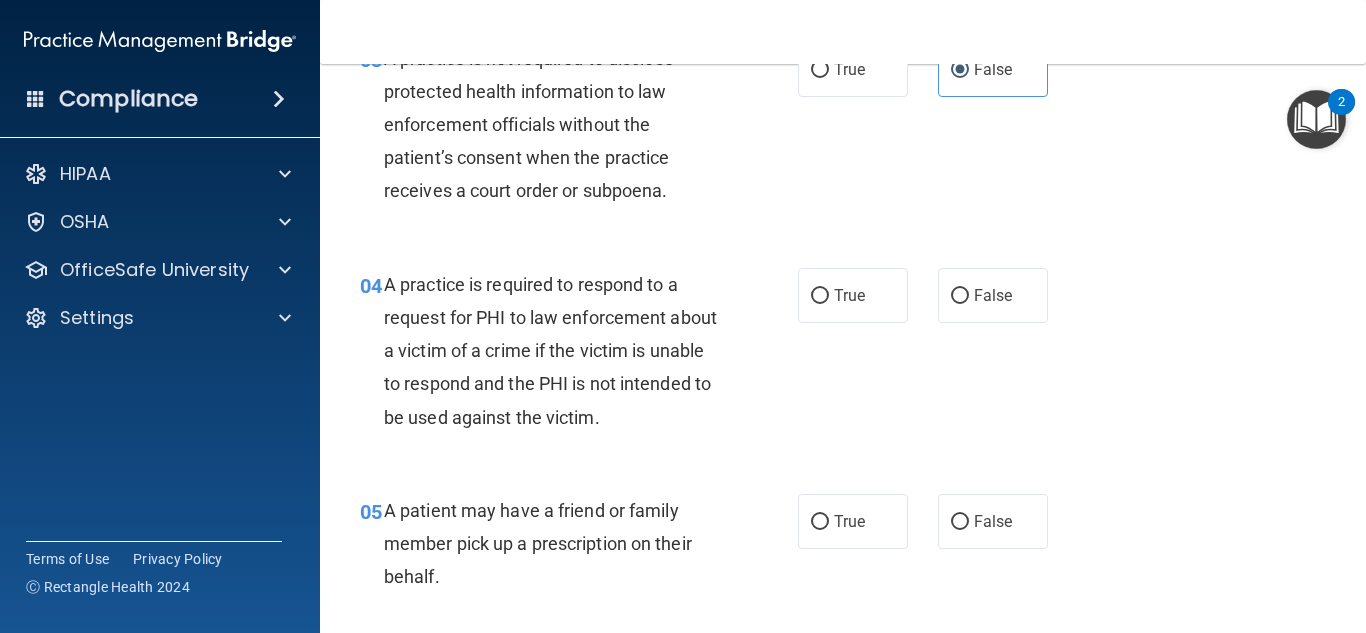 click on "04       A practice is required to respond to a request for PHI to law enforcement about a victim of a crime if the victim is unable to respond and the PHI is not intended to be used against the victim.                 True           False" at bounding box center (843, 356) 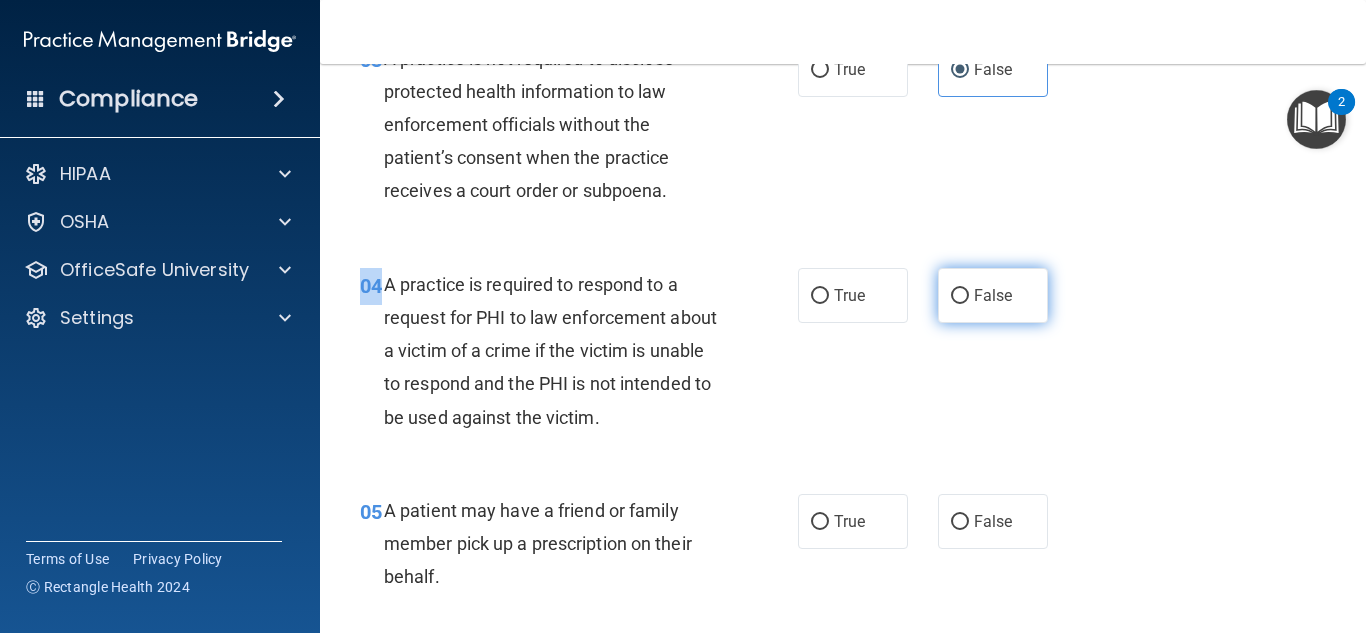 click on "False" at bounding box center (993, 295) 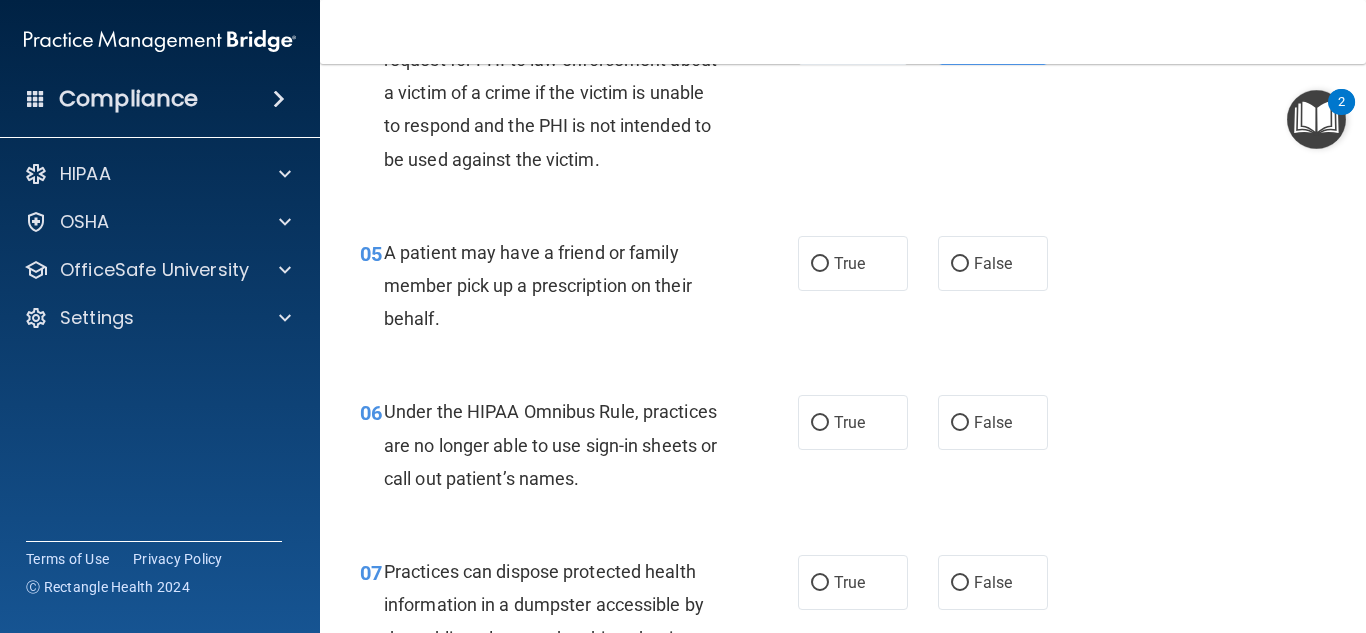 scroll, scrollTop: 857, scrollLeft: 0, axis: vertical 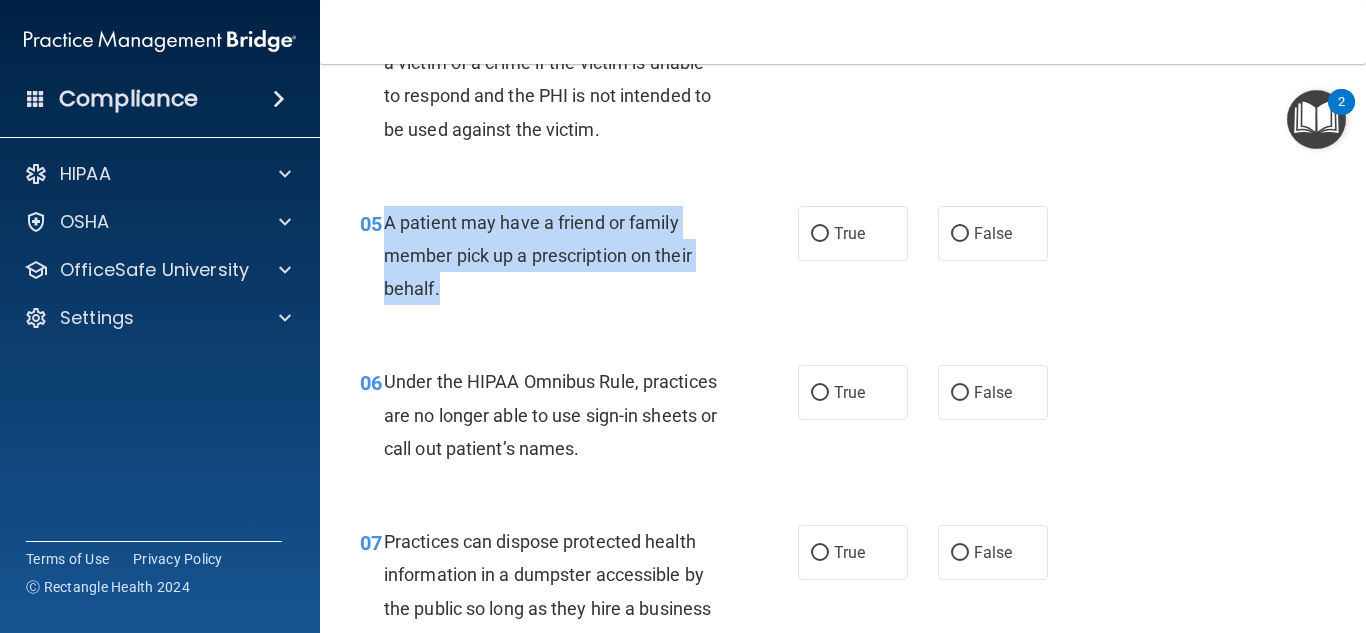 drag, startPoint x: 385, startPoint y: 219, endPoint x: 482, endPoint y: 285, distance: 117.32433 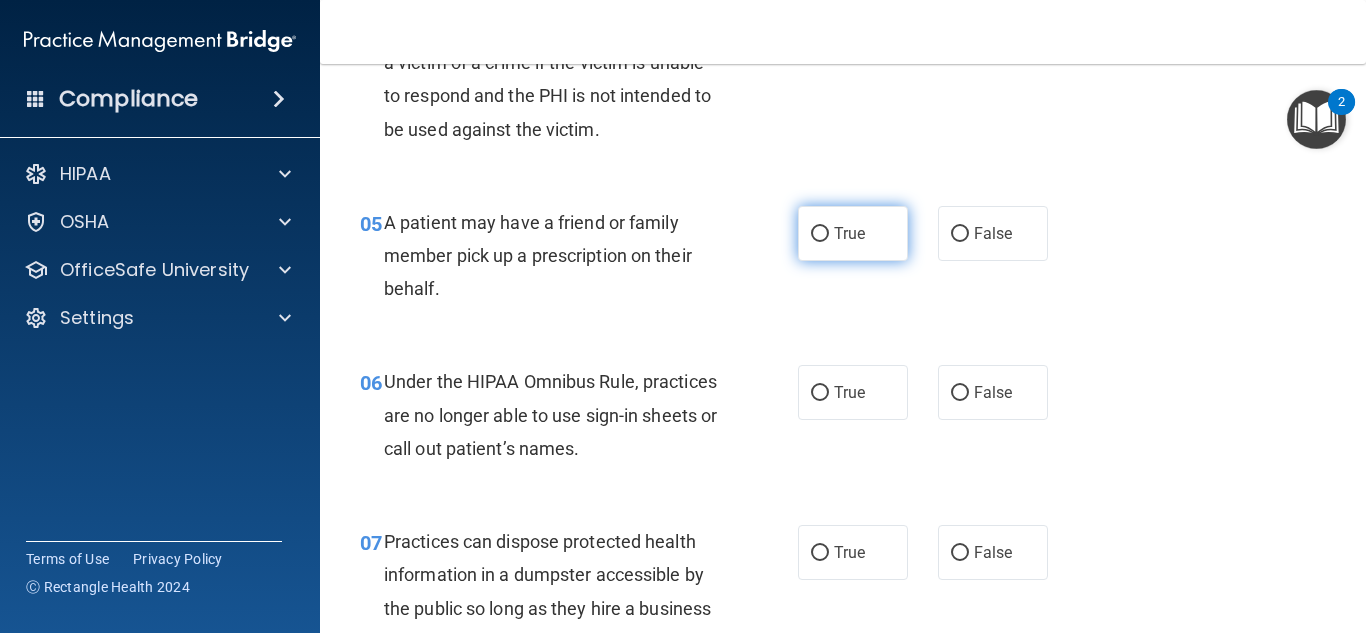 click on "True" at bounding box center [853, 233] 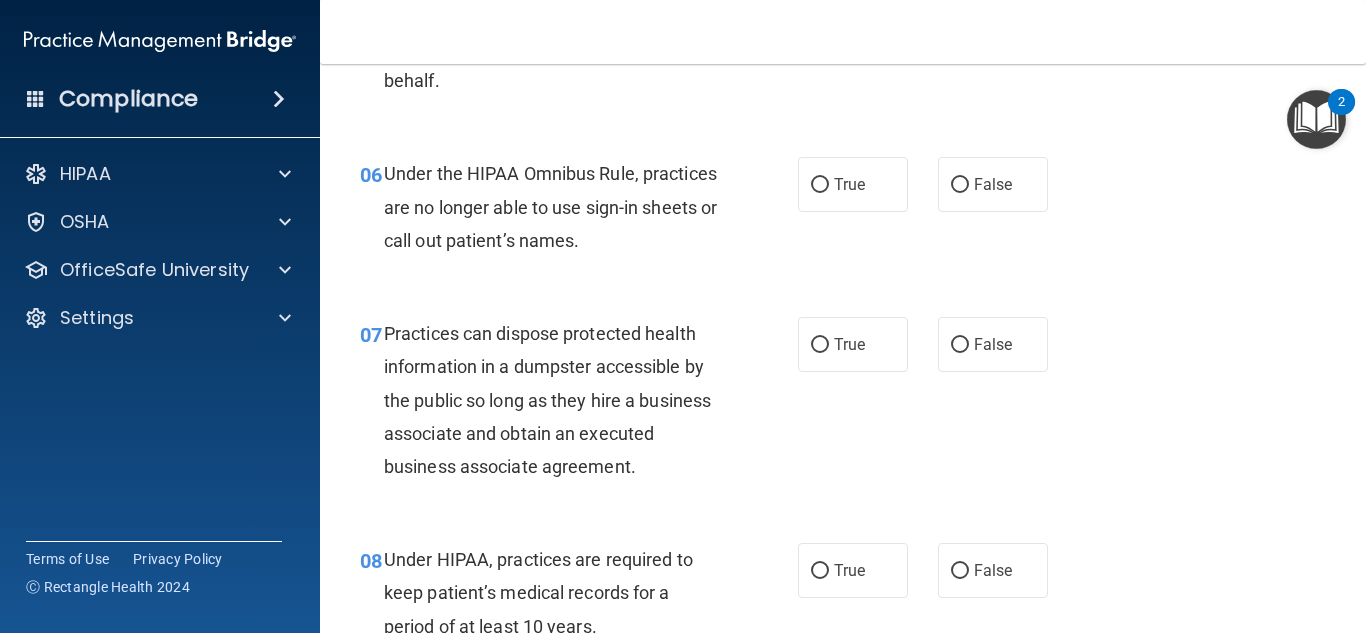 scroll, scrollTop: 1075, scrollLeft: 0, axis: vertical 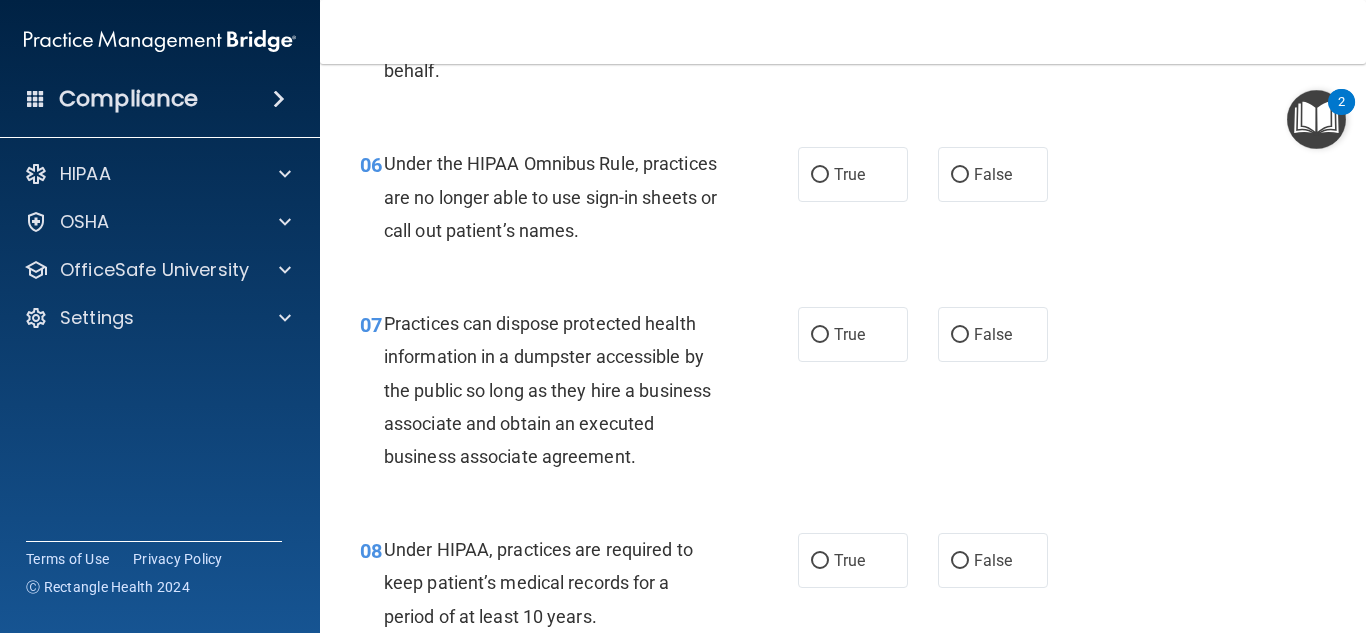 click on "Under the HIPAA Omnibus Rule, practices are no longer able to use sign-in sheets or call out patient’s names." at bounding box center [550, 196] 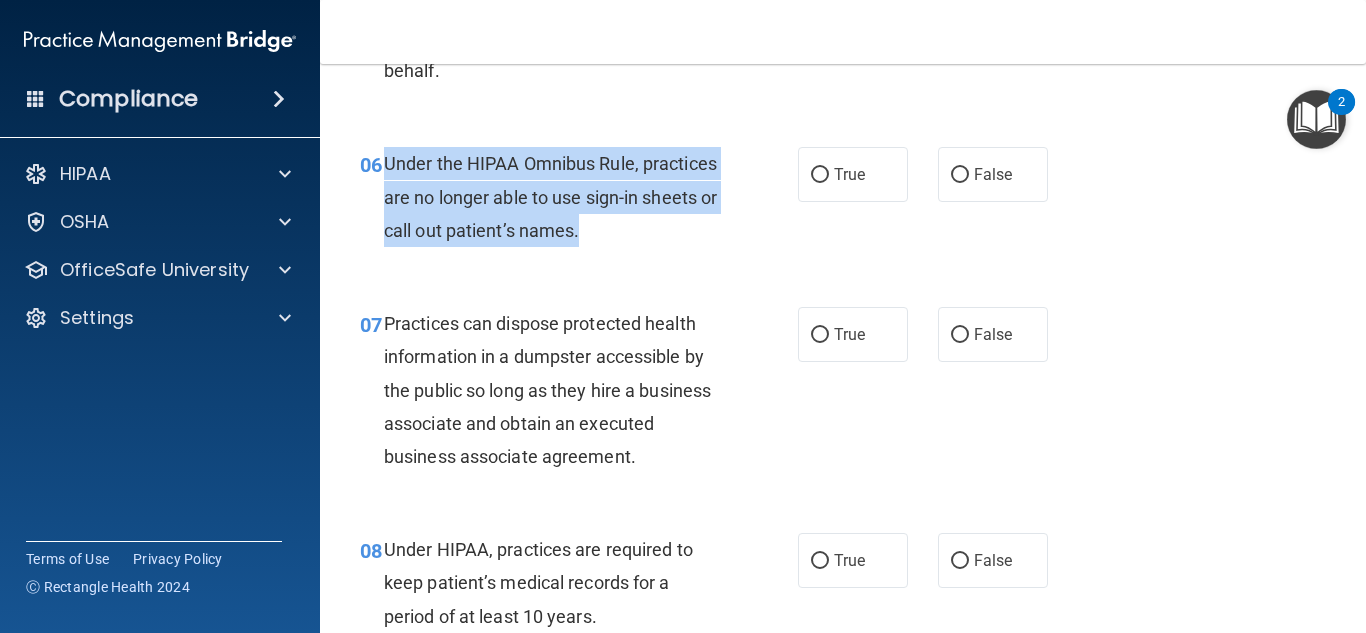 drag, startPoint x: 382, startPoint y: 152, endPoint x: 652, endPoint y: 235, distance: 282.46948 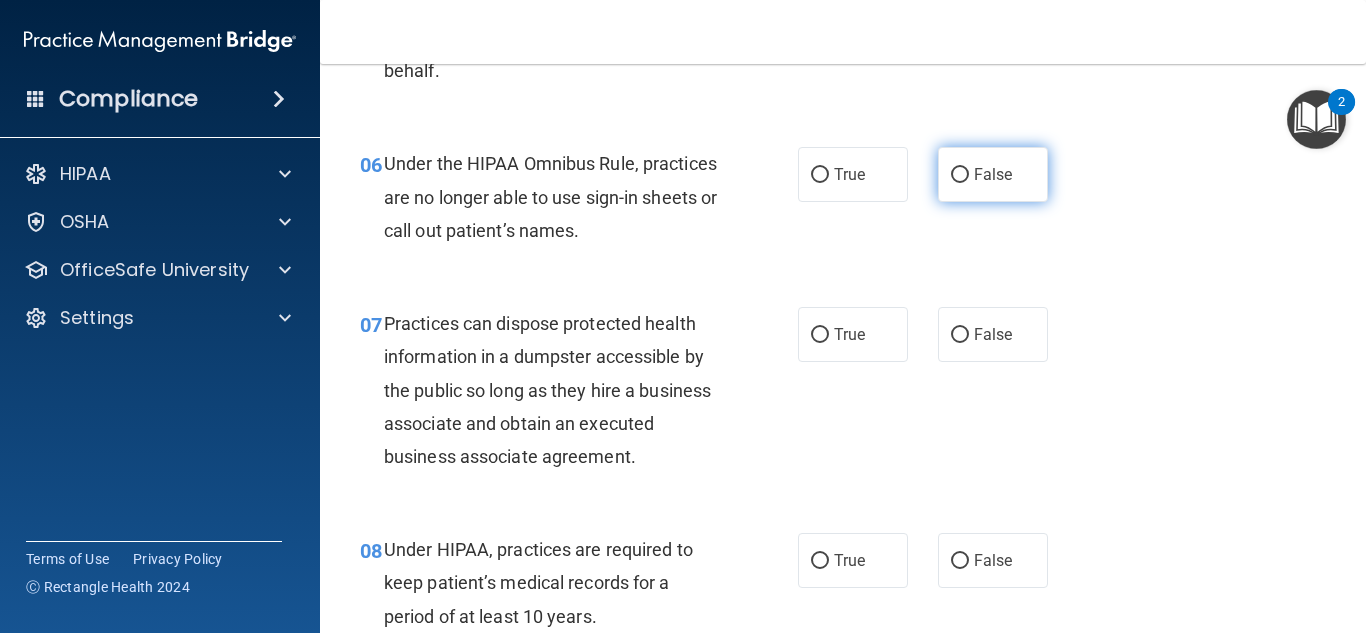 click on "False" at bounding box center (993, 174) 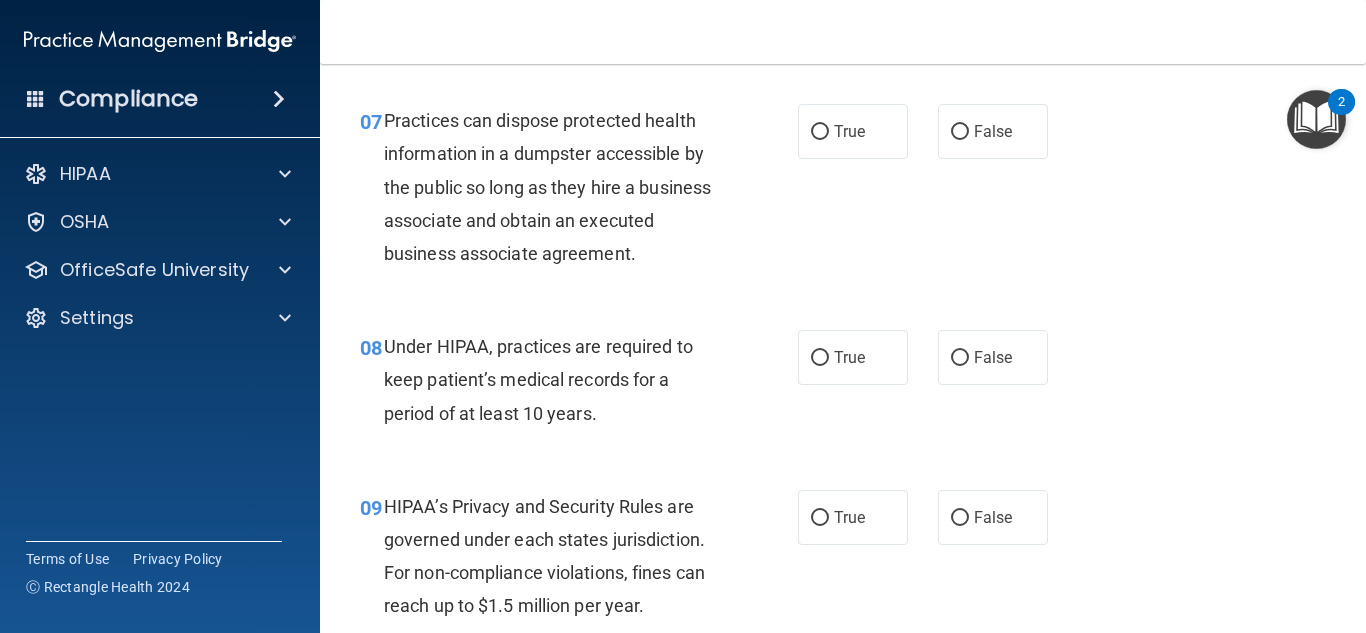scroll, scrollTop: 1295, scrollLeft: 0, axis: vertical 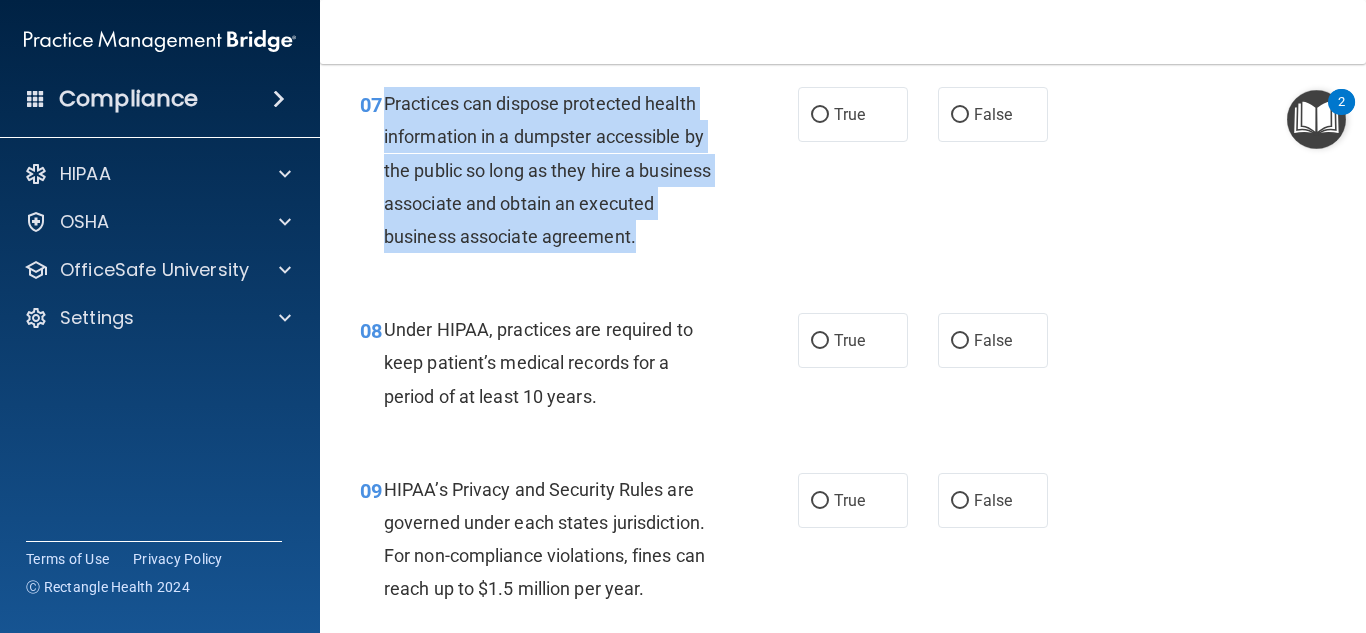 drag, startPoint x: 386, startPoint y: 100, endPoint x: 777, endPoint y: 250, distance: 418.78516 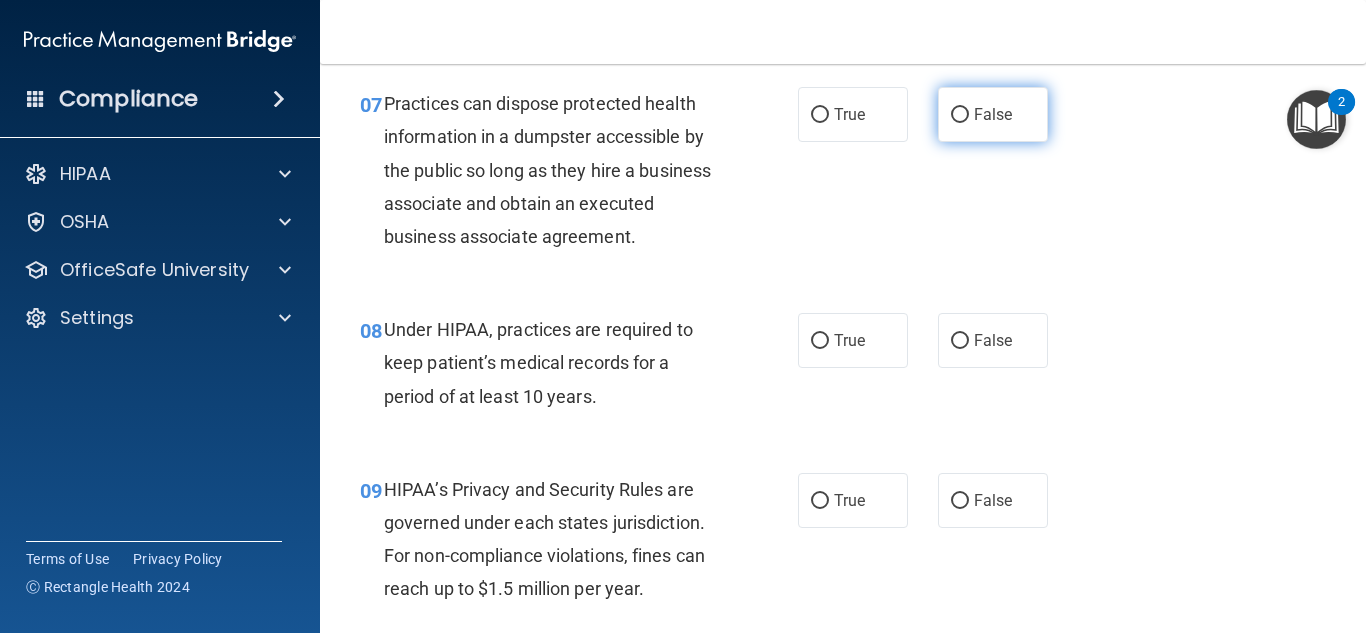 click on "False" at bounding box center [993, 114] 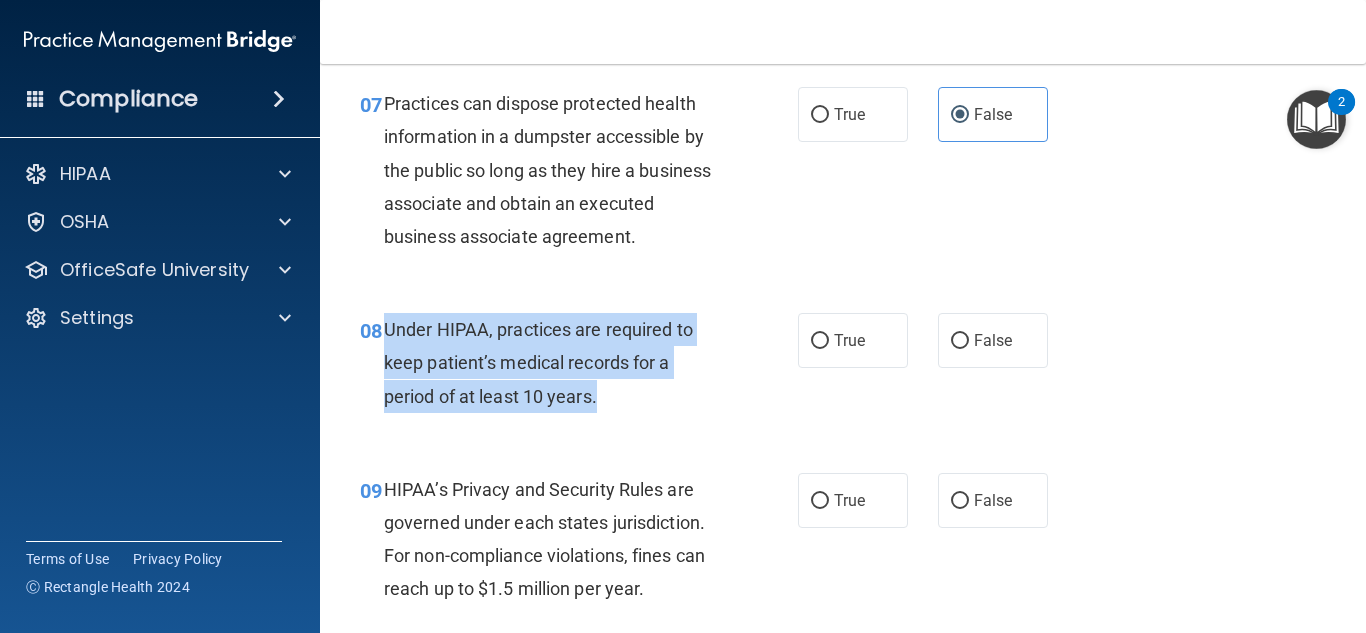 drag, startPoint x: 385, startPoint y: 326, endPoint x: 612, endPoint y: 405, distance: 240.35391 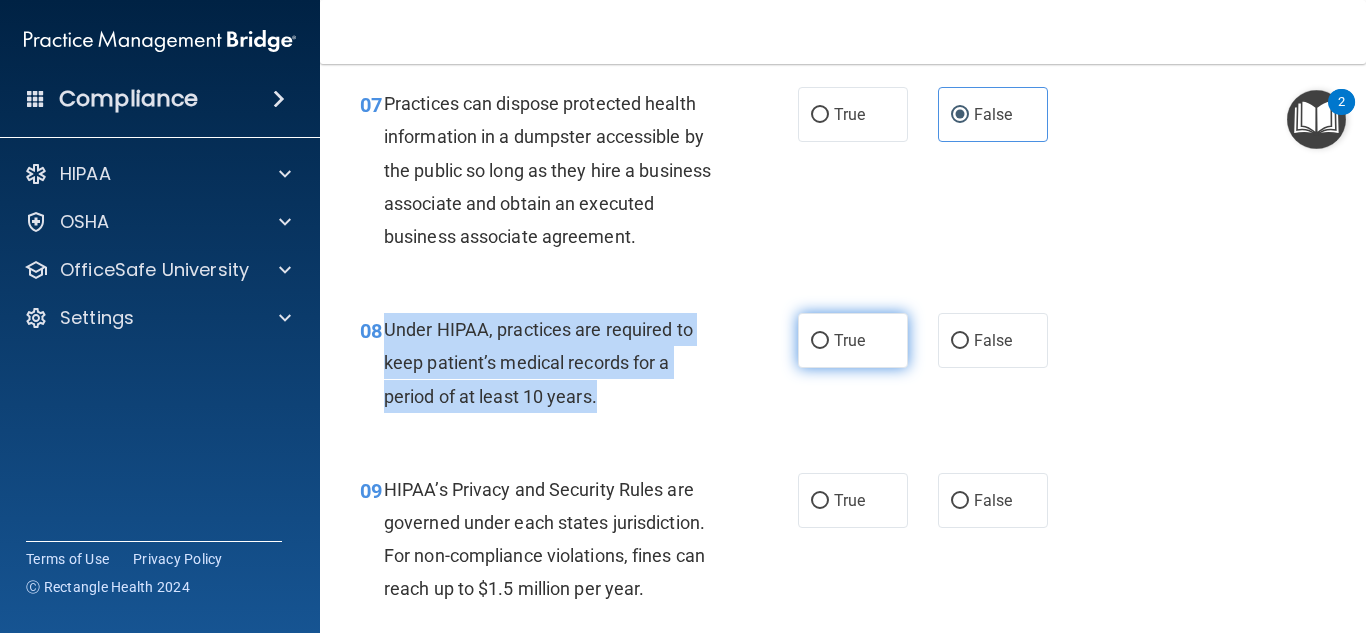 click on "True" at bounding box center [853, 340] 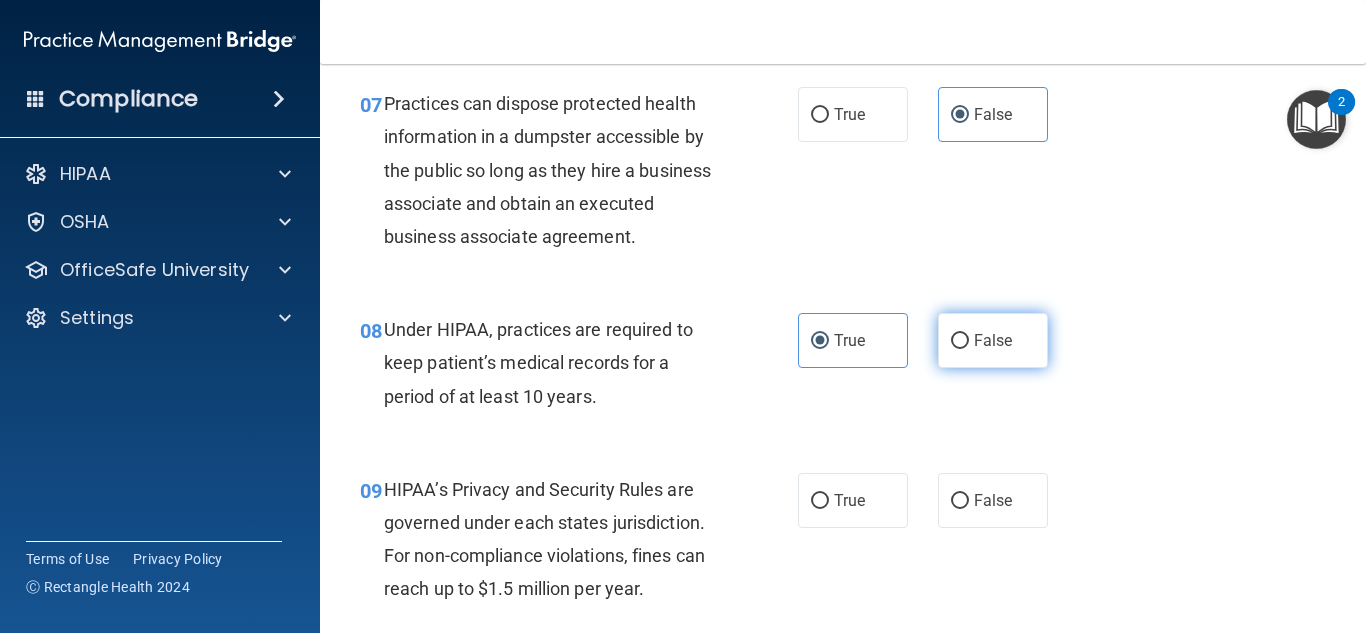 click on "False" at bounding box center [960, 341] 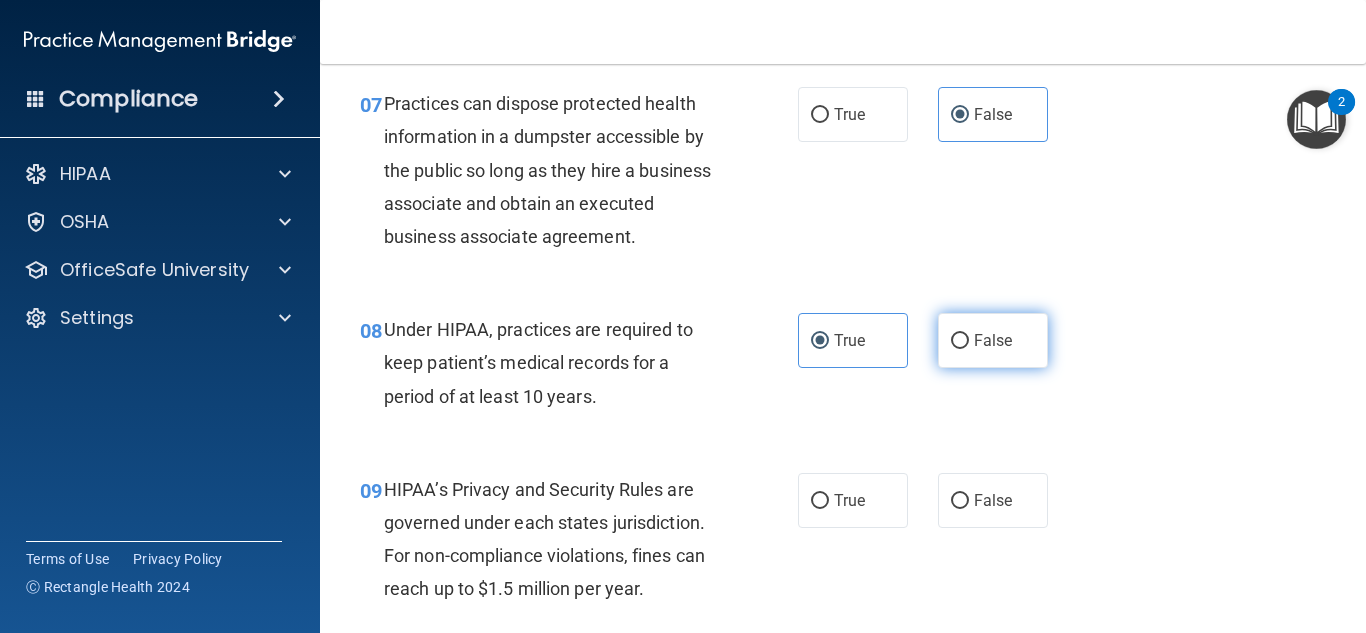 radio on "true" 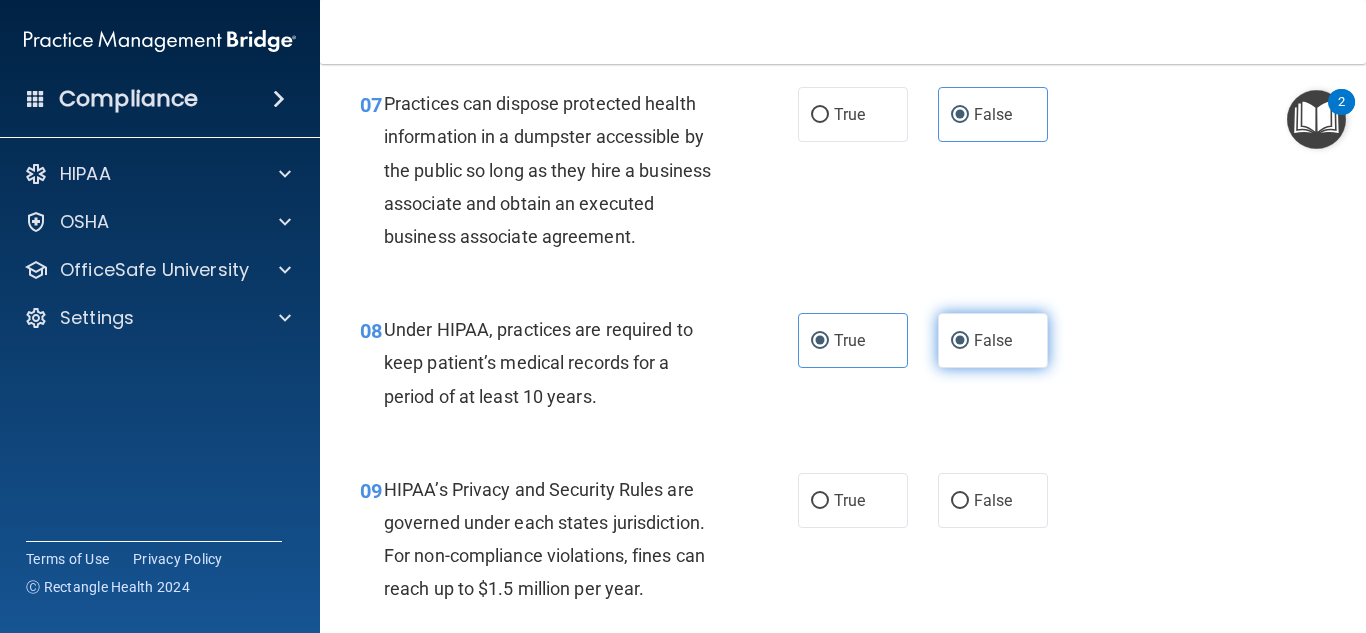 radio on "false" 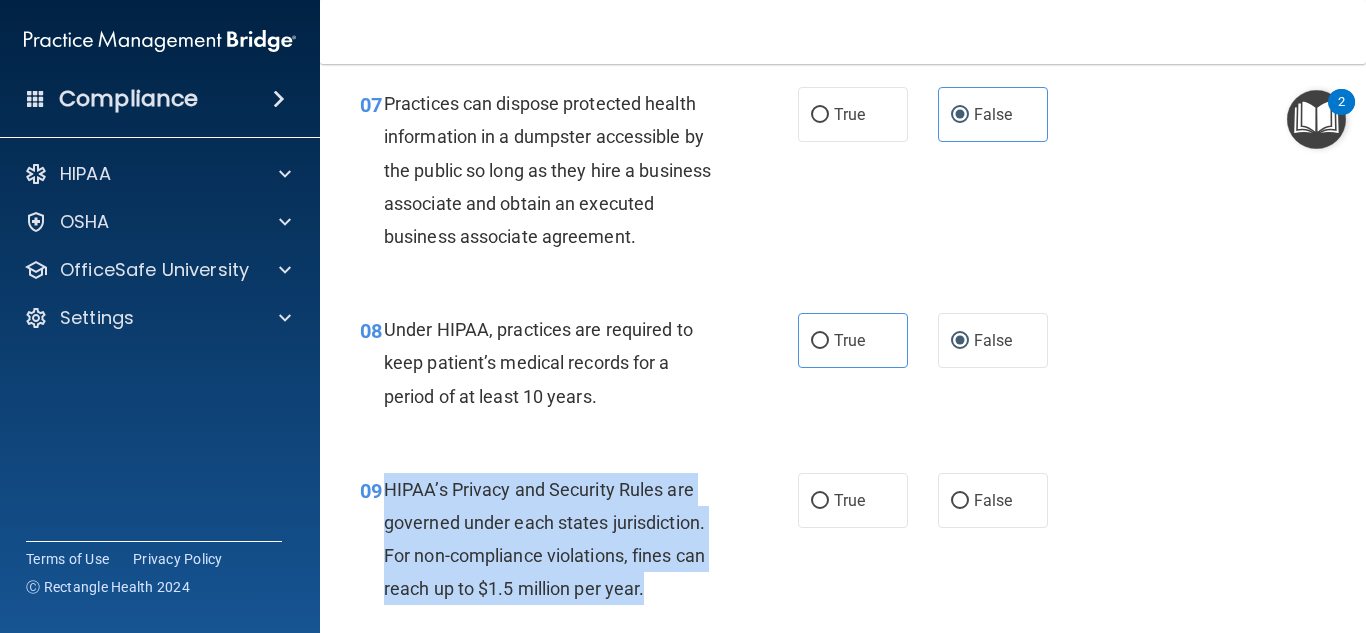 drag, startPoint x: 386, startPoint y: 486, endPoint x: 710, endPoint y: 584, distance: 338.49667 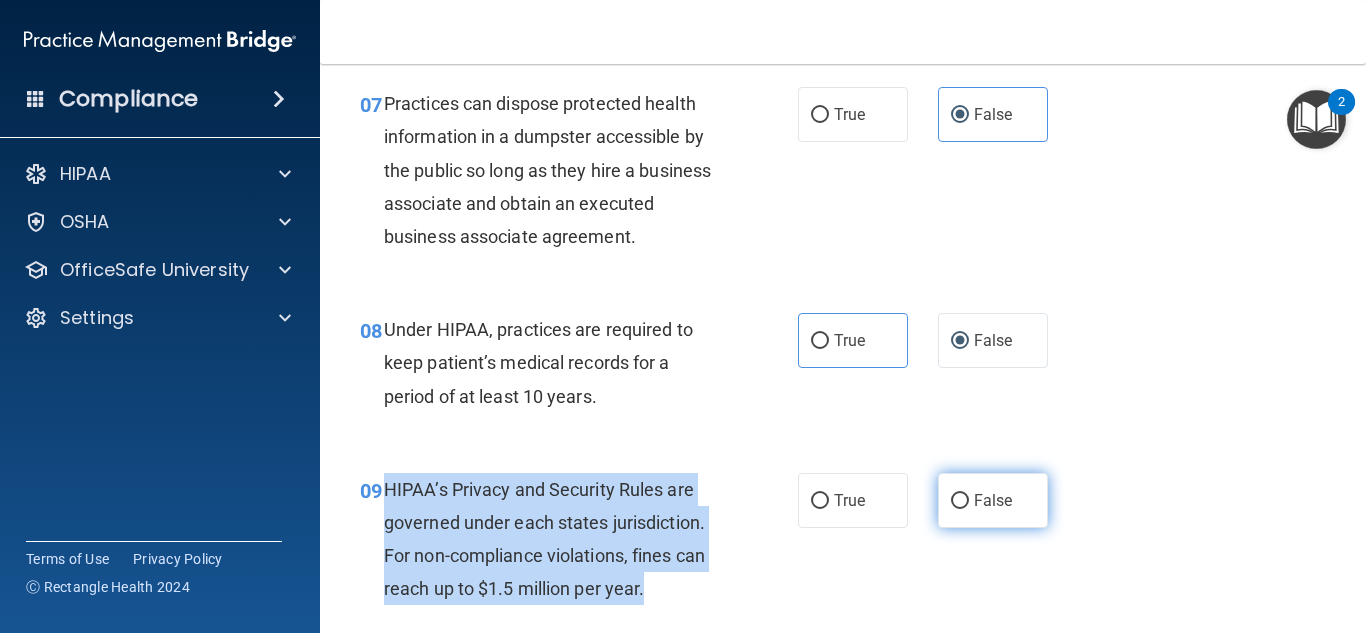 click on "False" at bounding box center [993, 500] 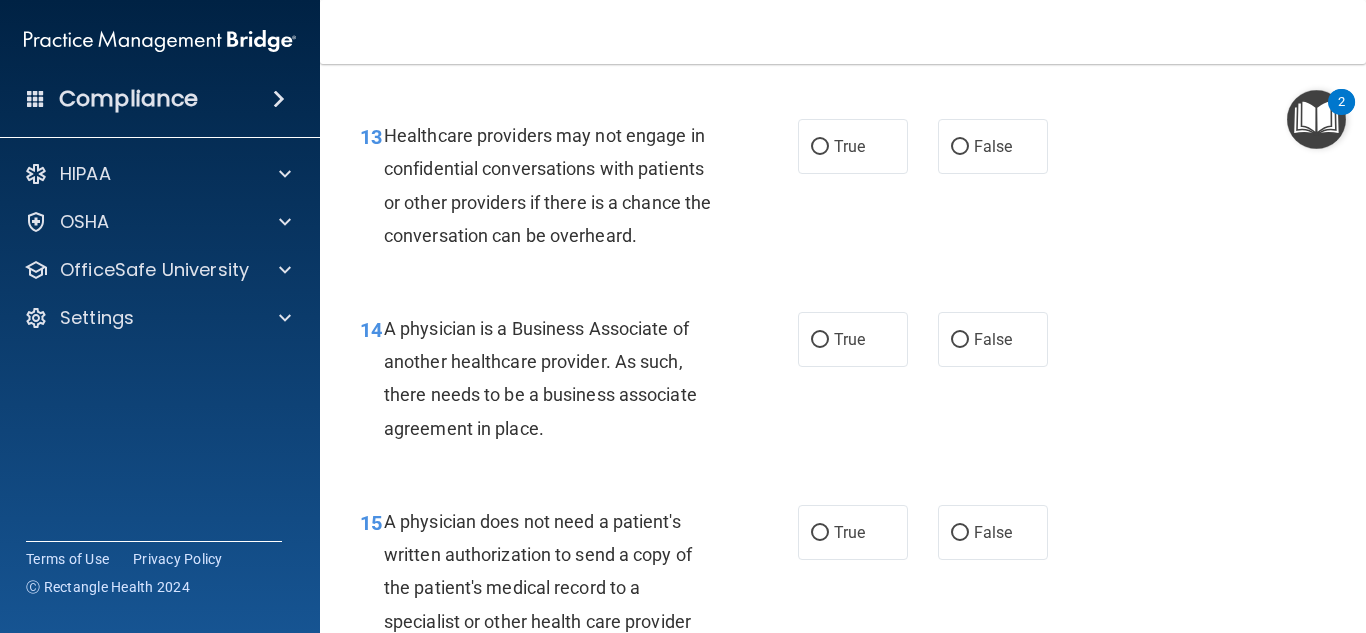 scroll, scrollTop: 2394, scrollLeft: 0, axis: vertical 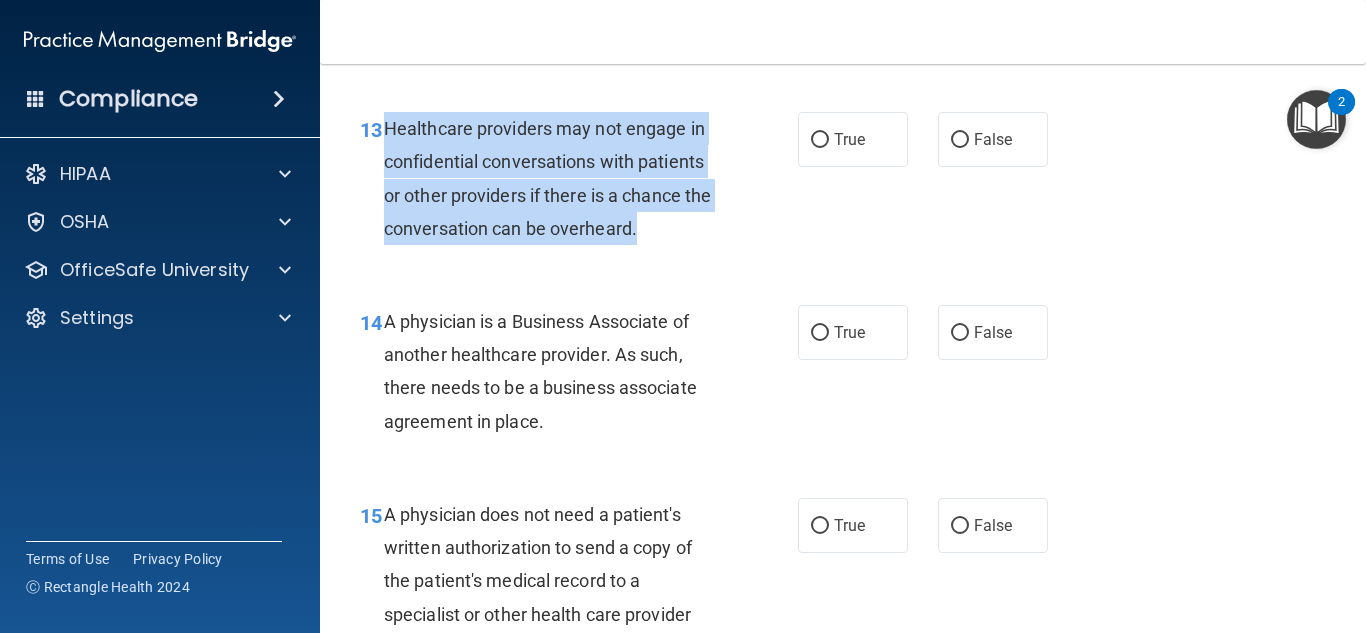 drag, startPoint x: 383, startPoint y: 120, endPoint x: 716, endPoint y: 225, distance: 349.16187 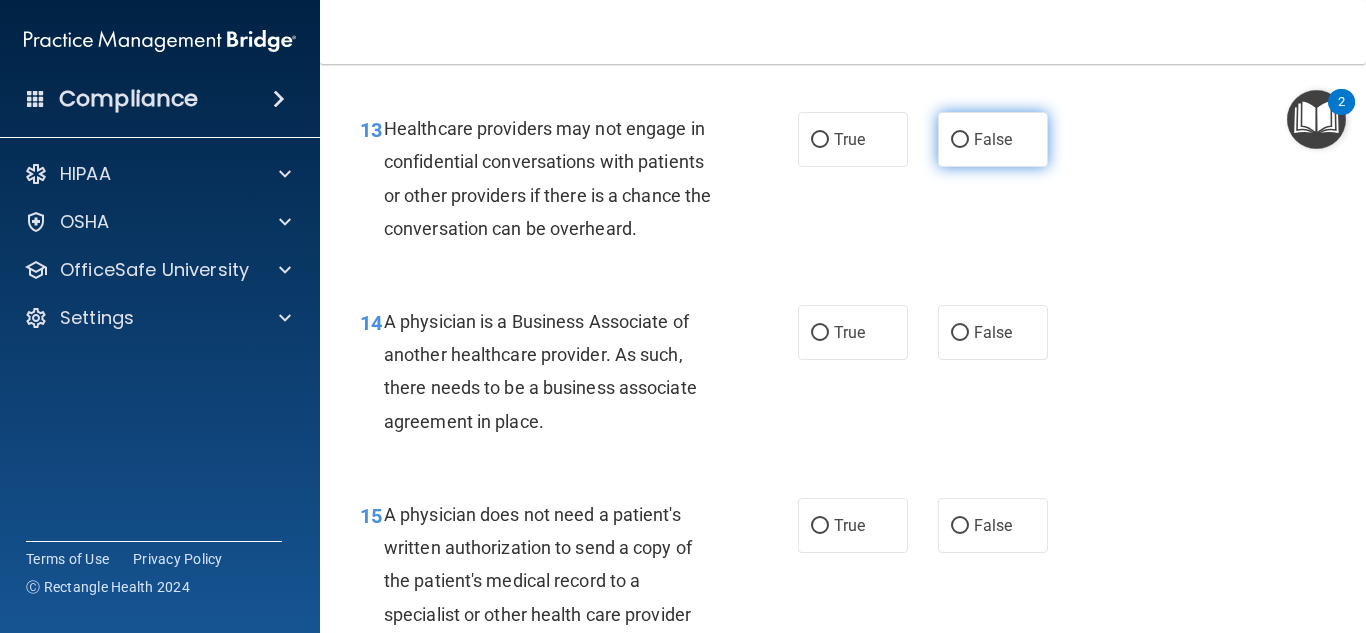 click on "False" at bounding box center (993, 139) 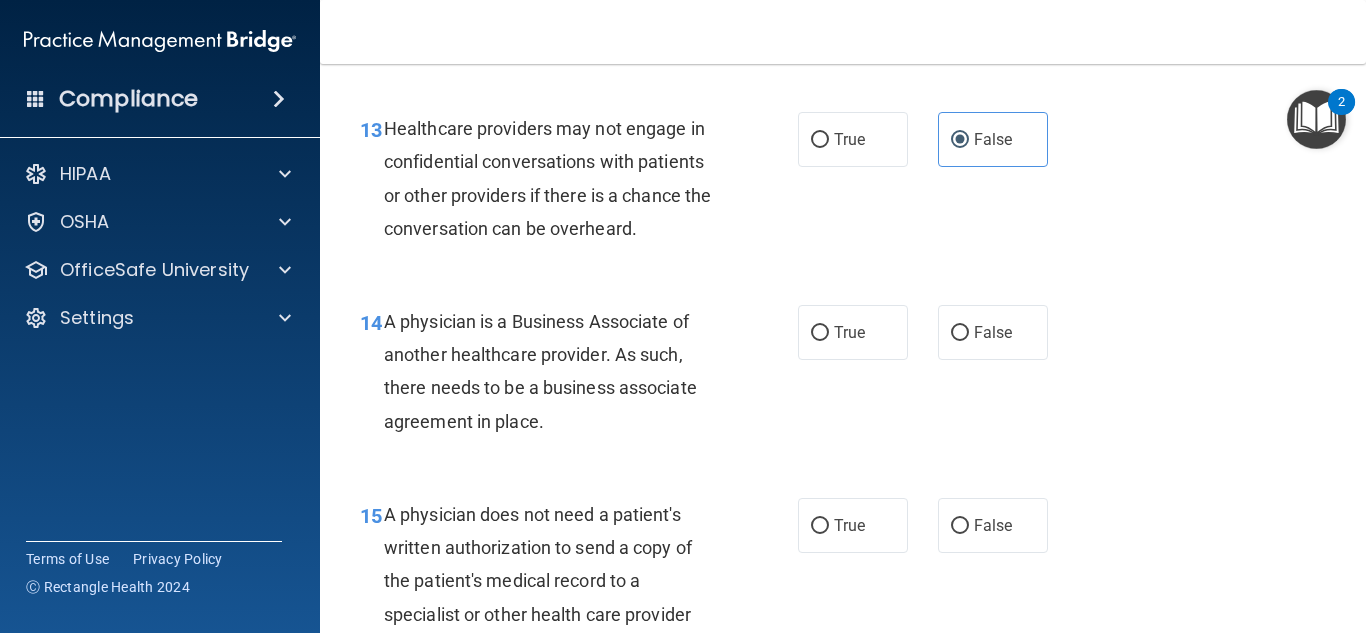drag, startPoint x: 385, startPoint y: 318, endPoint x: 574, endPoint y: 433, distance: 221.23743 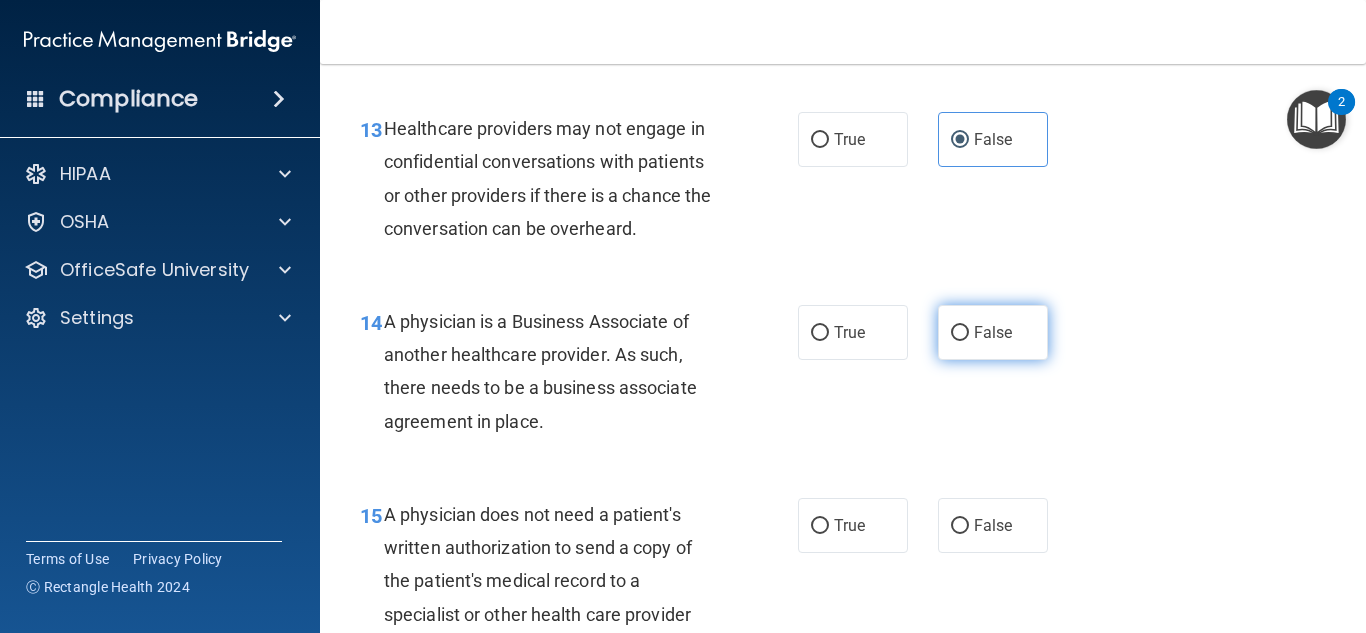 click on "False" at bounding box center (993, 332) 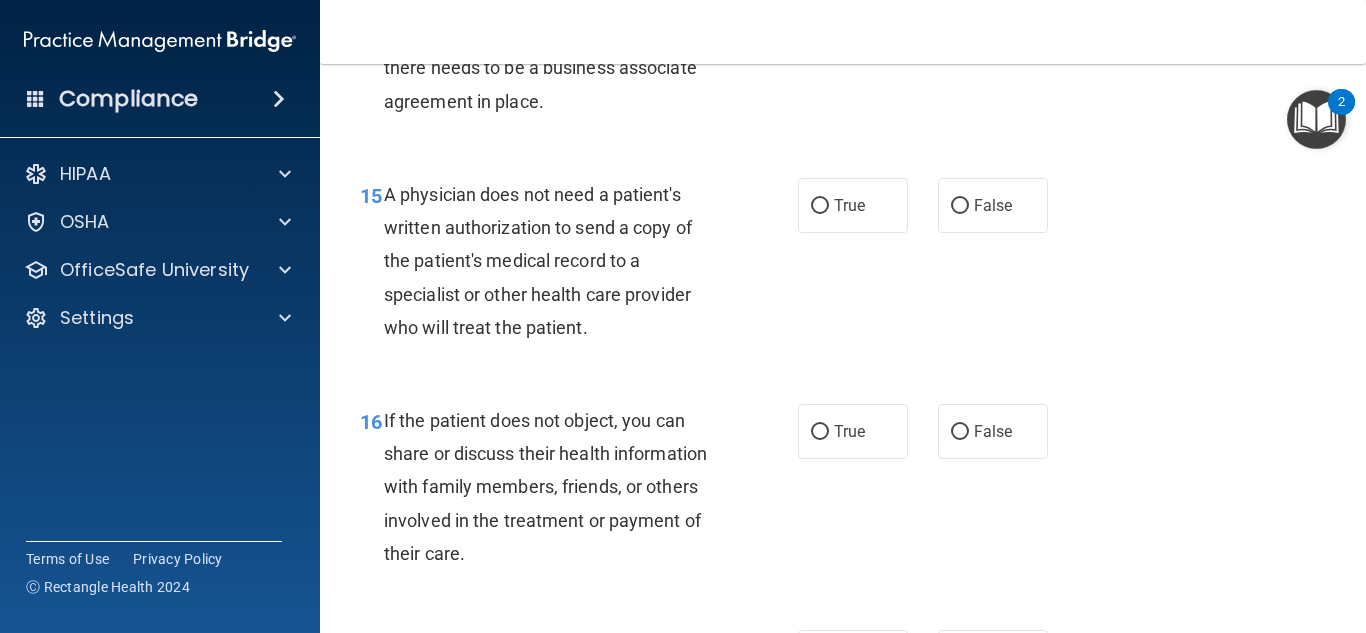 scroll, scrollTop: 2763, scrollLeft: 0, axis: vertical 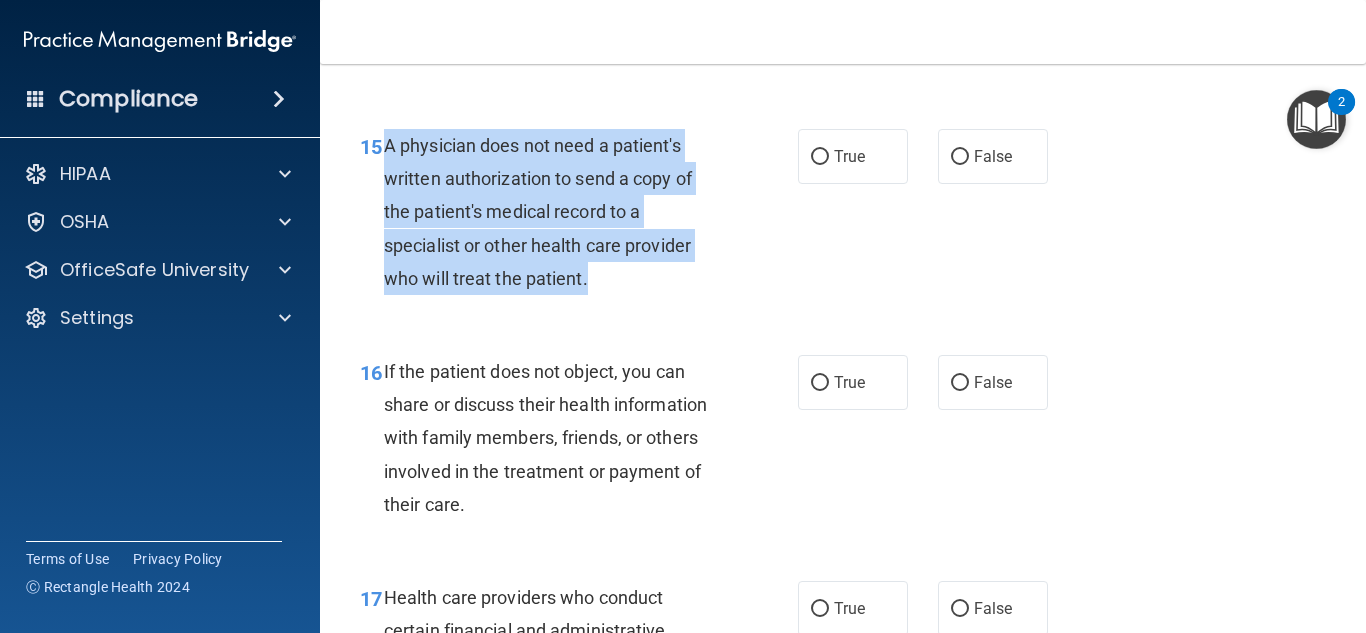 drag, startPoint x: 386, startPoint y: 134, endPoint x: 601, endPoint y: 271, distance: 254.93921 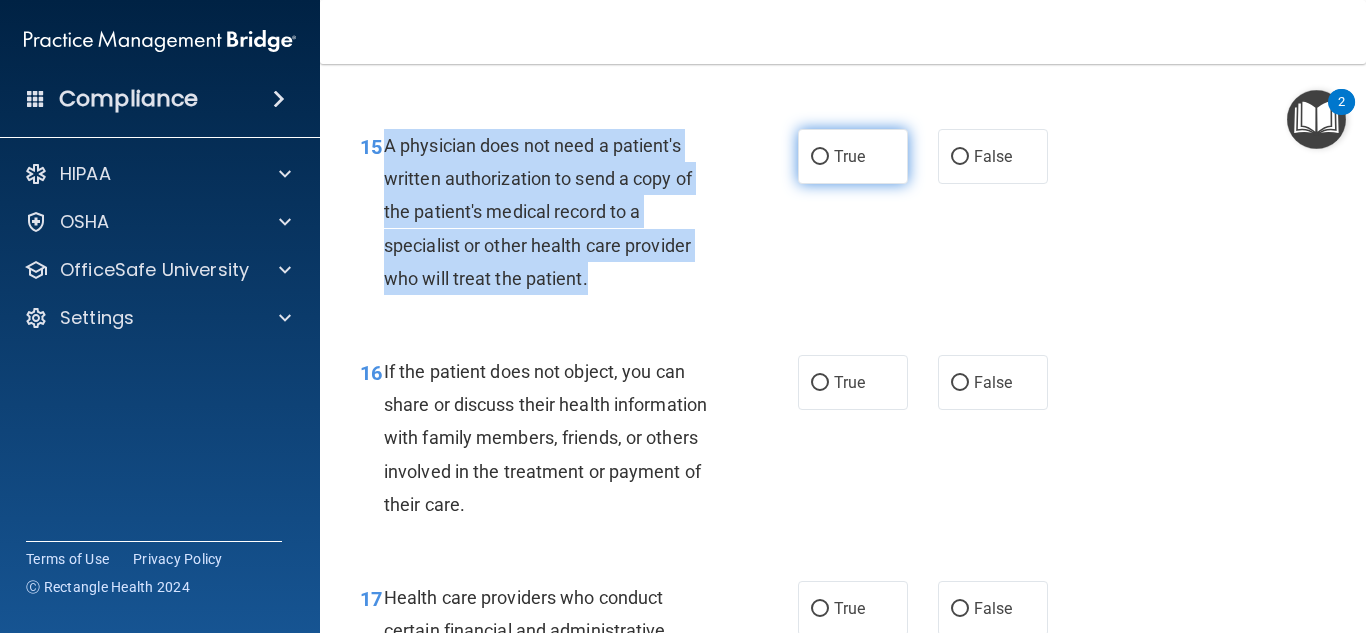 click on "True" at bounding box center (849, 156) 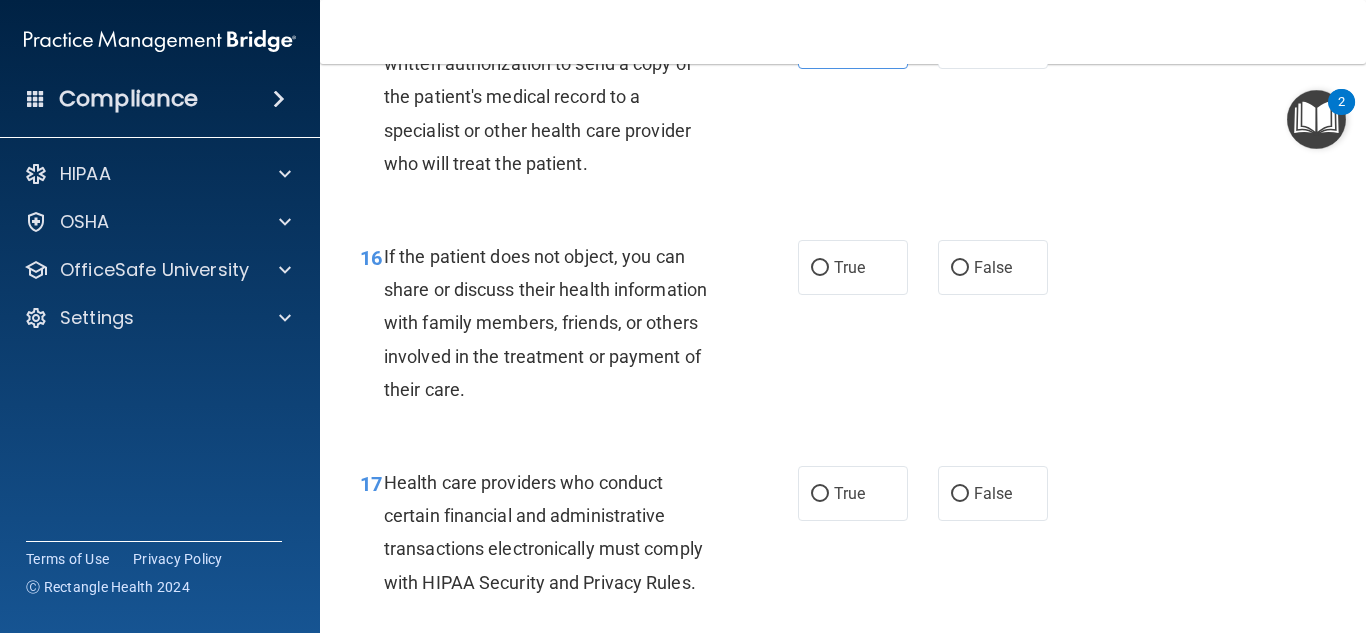 scroll, scrollTop: 2881, scrollLeft: 0, axis: vertical 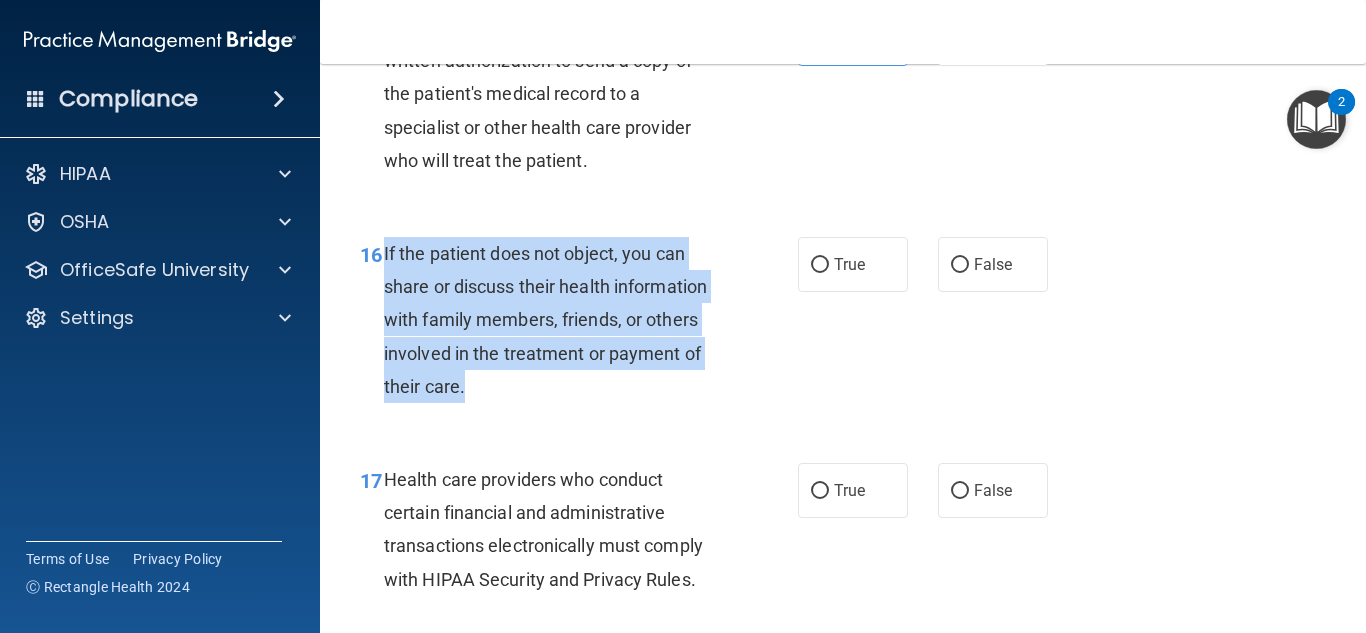 drag, startPoint x: 384, startPoint y: 248, endPoint x: 539, endPoint y: 376, distance: 201.0199 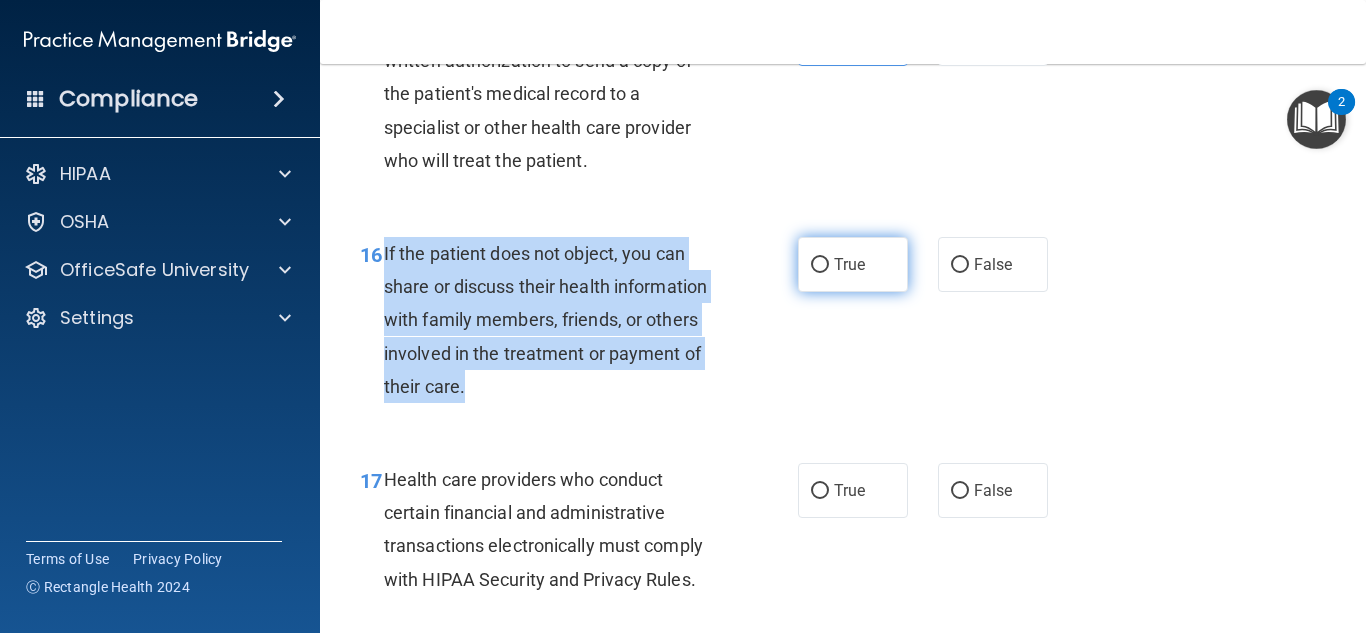 click on "True" at bounding box center (853, 264) 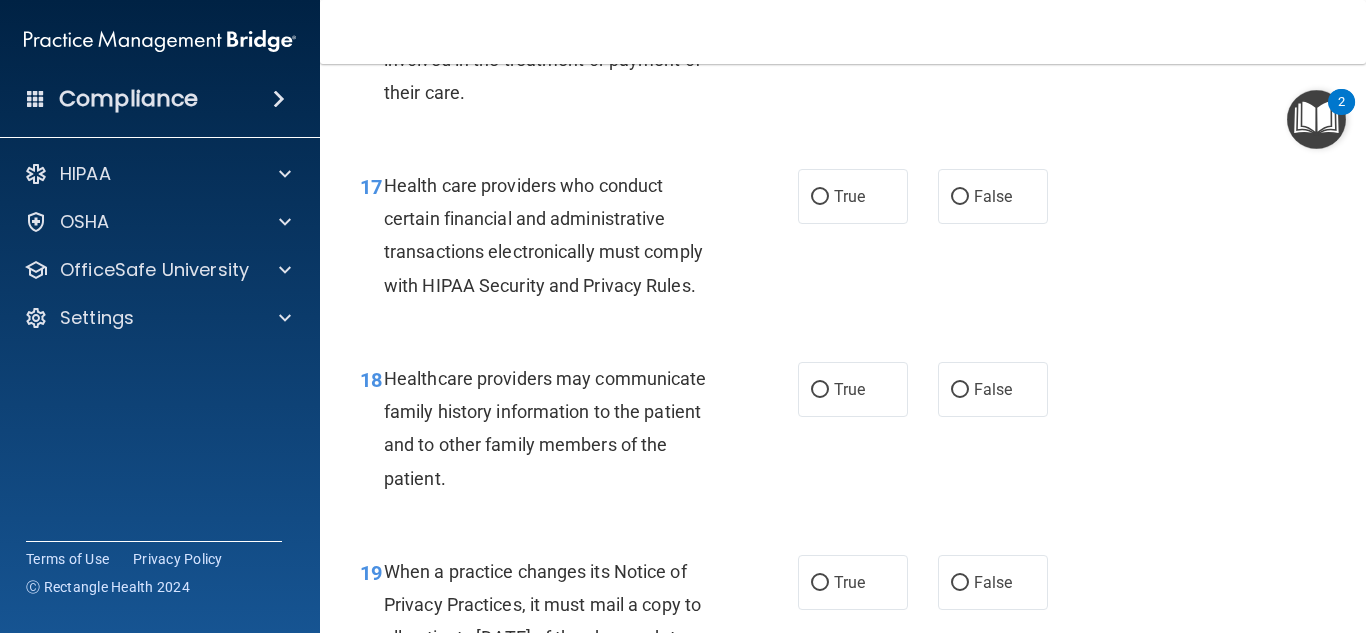 scroll, scrollTop: 3217, scrollLeft: 0, axis: vertical 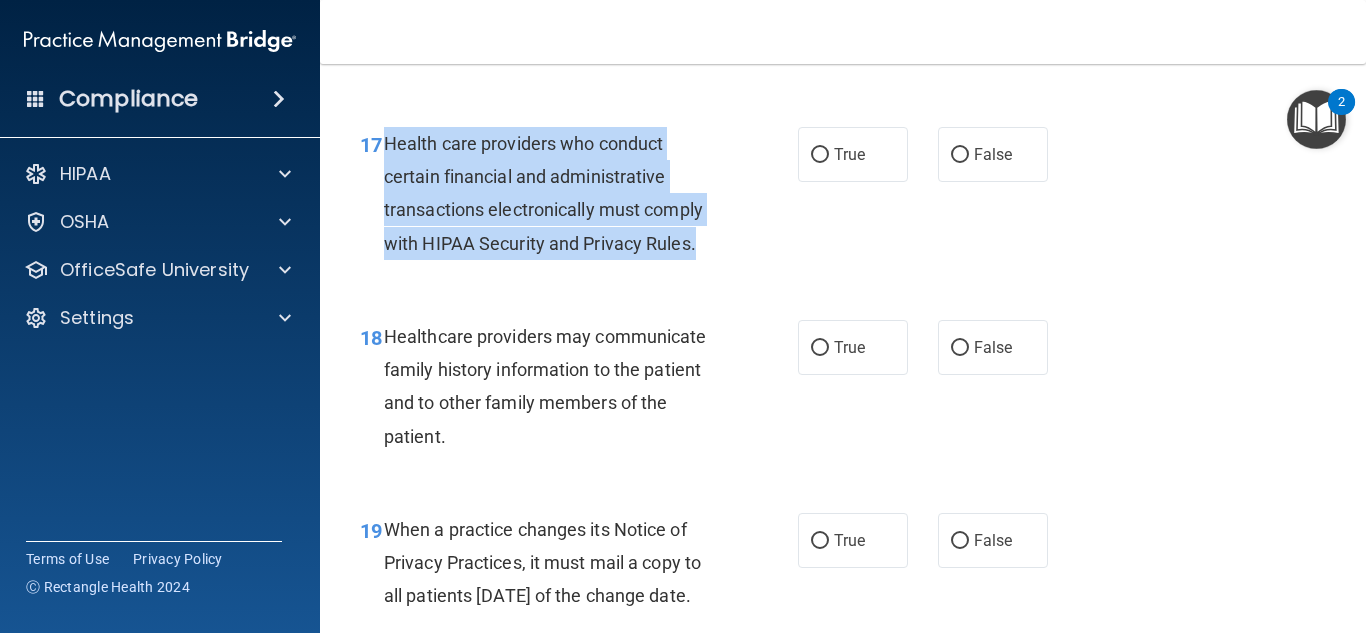 drag, startPoint x: 385, startPoint y: 133, endPoint x: 733, endPoint y: 250, distance: 367.14166 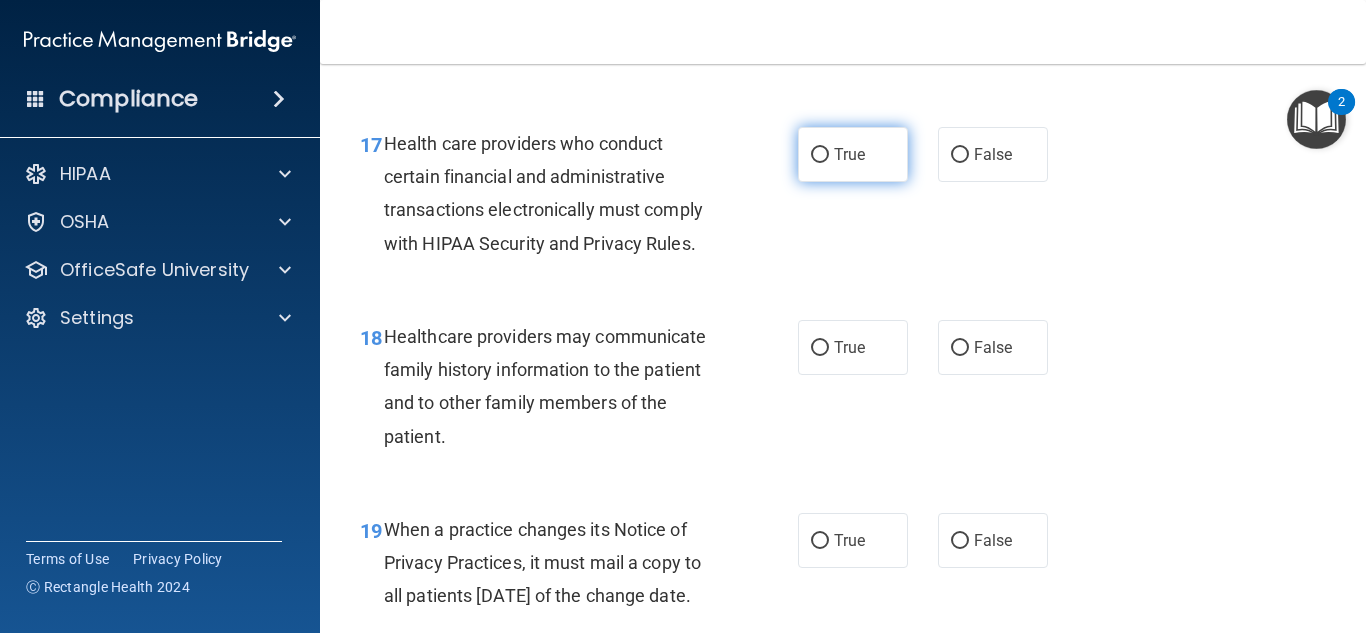 click on "True" at bounding box center [853, 154] 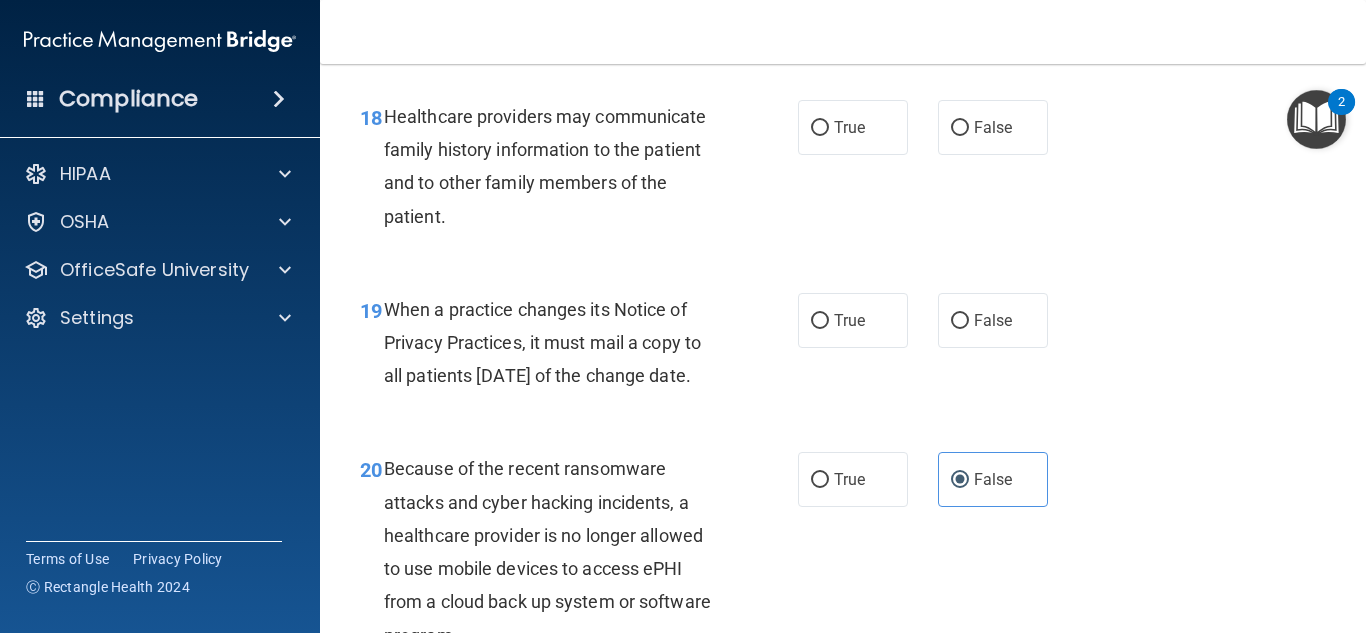 scroll, scrollTop: 3438, scrollLeft: 0, axis: vertical 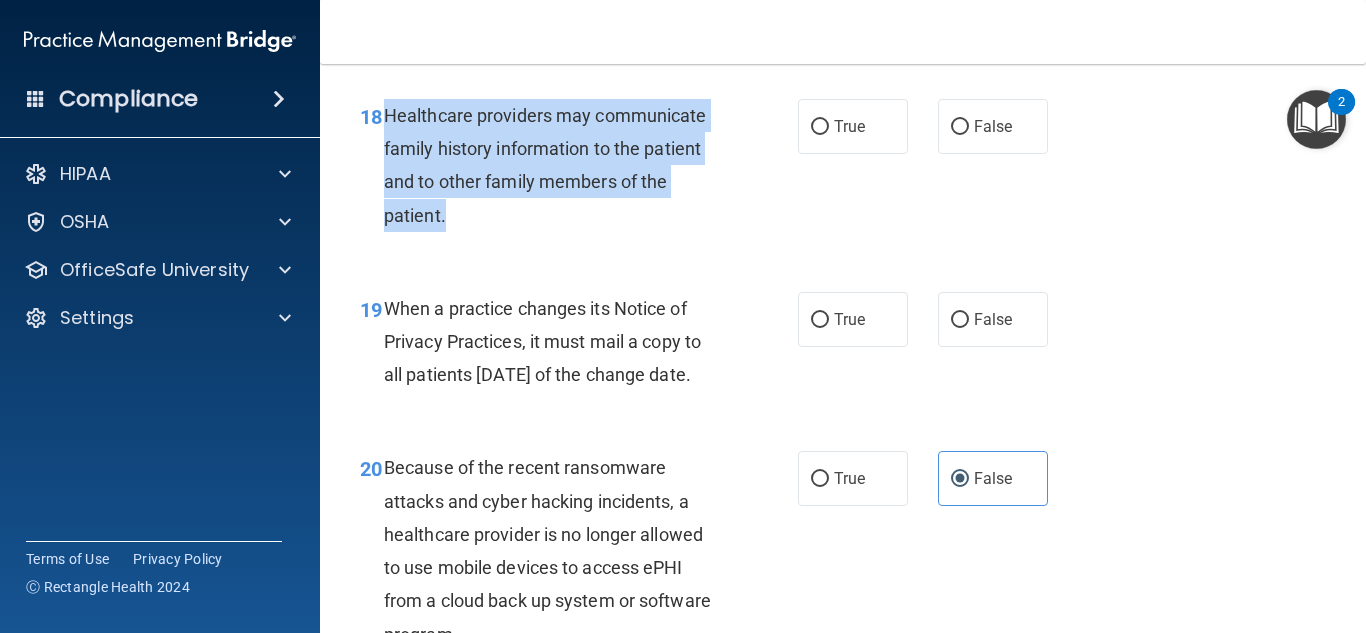 drag, startPoint x: 387, startPoint y: 112, endPoint x: 602, endPoint y: 237, distance: 248.69661 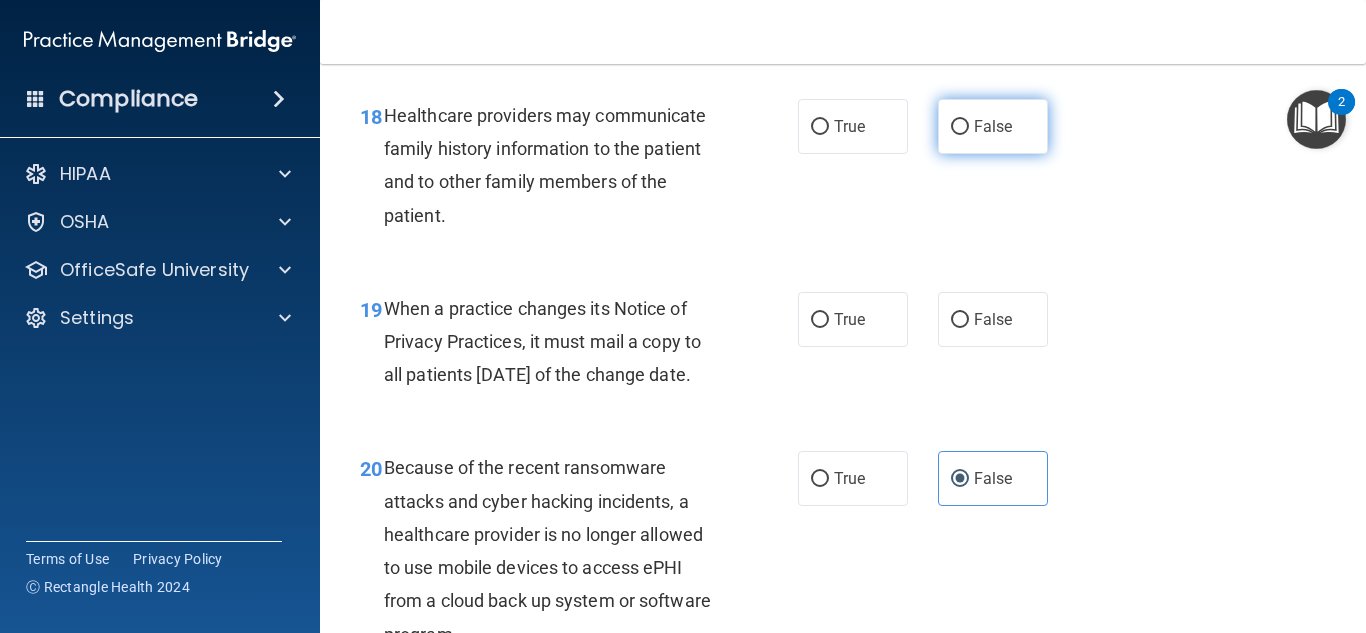 click on "False" at bounding box center (993, 126) 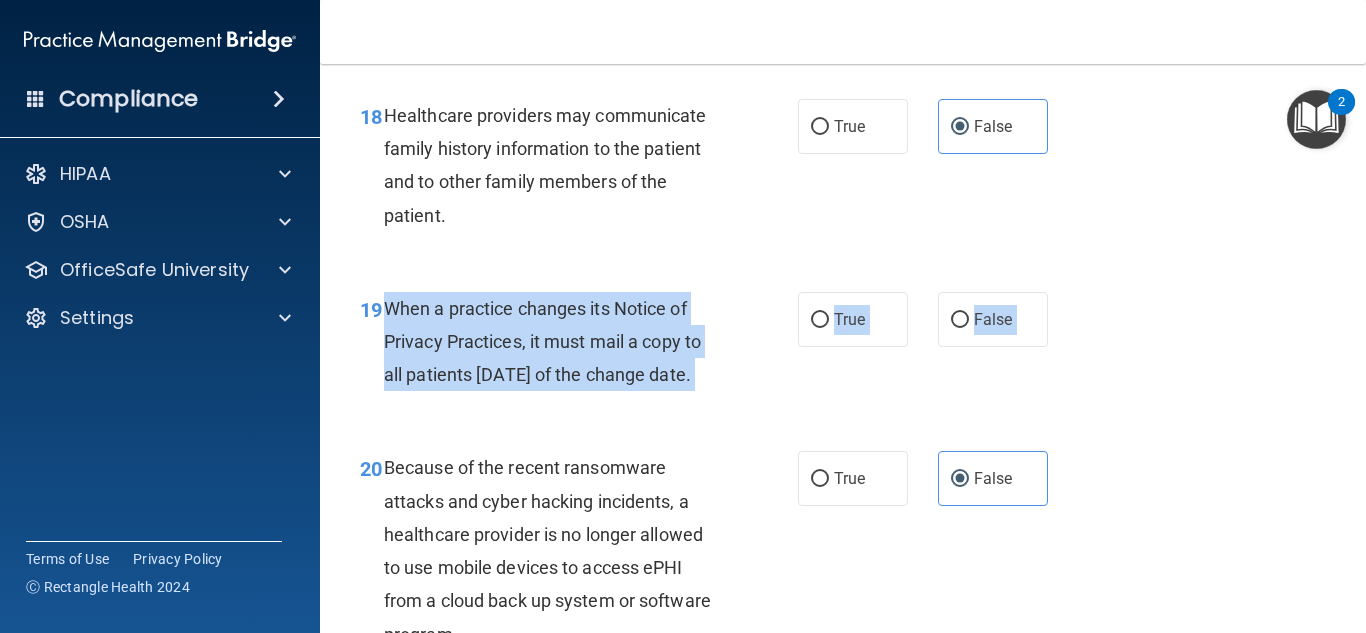 drag, startPoint x: 389, startPoint y: 302, endPoint x: 479, endPoint y: 448, distance: 171.51093 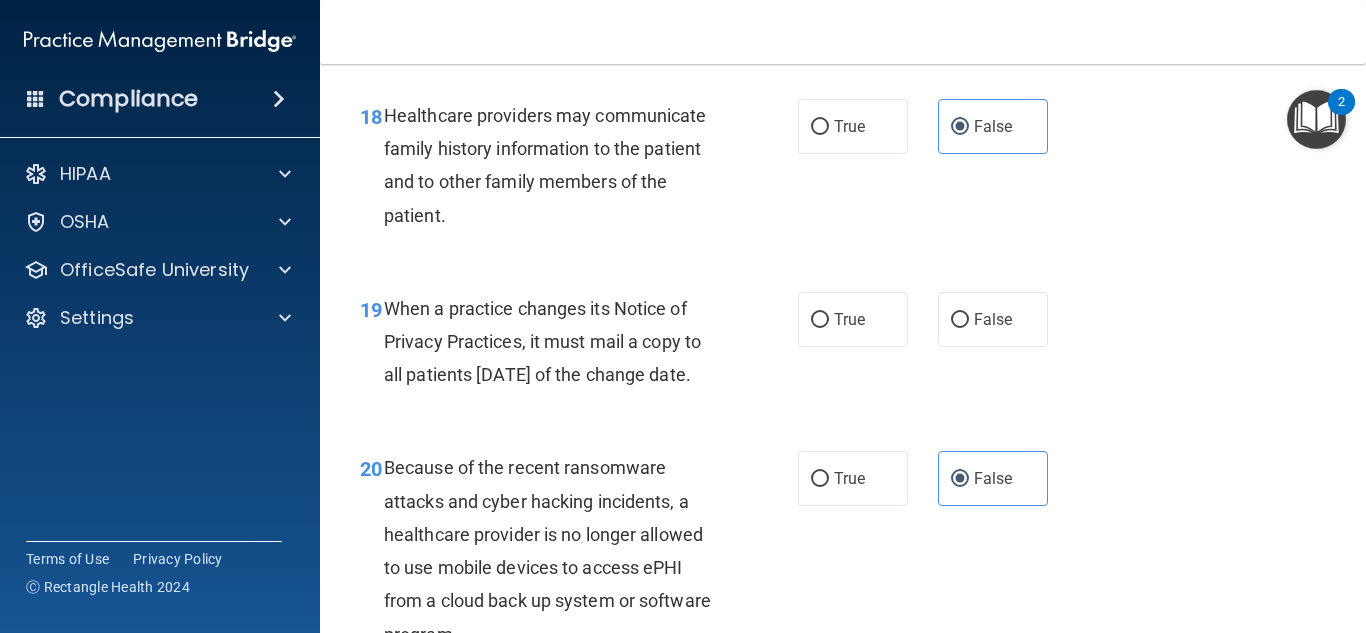 drag, startPoint x: 386, startPoint y: 311, endPoint x: 445, endPoint y: 400, distance: 106.78015 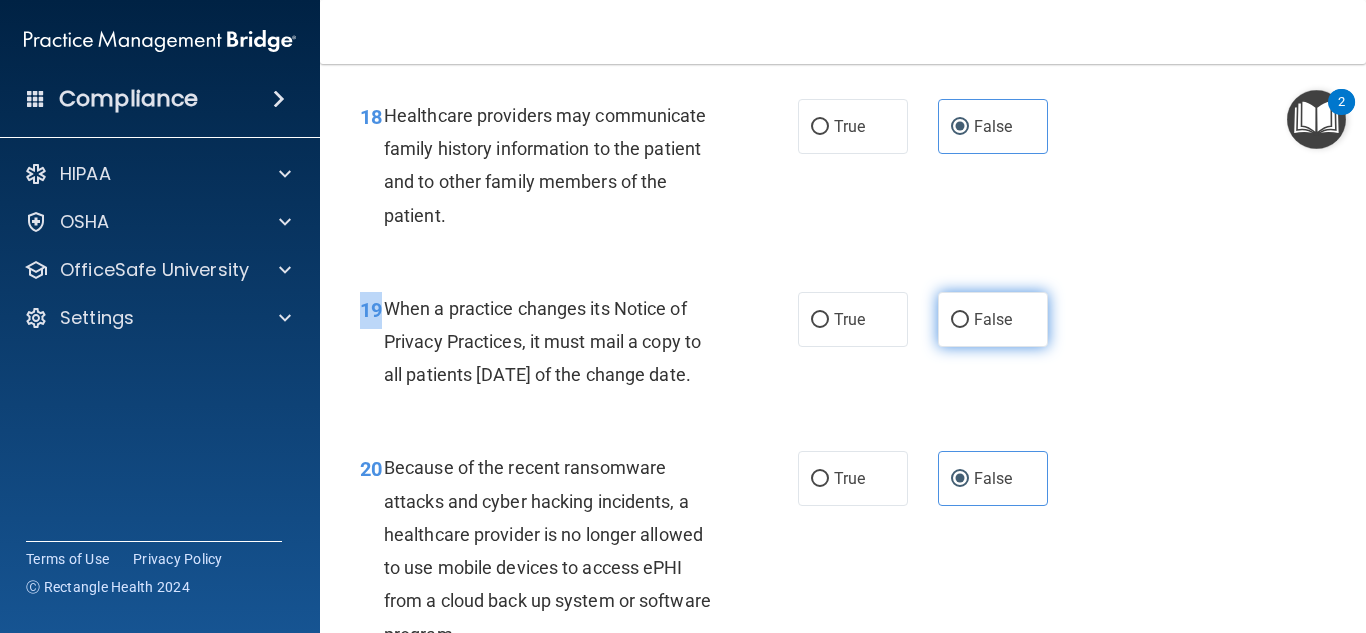 click on "False" at bounding box center [993, 319] 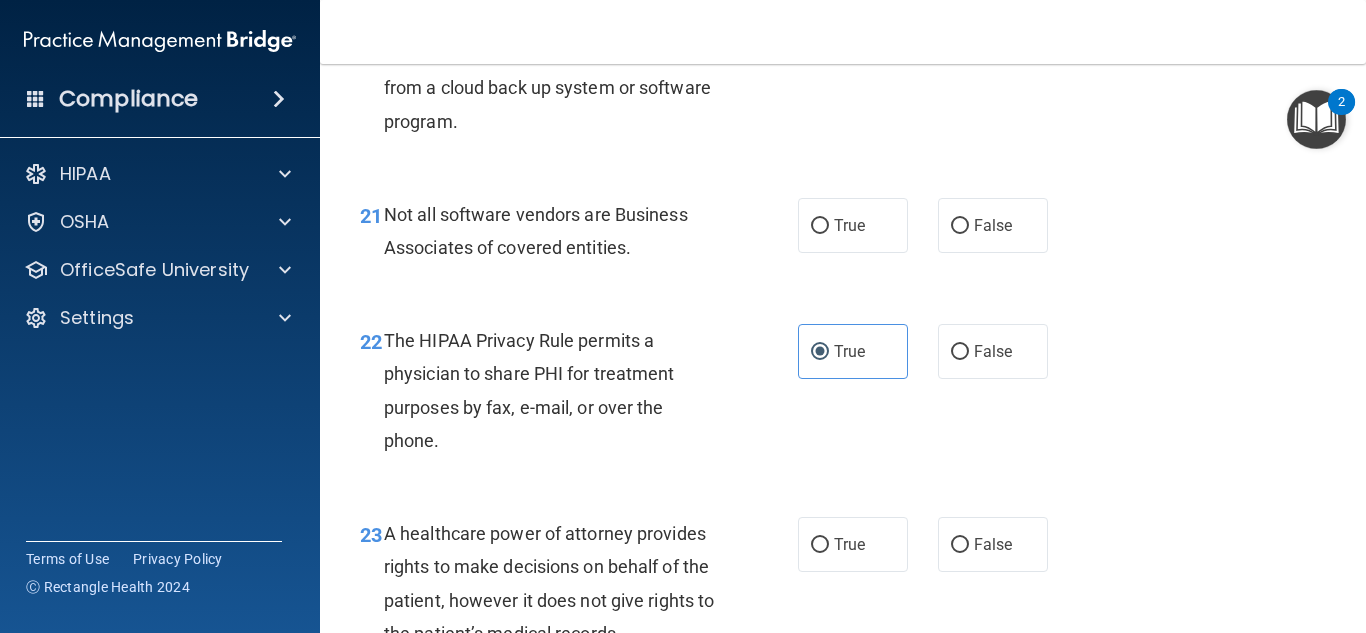 scroll, scrollTop: 3953, scrollLeft: 0, axis: vertical 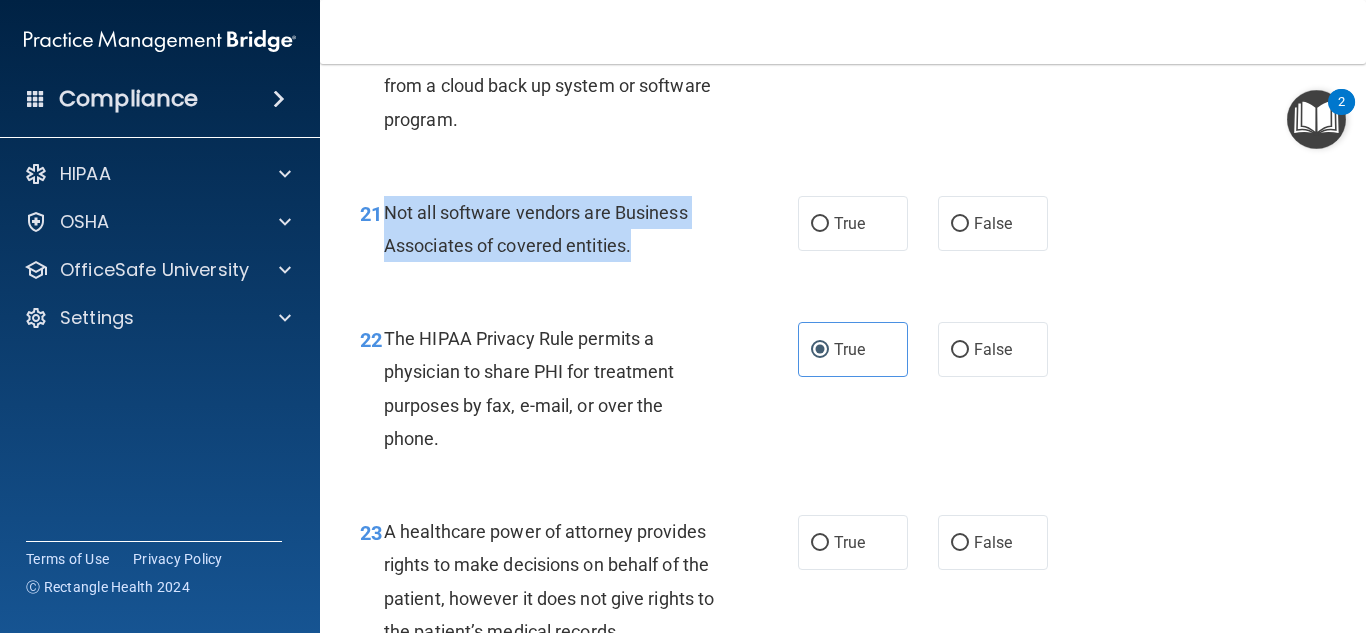 drag, startPoint x: 385, startPoint y: 238, endPoint x: 638, endPoint y: 294, distance: 259.12354 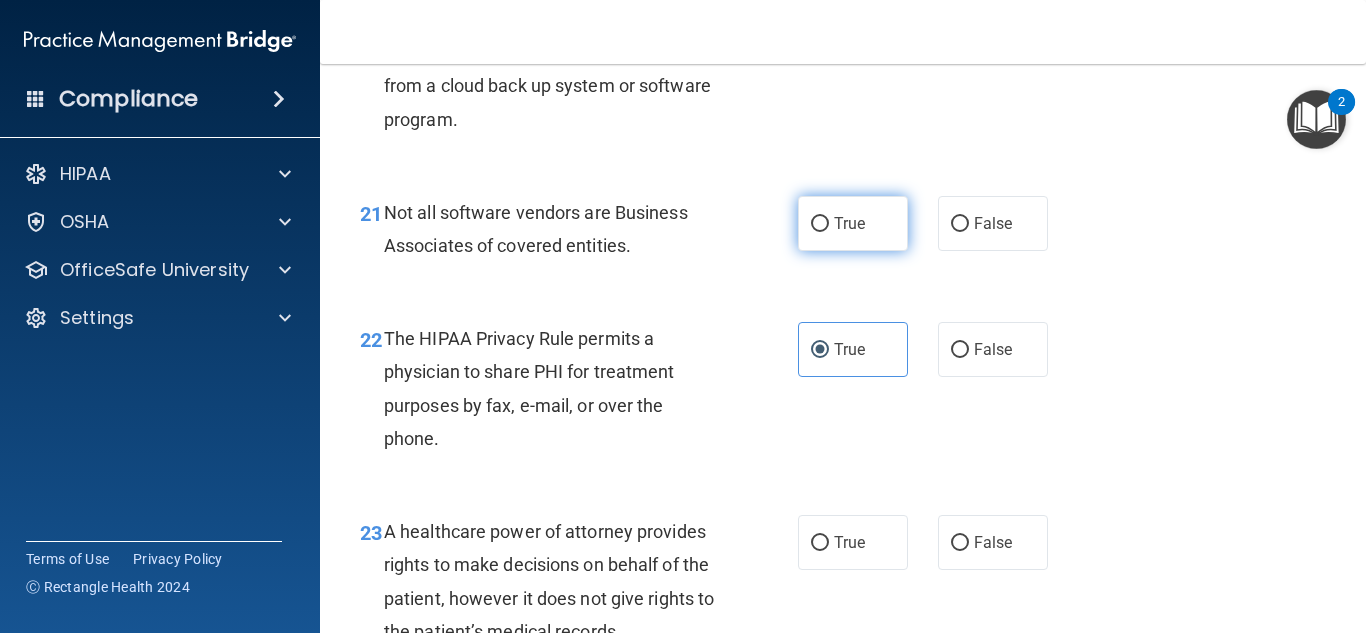 click on "True" at bounding box center [853, 223] 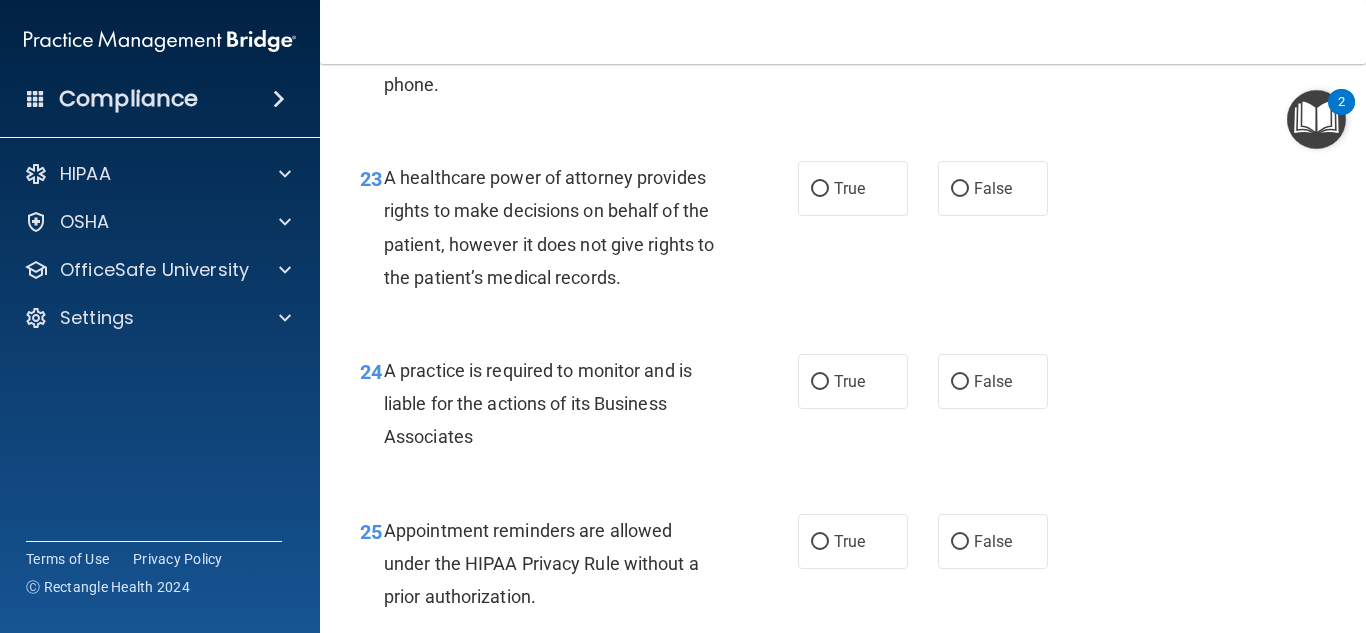 scroll, scrollTop: 4323, scrollLeft: 0, axis: vertical 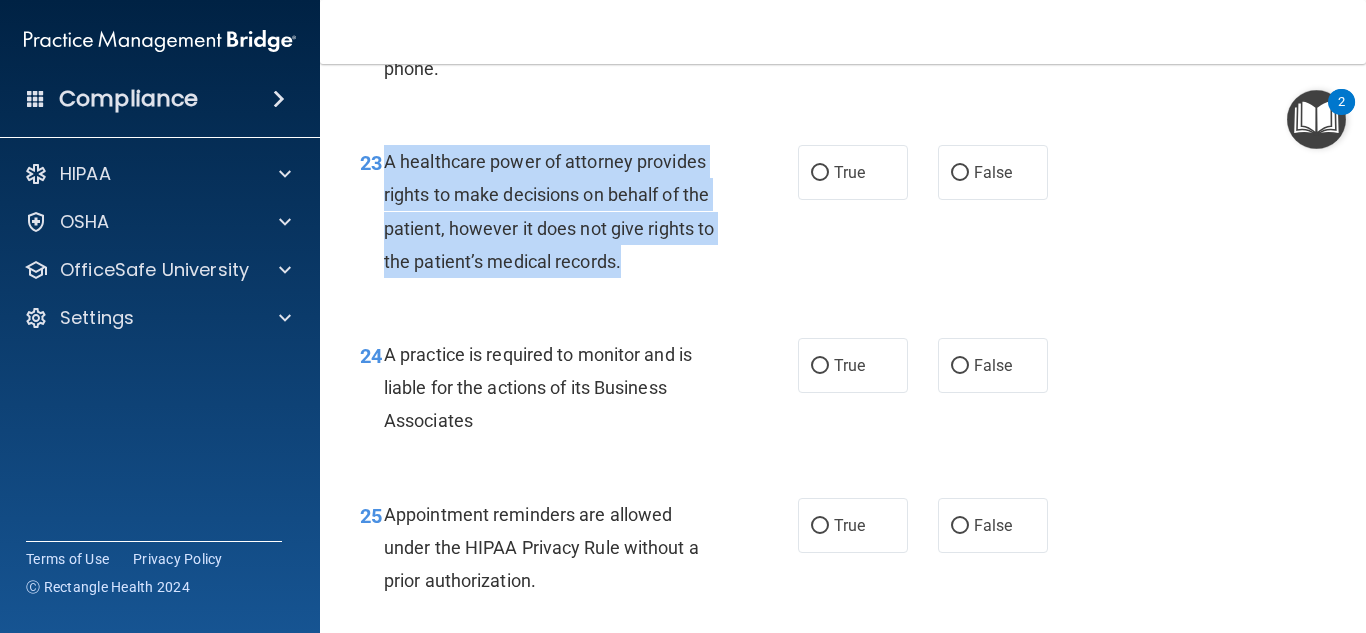 drag, startPoint x: 387, startPoint y: 191, endPoint x: 649, endPoint y: 307, distance: 286.53098 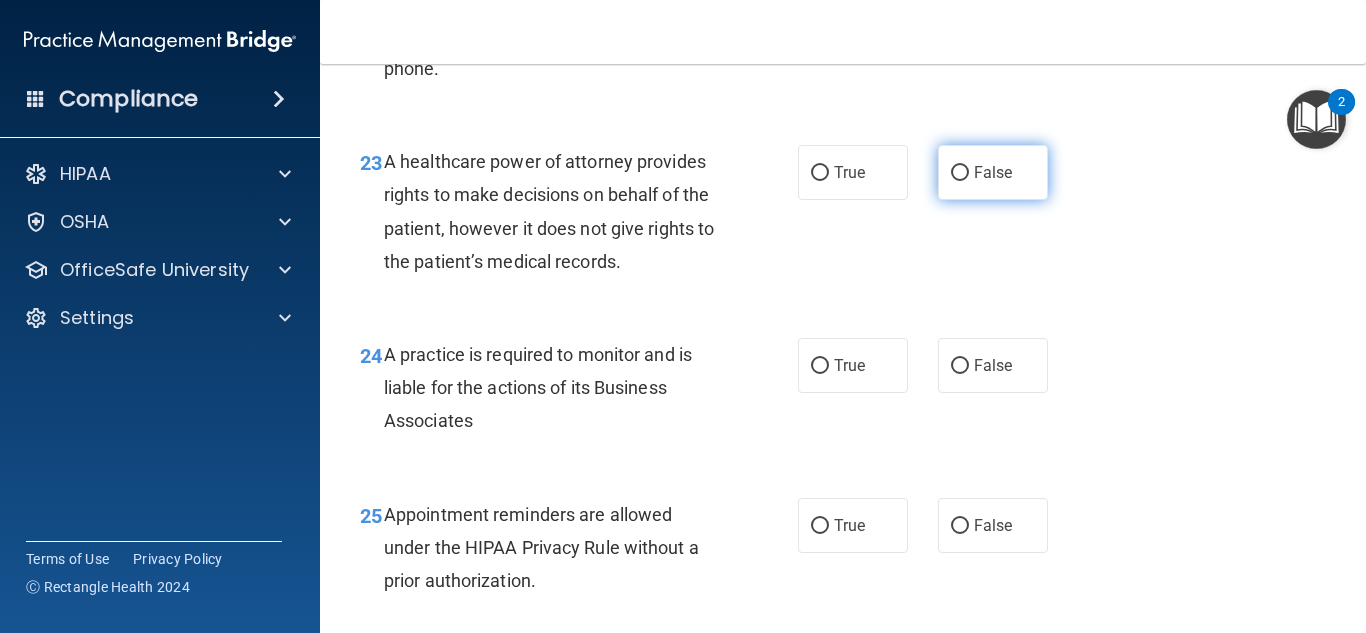click on "False" at bounding box center [993, 172] 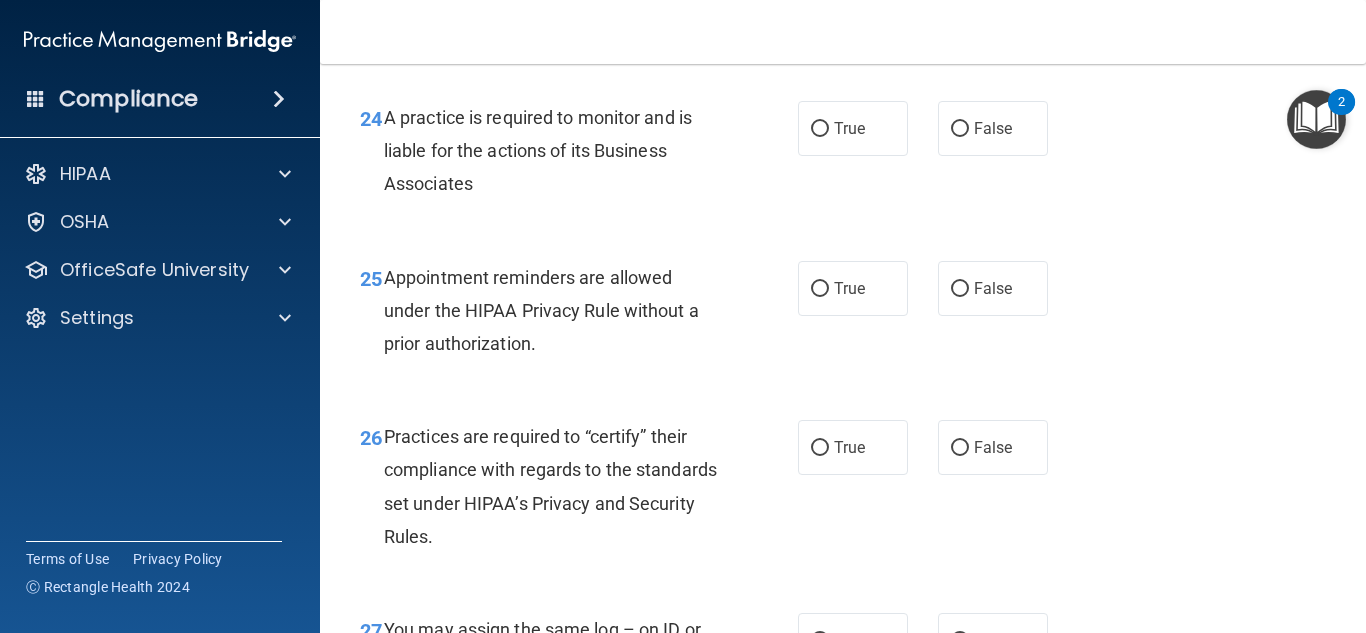 scroll, scrollTop: 4570, scrollLeft: 0, axis: vertical 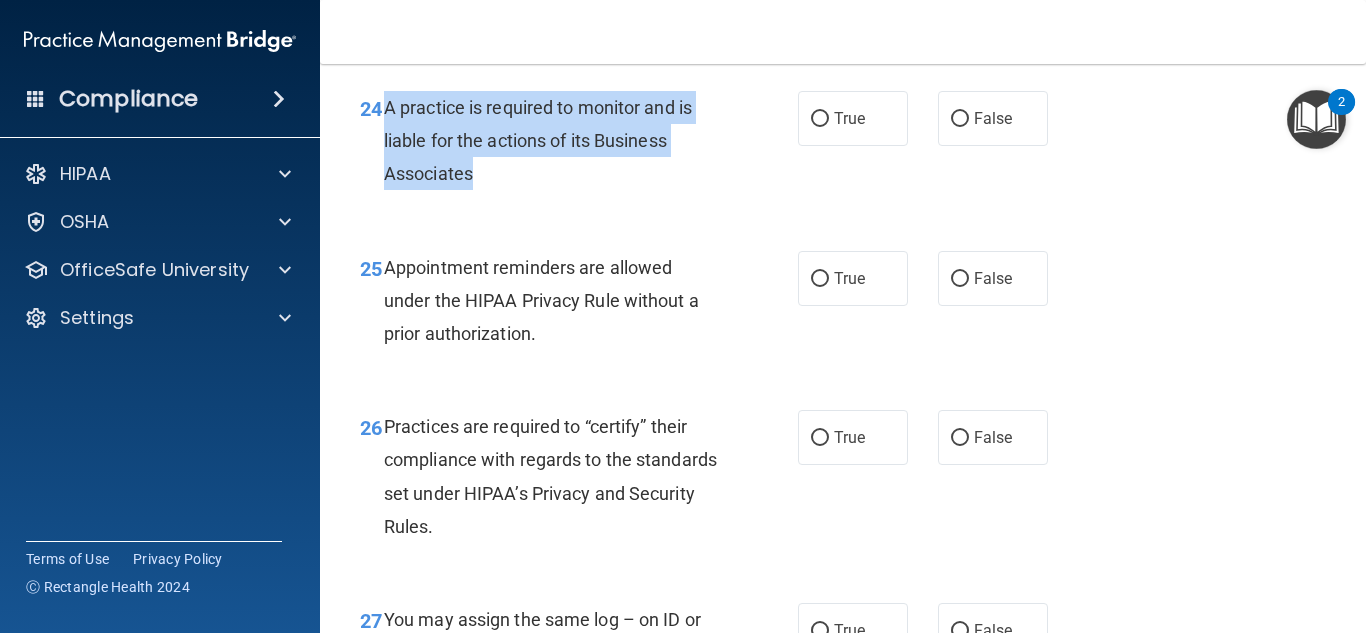 drag, startPoint x: 385, startPoint y: 133, endPoint x: 573, endPoint y: 225, distance: 209.3036 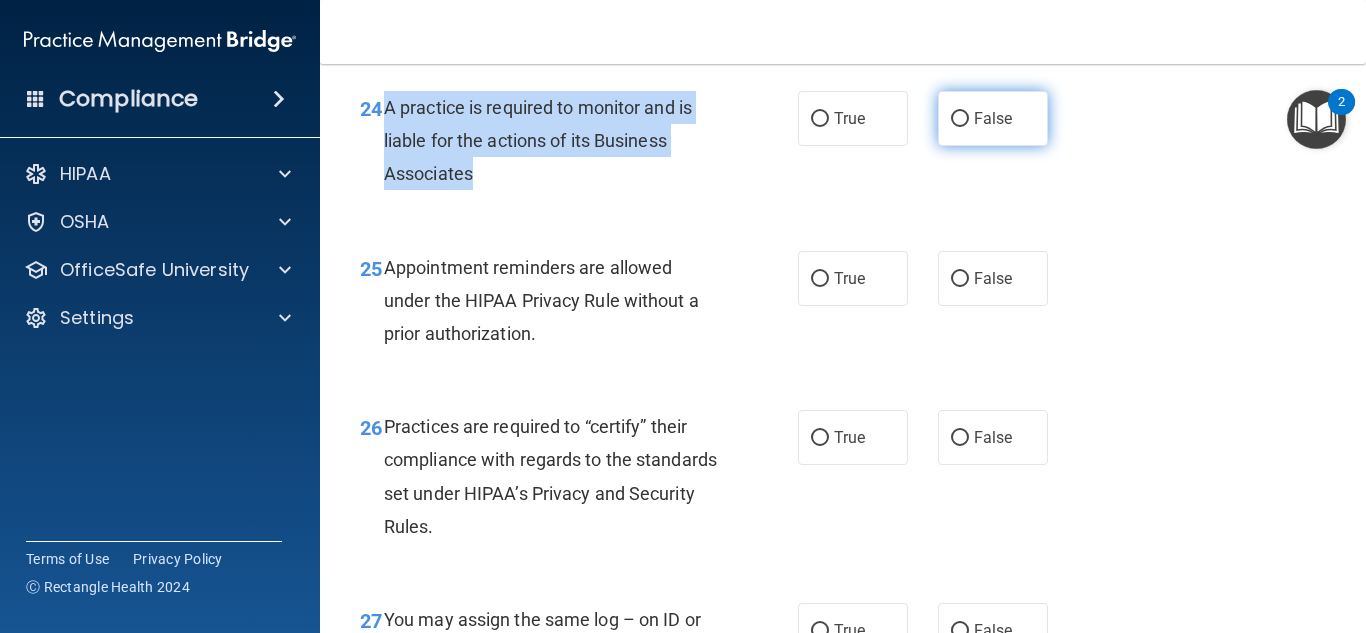 click on "False" at bounding box center (993, 118) 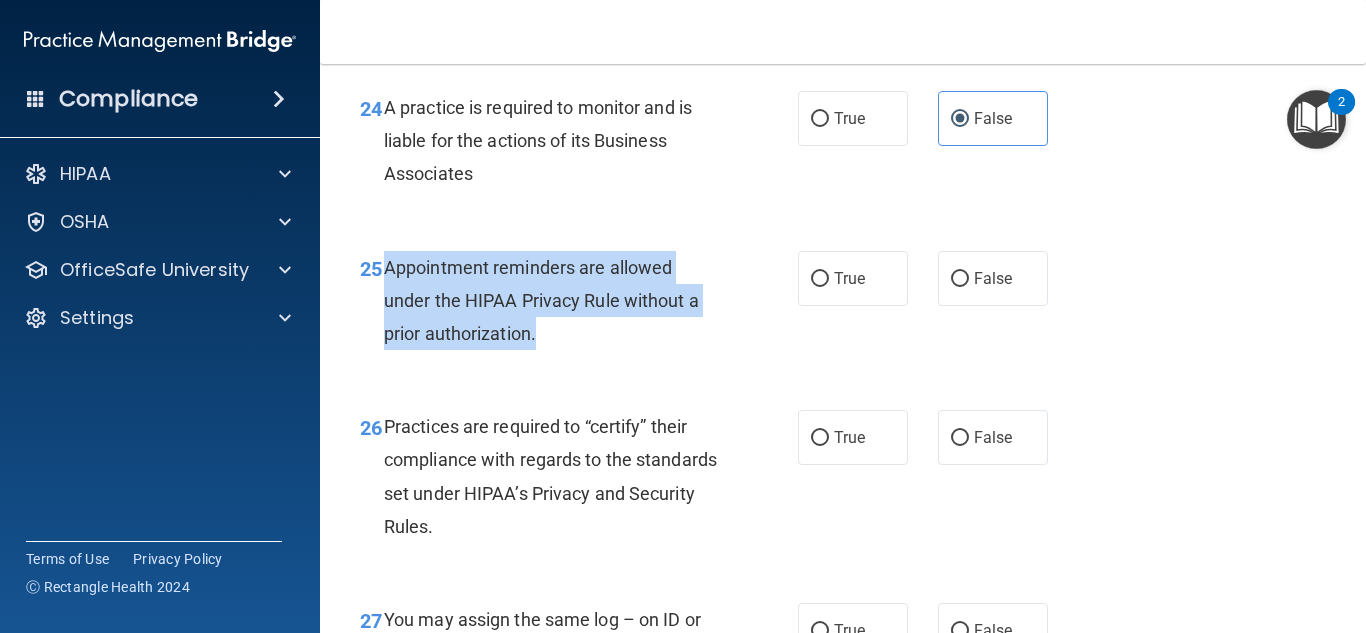 drag, startPoint x: 383, startPoint y: 298, endPoint x: 614, endPoint y: 367, distance: 241.08505 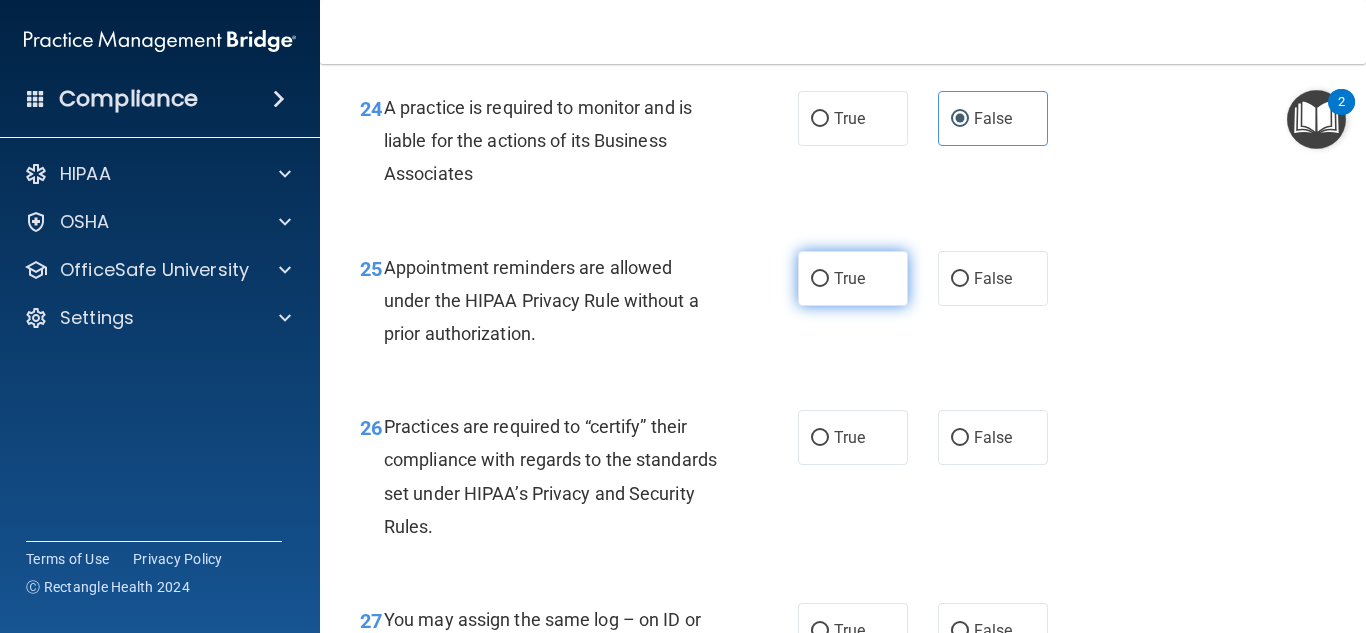 click on "True" at bounding box center (853, 278) 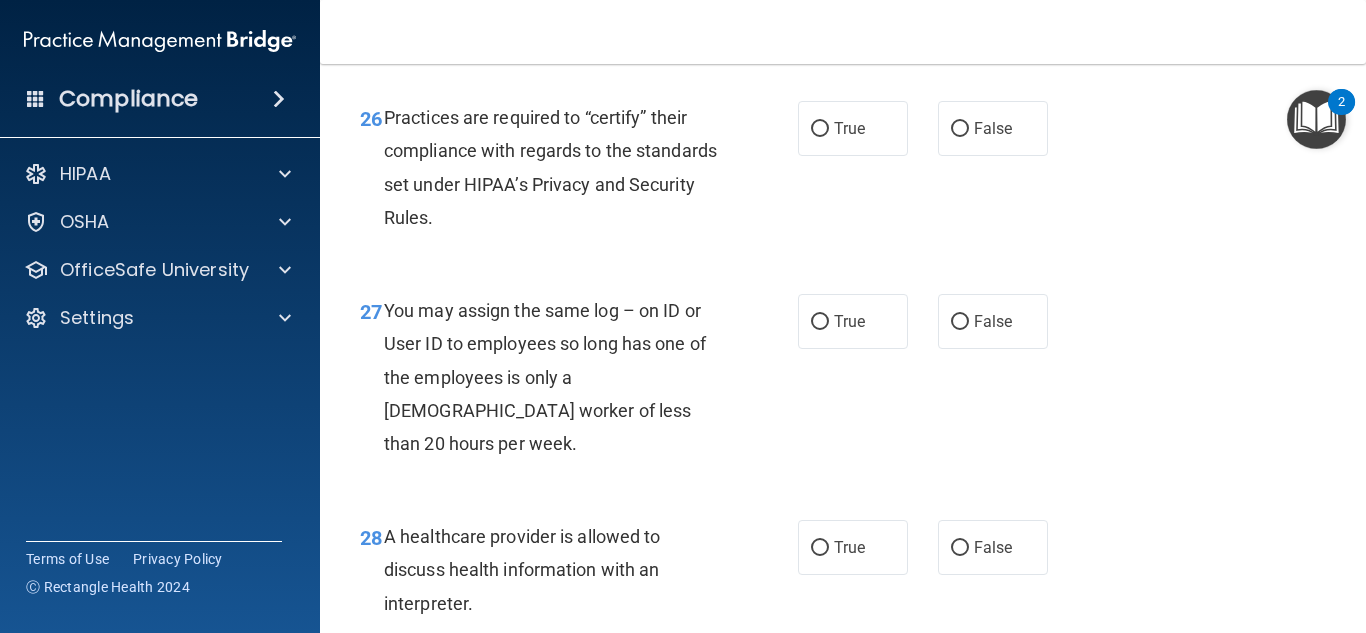 scroll, scrollTop: 4882, scrollLeft: 0, axis: vertical 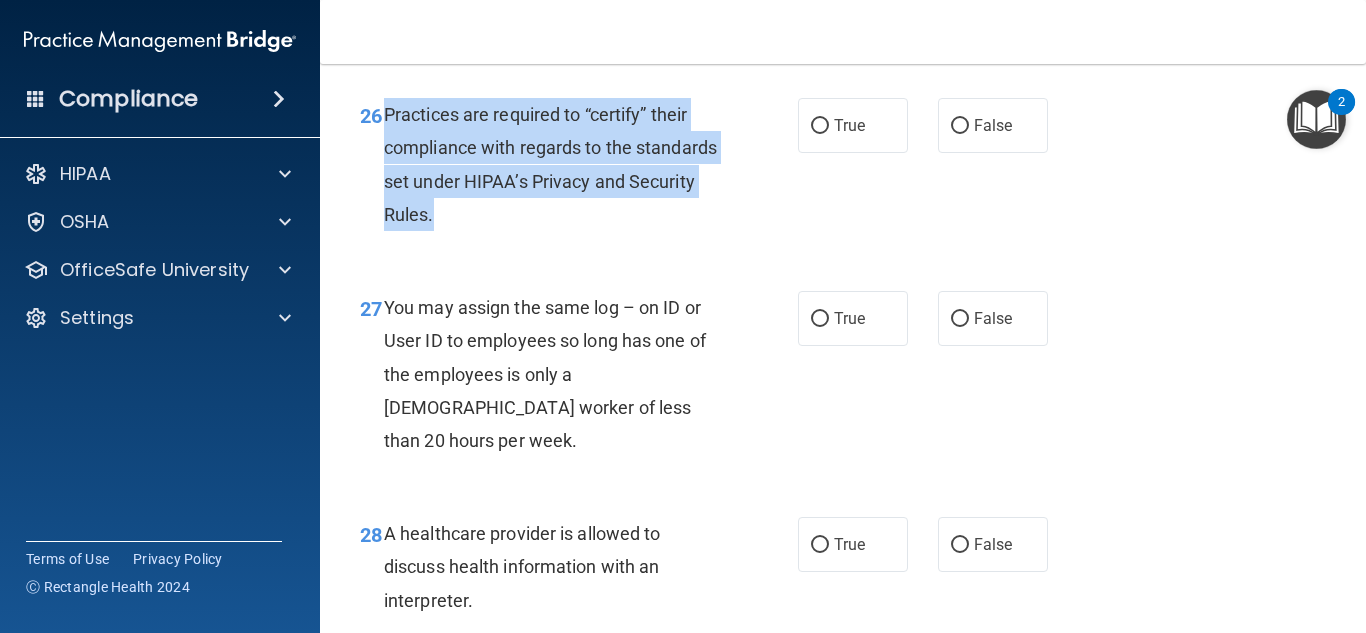 drag, startPoint x: 385, startPoint y: 149, endPoint x: 541, endPoint y: 264, distance: 193.80661 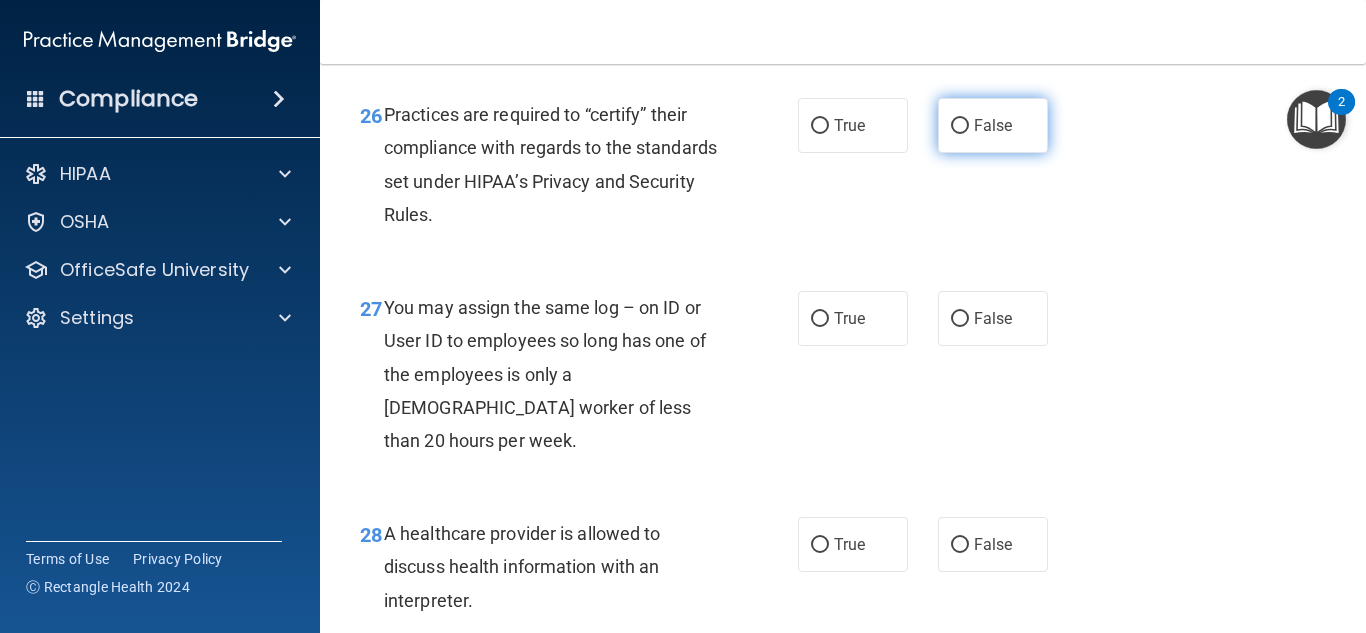 click on "False" at bounding box center [993, 125] 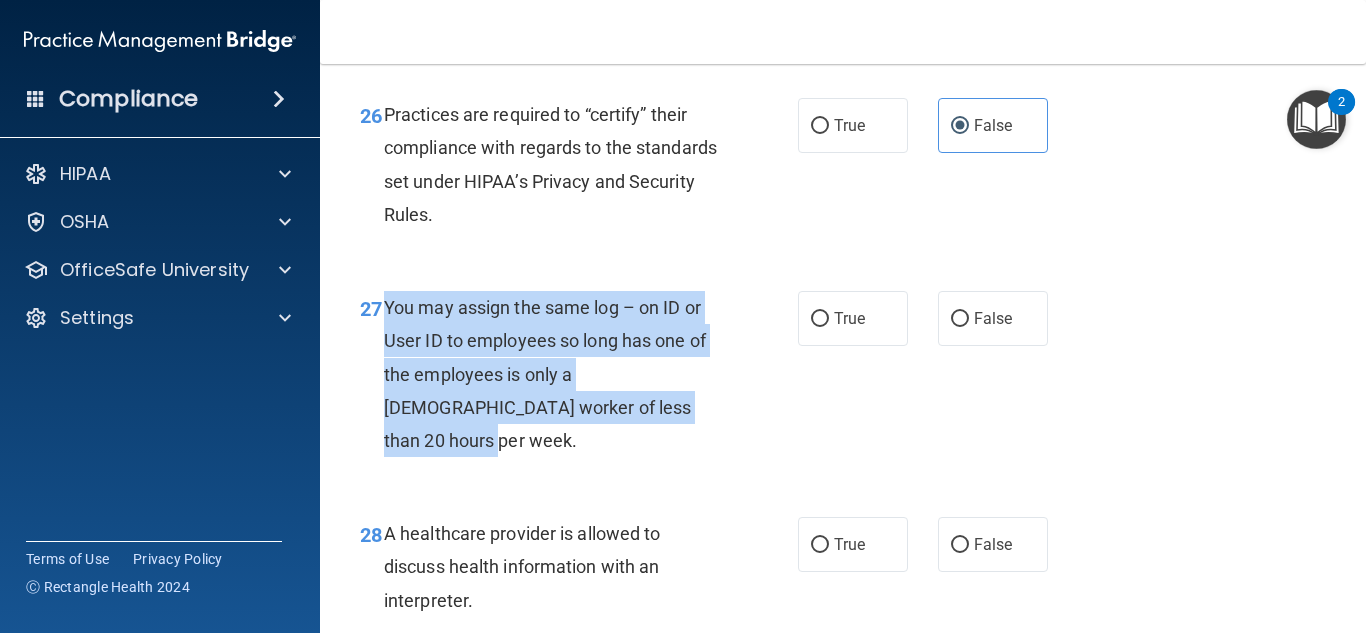 drag, startPoint x: 387, startPoint y: 337, endPoint x: 706, endPoint y: 455, distance: 340.12497 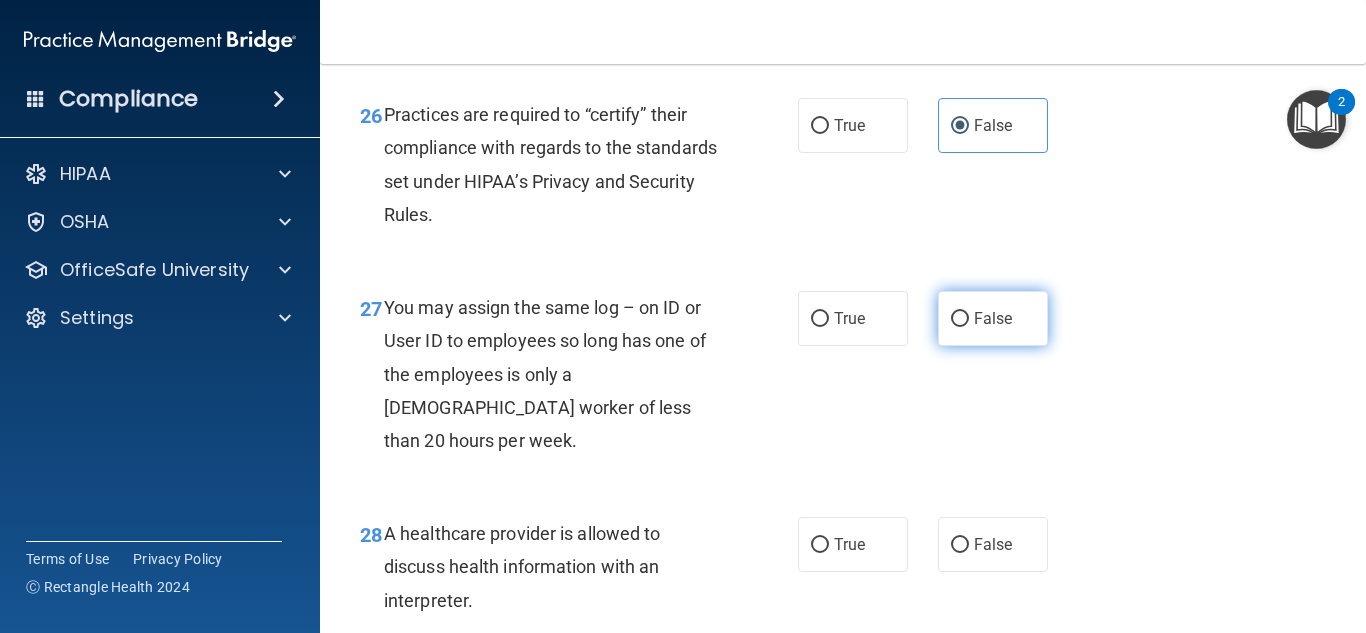 click on "False" at bounding box center (993, 318) 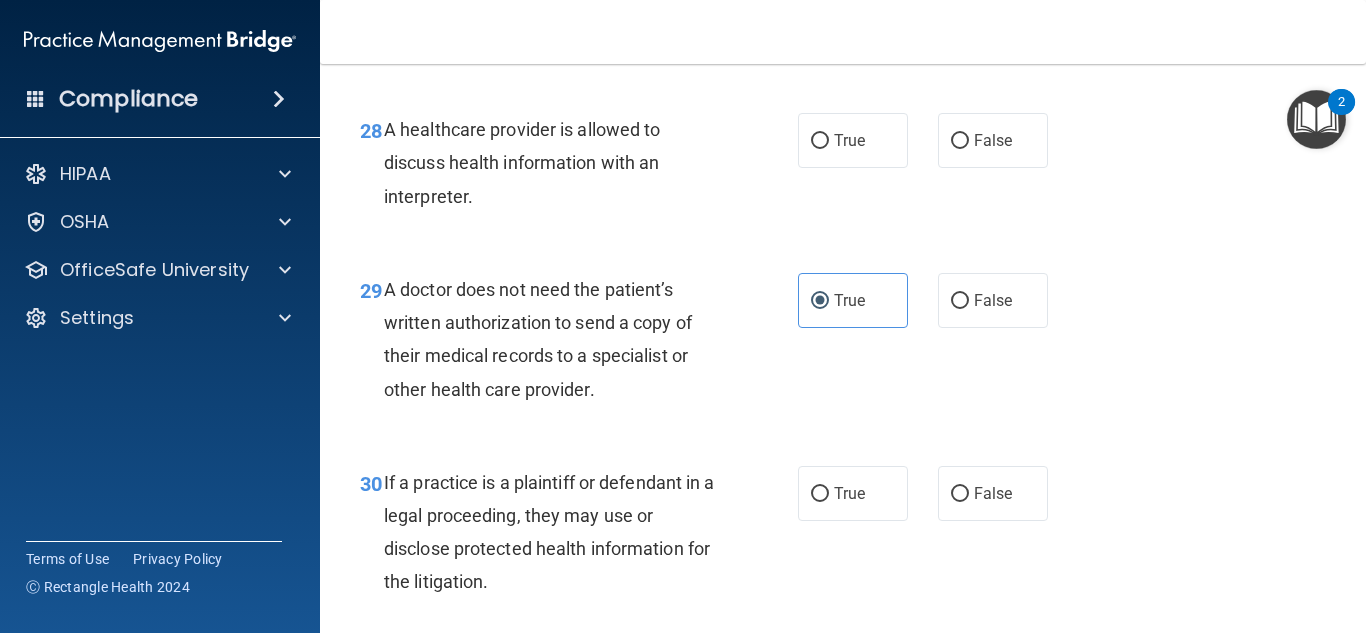 scroll, scrollTop: 5285, scrollLeft: 0, axis: vertical 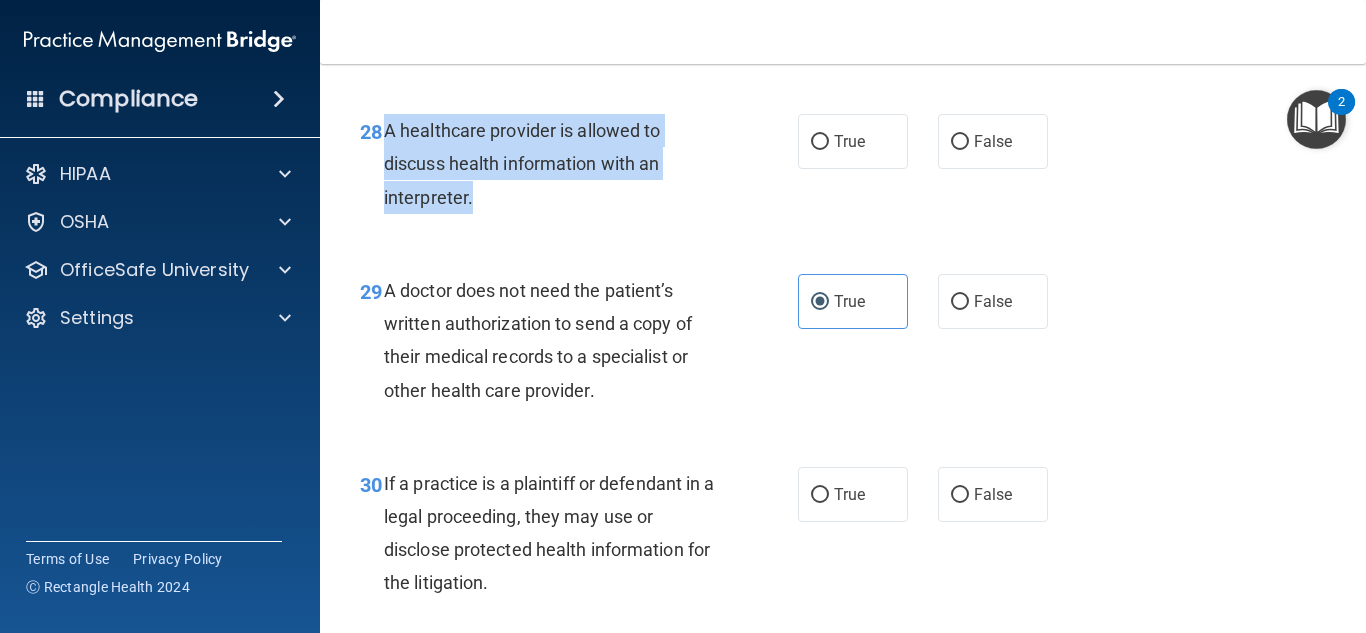 drag, startPoint x: 386, startPoint y: 120, endPoint x: 492, endPoint y: 198, distance: 131.60547 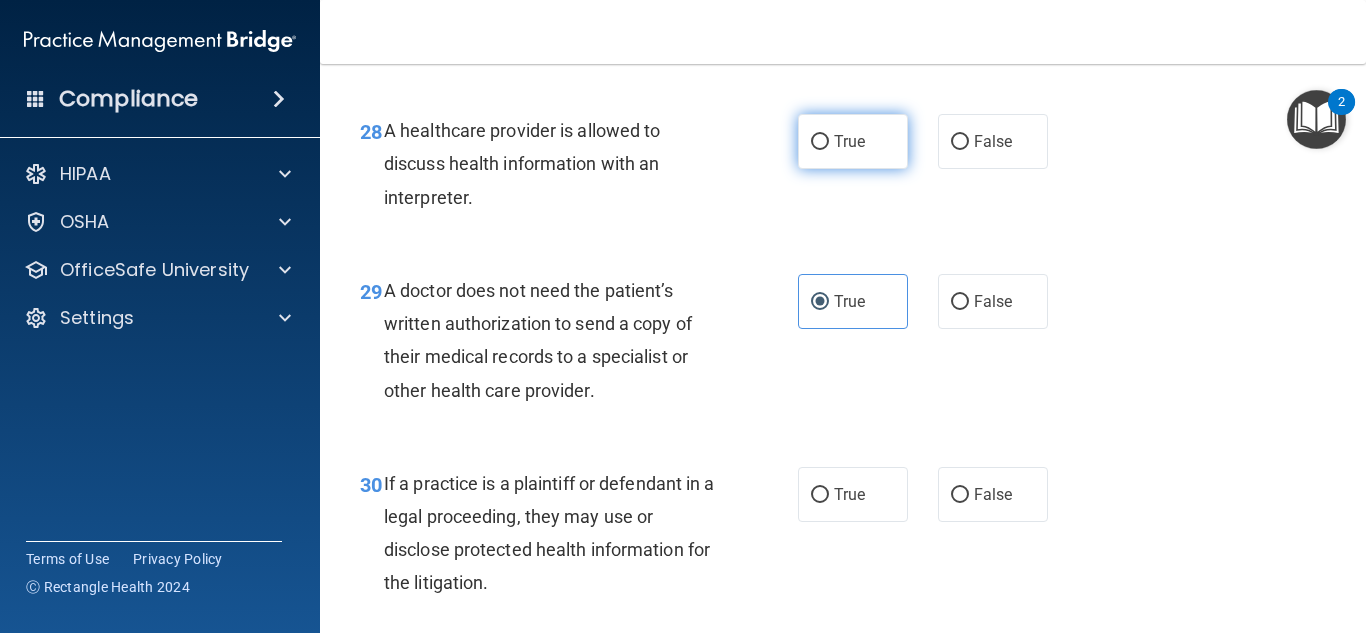 click on "True" at bounding box center [853, 141] 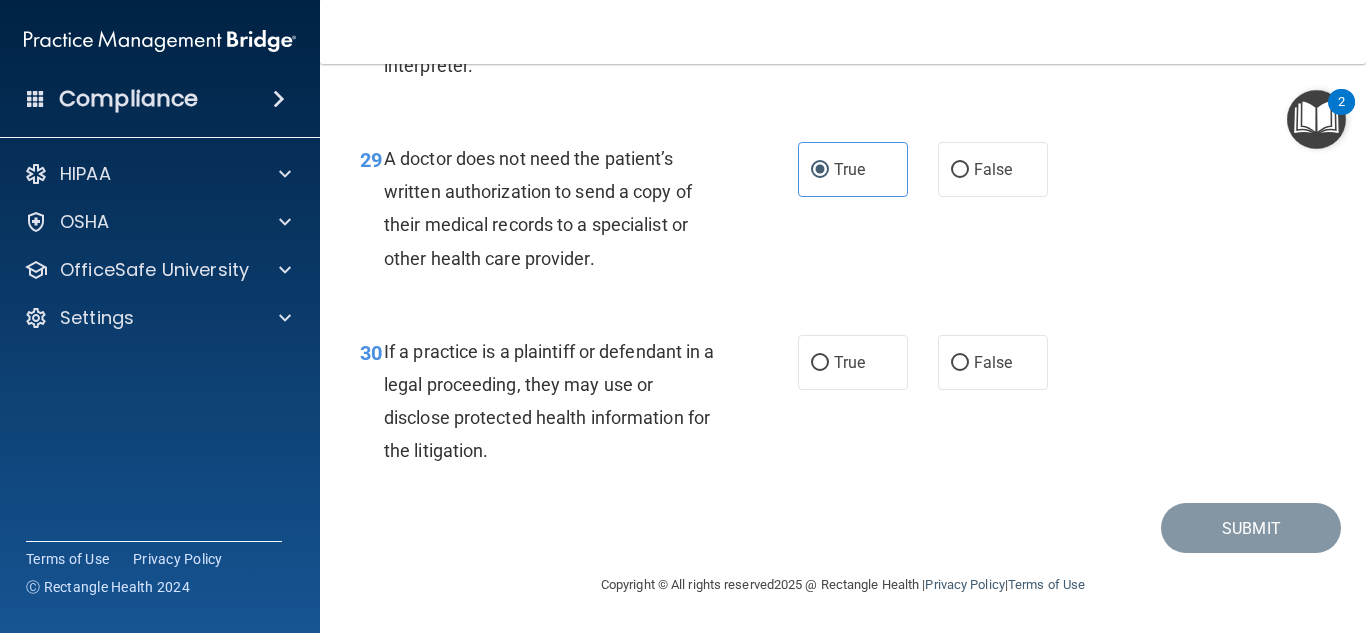scroll, scrollTop: 5403, scrollLeft: 0, axis: vertical 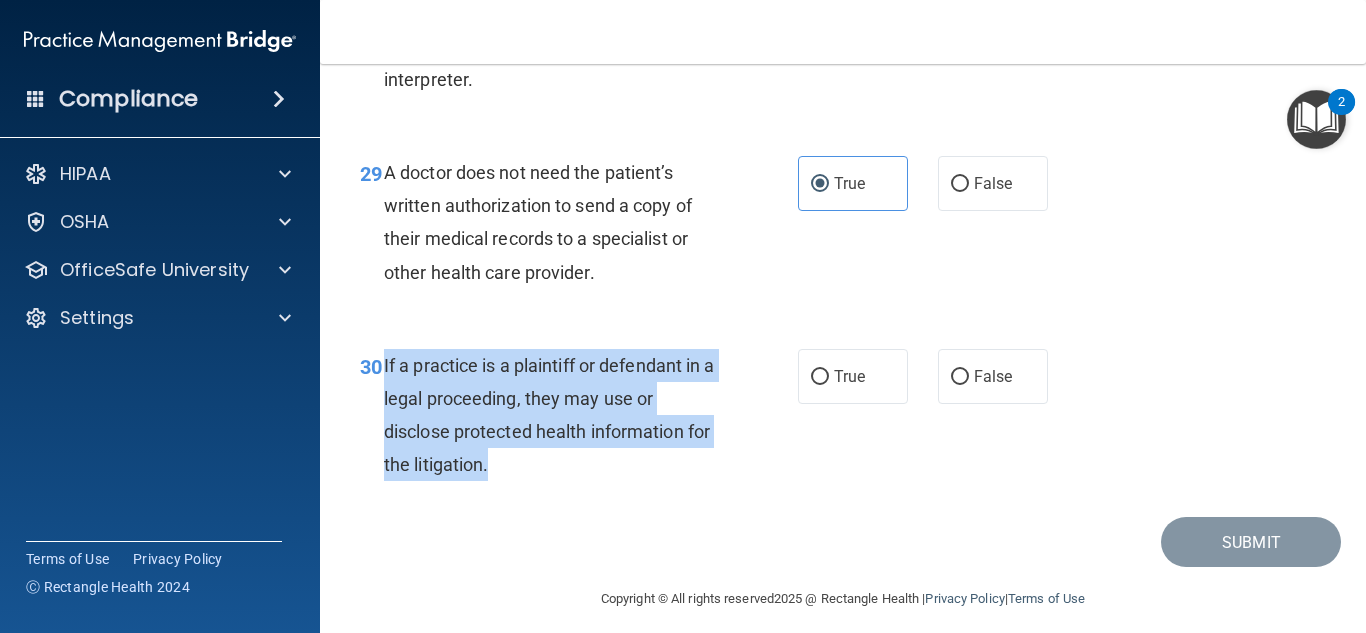 drag, startPoint x: 382, startPoint y: 360, endPoint x: 532, endPoint y: 458, distance: 179.17589 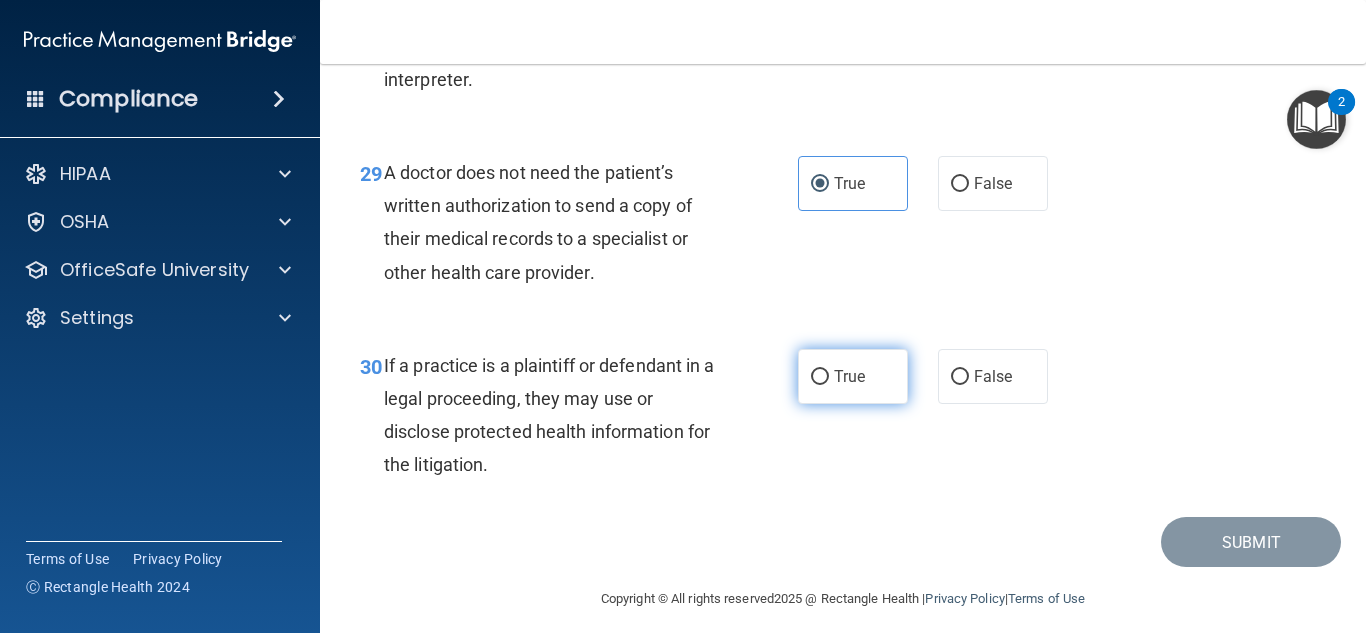 click on "True" at bounding box center (849, 376) 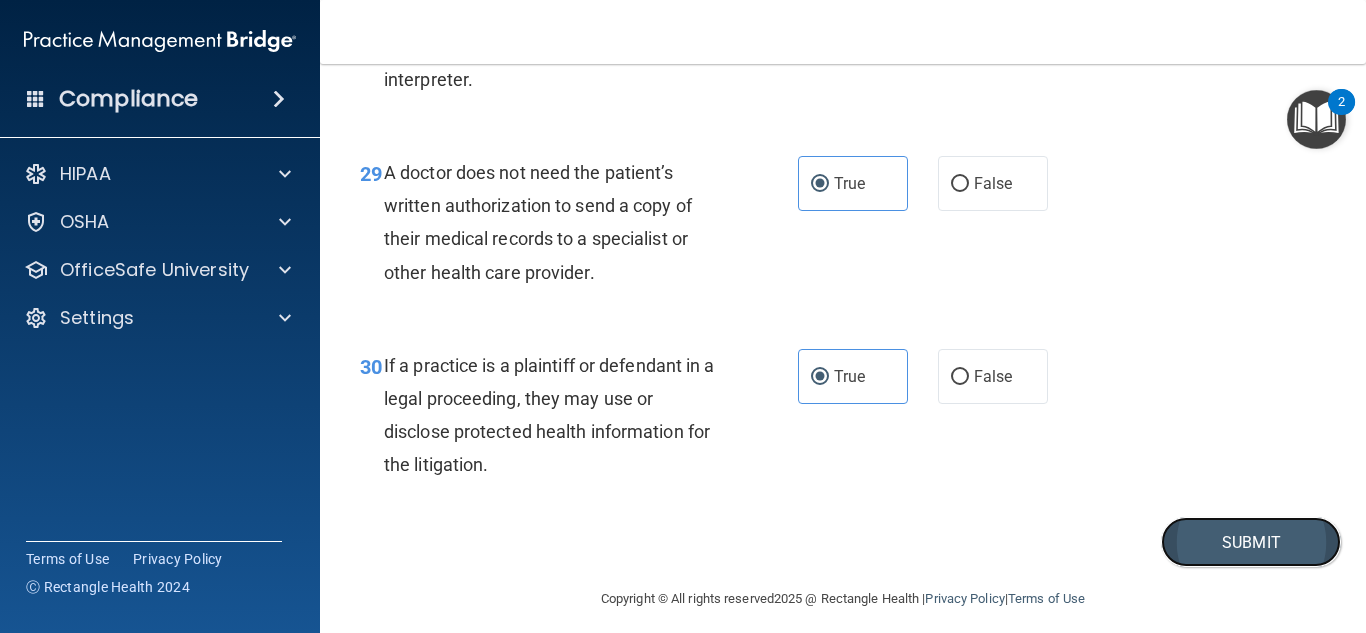click on "Submit" at bounding box center [1251, 542] 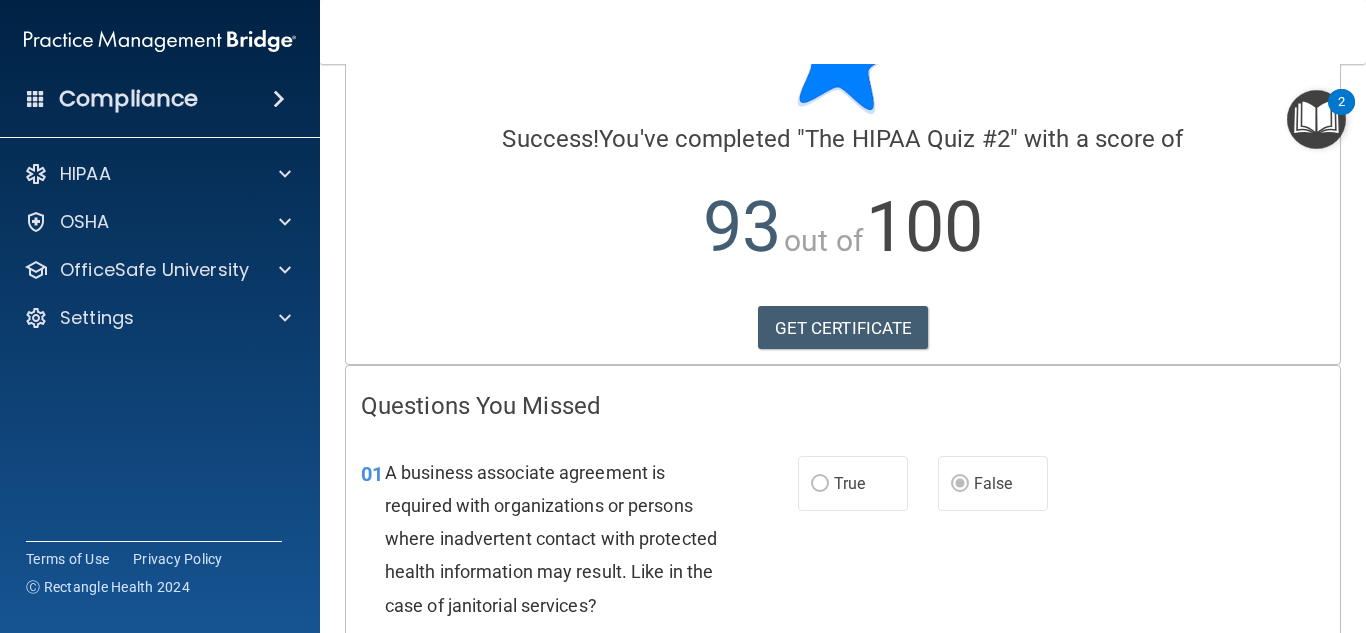 scroll, scrollTop: 100, scrollLeft: 0, axis: vertical 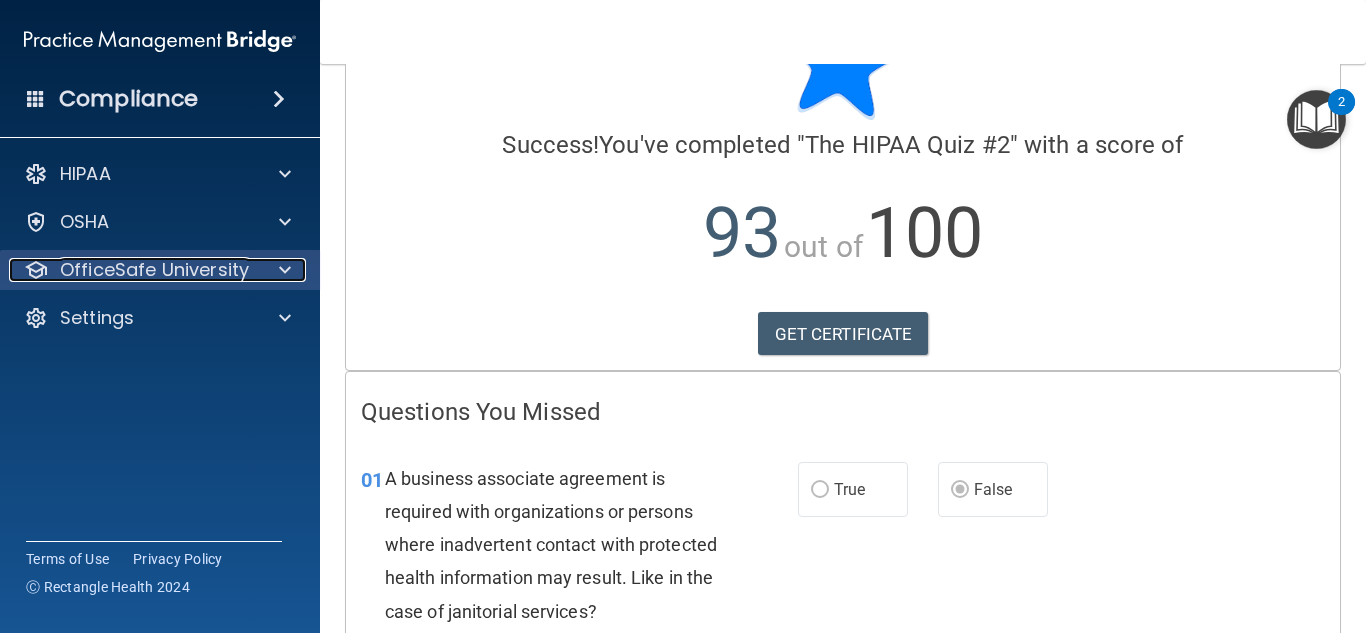 click on "OfficeSafe University" at bounding box center (154, 270) 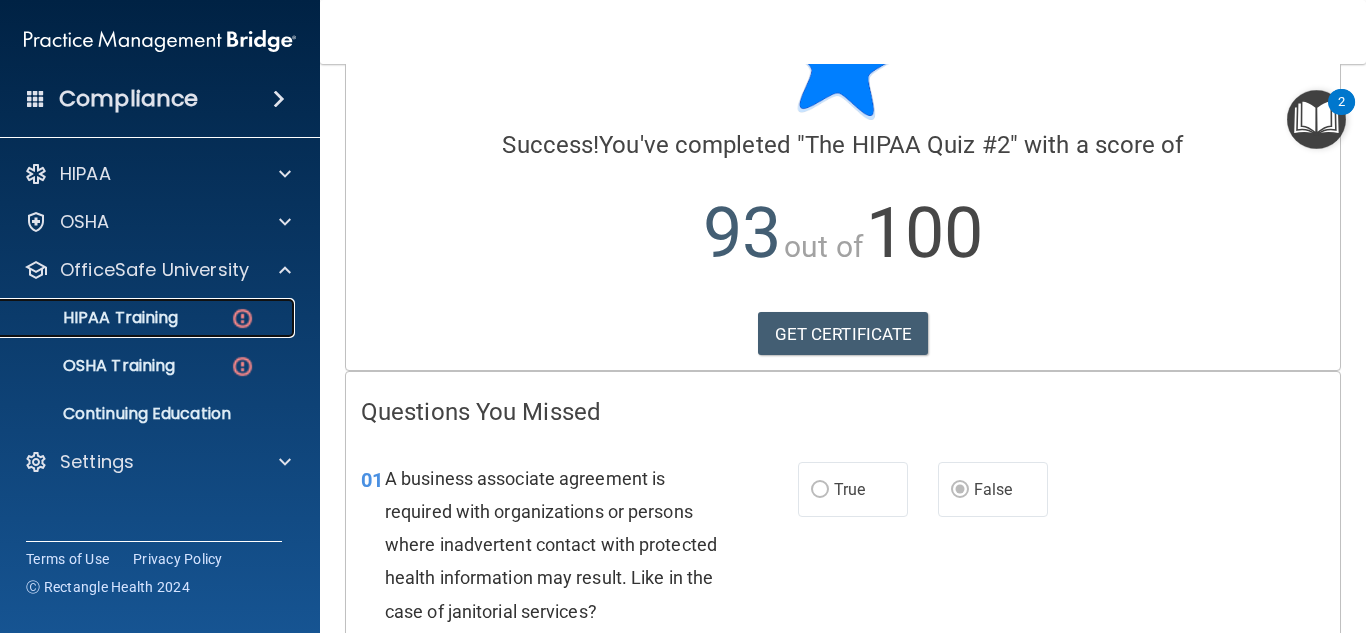 click on "HIPAA Training" at bounding box center (137, 318) 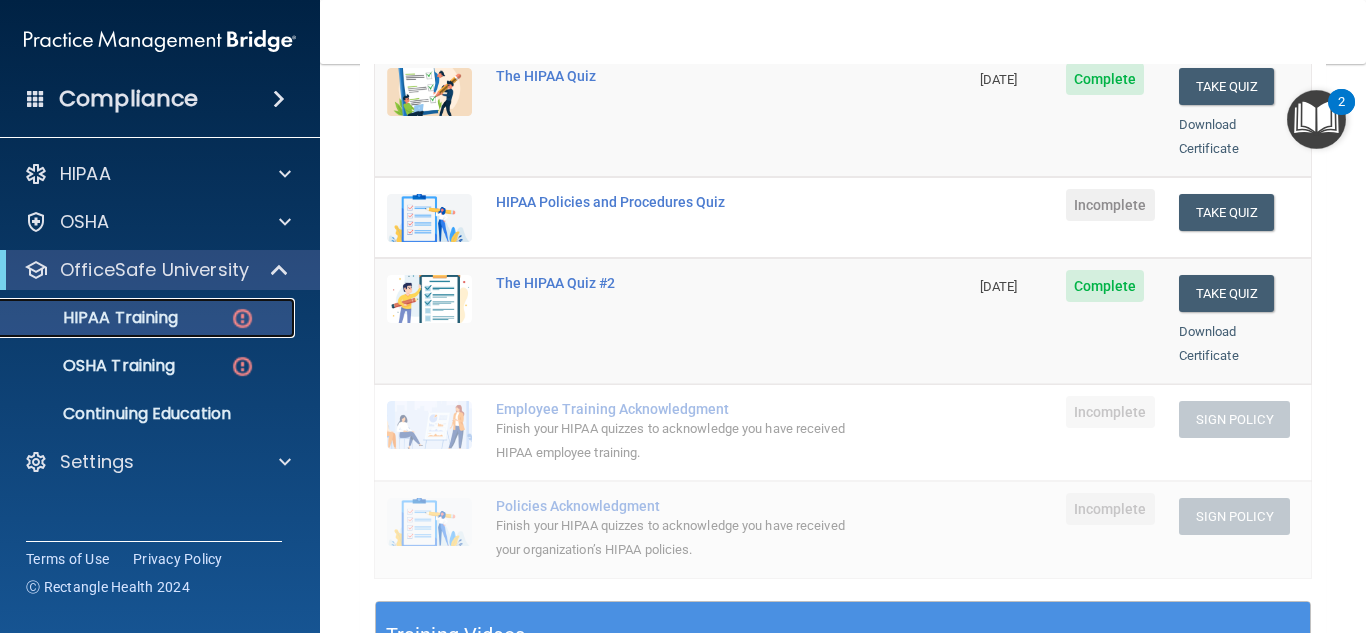 scroll, scrollTop: 324, scrollLeft: 0, axis: vertical 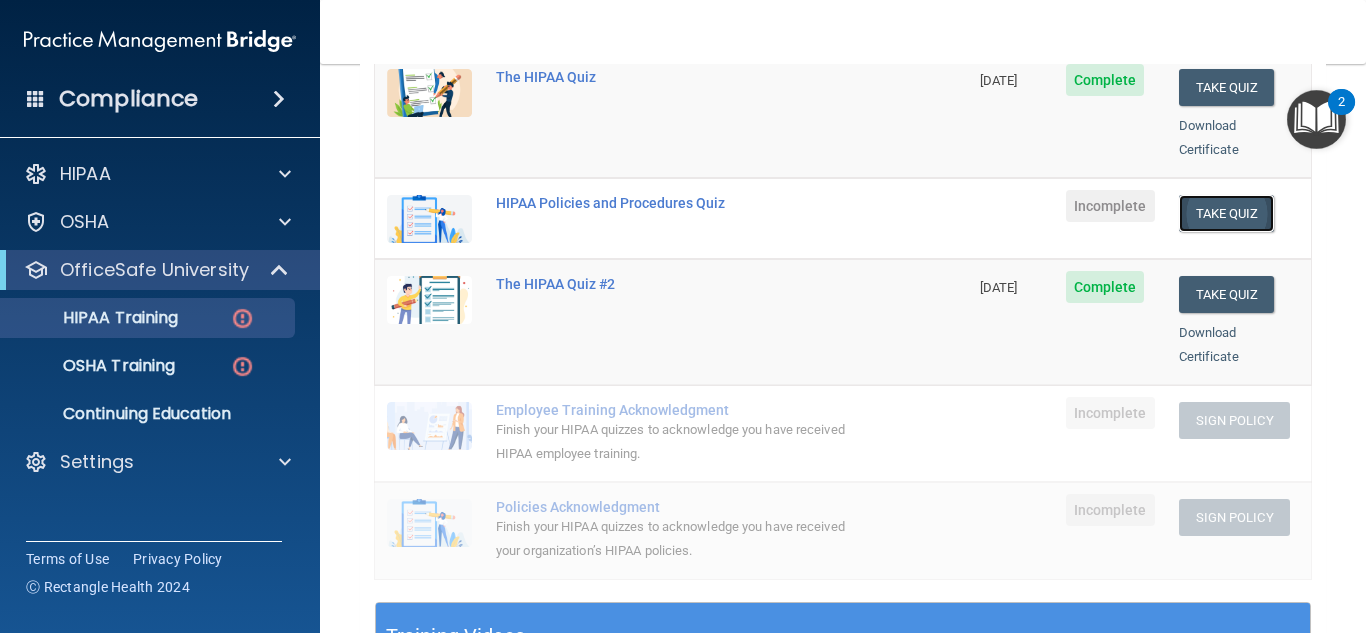 click on "Take Quiz" at bounding box center (1227, 213) 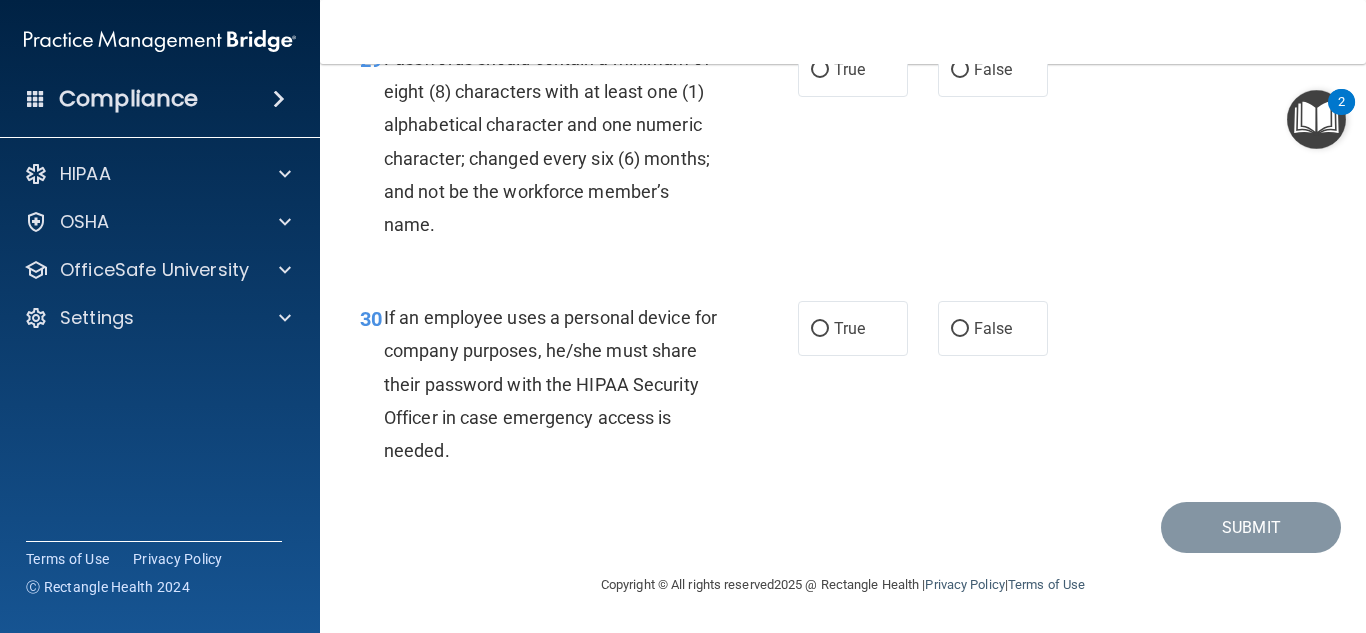 scroll, scrollTop: 0, scrollLeft: 0, axis: both 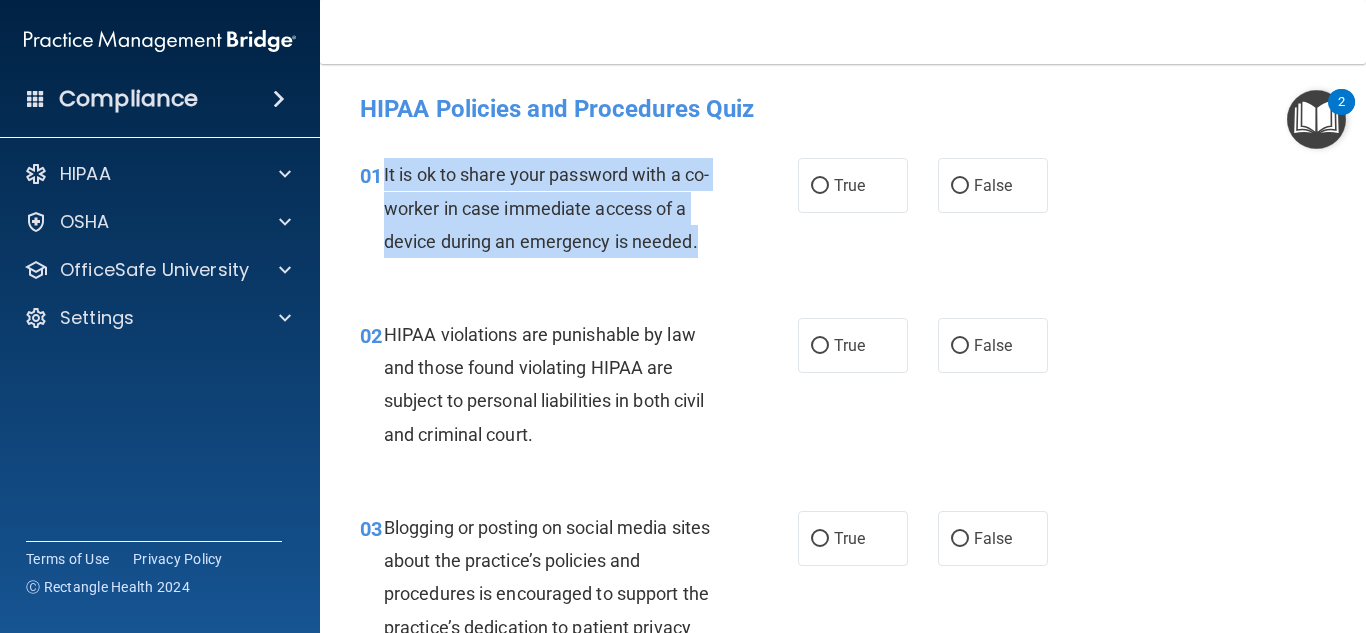 drag, startPoint x: 382, startPoint y: 164, endPoint x: 782, endPoint y: 268, distance: 413.29892 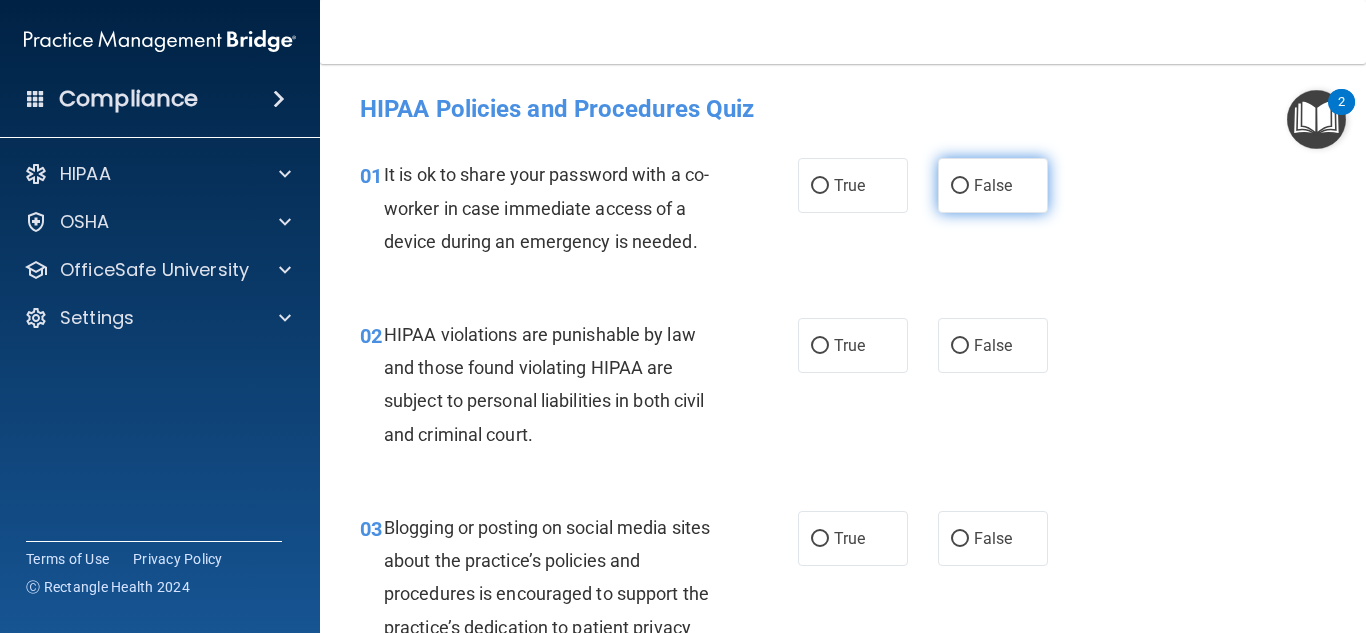 click on "False" at bounding box center [993, 185] 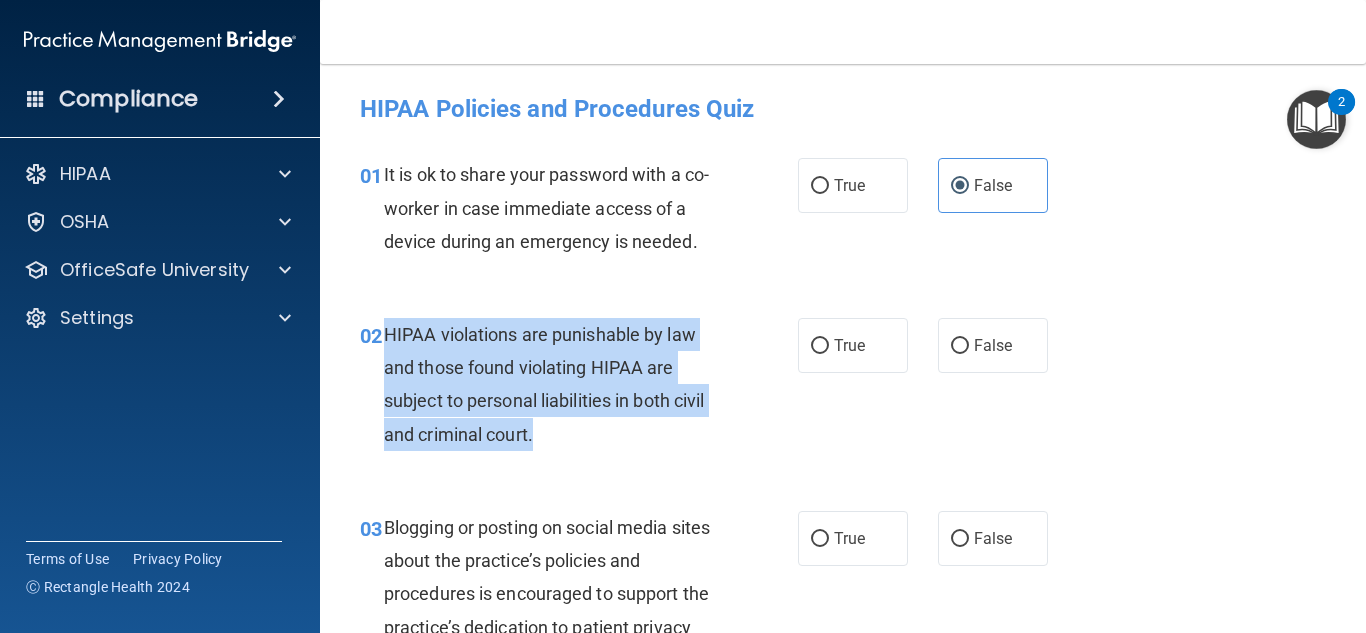 drag, startPoint x: 386, startPoint y: 332, endPoint x: 553, endPoint y: 427, distance: 192.13016 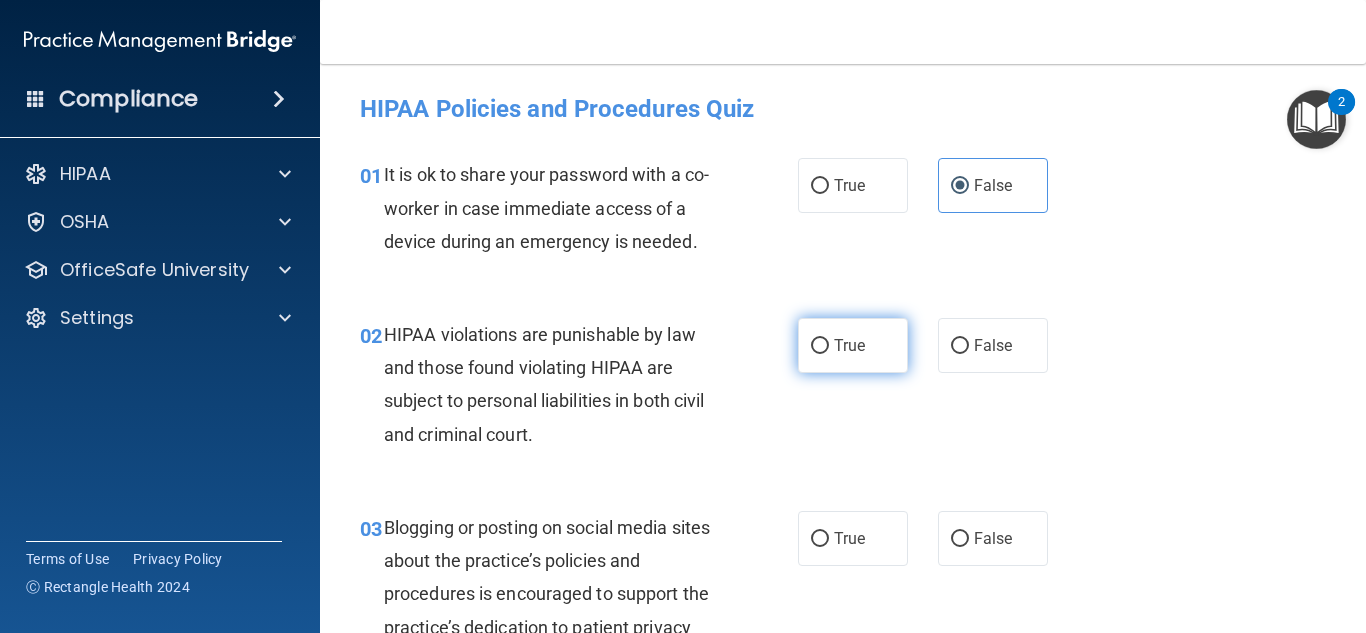 click on "True" at bounding box center (853, 345) 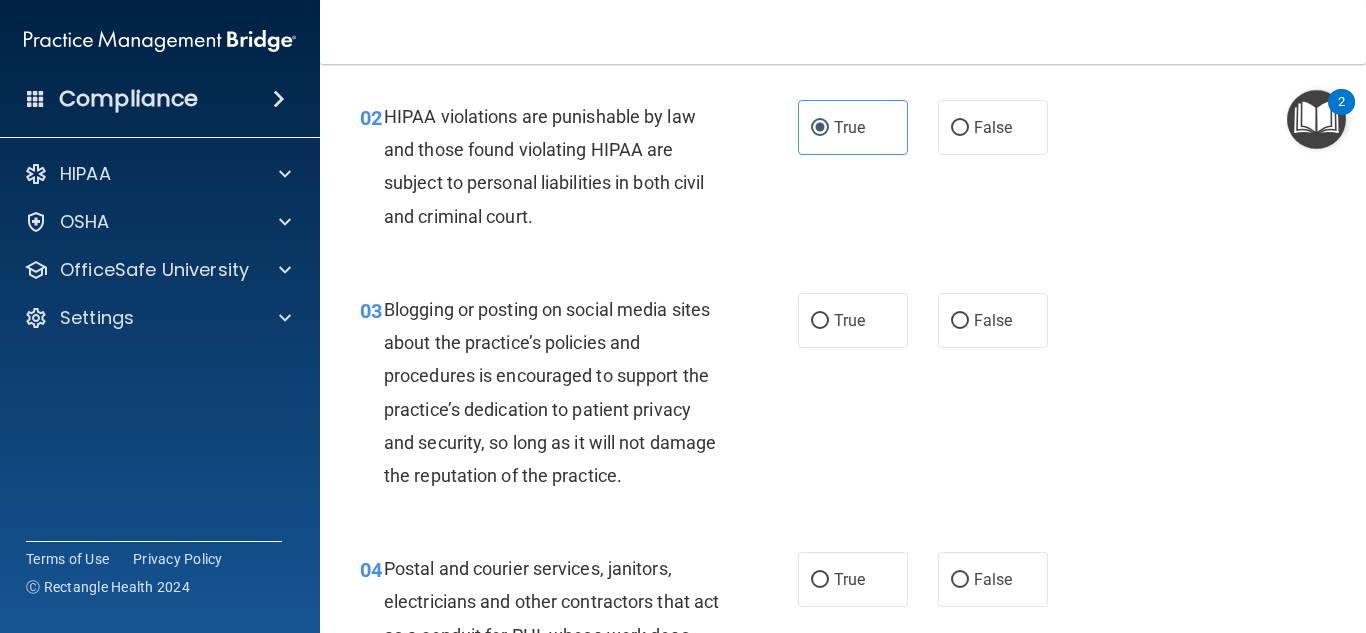 scroll, scrollTop: 234, scrollLeft: 0, axis: vertical 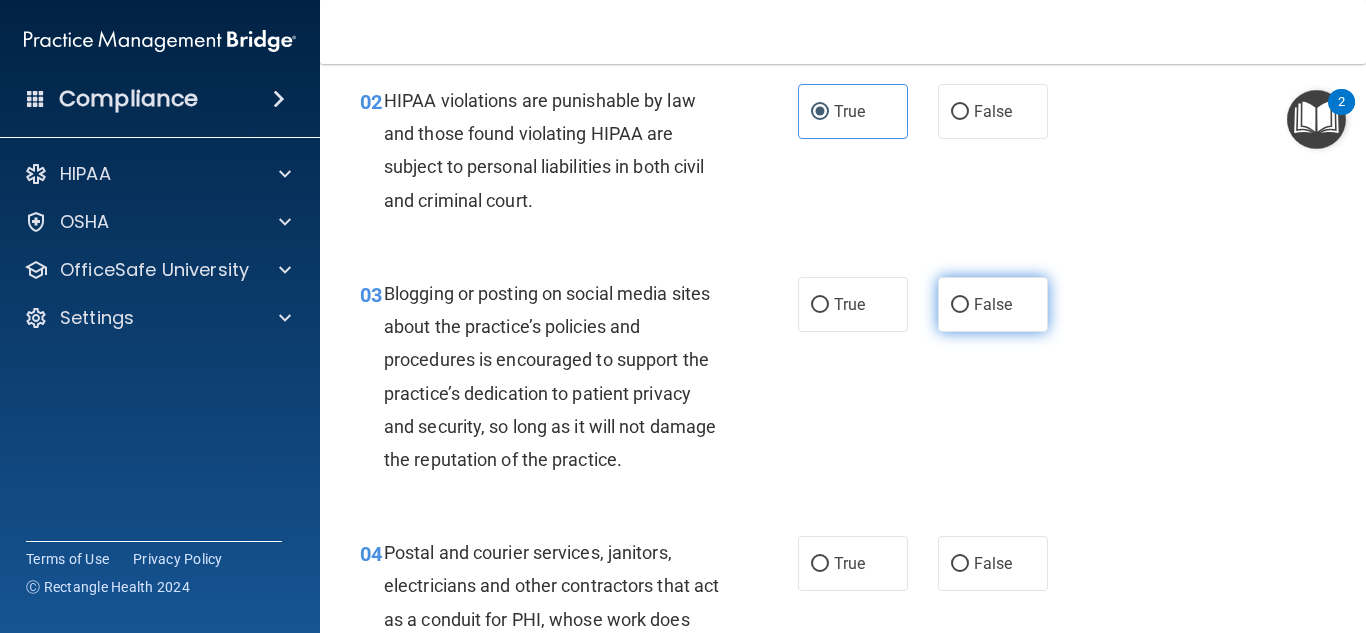 click on "False" at bounding box center [993, 304] 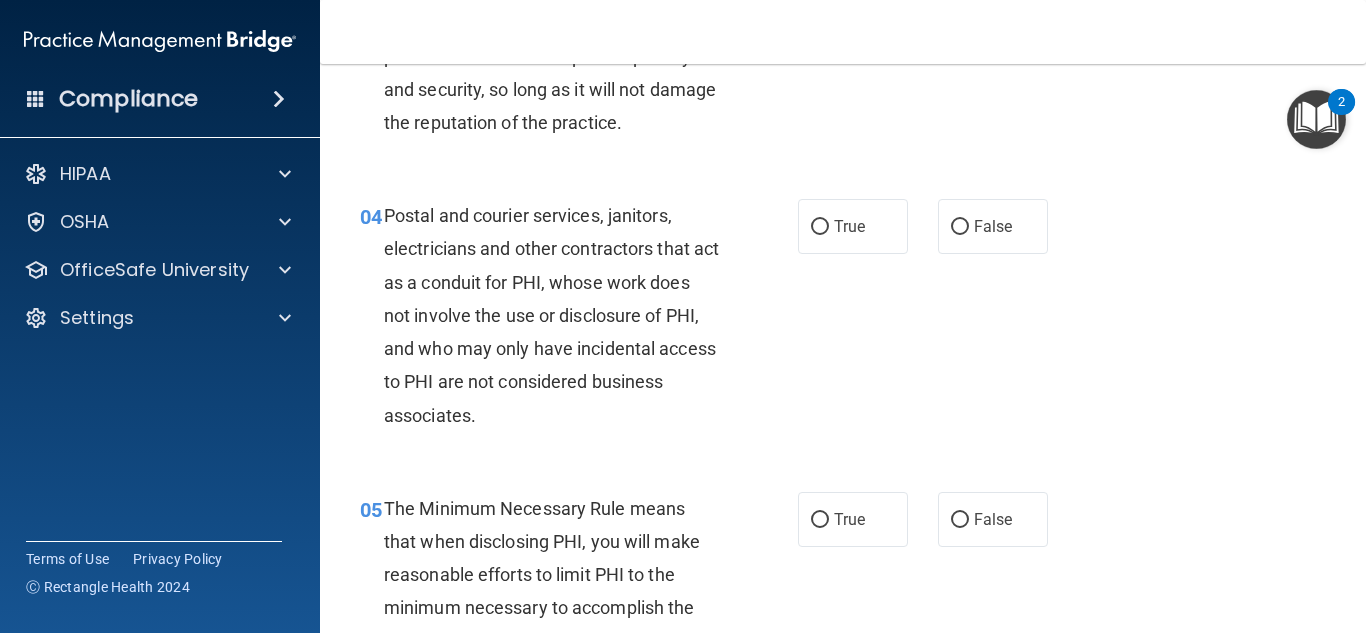 scroll, scrollTop: 578, scrollLeft: 0, axis: vertical 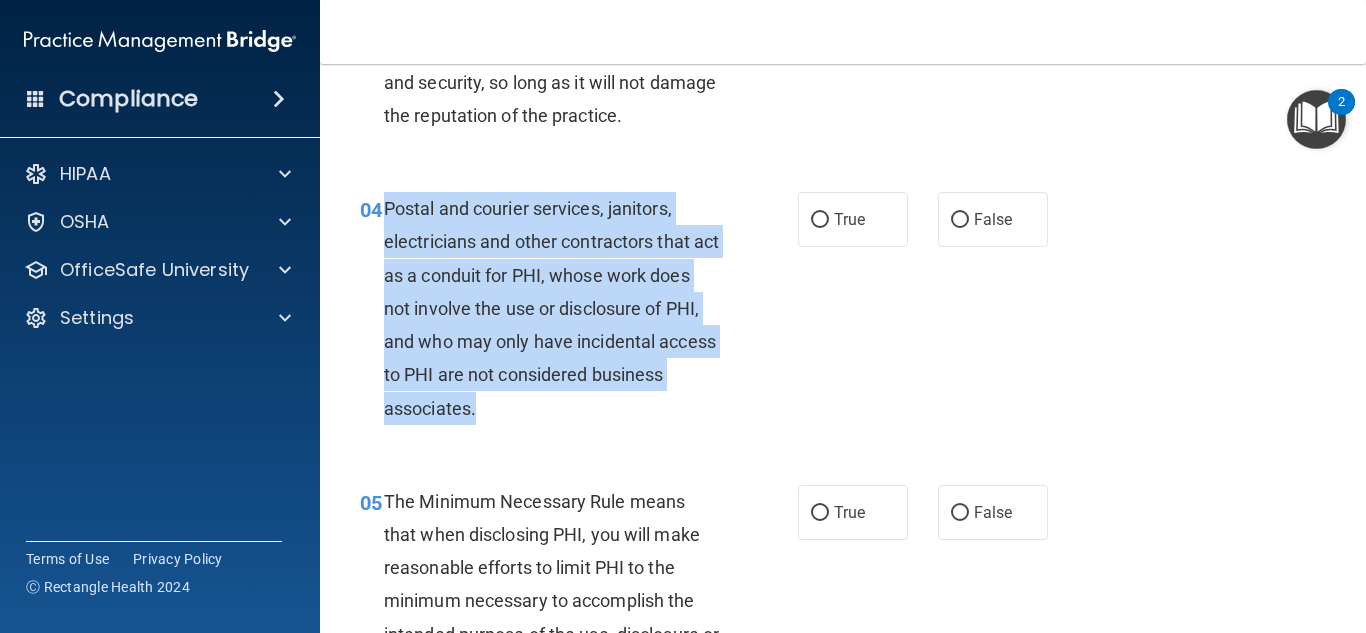 drag, startPoint x: 389, startPoint y: 202, endPoint x: 554, endPoint y: 429, distance: 280.63144 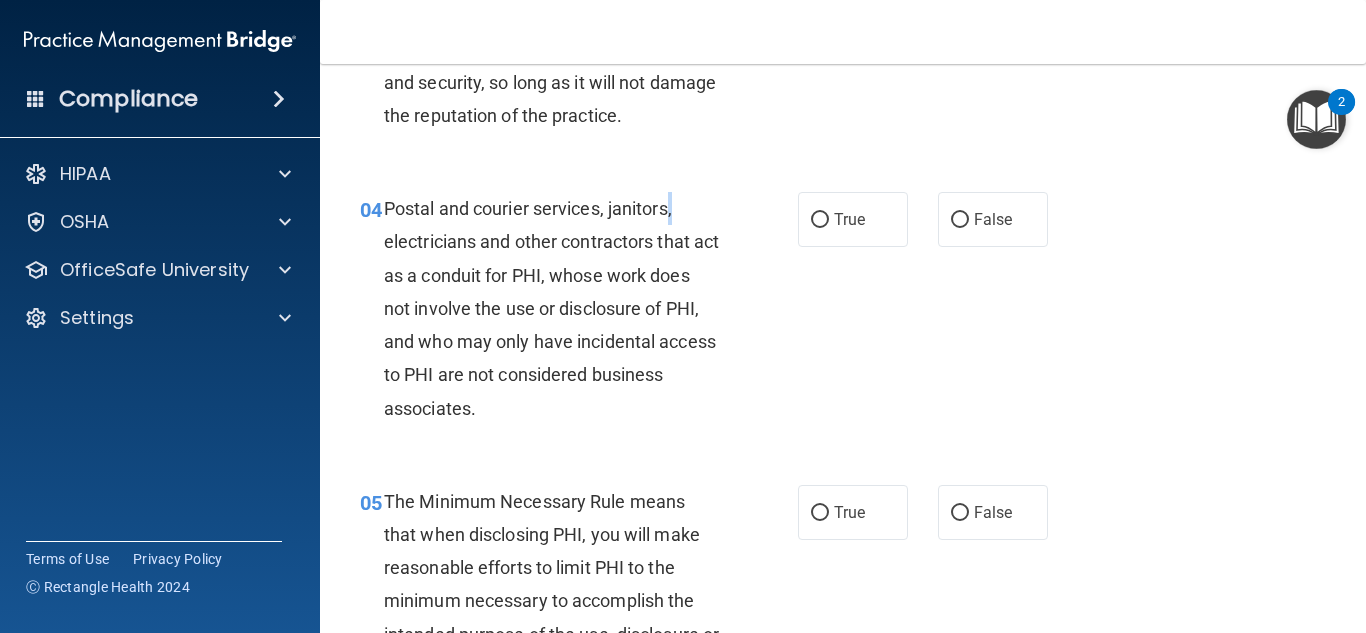 click on "04       Postal and courier services, janitors, electricians and other contractors that act as a conduit for PHI, whose work does not involve the use or disclosure of PHI, and who may only have incidental access to PHI are not considered business associates." at bounding box center (579, 313) 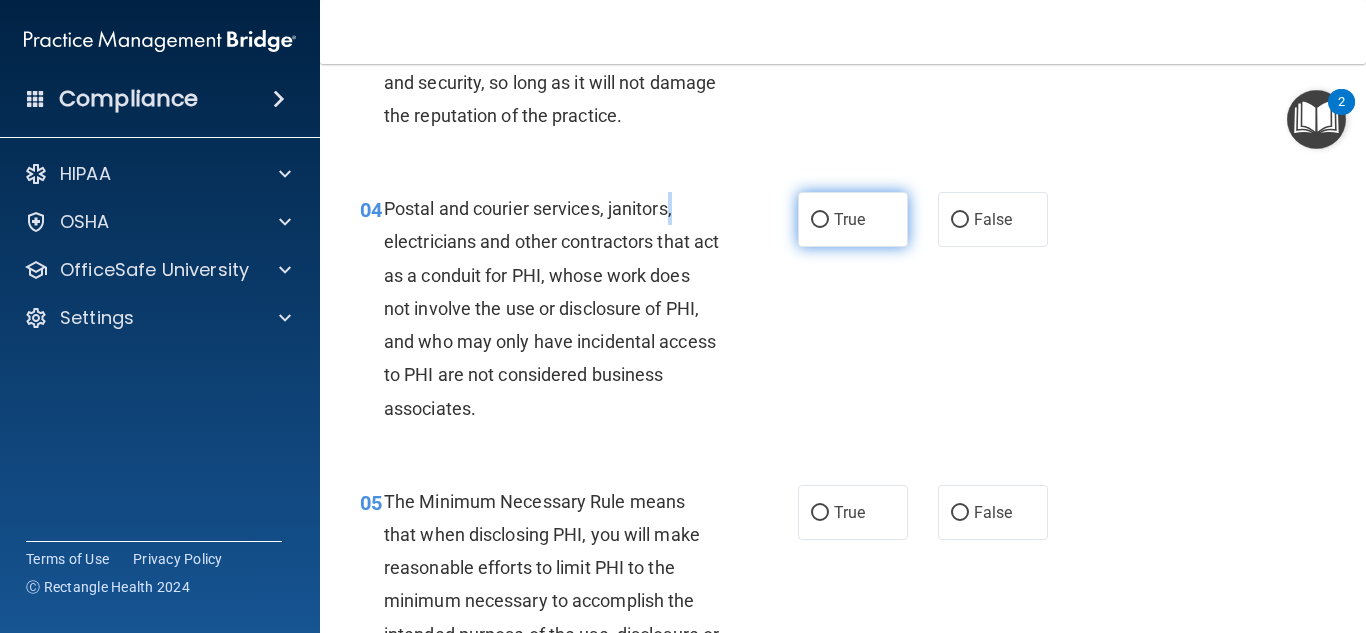 click on "True" at bounding box center (853, 219) 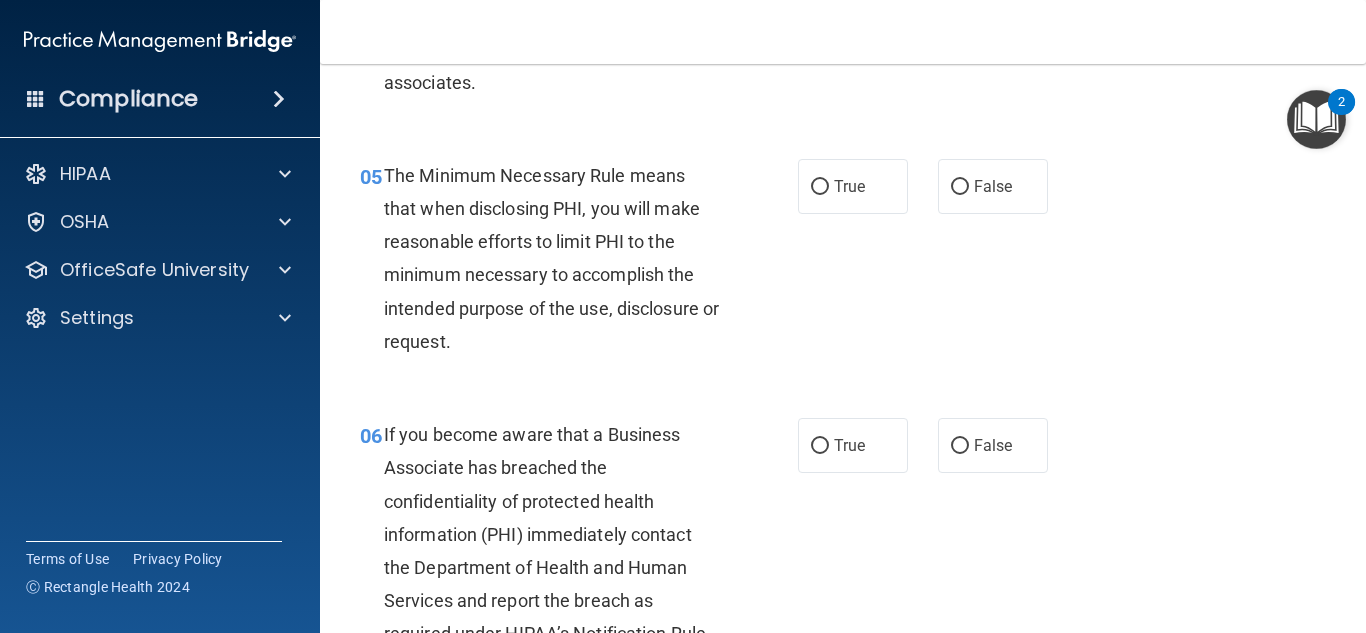 scroll, scrollTop: 910, scrollLeft: 0, axis: vertical 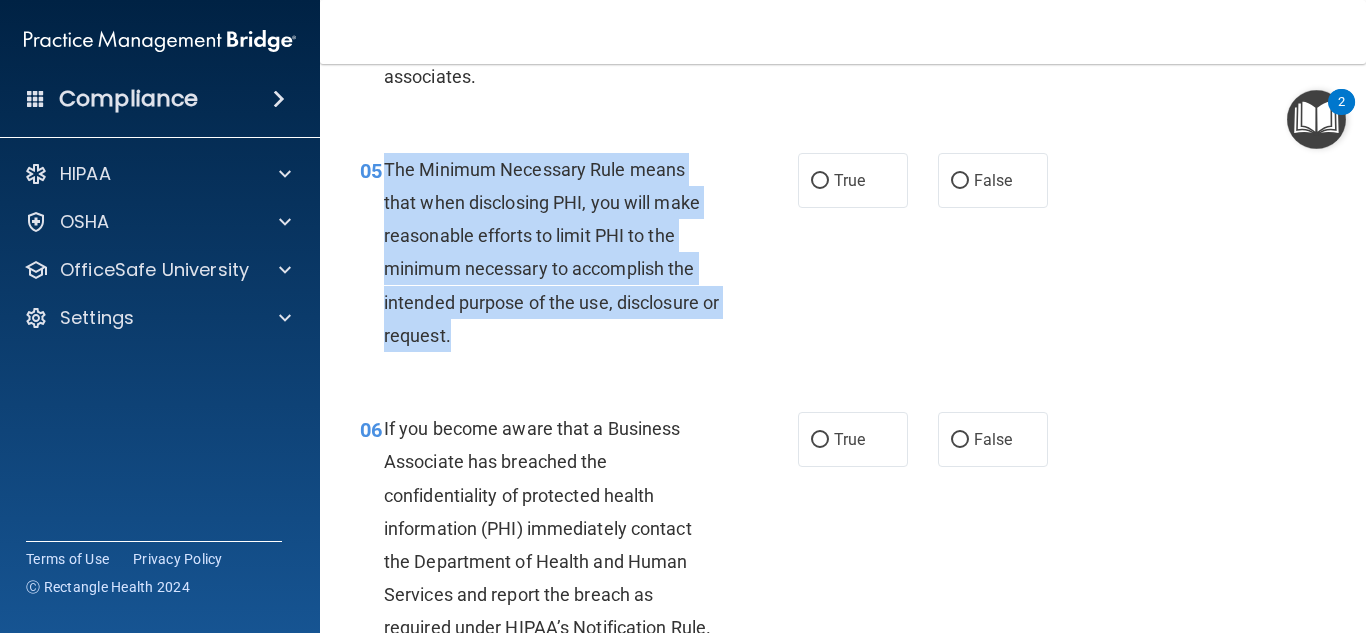 drag, startPoint x: 384, startPoint y: 156, endPoint x: 522, endPoint y: 329, distance: 221.29845 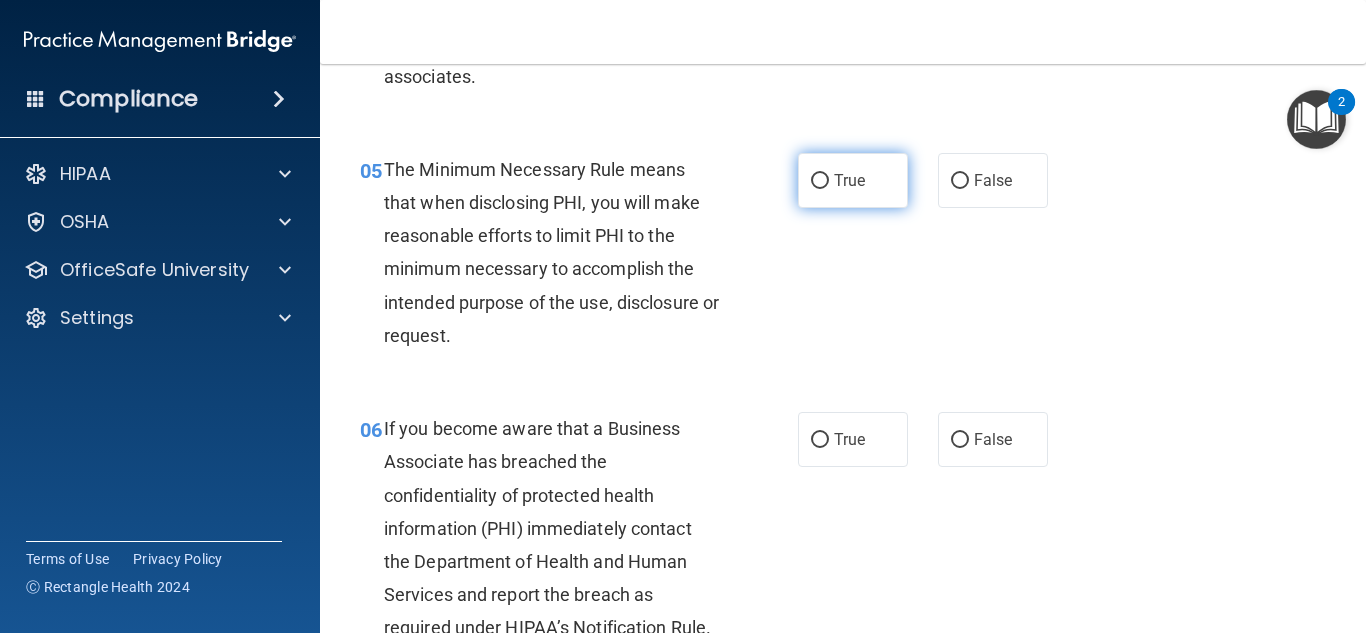 click on "True" at bounding box center (853, 180) 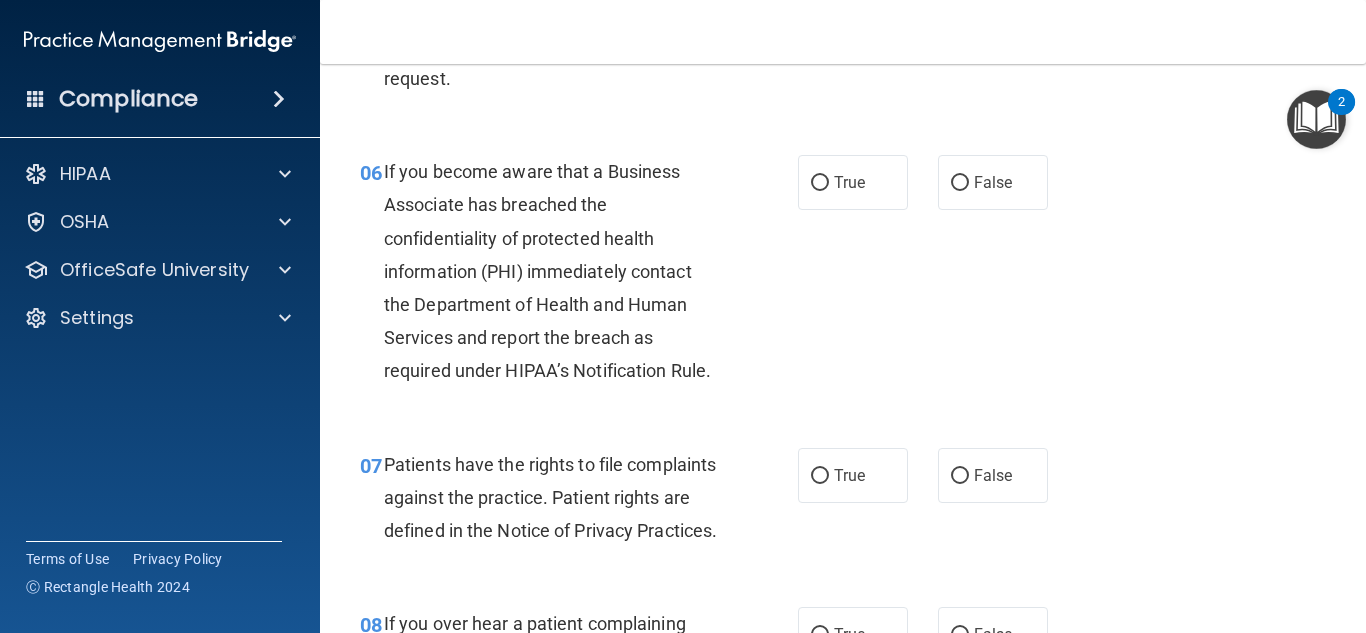 scroll, scrollTop: 1169, scrollLeft: 0, axis: vertical 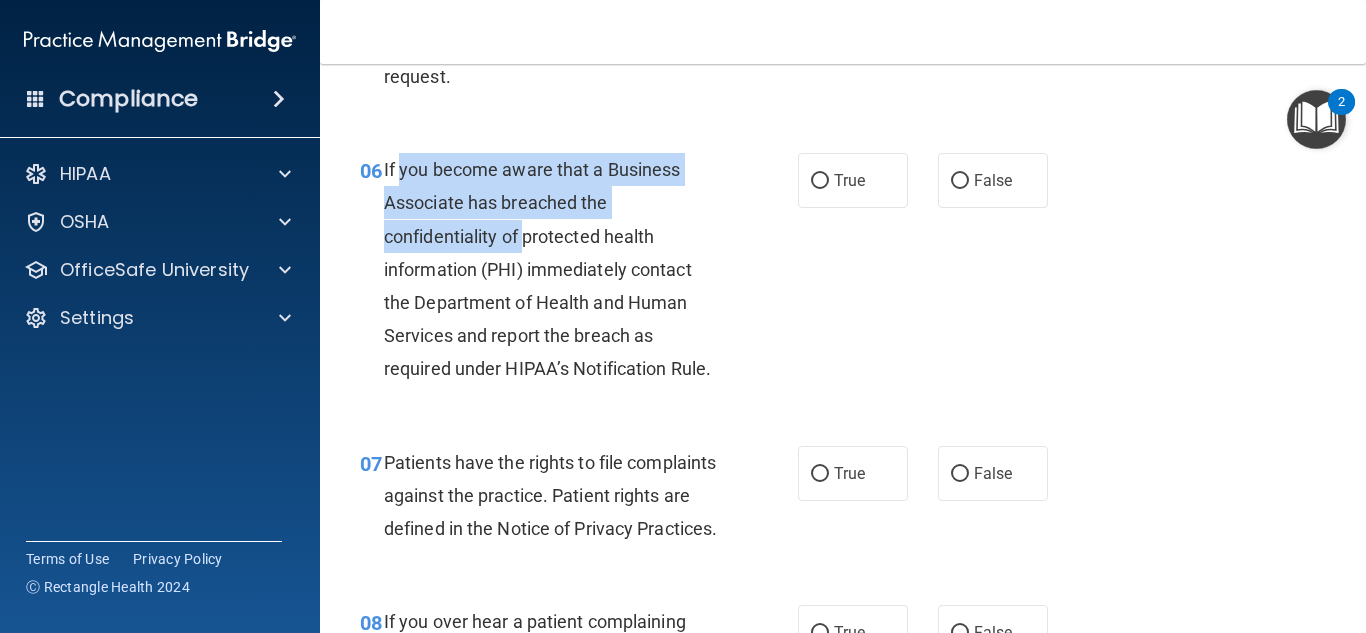 drag, startPoint x: 398, startPoint y: 174, endPoint x: 527, endPoint y: 244, distance: 146.76852 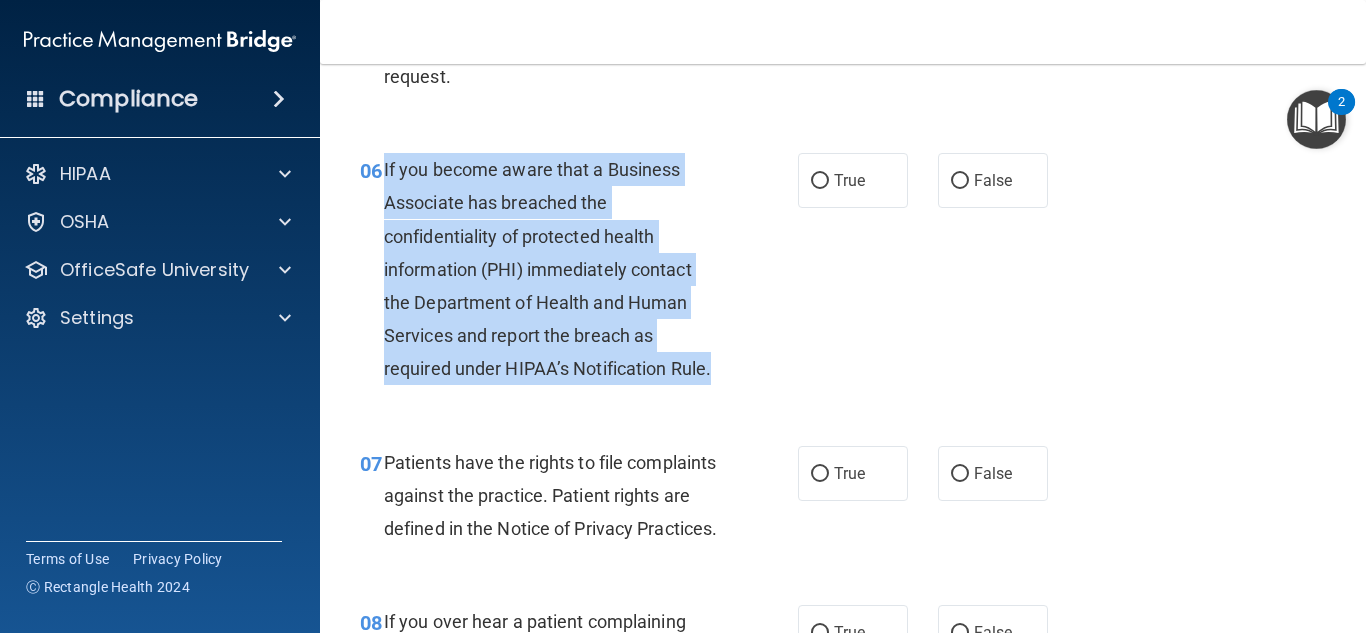 drag, startPoint x: 382, startPoint y: 166, endPoint x: 759, endPoint y: 359, distance: 423.5304 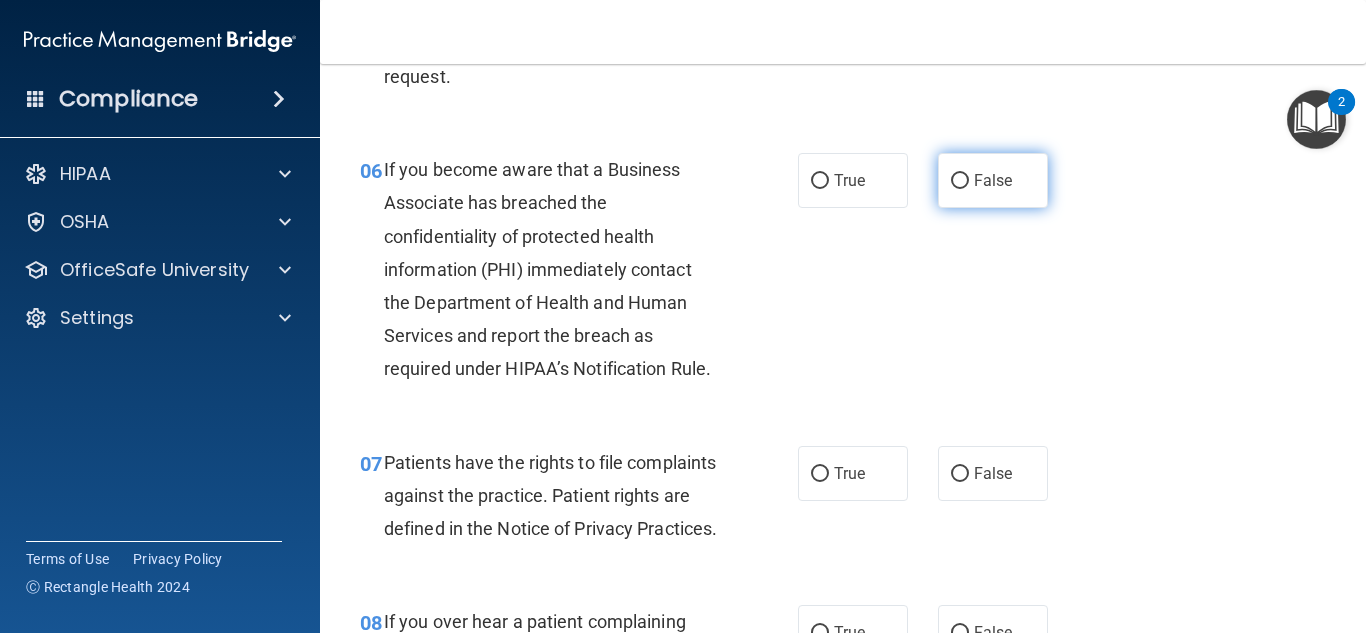 click on "False" at bounding box center (993, 180) 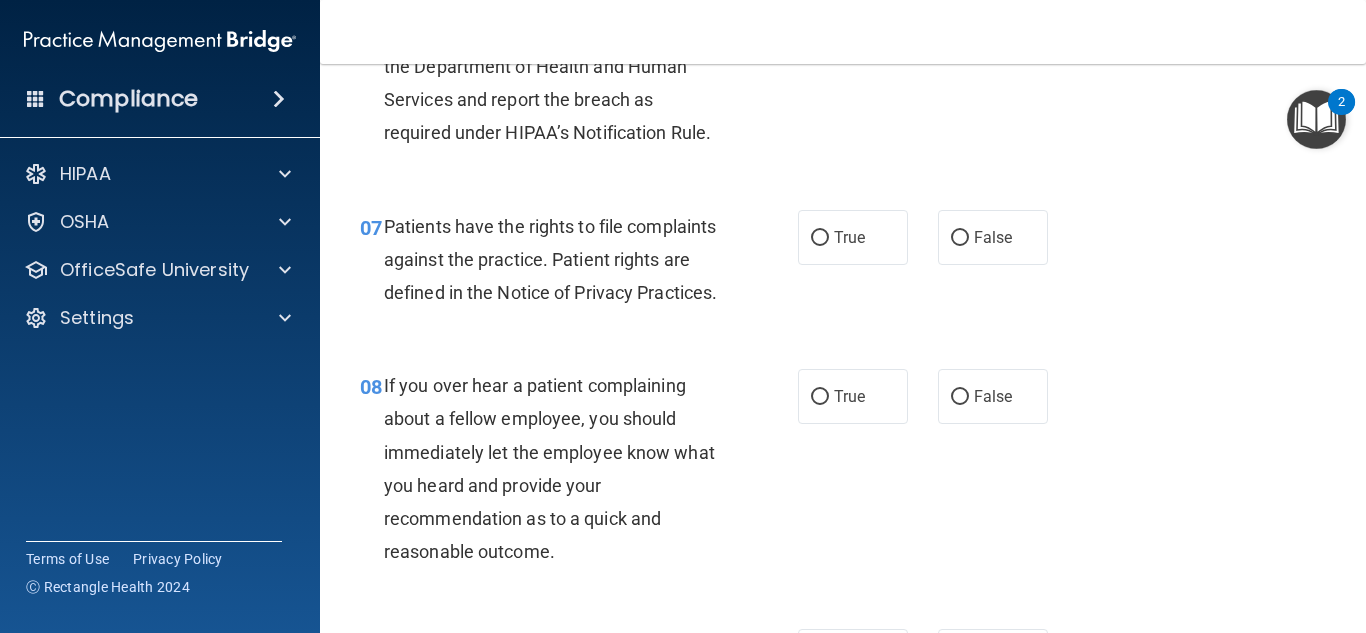 scroll, scrollTop: 1406, scrollLeft: 0, axis: vertical 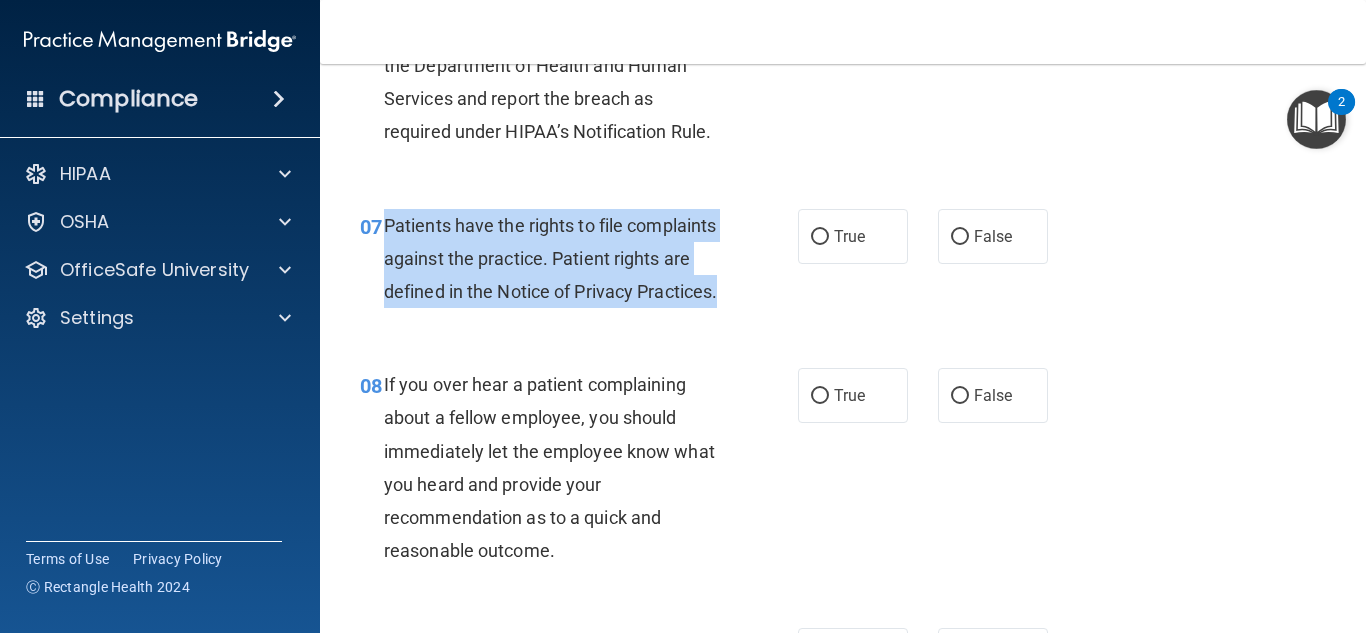 drag, startPoint x: 386, startPoint y: 218, endPoint x: 539, endPoint y: 319, distance: 183.3303 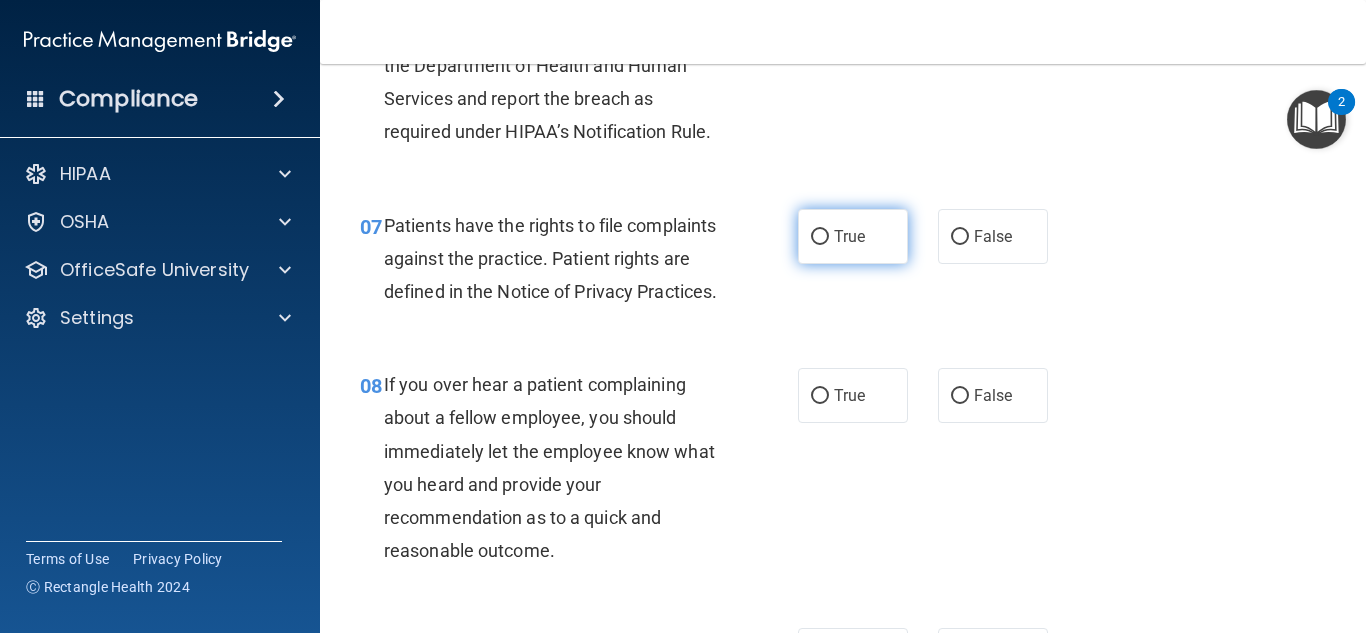 click on "True" at bounding box center [853, 236] 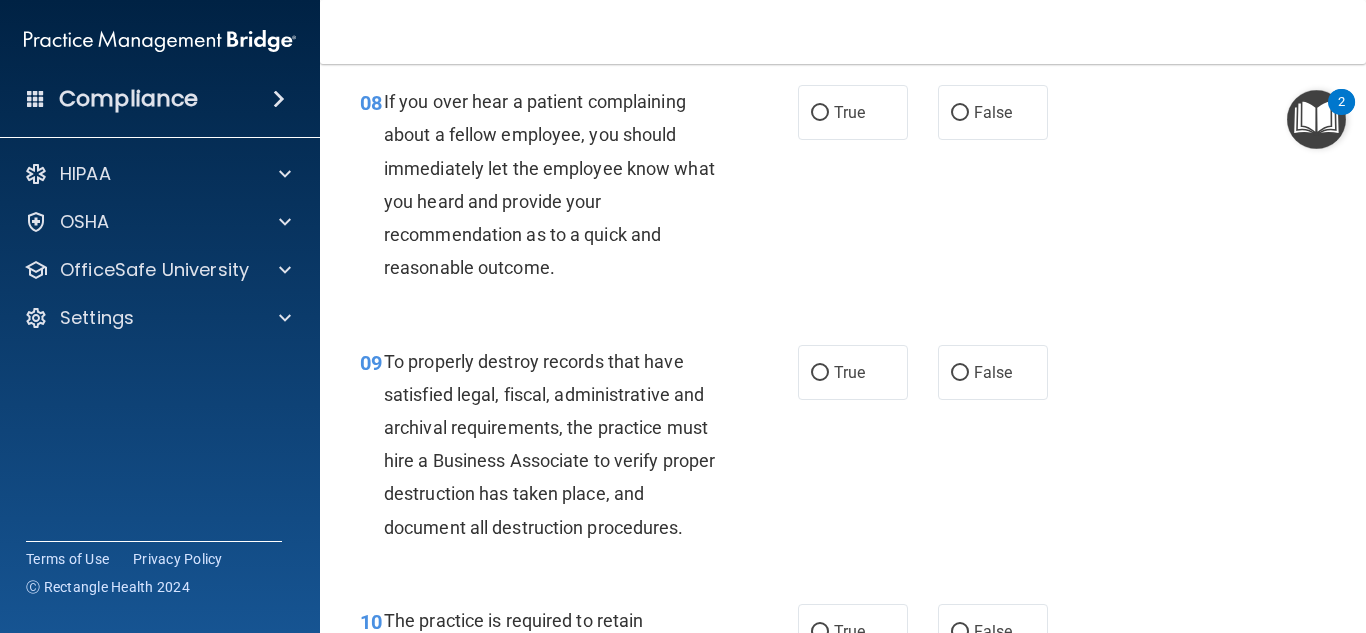 scroll, scrollTop: 1698, scrollLeft: 0, axis: vertical 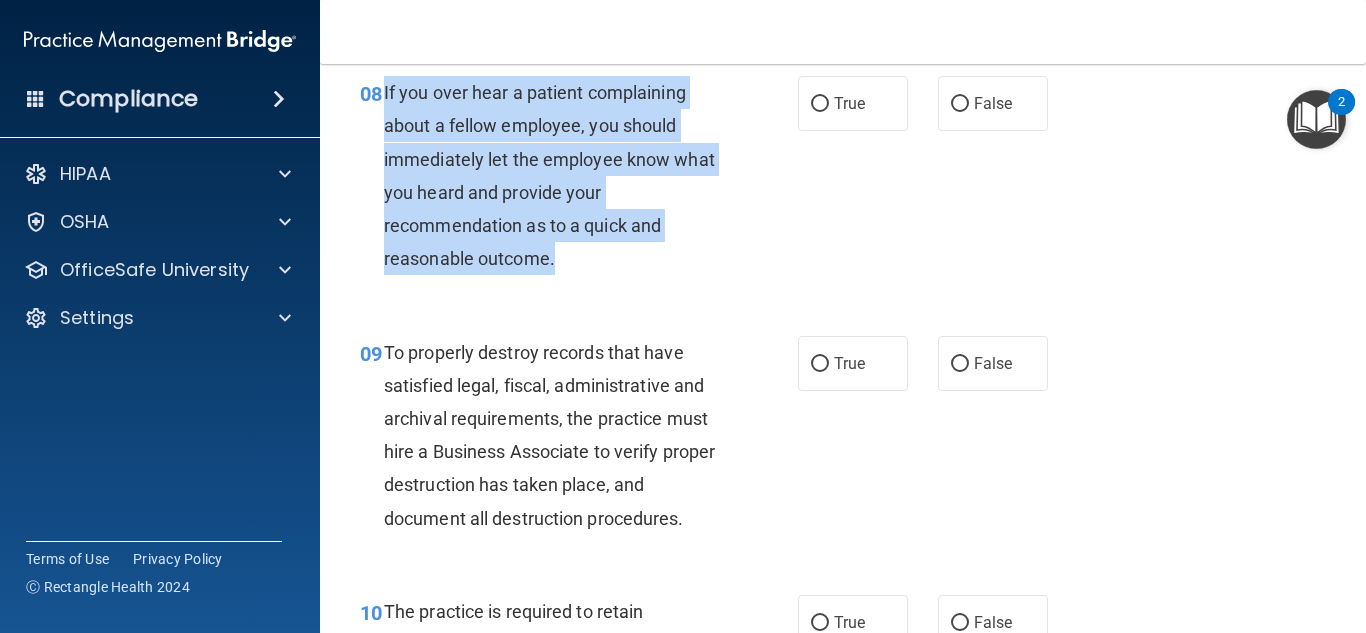 drag, startPoint x: 384, startPoint y: 126, endPoint x: 608, endPoint y: 285, distance: 274.69437 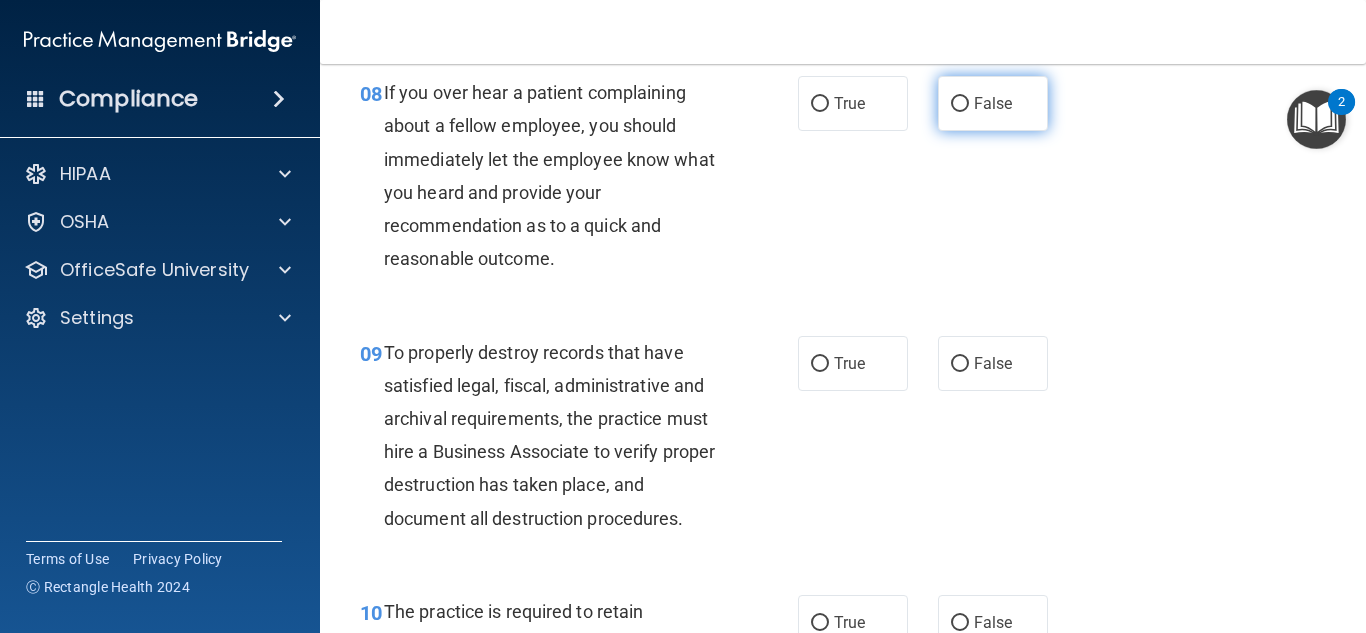 click on "False" at bounding box center (993, 103) 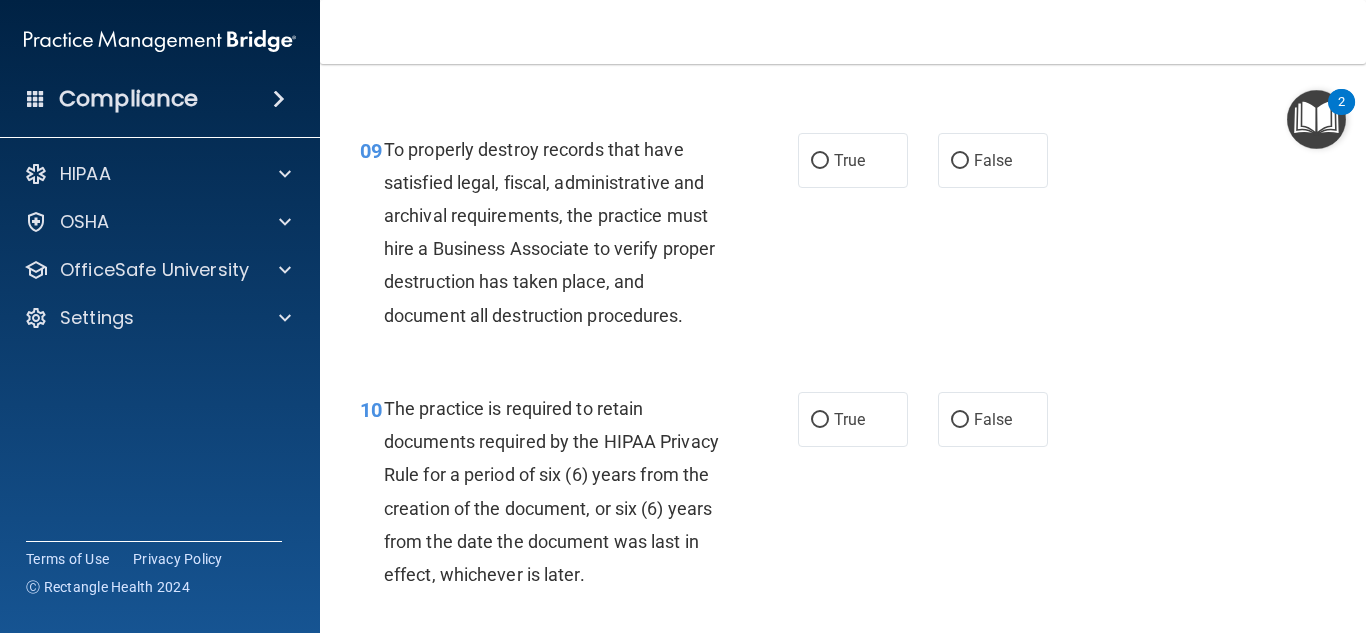 scroll, scrollTop: 1915, scrollLeft: 0, axis: vertical 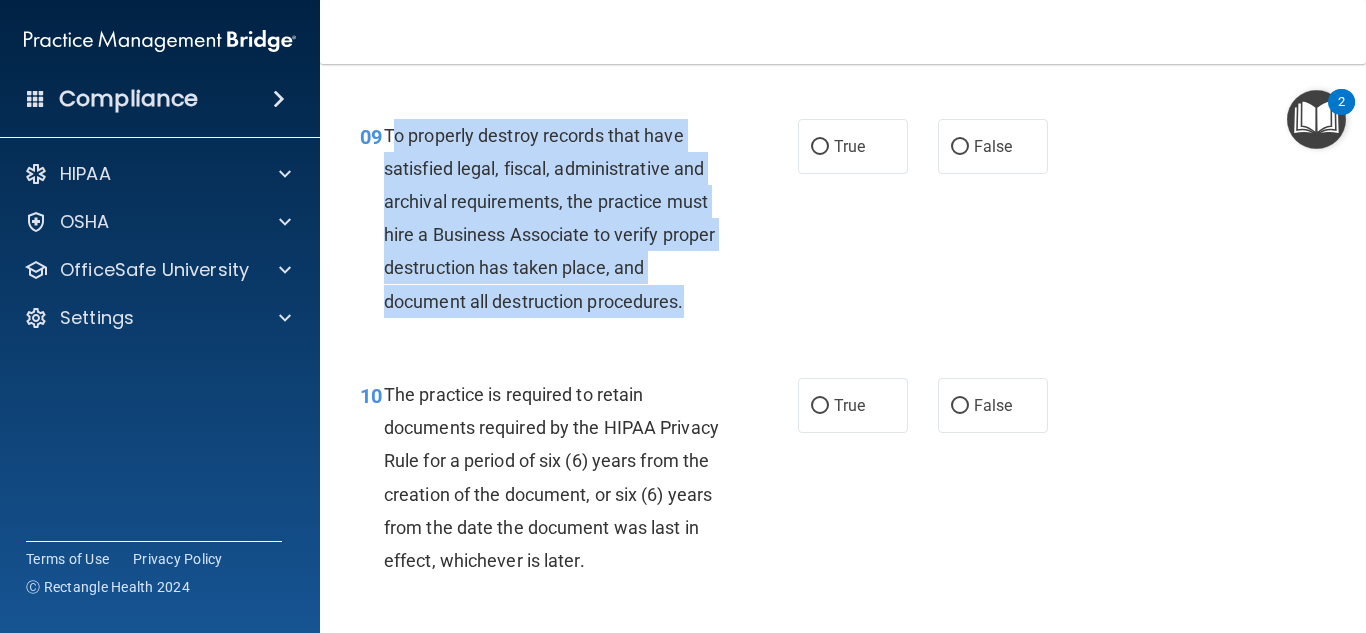 drag, startPoint x: 389, startPoint y: 175, endPoint x: 770, endPoint y: 351, distance: 419.6868 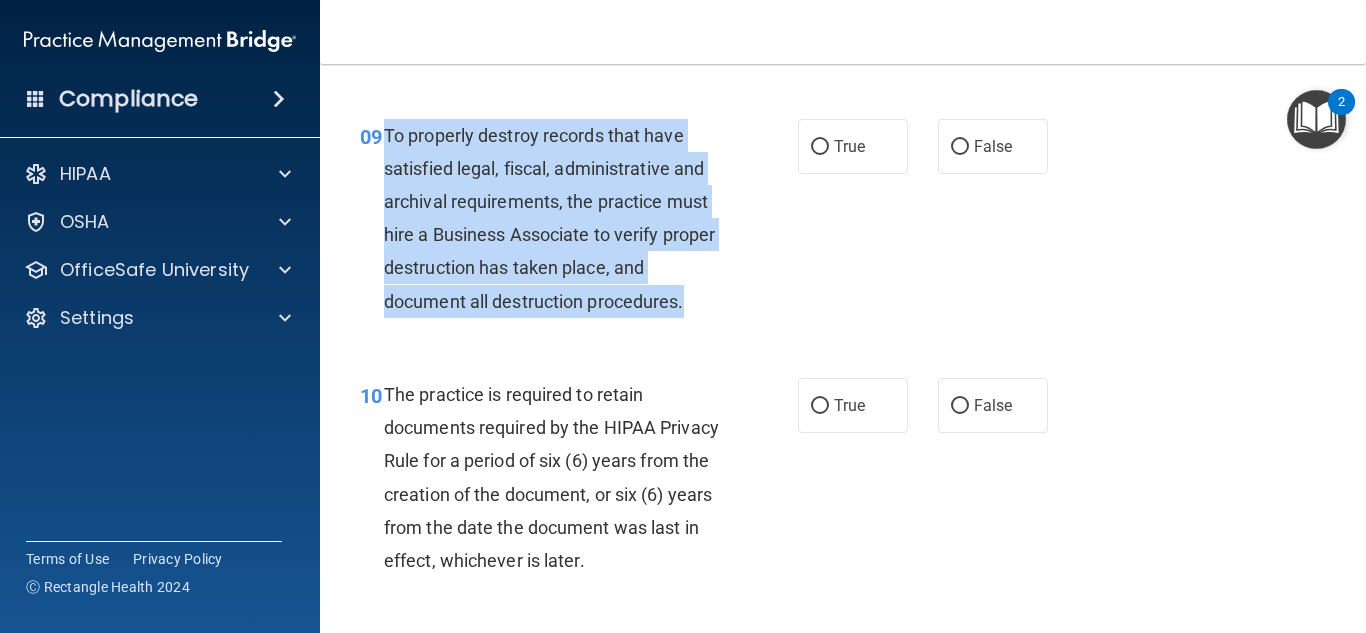 drag, startPoint x: 384, startPoint y: 158, endPoint x: 729, endPoint y: 332, distance: 386.39487 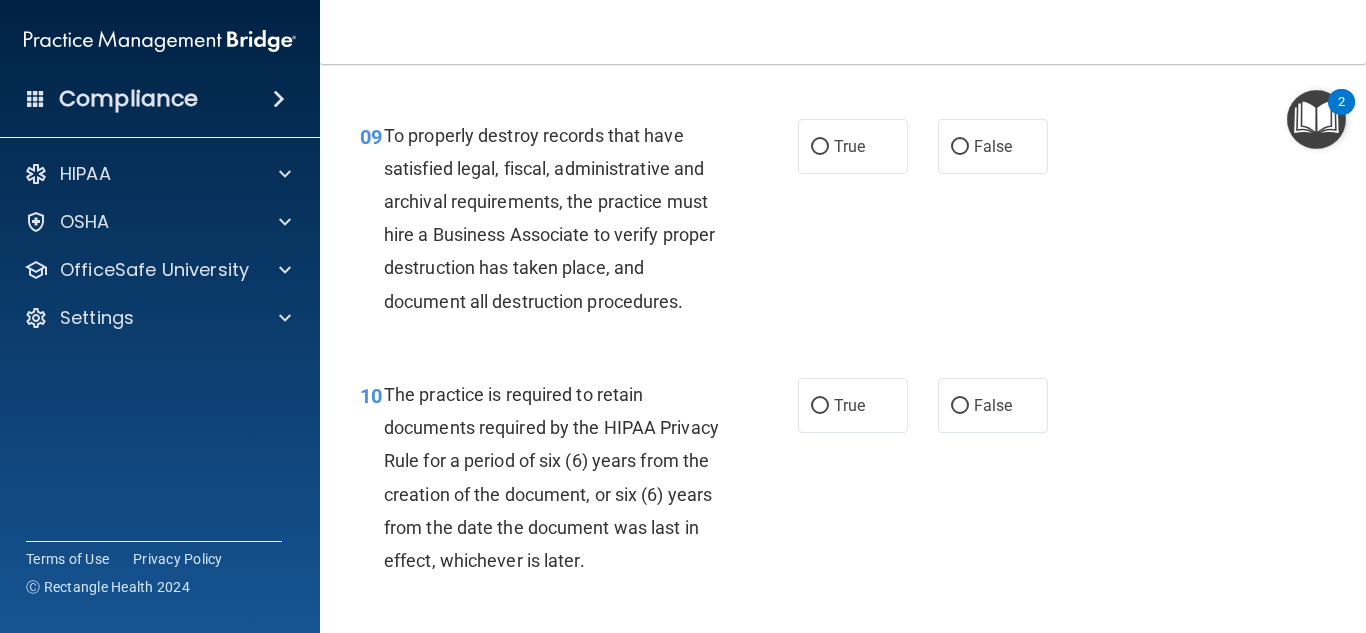 click on "09       To properly destroy records that have satisfied legal, fiscal, administrative and archival requirements, the practice must hire a Business Associate to verify proper destruction has taken place, and document all destruction procedures.                  True           False" at bounding box center [843, 223] 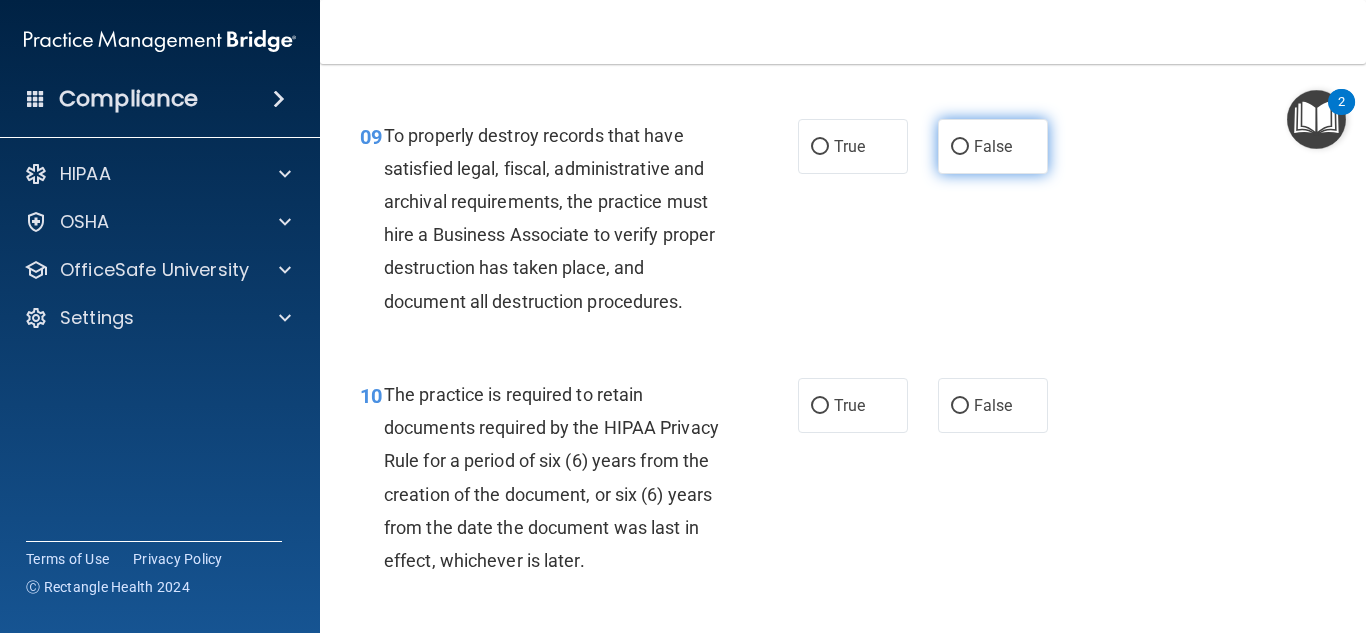 click on "False" at bounding box center (993, 146) 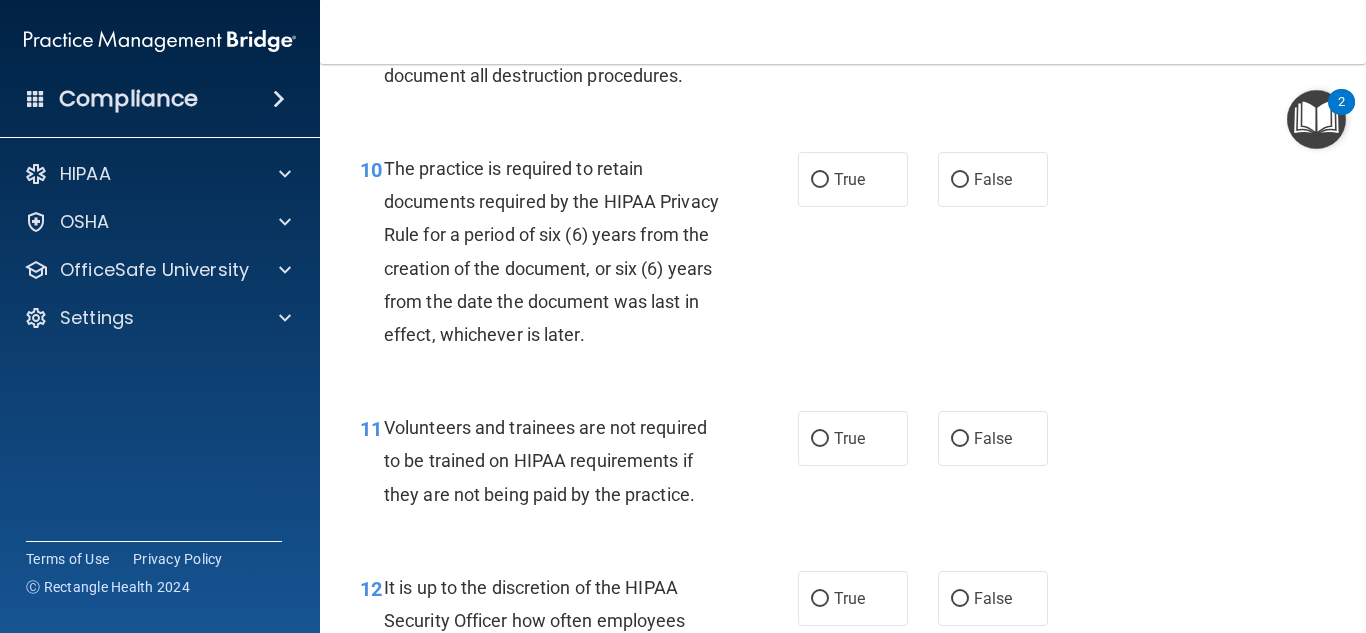 scroll, scrollTop: 2138, scrollLeft: 0, axis: vertical 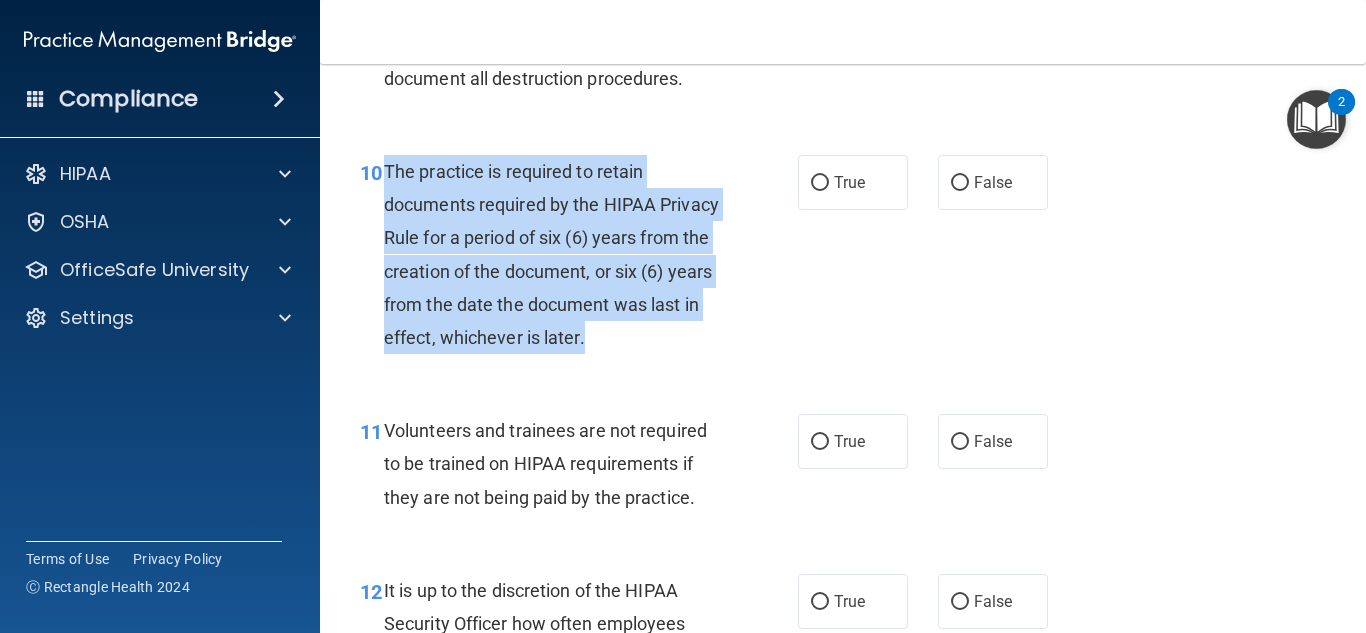 drag, startPoint x: 389, startPoint y: 203, endPoint x: 606, endPoint y: 381, distance: 280.66528 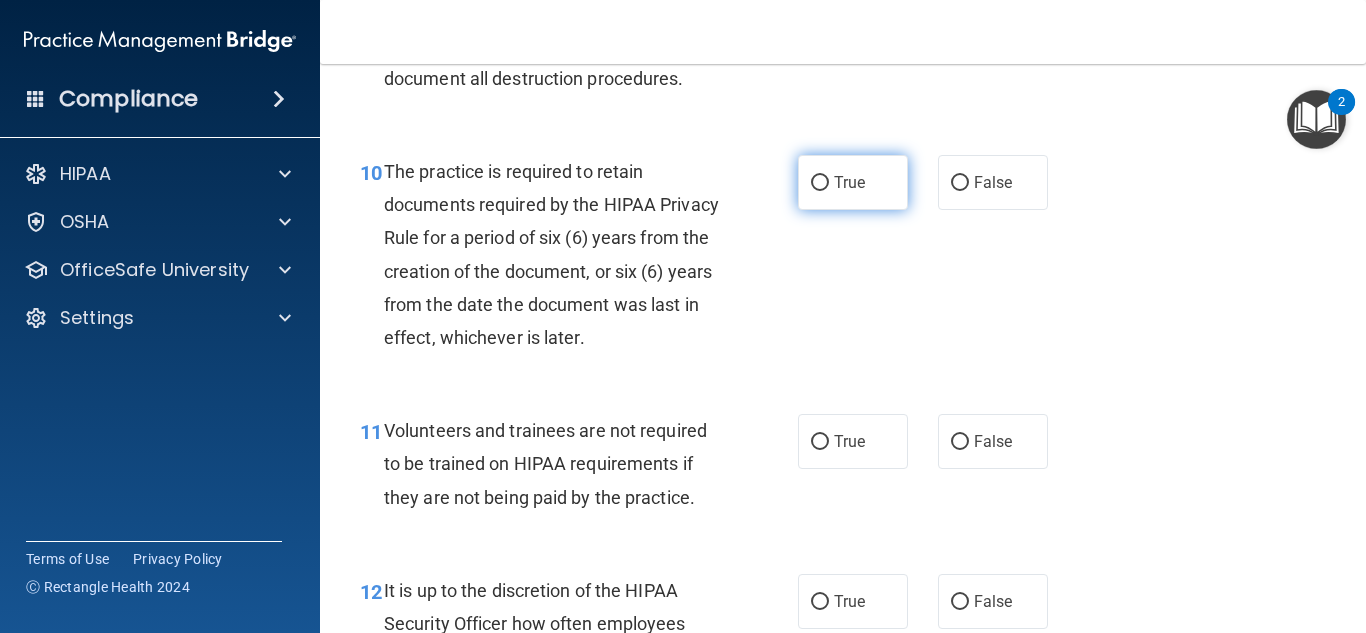 click on "True" at bounding box center (853, 182) 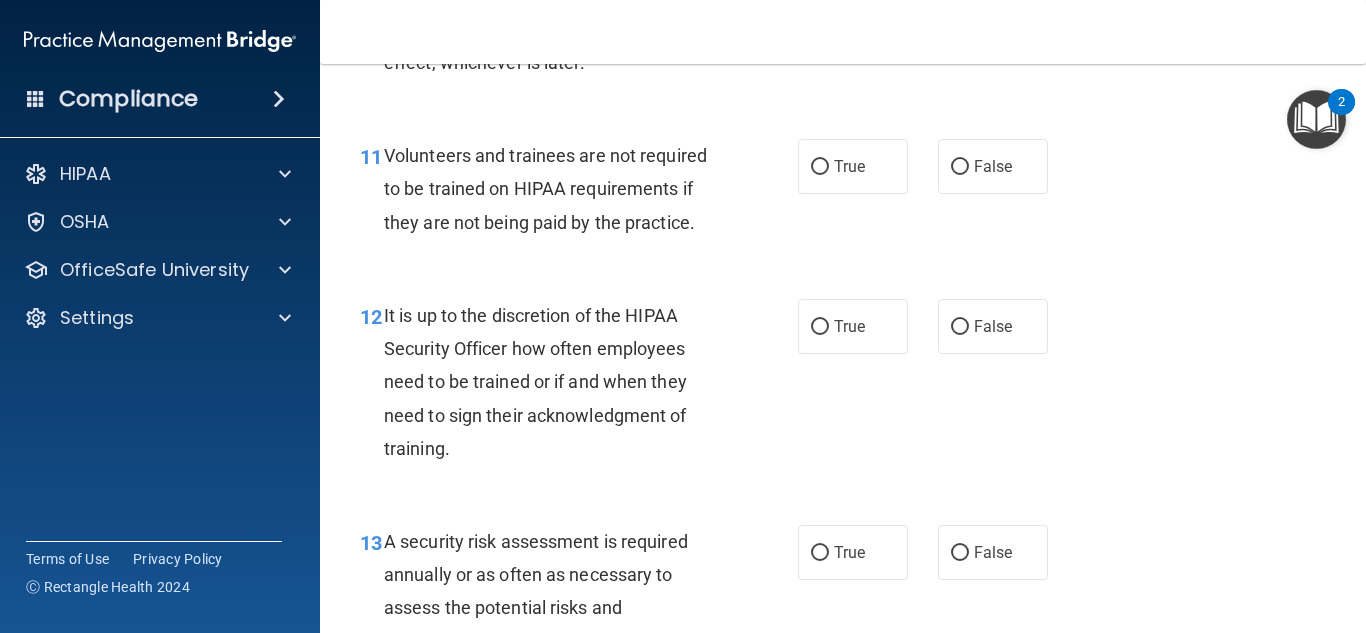 scroll, scrollTop: 2453, scrollLeft: 0, axis: vertical 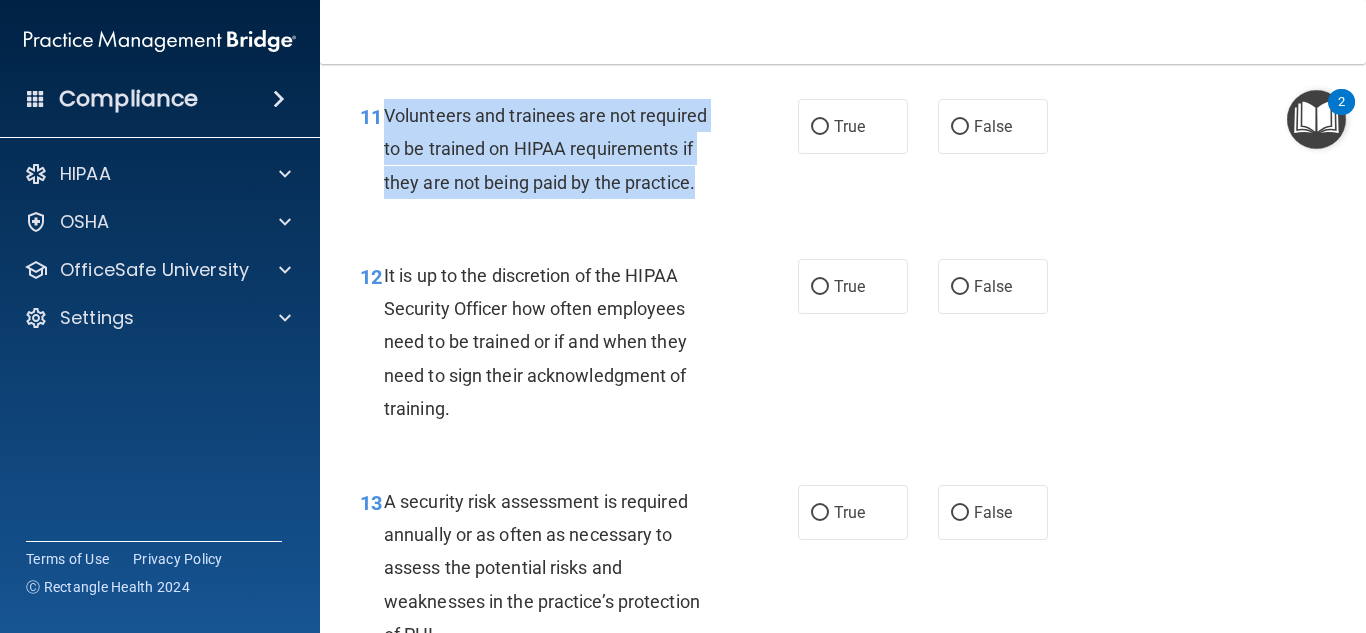 drag, startPoint x: 382, startPoint y: 139, endPoint x: 708, endPoint y: 242, distance: 341.8845 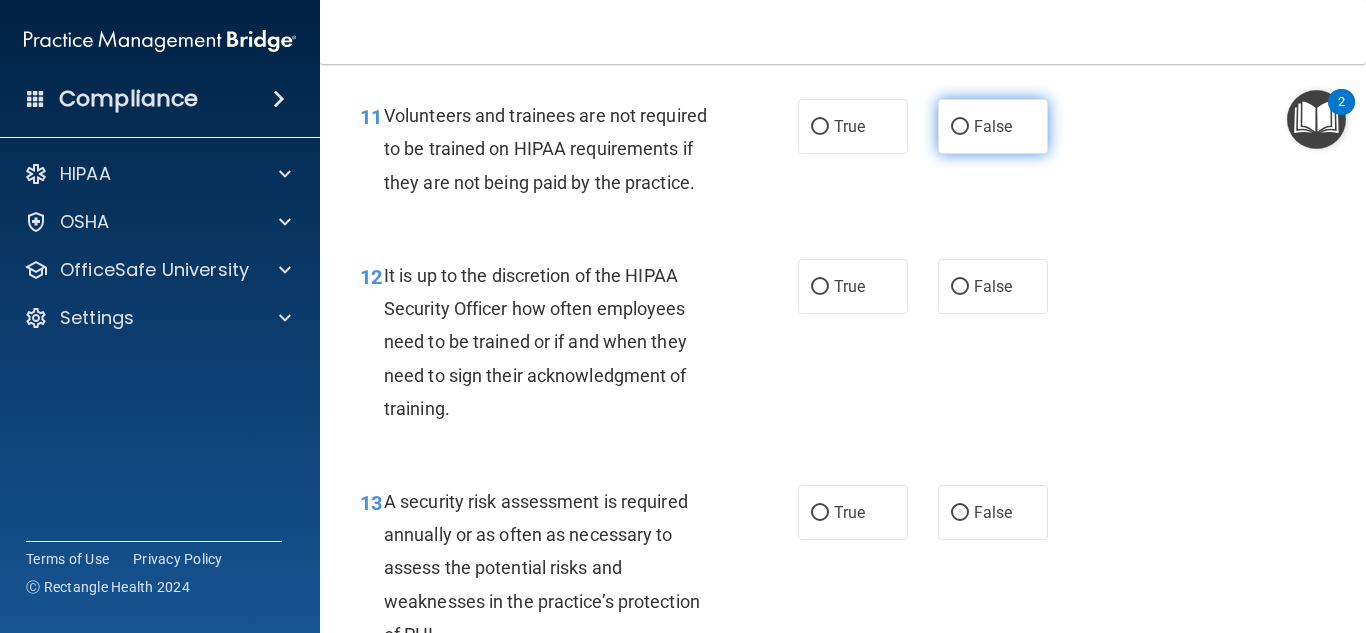 click on "False" at bounding box center [993, 126] 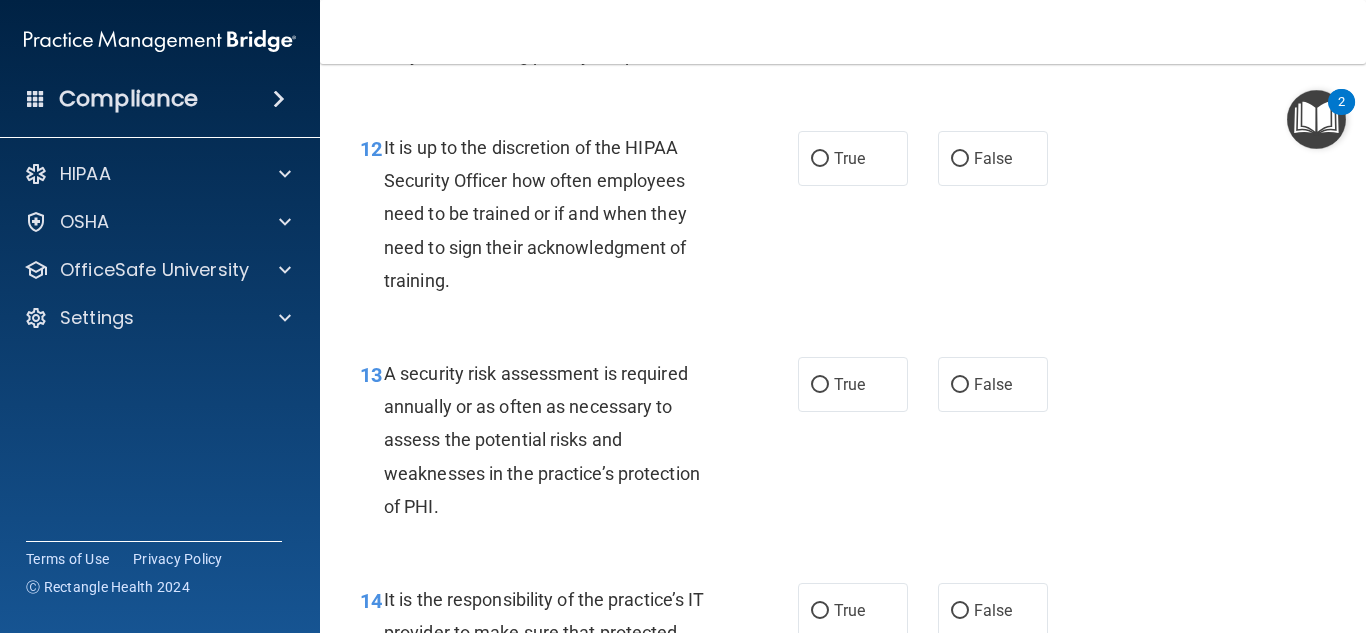 scroll, scrollTop: 2596, scrollLeft: 0, axis: vertical 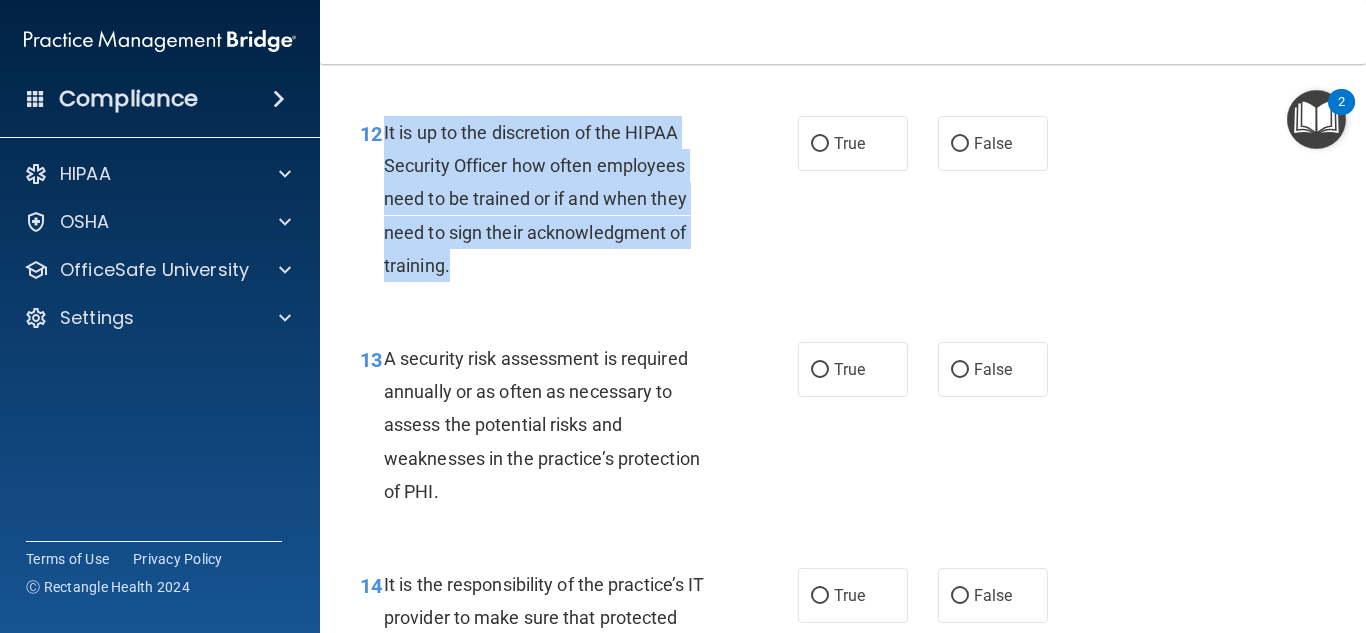 drag, startPoint x: 384, startPoint y: 160, endPoint x: 549, endPoint y: 292, distance: 211.3031 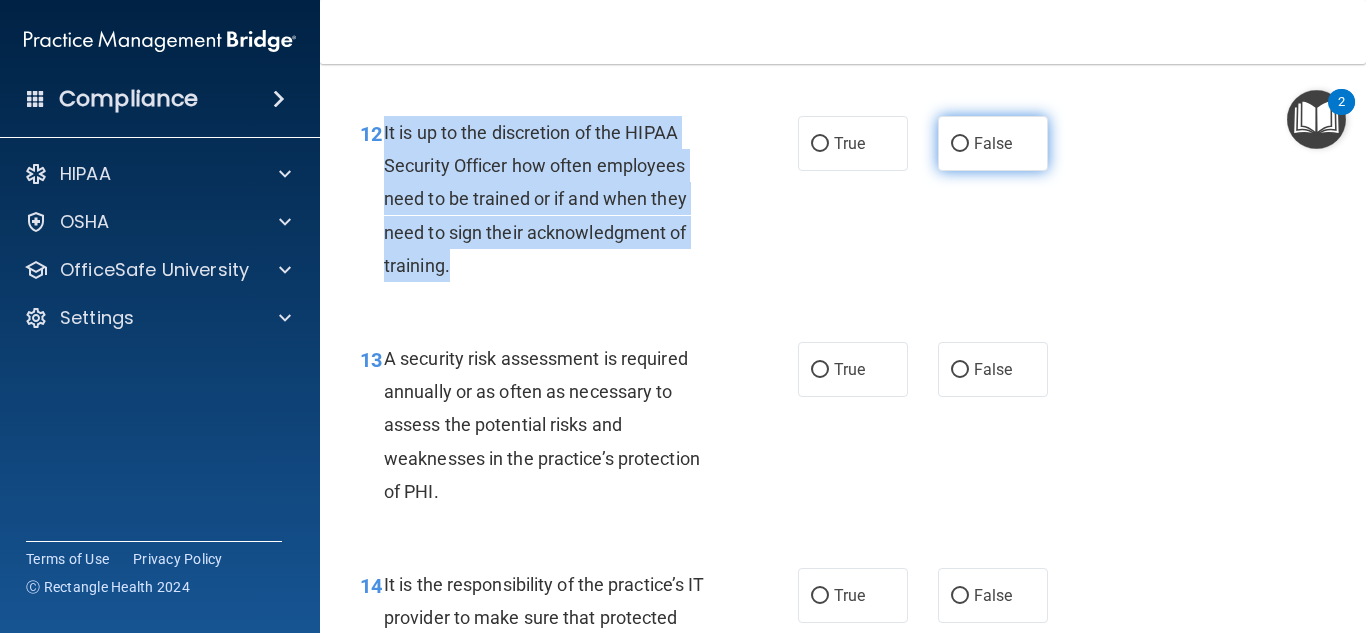 click on "False" at bounding box center [993, 143] 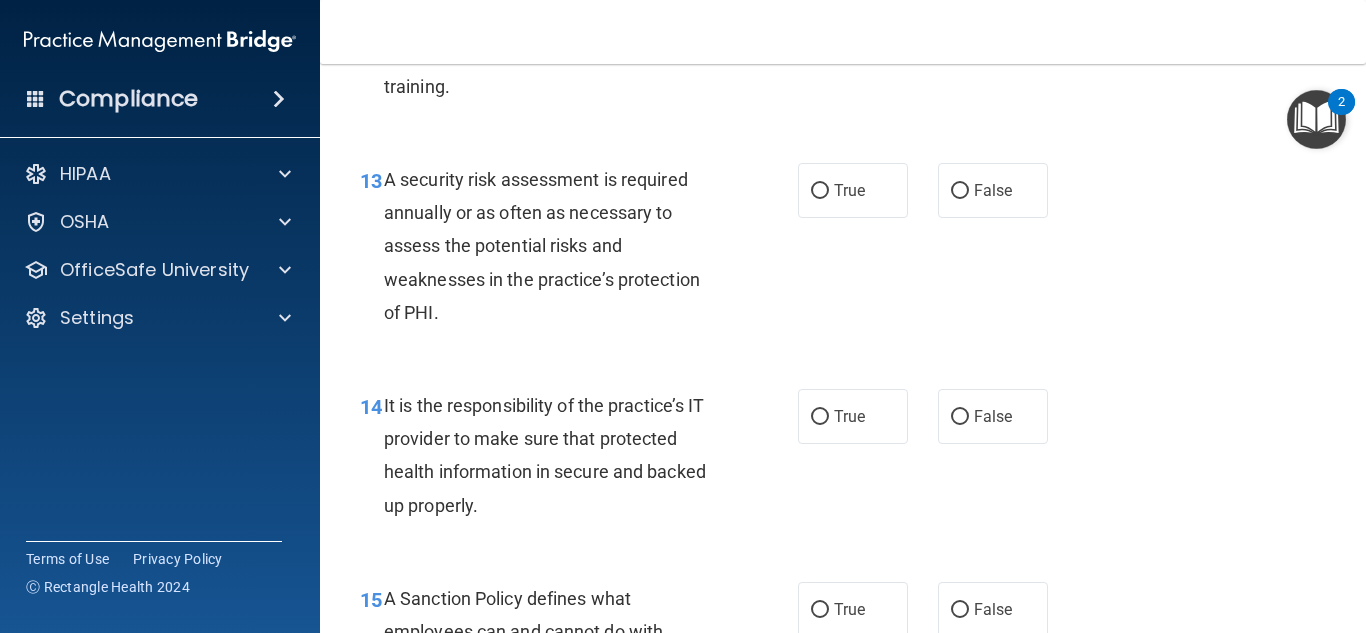 scroll, scrollTop: 2807, scrollLeft: 0, axis: vertical 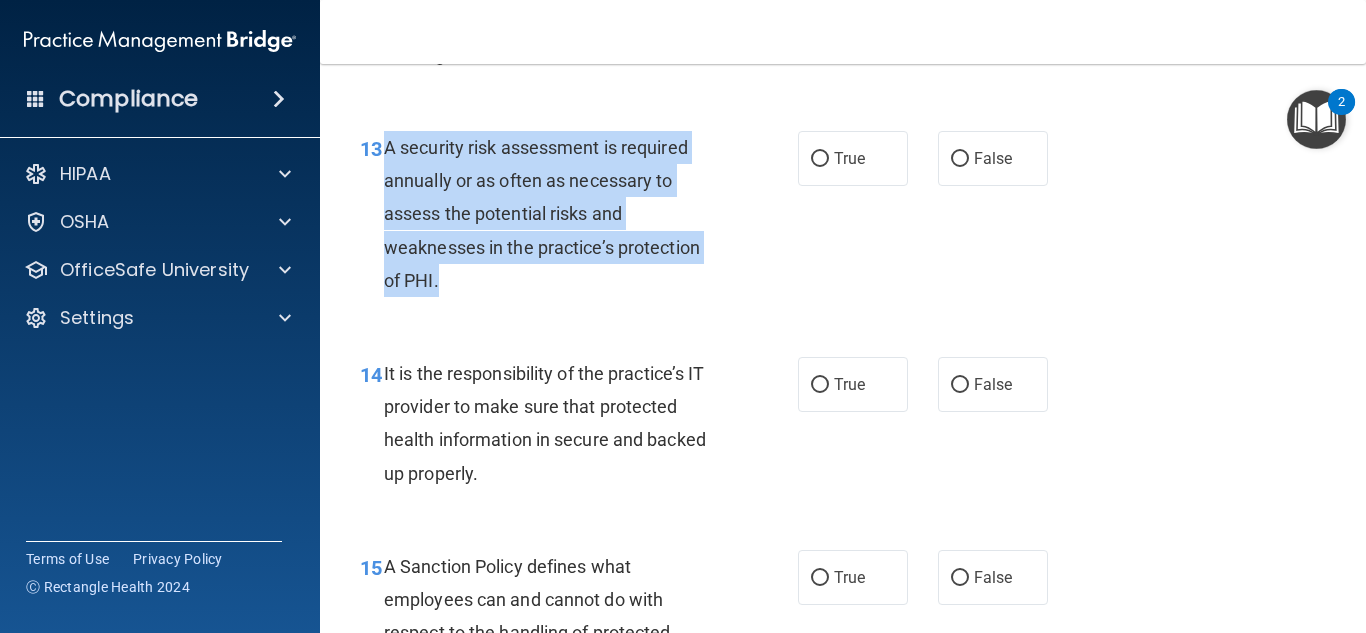 drag, startPoint x: 386, startPoint y: 167, endPoint x: 454, endPoint y: 312, distance: 160.15305 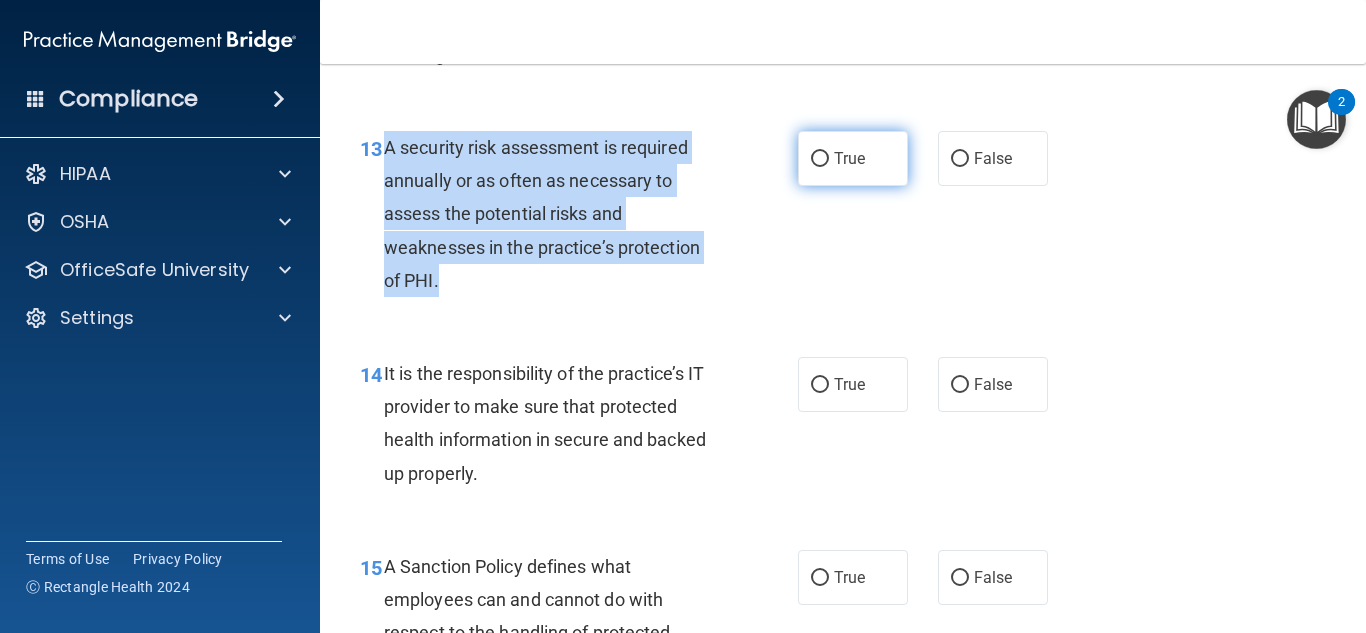 click on "True" at bounding box center (853, 158) 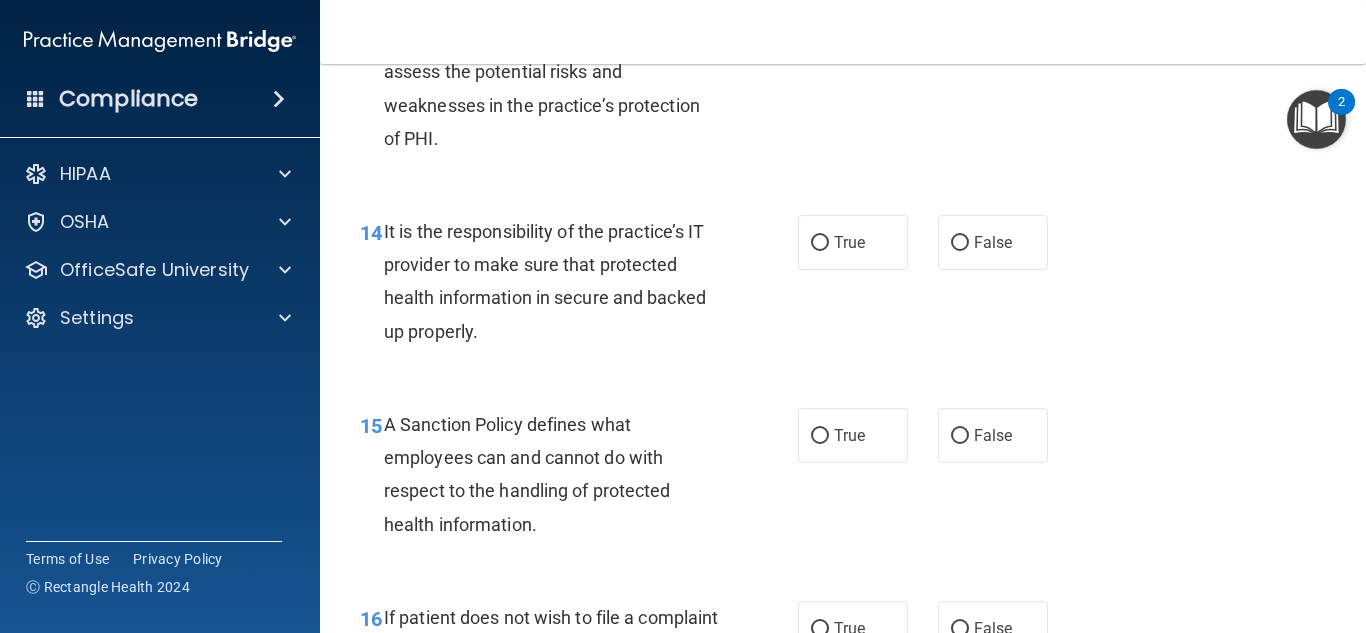 scroll, scrollTop: 3013, scrollLeft: 0, axis: vertical 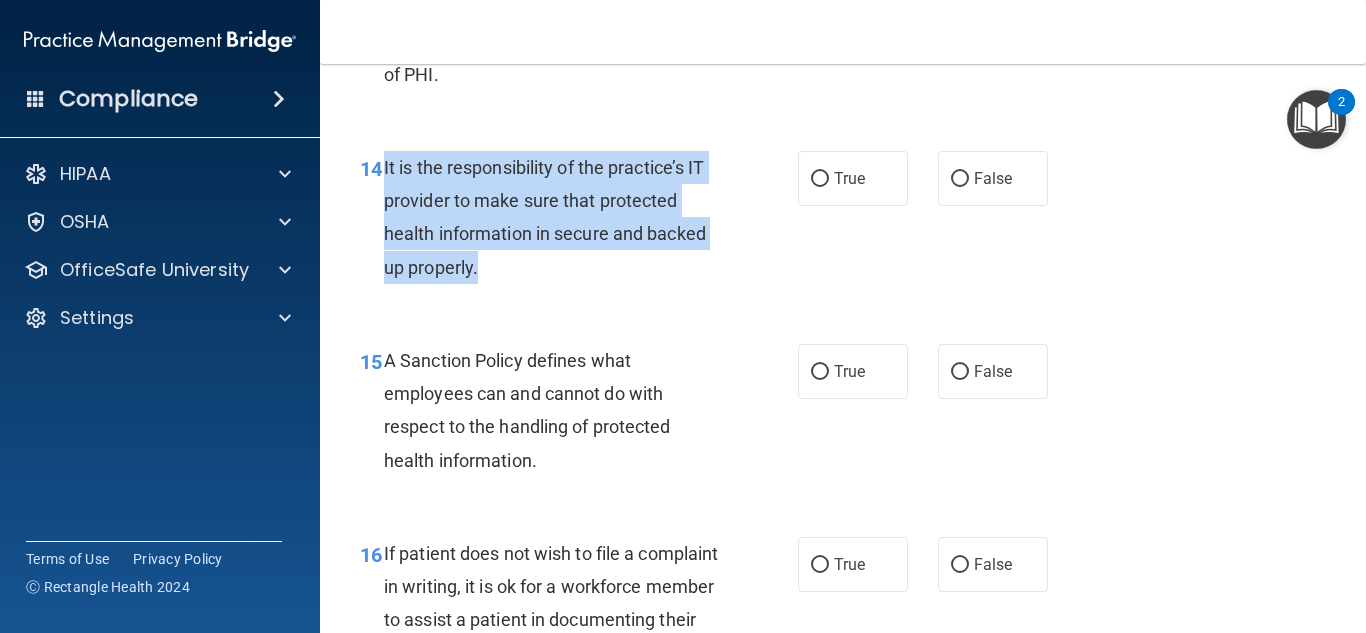 drag, startPoint x: 383, startPoint y: 202, endPoint x: 523, endPoint y: 305, distance: 173.80736 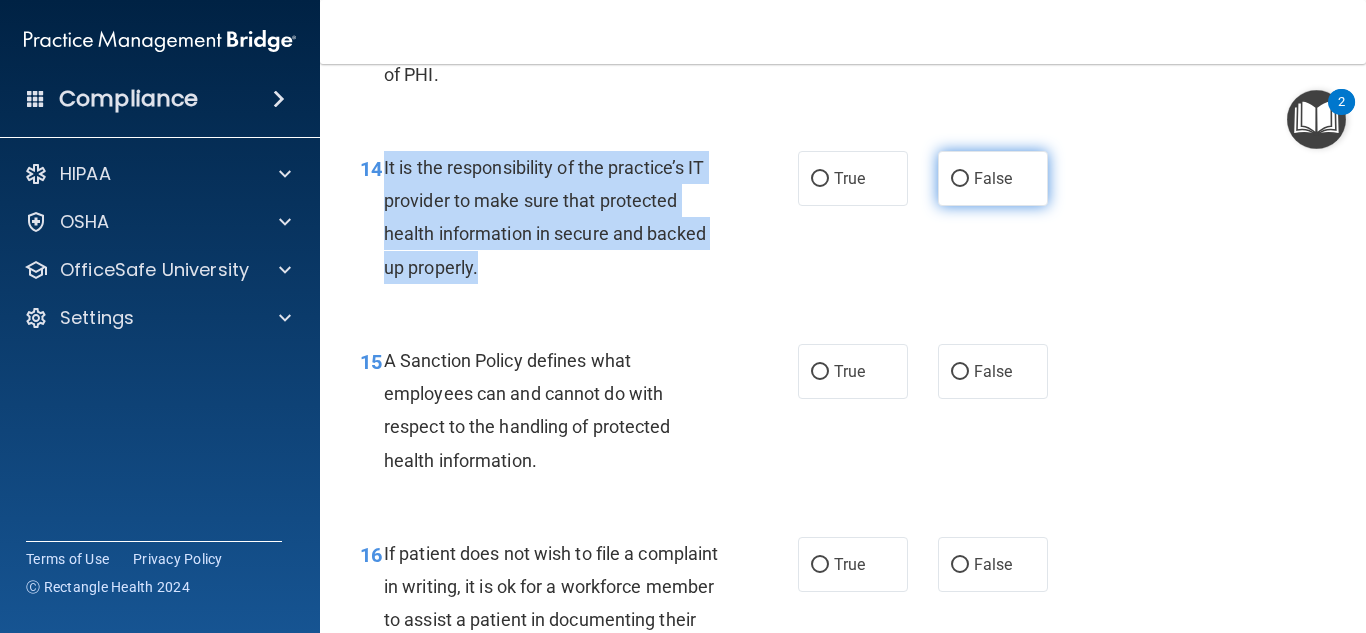 click on "False" at bounding box center (960, 179) 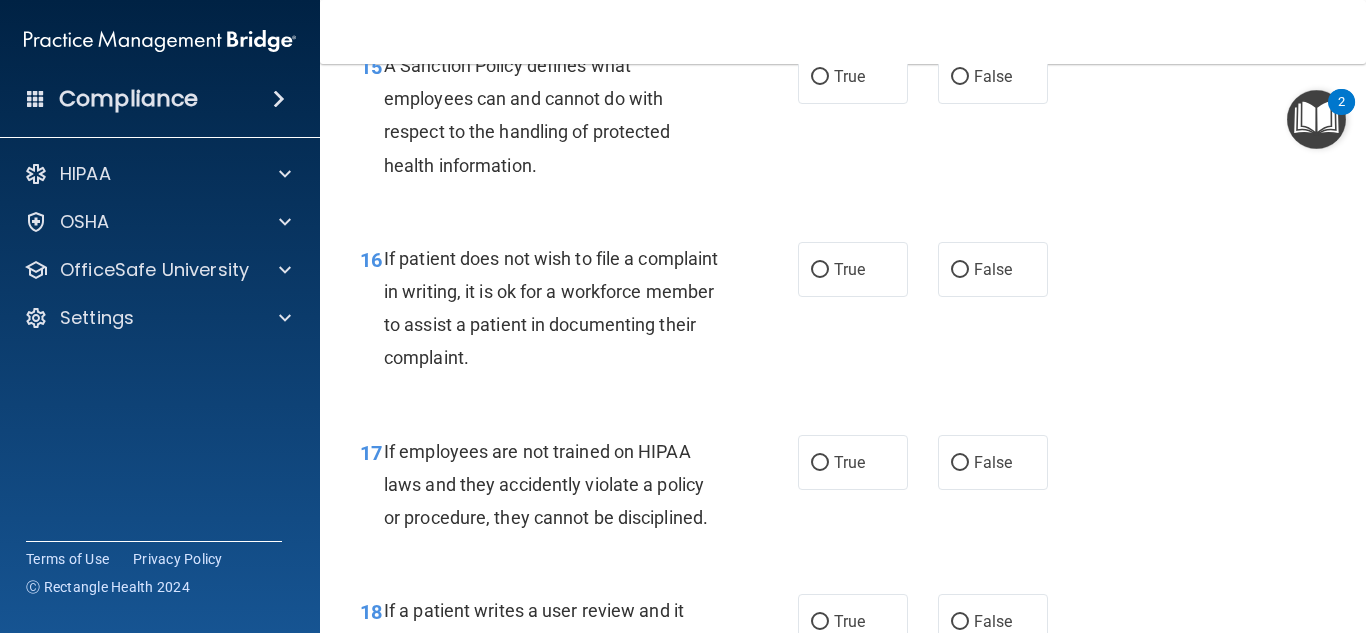 scroll, scrollTop: 3306, scrollLeft: 0, axis: vertical 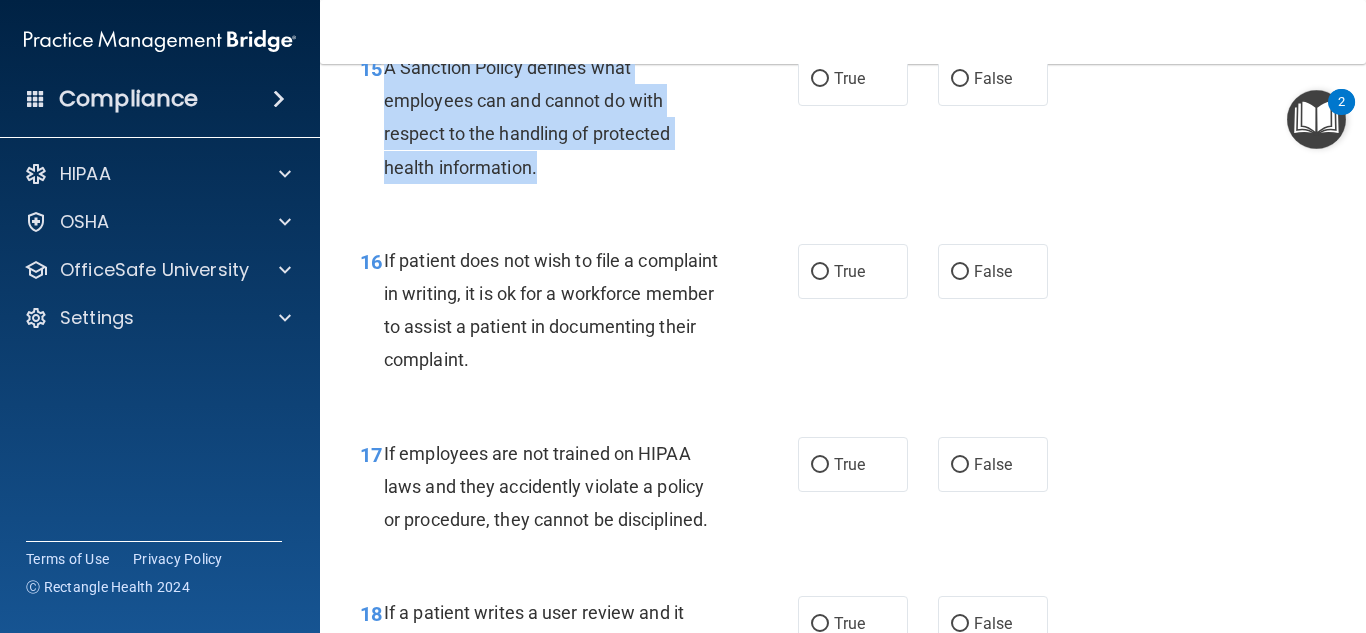 drag, startPoint x: 385, startPoint y: 95, endPoint x: 603, endPoint y: 226, distance: 254.33246 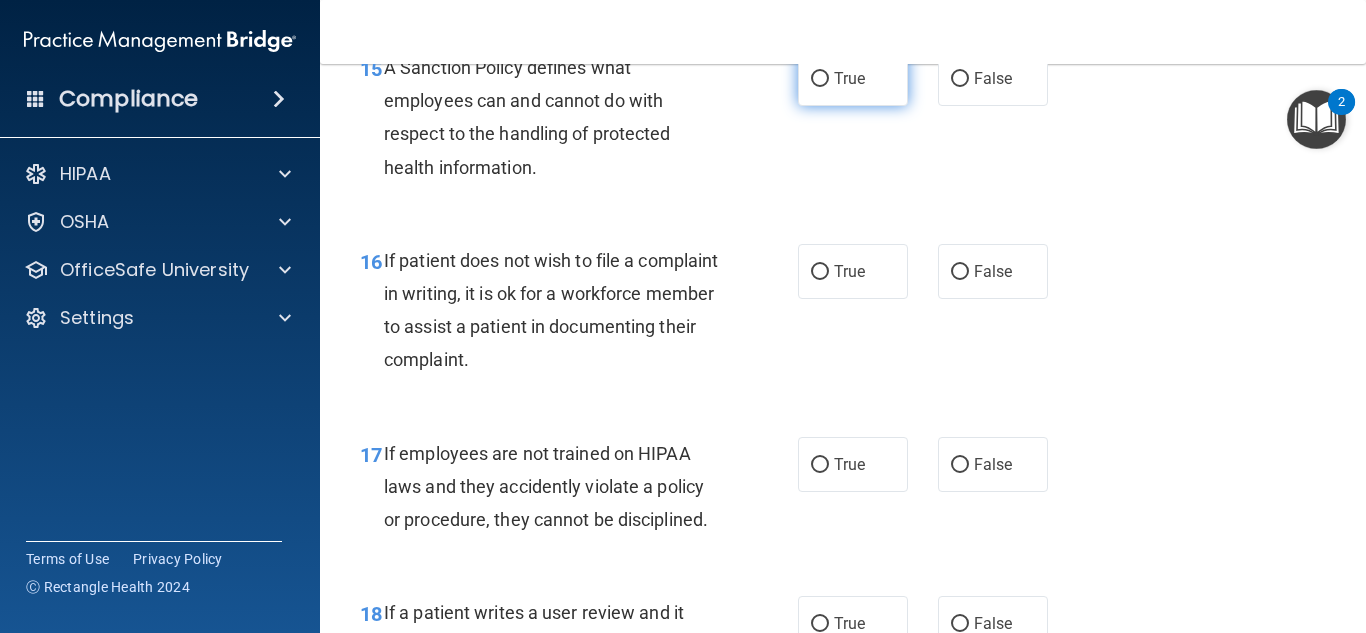 click on "True" at bounding box center [853, 78] 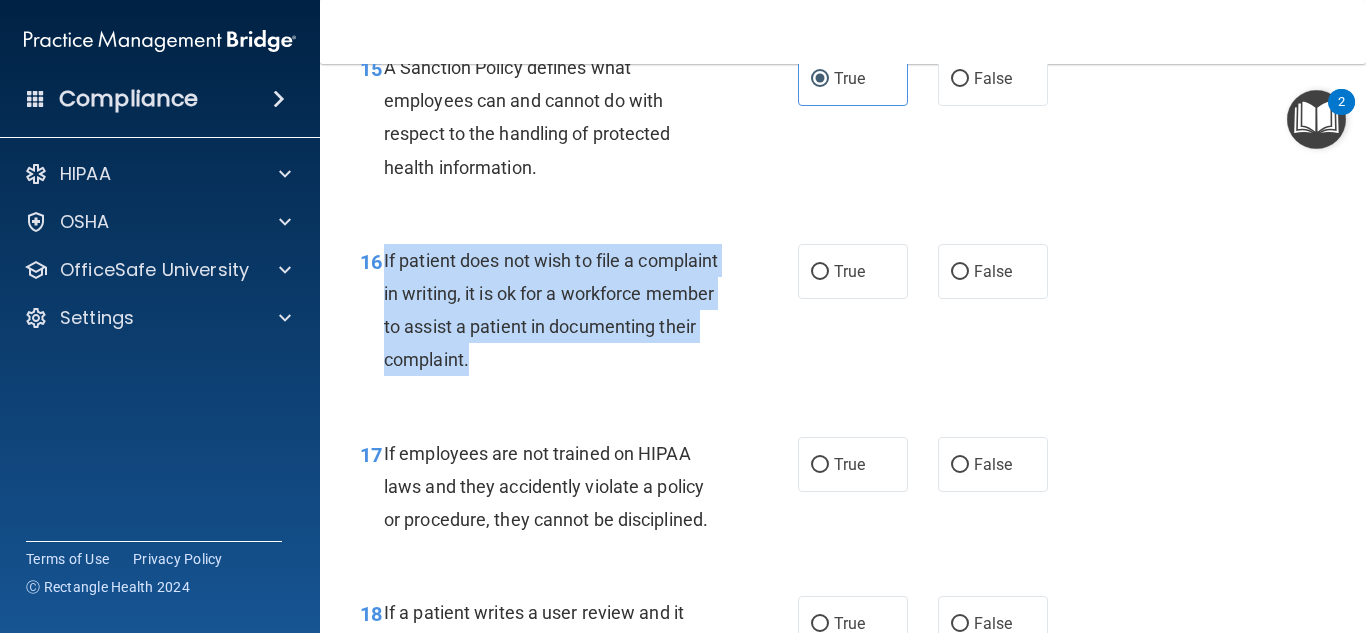 drag, startPoint x: 383, startPoint y: 297, endPoint x: 635, endPoint y: 408, distance: 275.3634 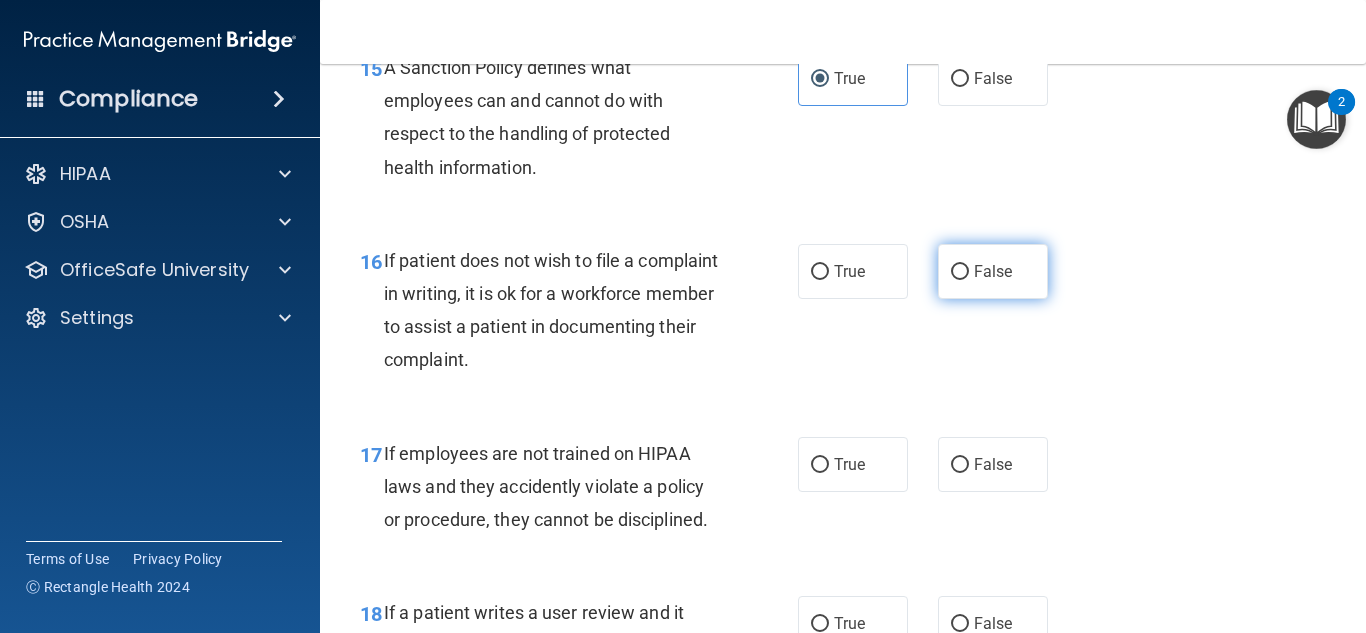 click on "False" at bounding box center [993, 271] 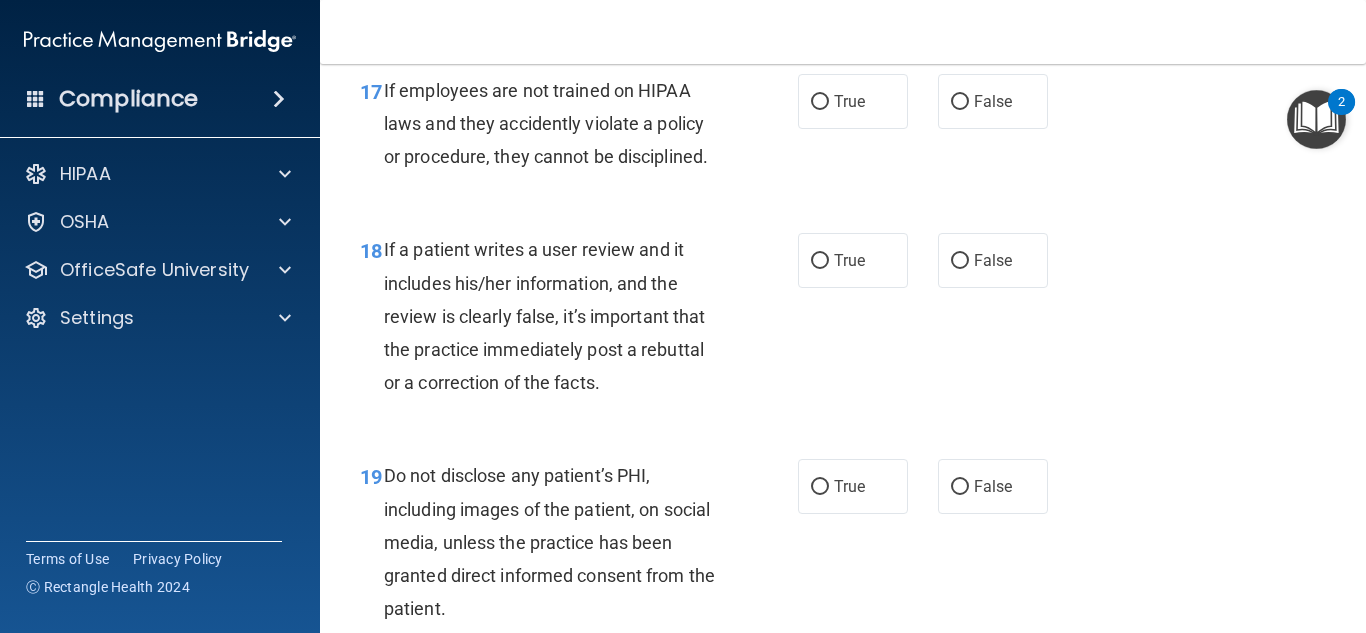 scroll, scrollTop: 3680, scrollLeft: 0, axis: vertical 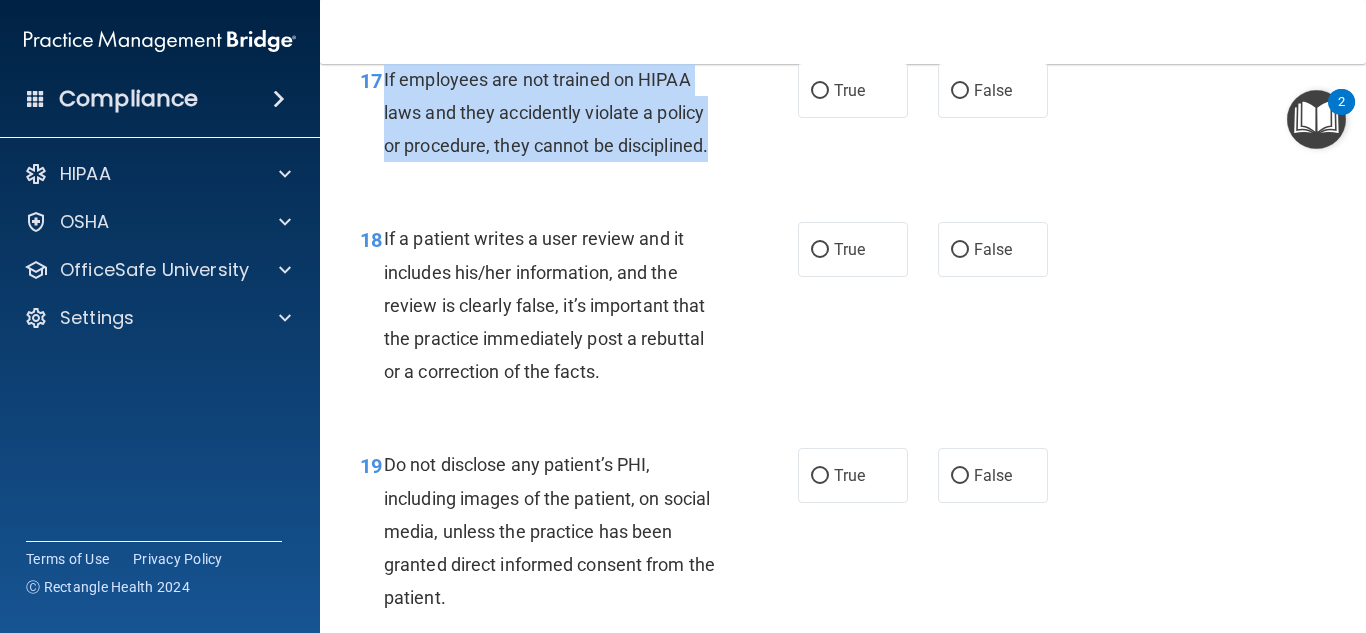 drag, startPoint x: 386, startPoint y: 112, endPoint x: 718, endPoint y: 189, distance: 340.81226 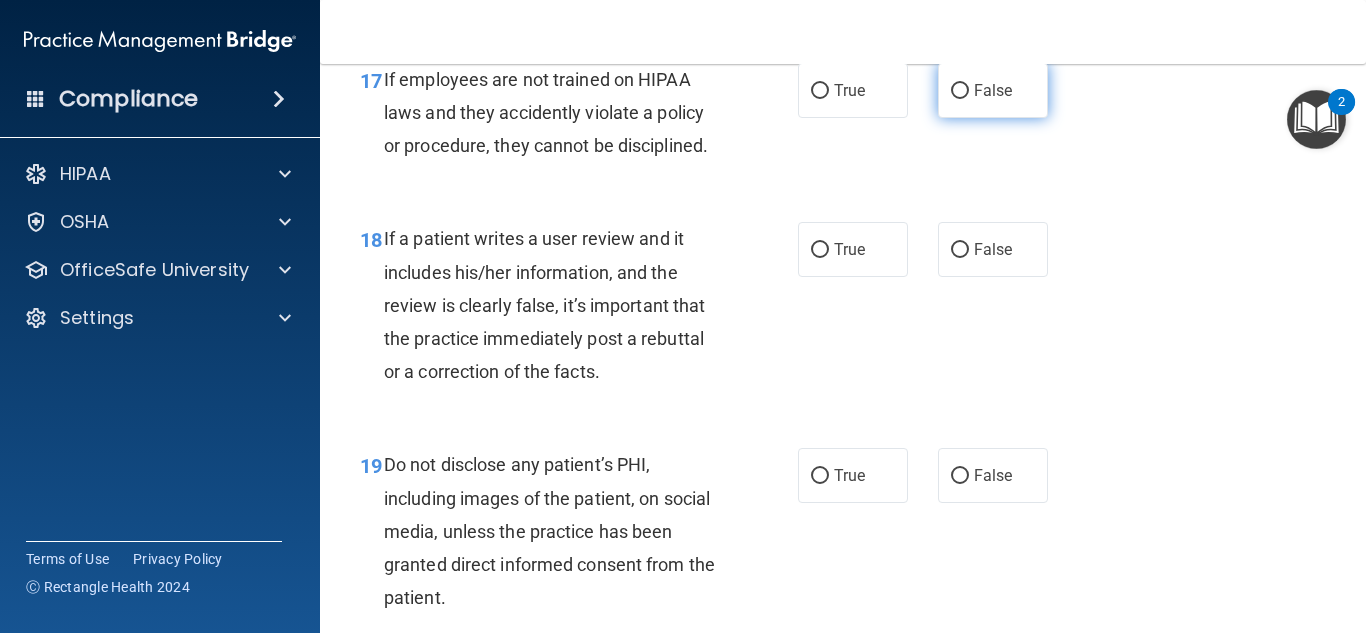 click on "False" at bounding box center (993, 90) 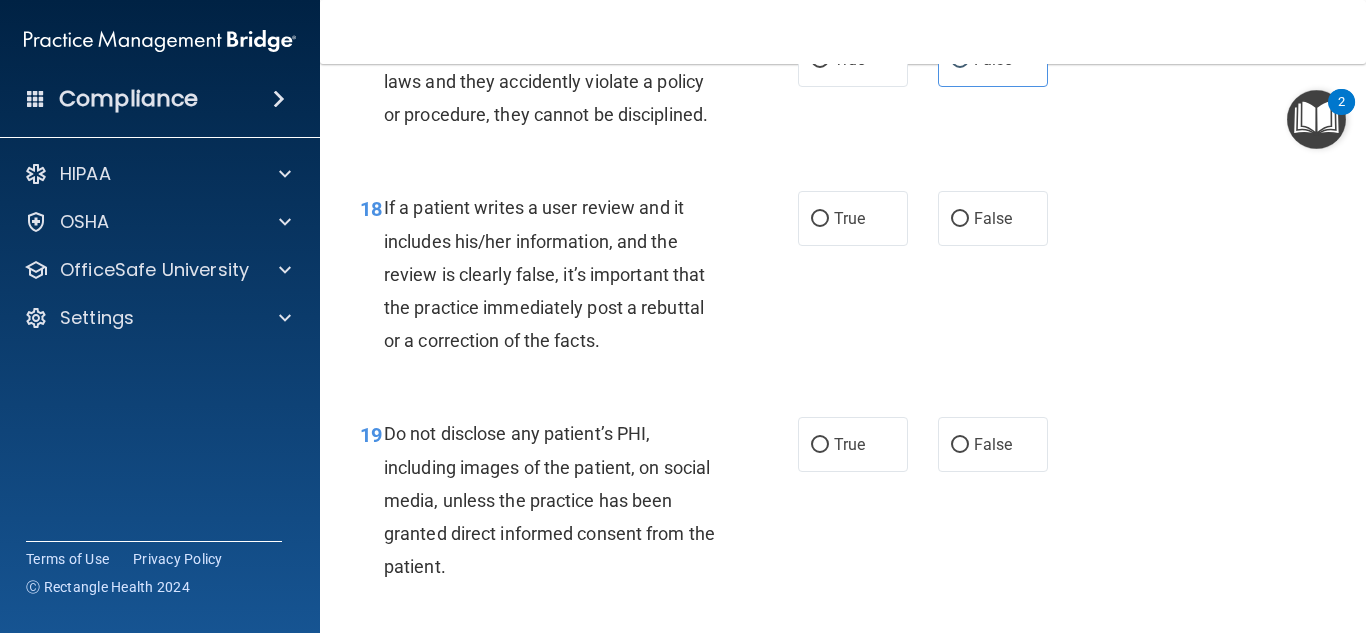scroll, scrollTop: 3705, scrollLeft: 0, axis: vertical 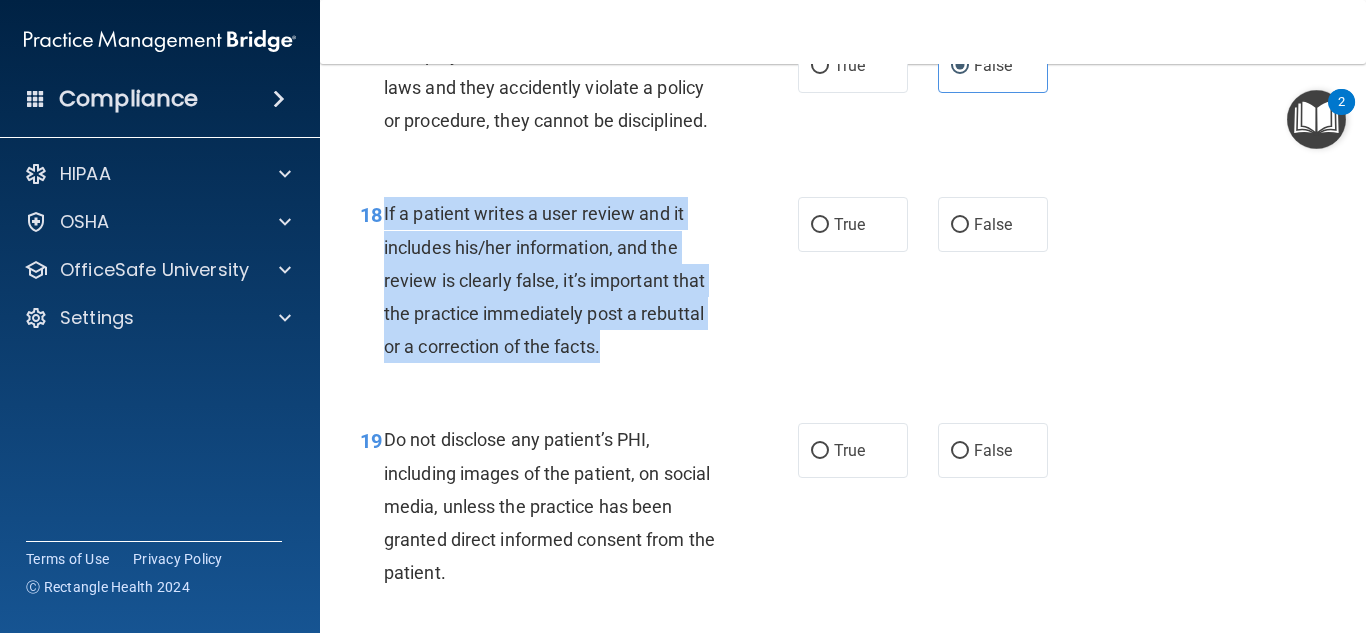 drag, startPoint x: 384, startPoint y: 239, endPoint x: 628, endPoint y: 403, distance: 293.9932 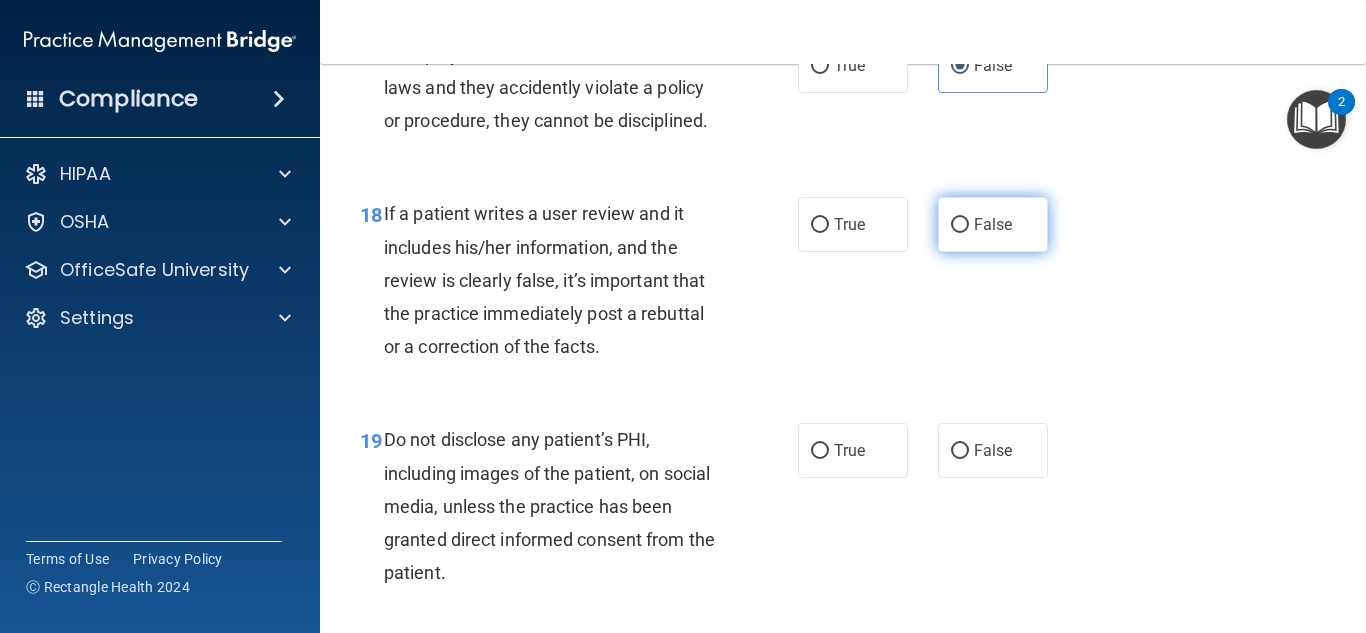 click on "False" at bounding box center [993, 224] 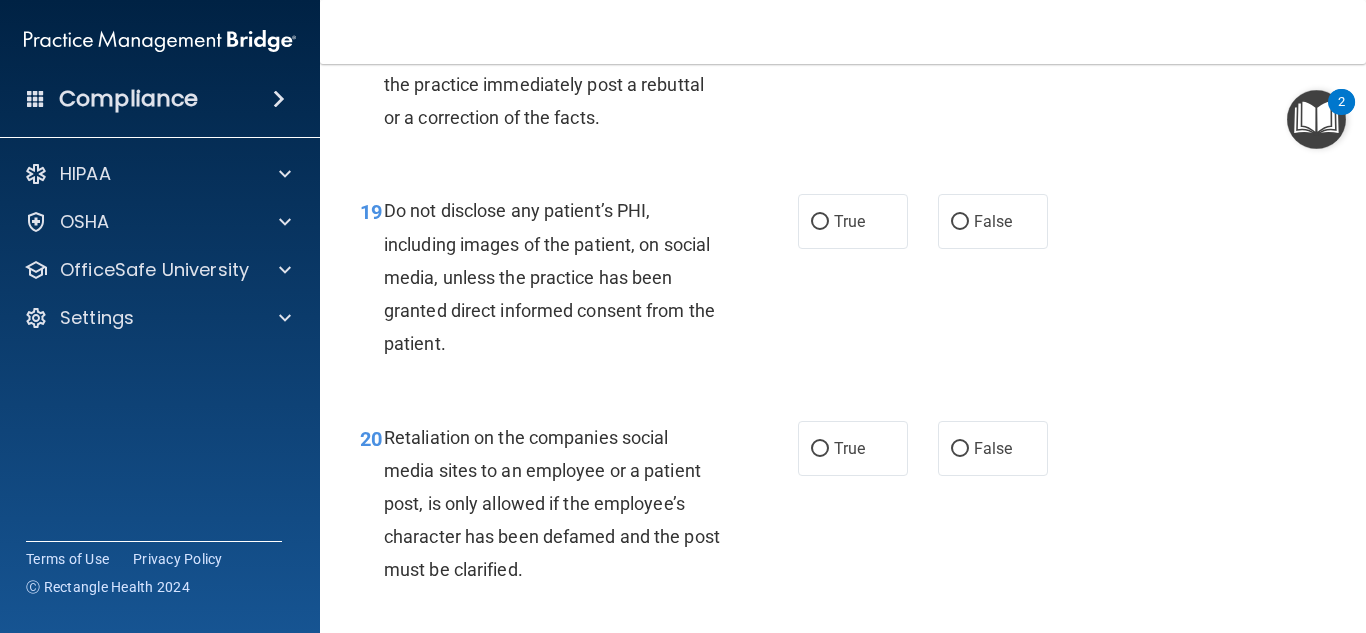 scroll, scrollTop: 3937, scrollLeft: 0, axis: vertical 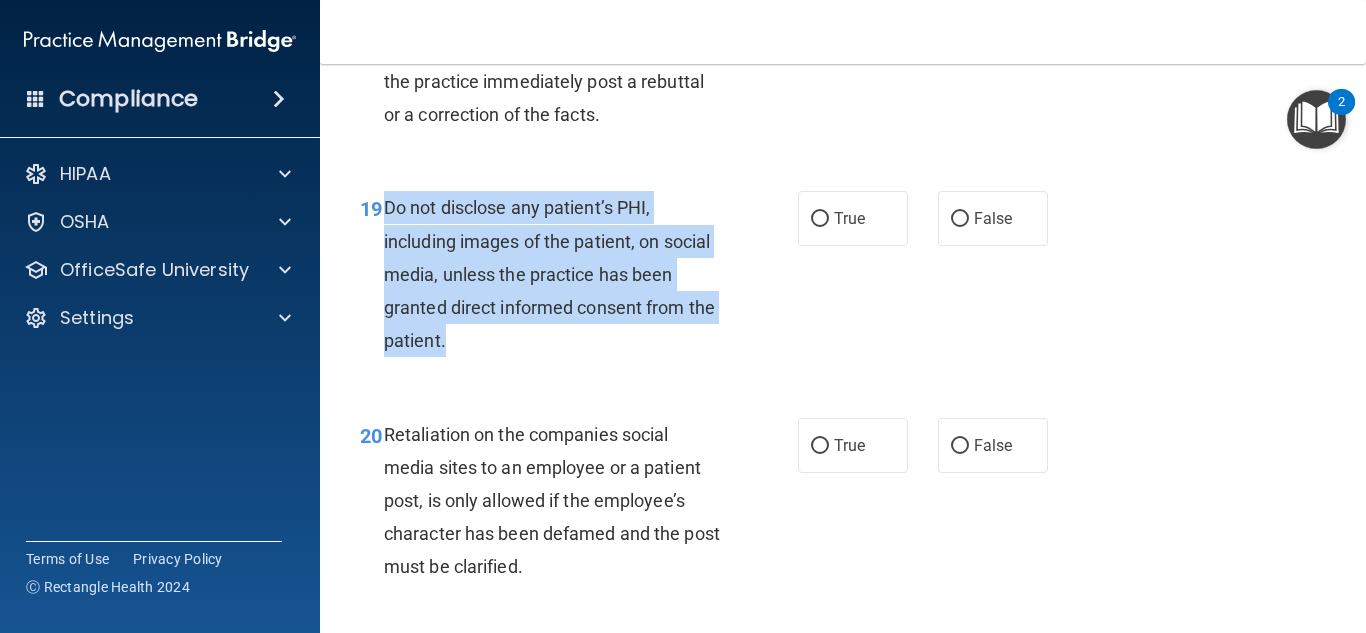 drag, startPoint x: 388, startPoint y: 238, endPoint x: 549, endPoint y: 371, distance: 208.83008 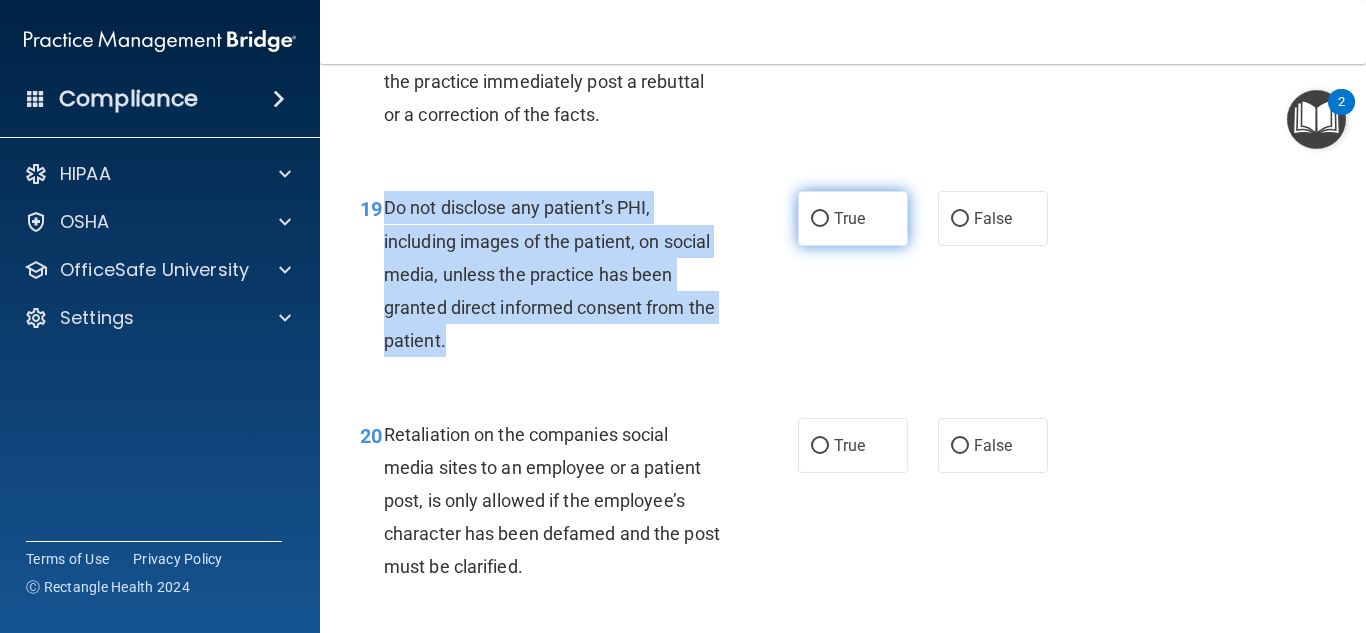 click on "True" at bounding box center [853, 218] 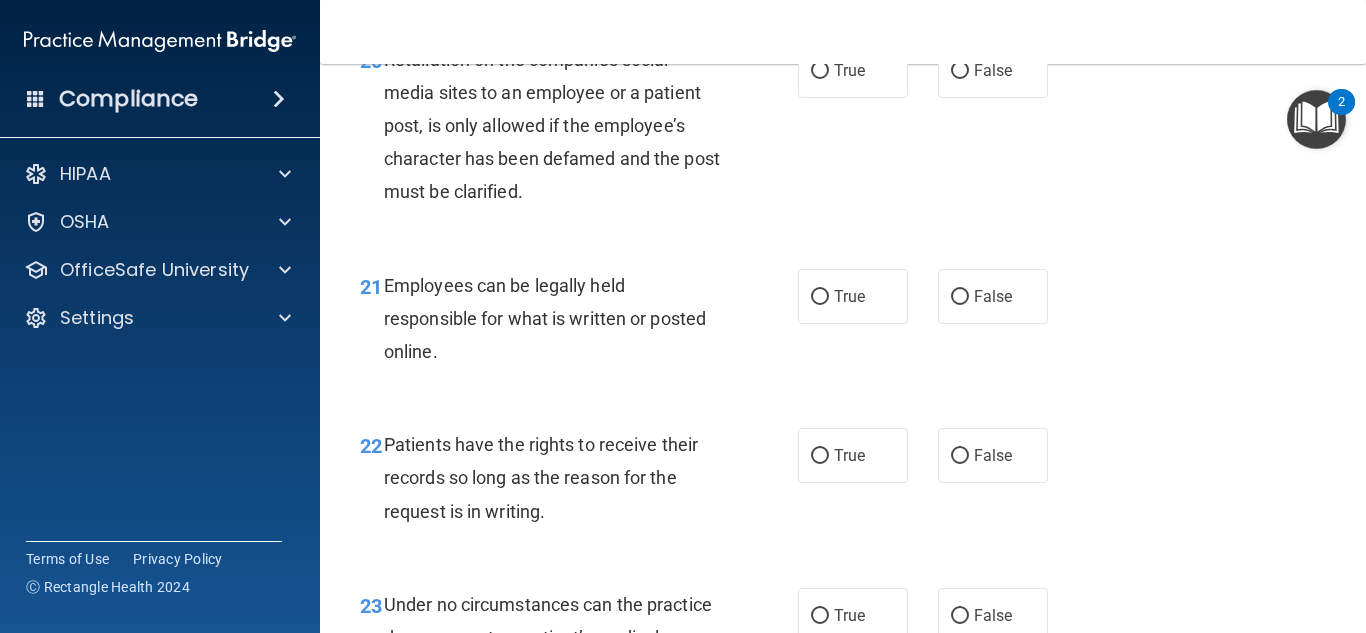 scroll, scrollTop: 4323, scrollLeft: 0, axis: vertical 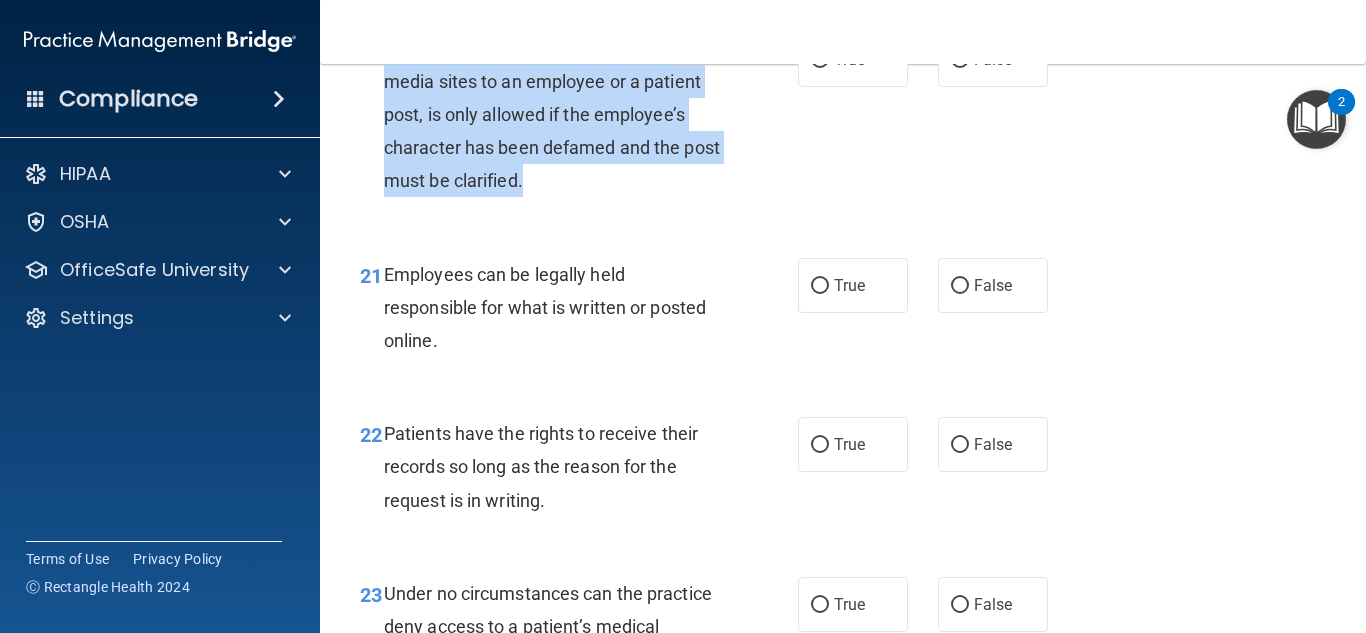 drag, startPoint x: 387, startPoint y: 81, endPoint x: 590, endPoint y: 210, distance: 240.52026 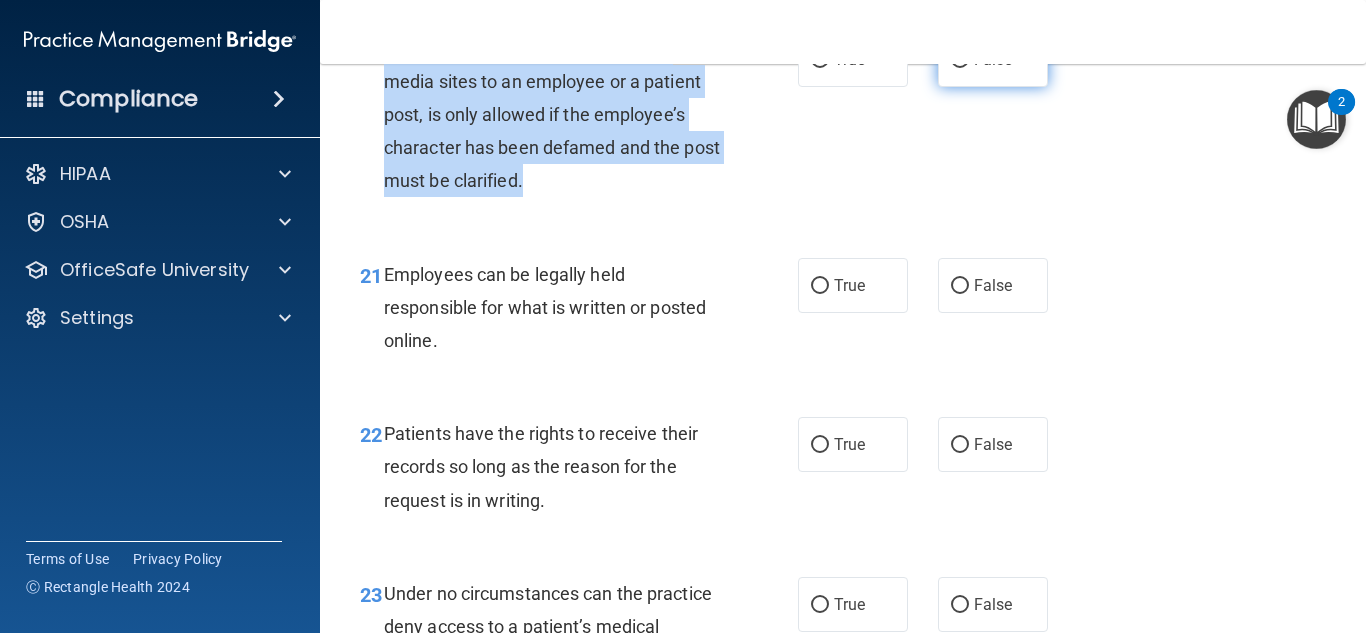 click on "False" at bounding box center (993, 59) 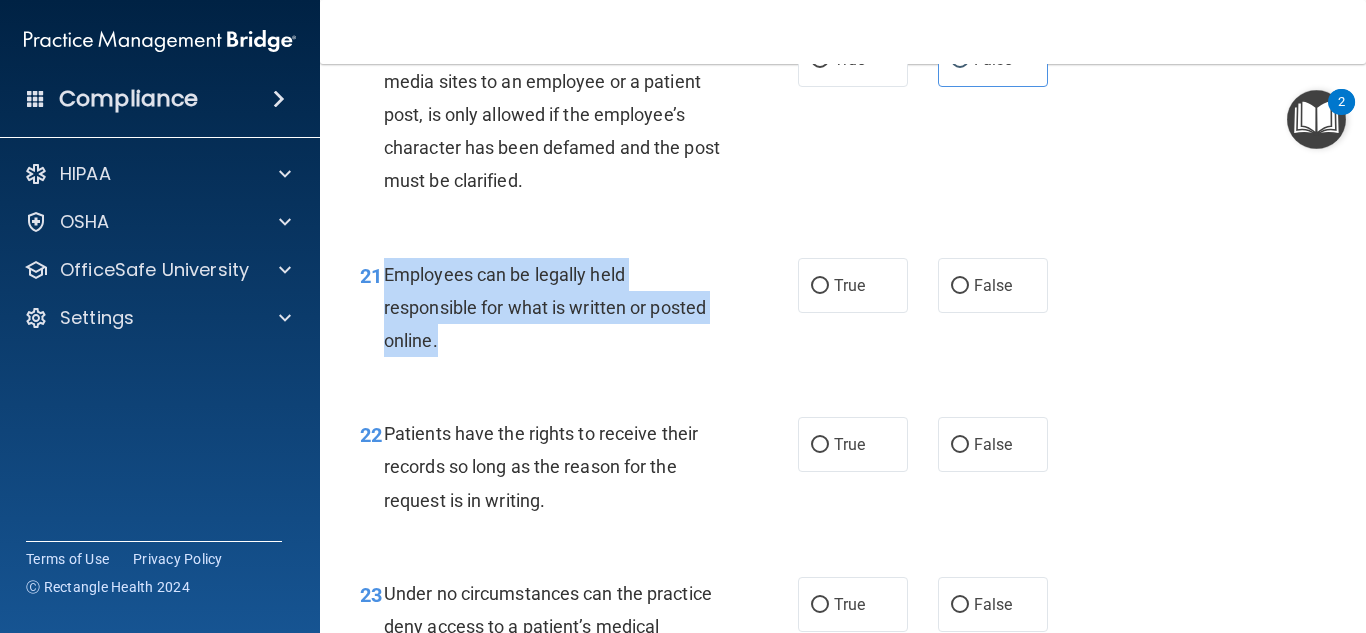 drag, startPoint x: 384, startPoint y: 307, endPoint x: 456, endPoint y: 371, distance: 96.332756 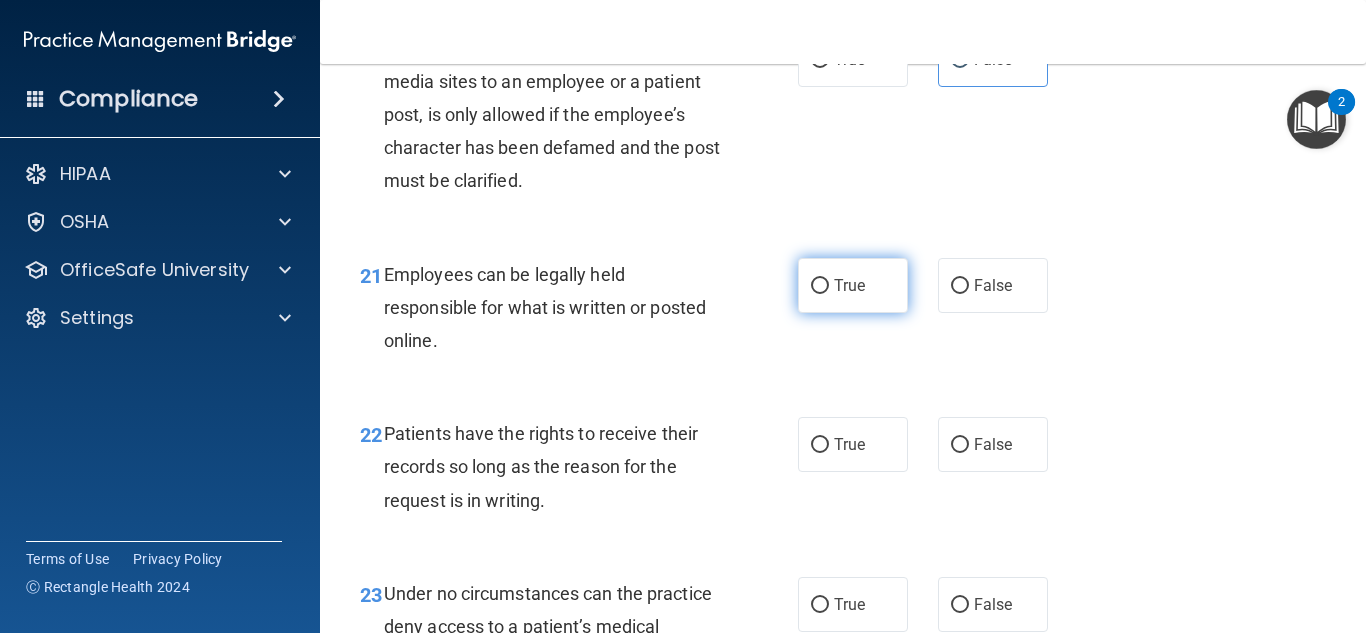 click on "True" at bounding box center (849, 285) 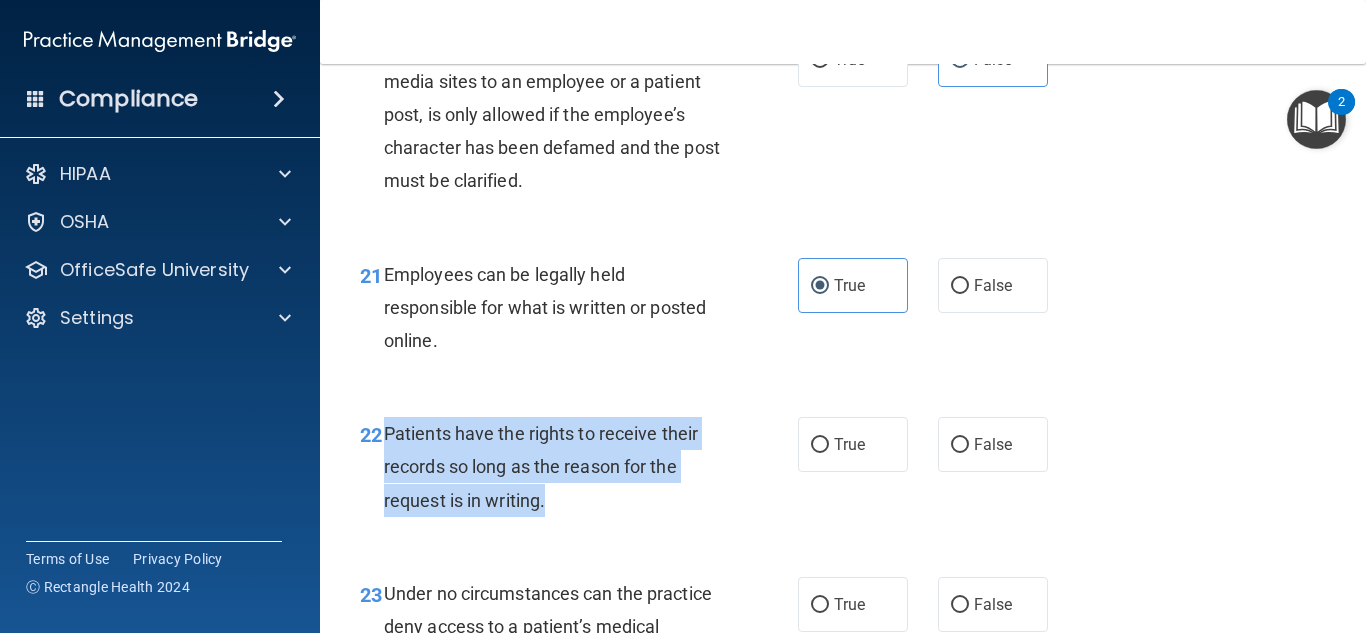 drag, startPoint x: 383, startPoint y: 464, endPoint x: 559, endPoint y: 539, distance: 191.31387 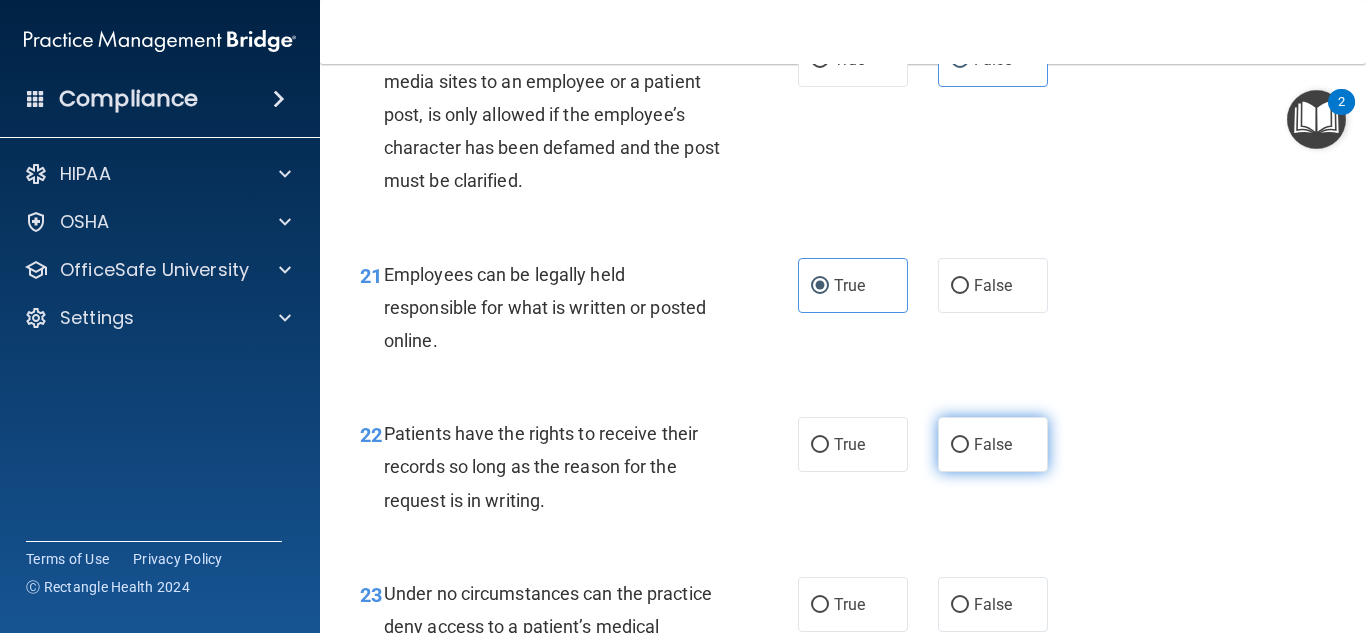 click on "False" at bounding box center (993, 444) 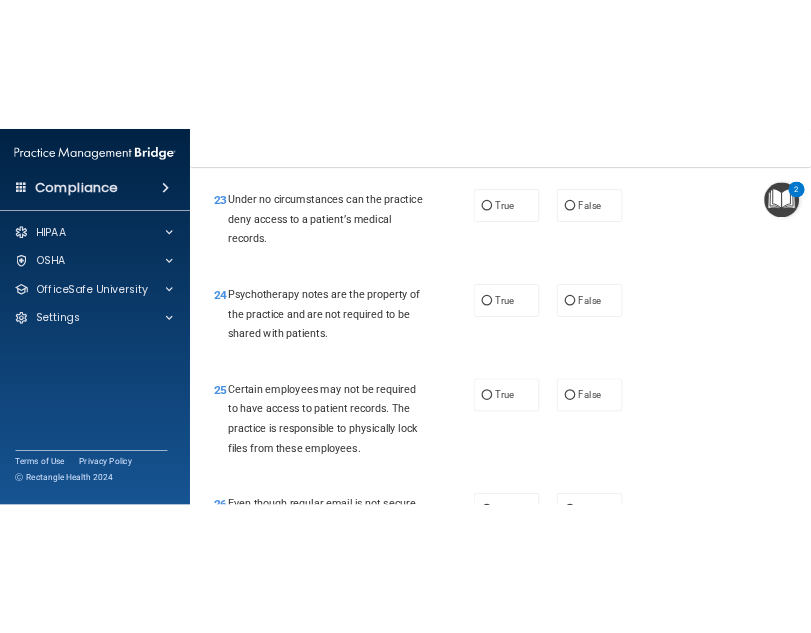 scroll, scrollTop: 4817, scrollLeft: 0, axis: vertical 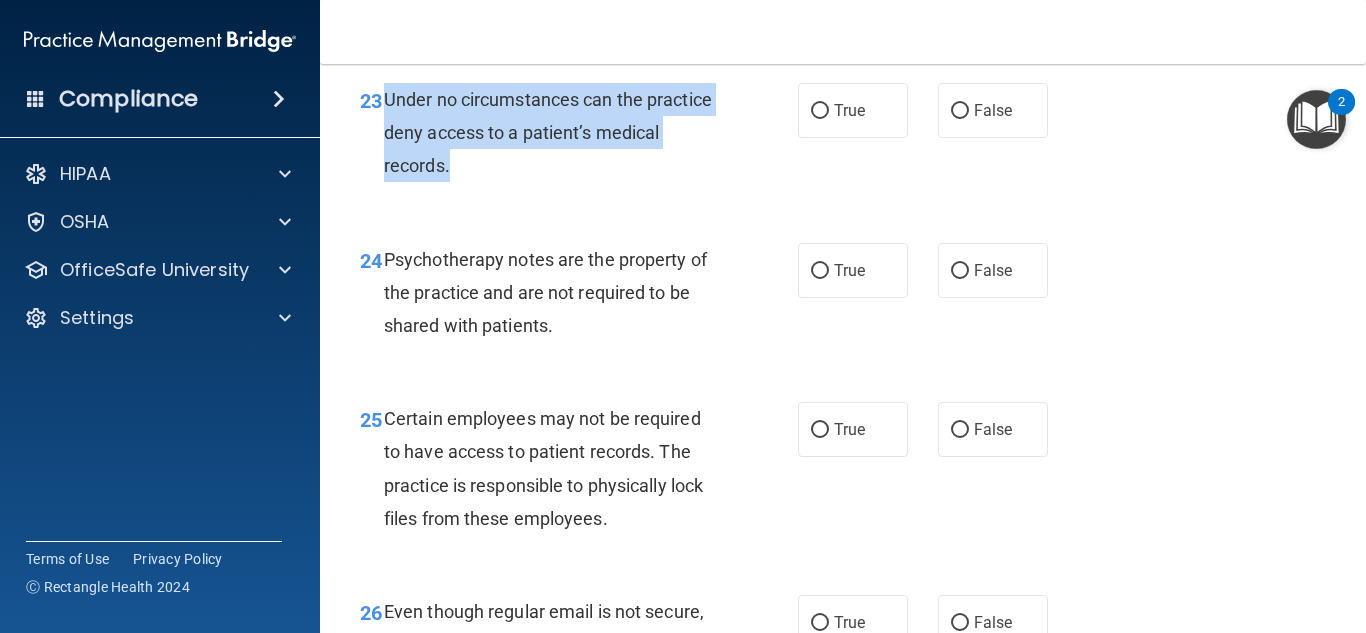drag, startPoint x: 382, startPoint y: 117, endPoint x: 482, endPoint y: 189, distance: 123.22337 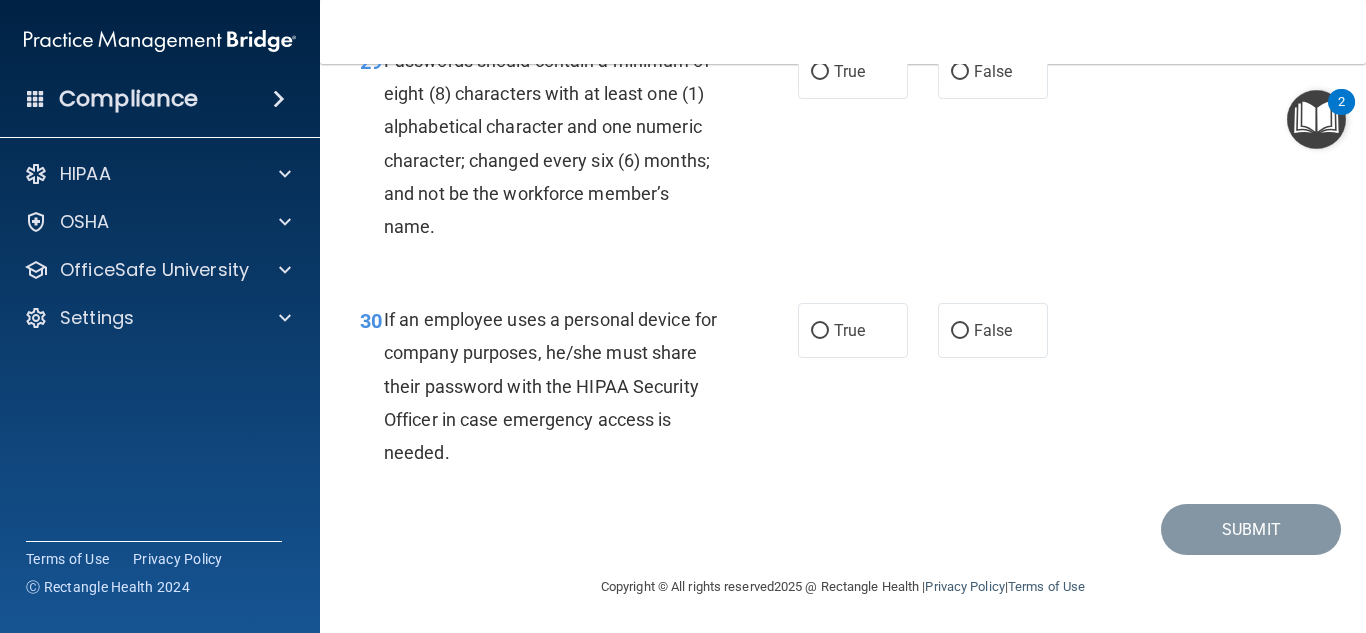 scroll, scrollTop: 4817, scrollLeft: 0, axis: vertical 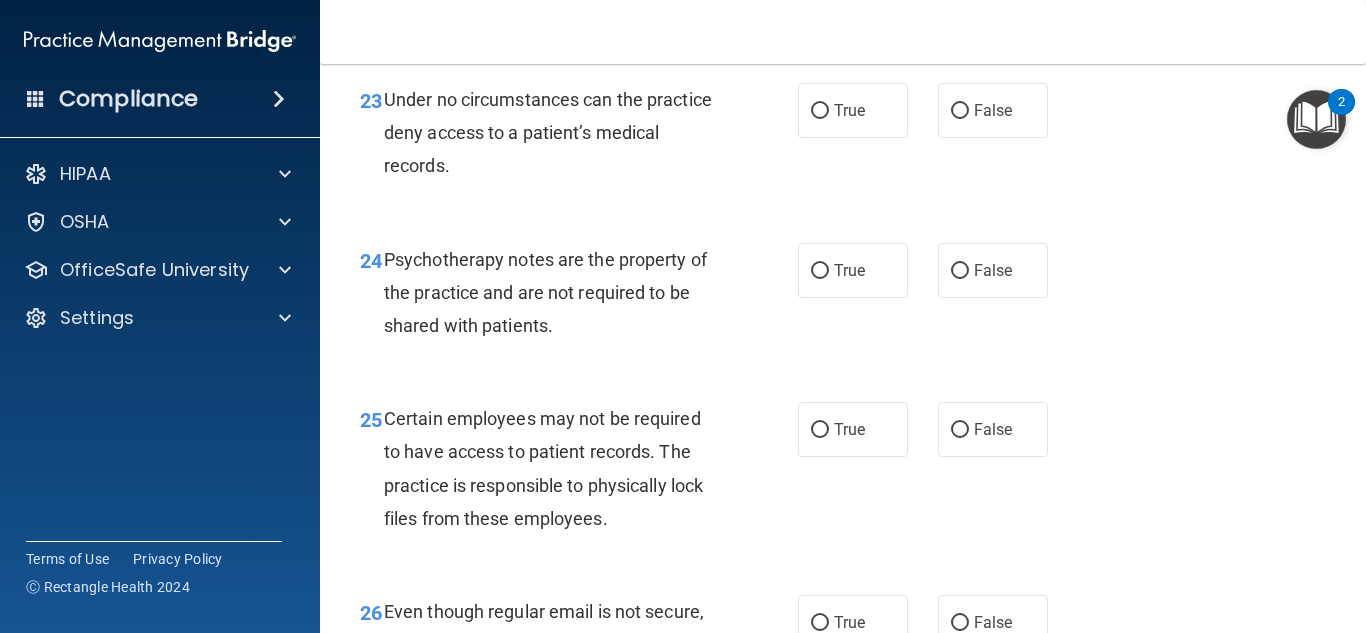click on "23       Under no circumstances can the practice deny access to a patient’s medical records.                 True           False" at bounding box center (843, 138) 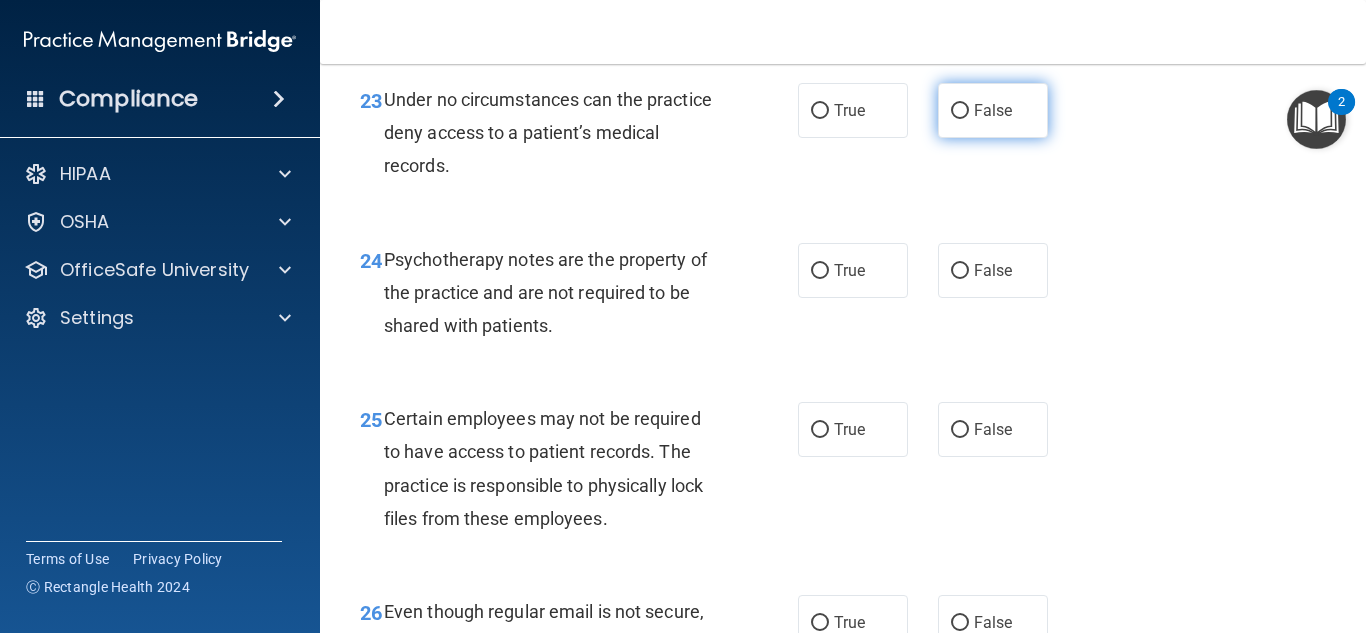 click on "False" at bounding box center (993, 110) 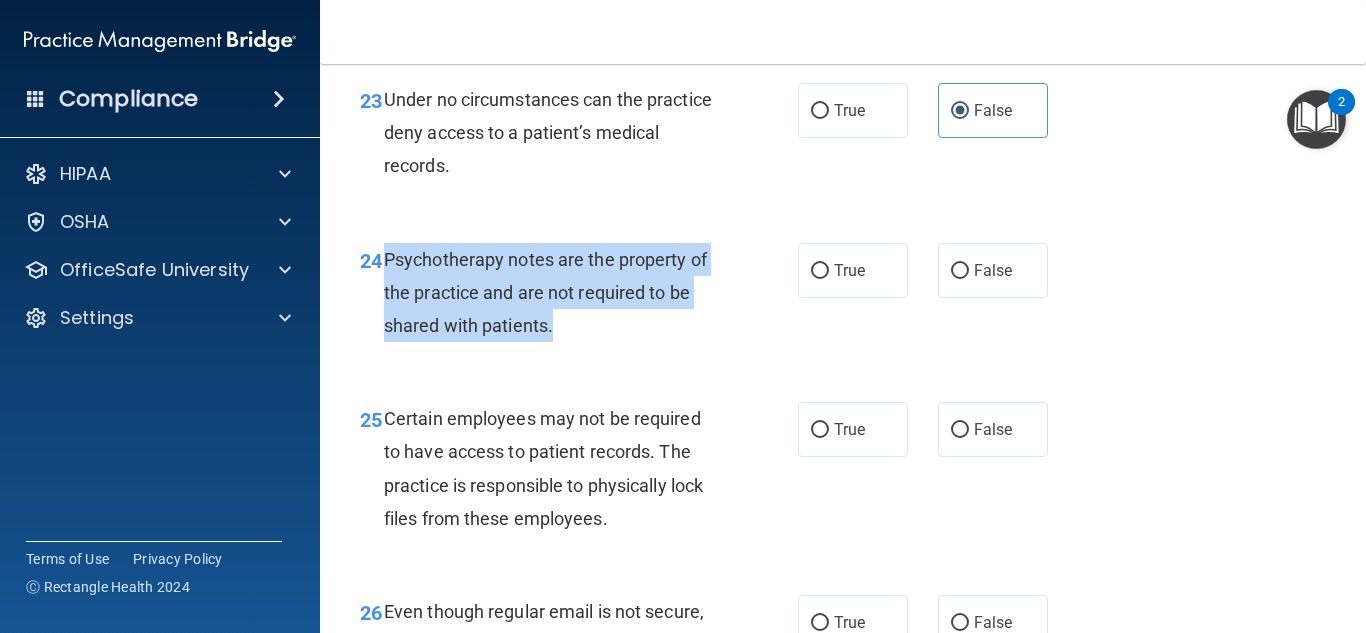 drag, startPoint x: 384, startPoint y: 296, endPoint x: 608, endPoint y: 380, distance: 239.2321 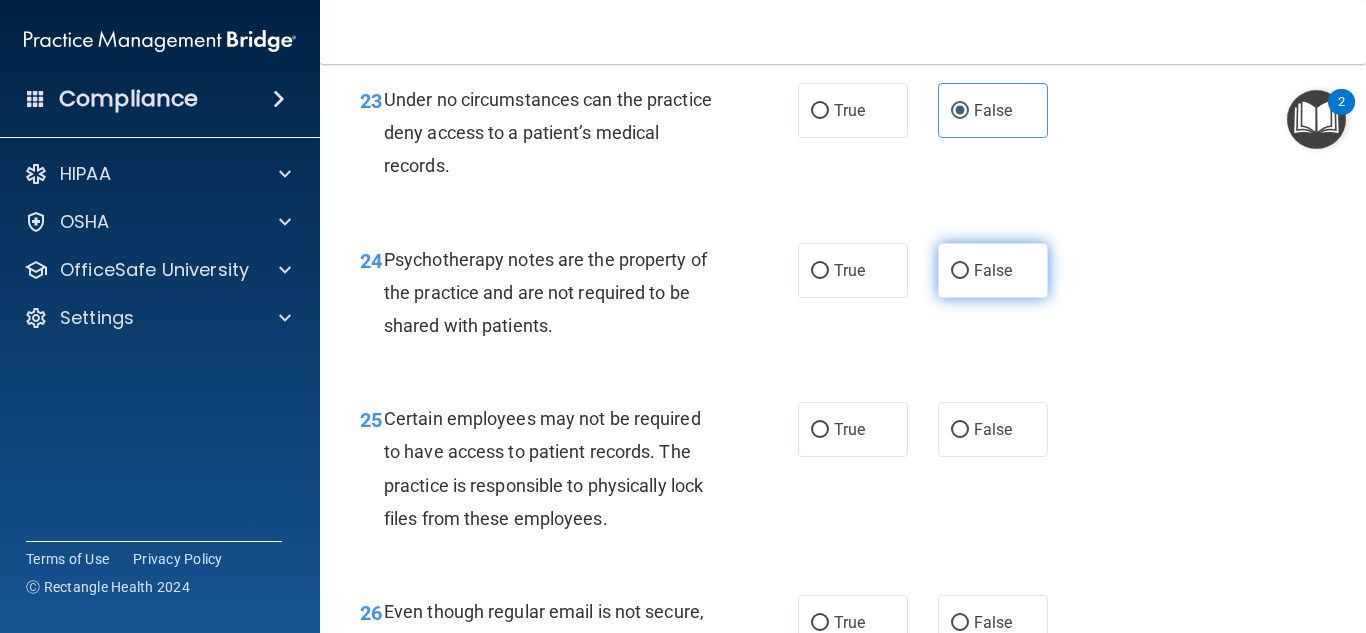 click on "False" at bounding box center [993, 270] 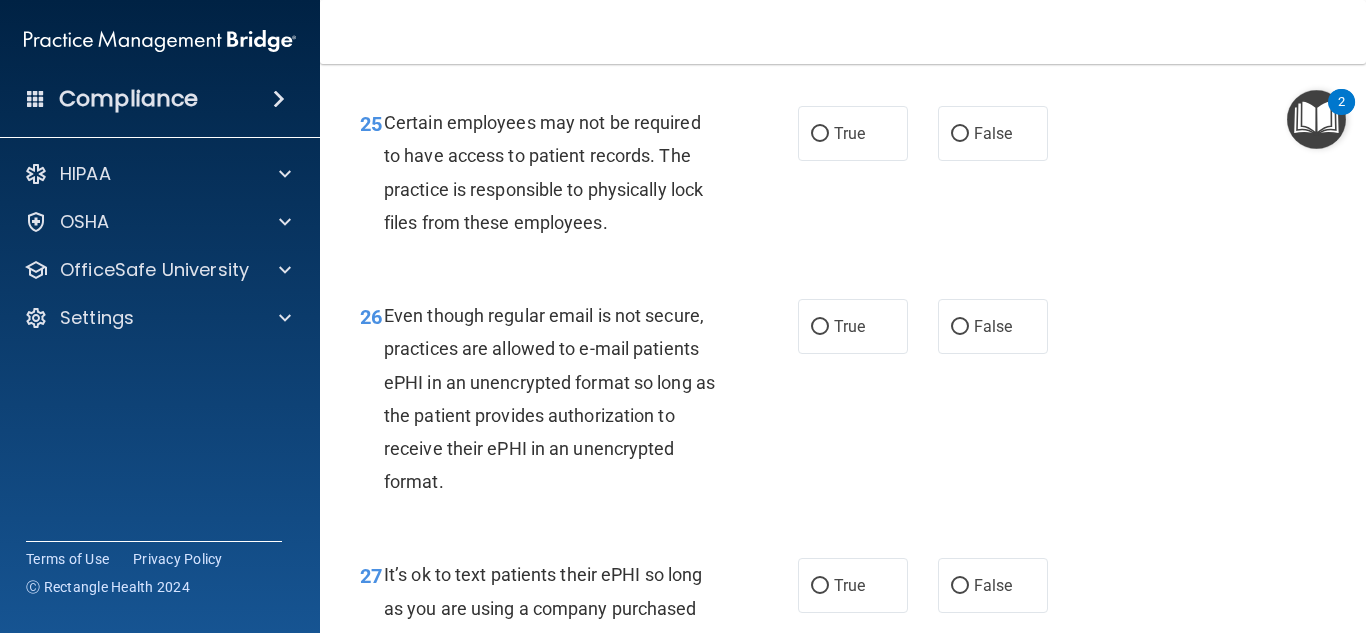 scroll, scrollTop: 5115, scrollLeft: 0, axis: vertical 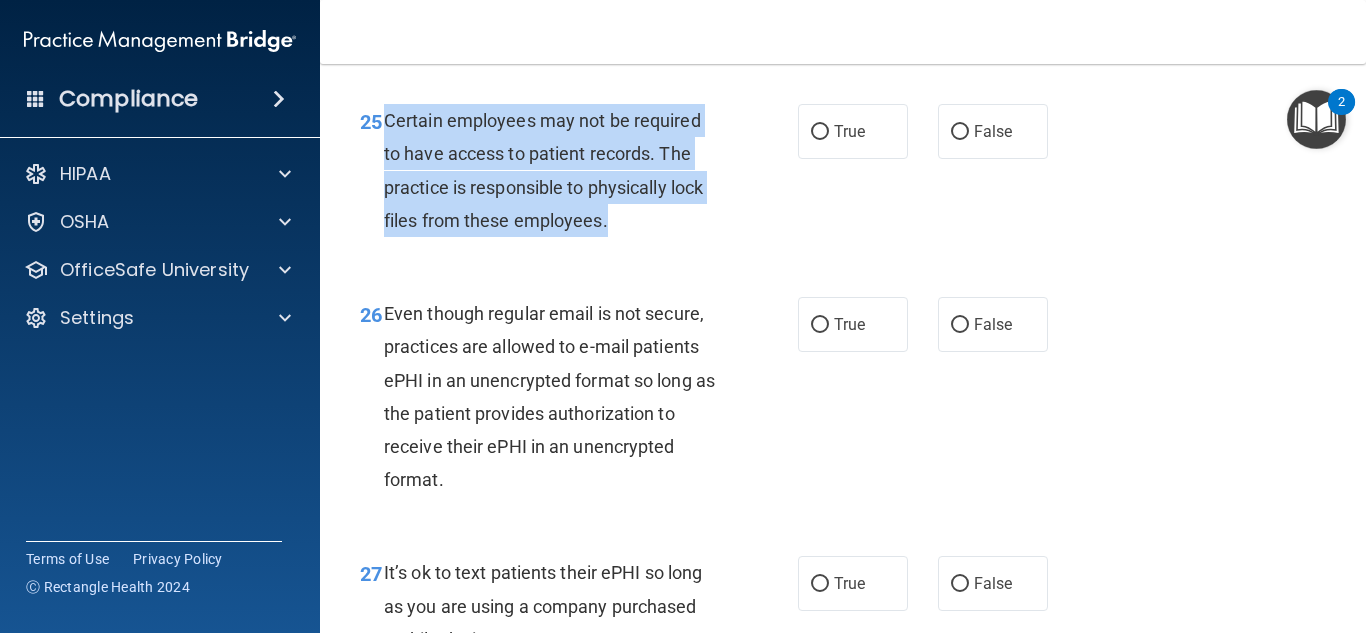 drag, startPoint x: 386, startPoint y: 153, endPoint x: 621, endPoint y: 267, distance: 261.1915 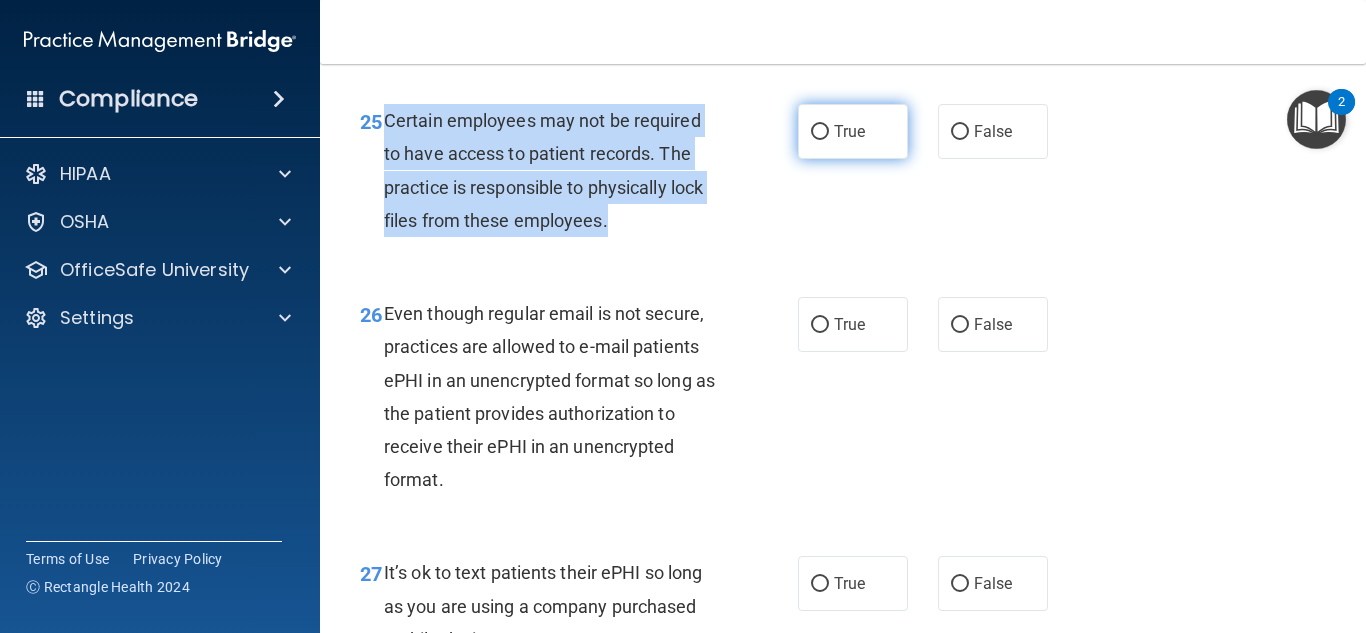 click on "True" at bounding box center (853, 131) 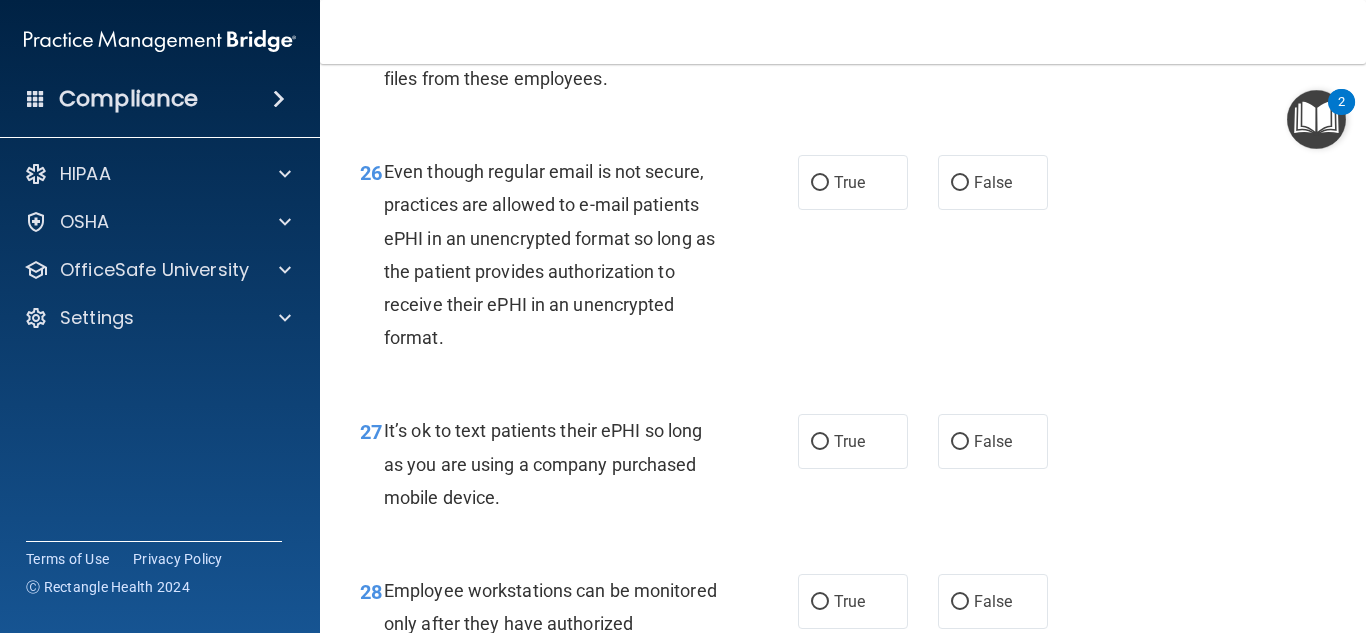 scroll, scrollTop: 5266, scrollLeft: 0, axis: vertical 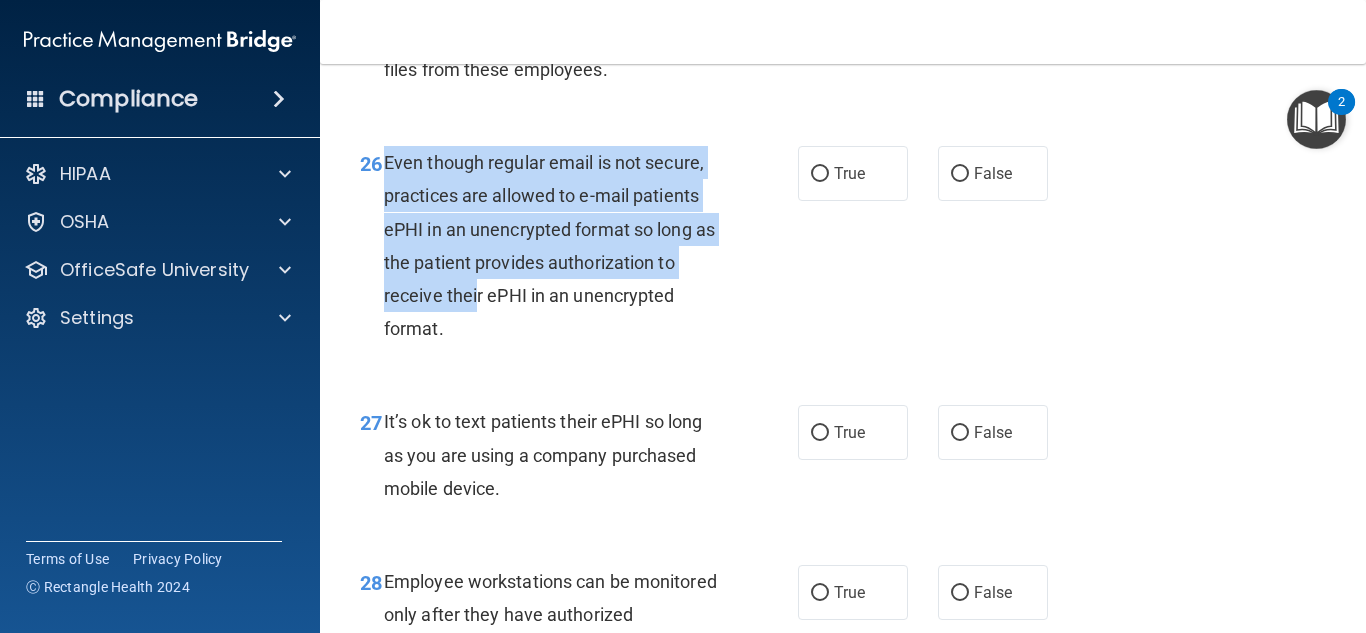 drag, startPoint x: 381, startPoint y: 187, endPoint x: 494, endPoint y: 357, distance: 204.12987 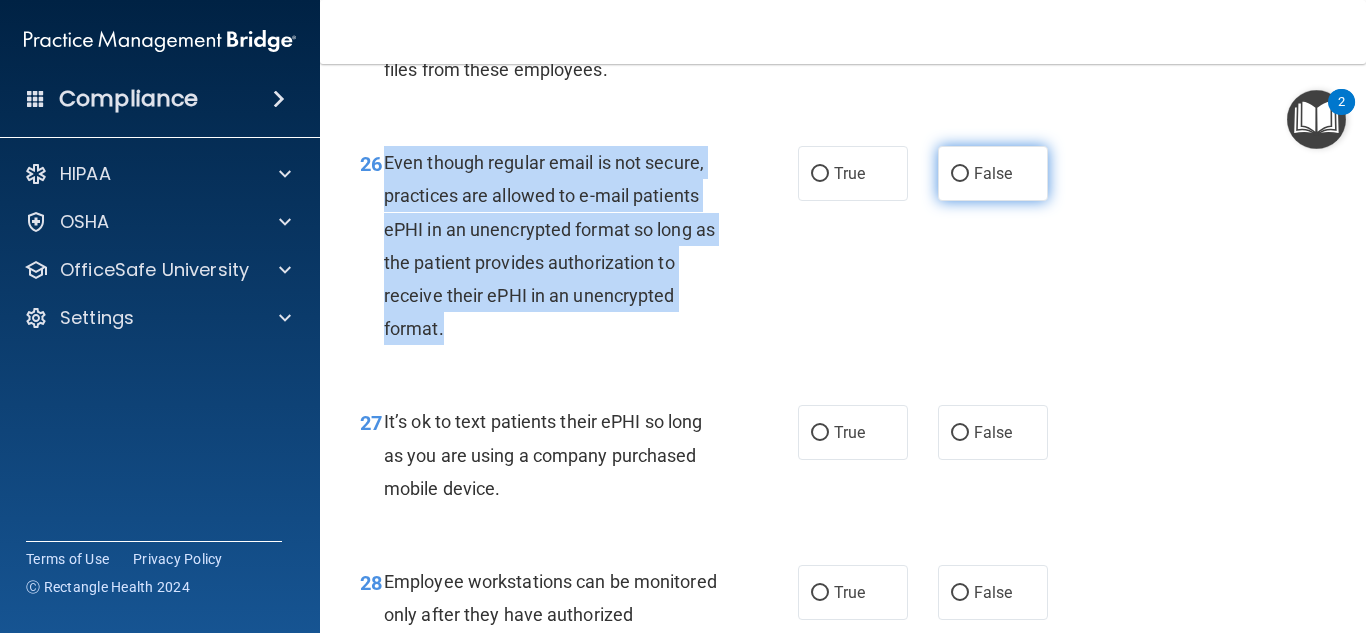 click on "False" at bounding box center (993, 173) 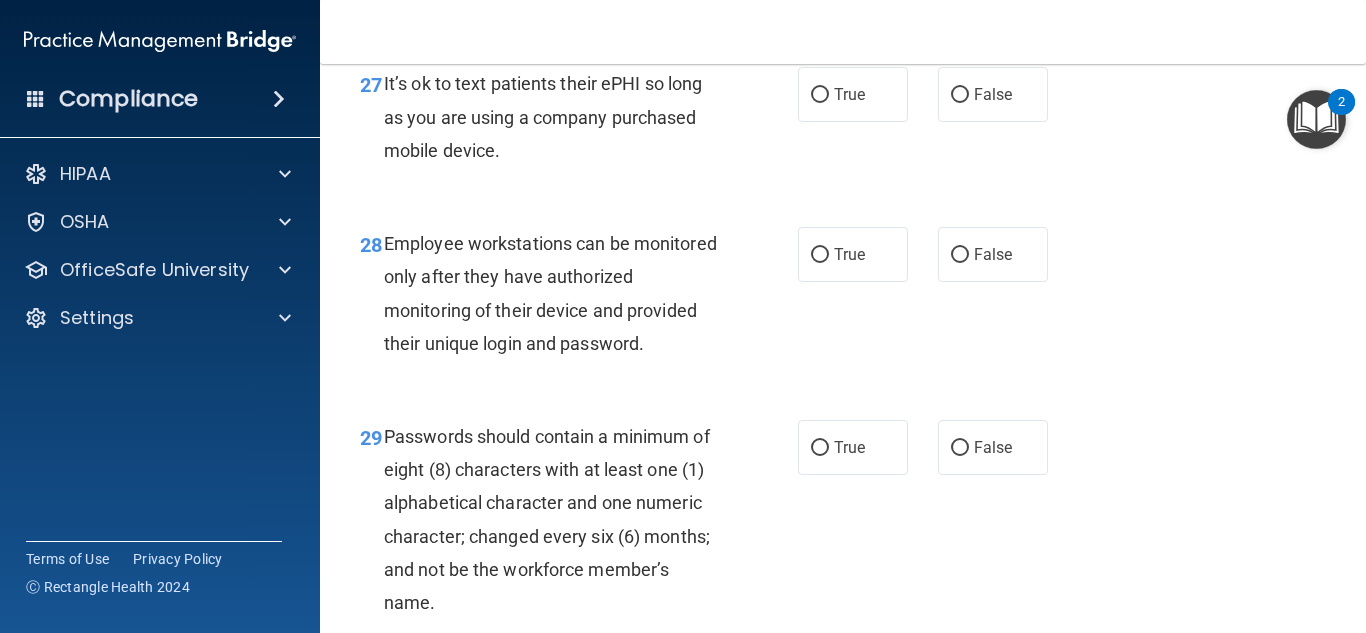 scroll, scrollTop: 5603, scrollLeft: 0, axis: vertical 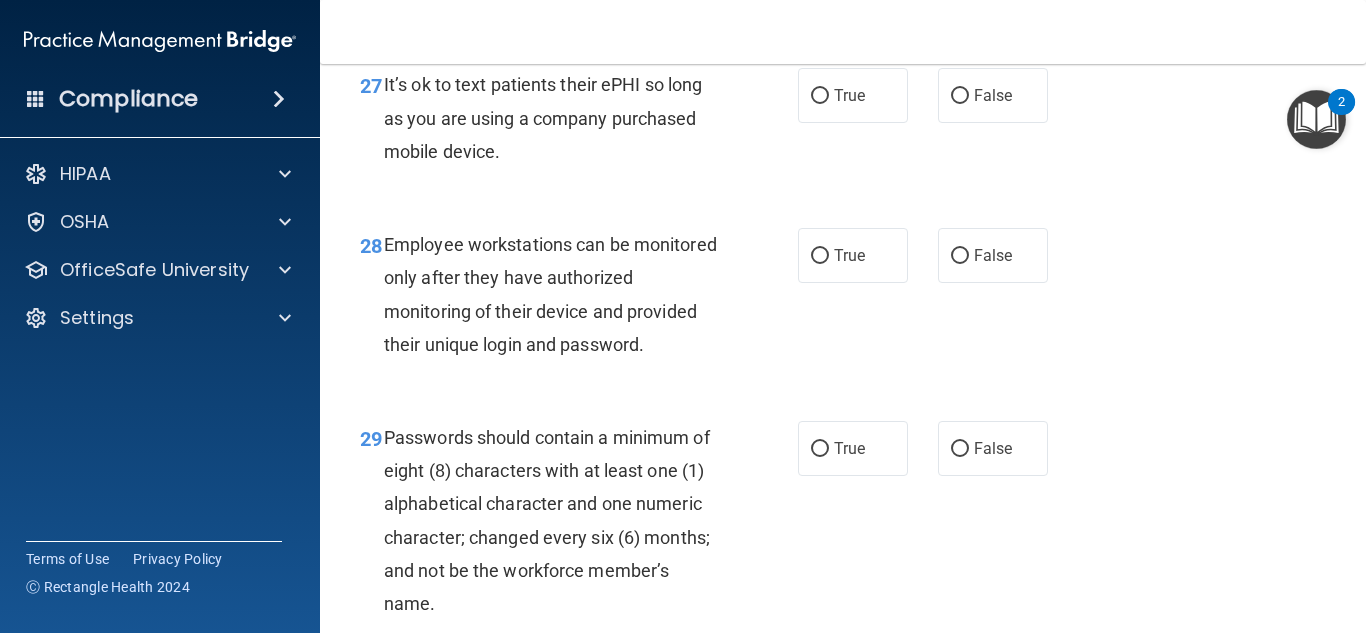 drag, startPoint x: 384, startPoint y: 112, endPoint x: 575, endPoint y: 185, distance: 204.47493 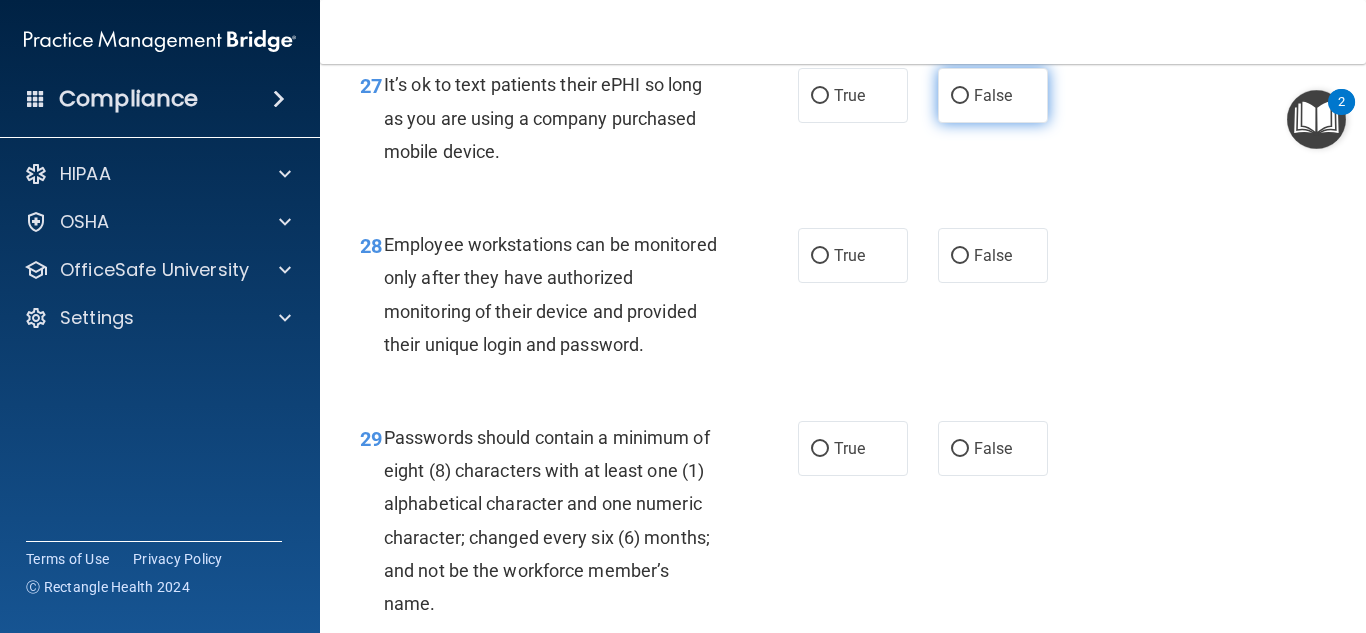 click on "False" at bounding box center [993, 95] 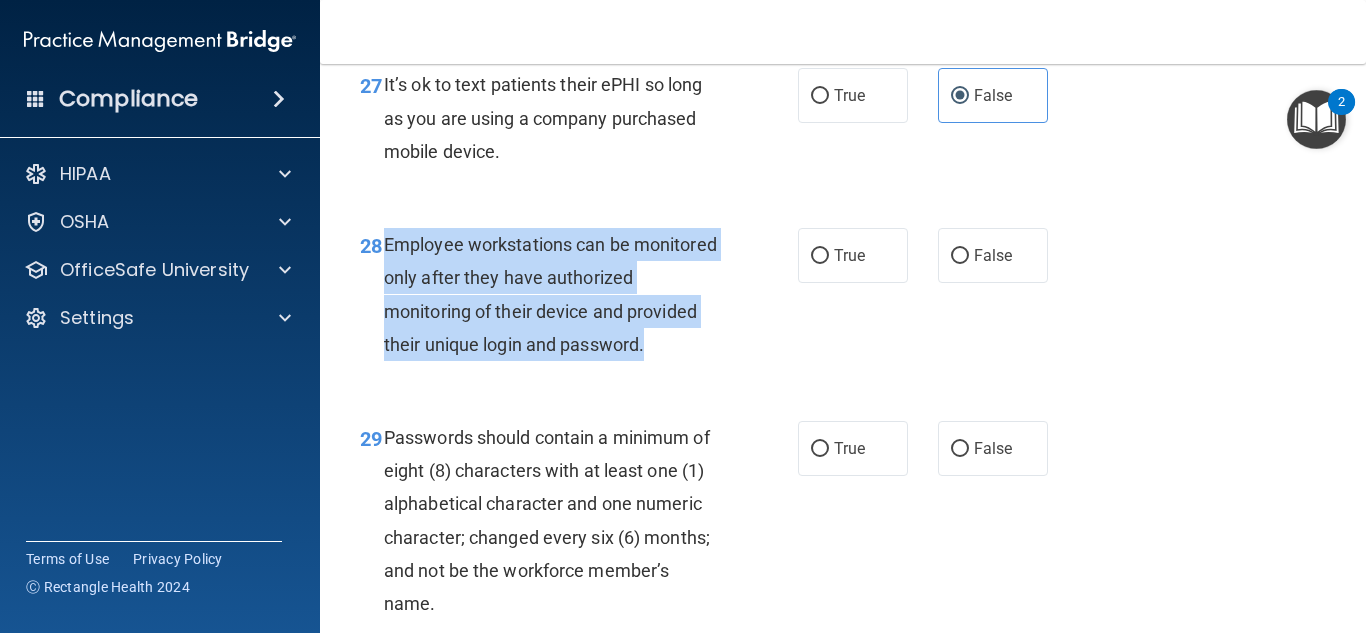 drag, startPoint x: 384, startPoint y: 278, endPoint x: 740, endPoint y: 400, distance: 376.32434 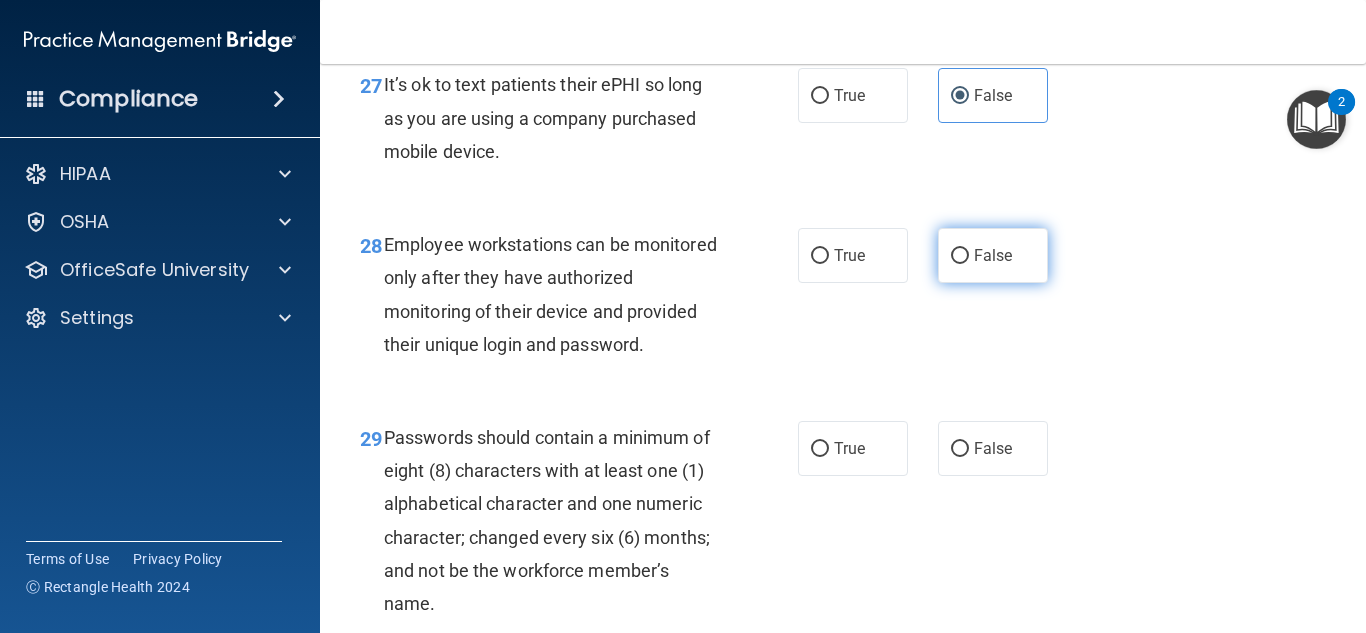 click on "False" at bounding box center (993, 255) 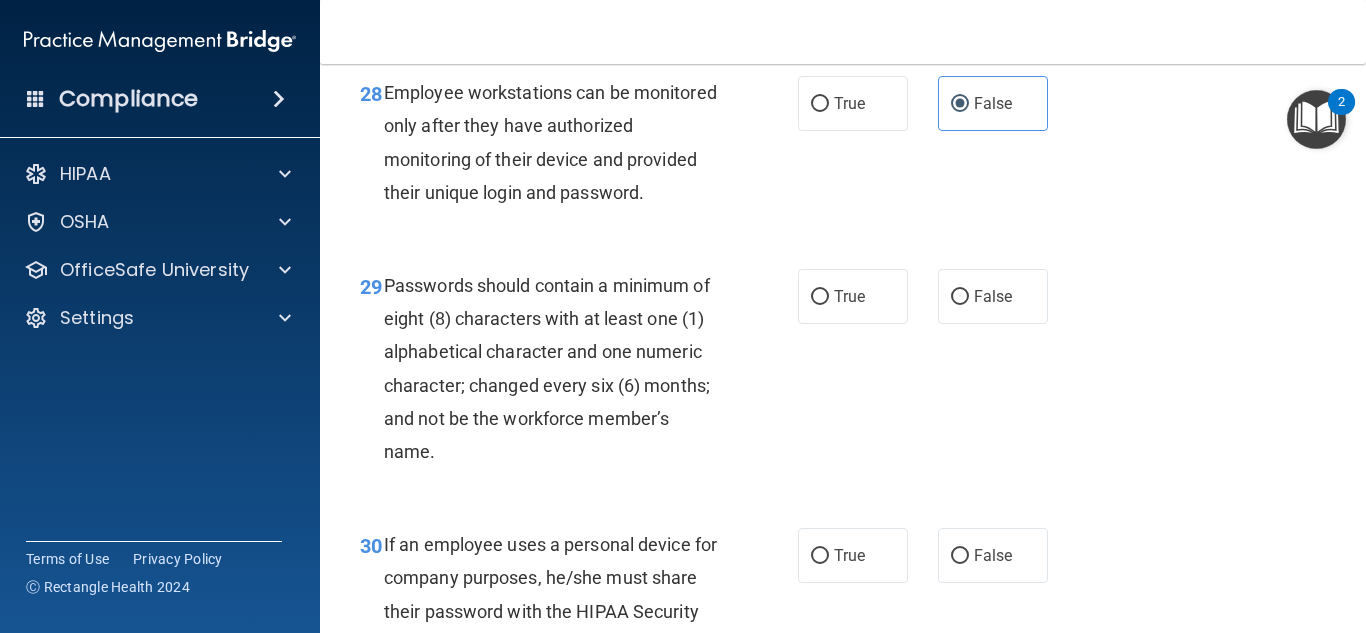 scroll, scrollTop: 5780, scrollLeft: 0, axis: vertical 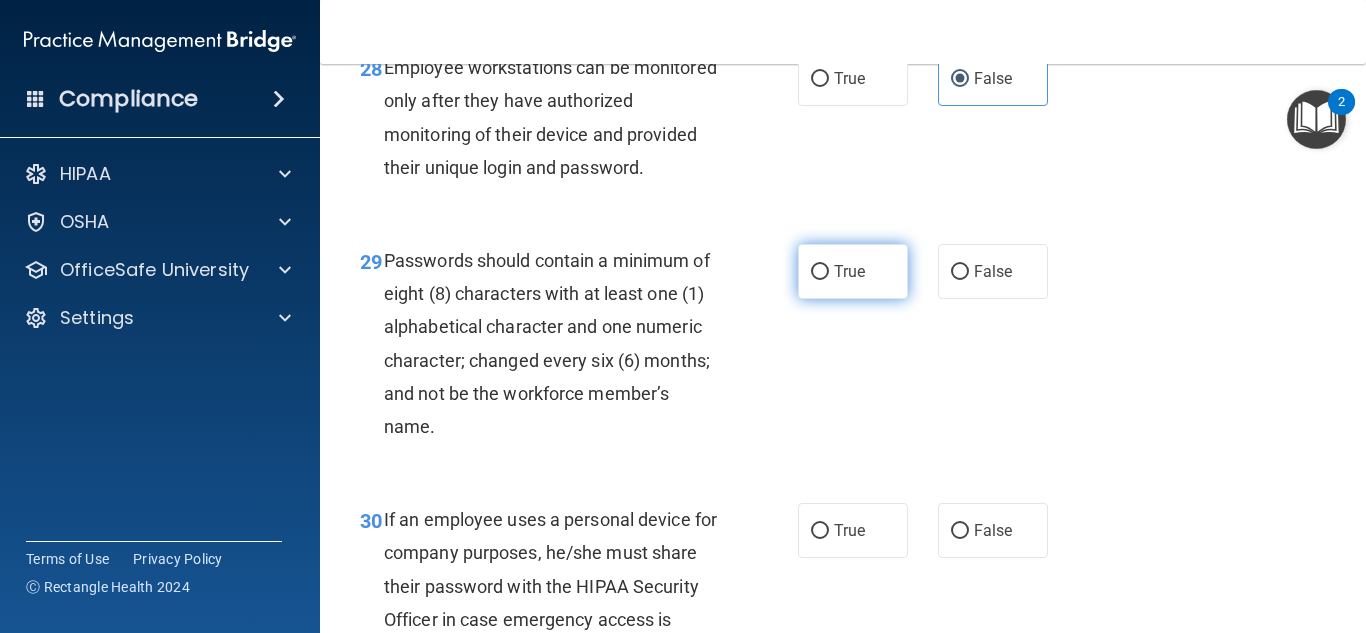 click on "True" at bounding box center [853, 271] 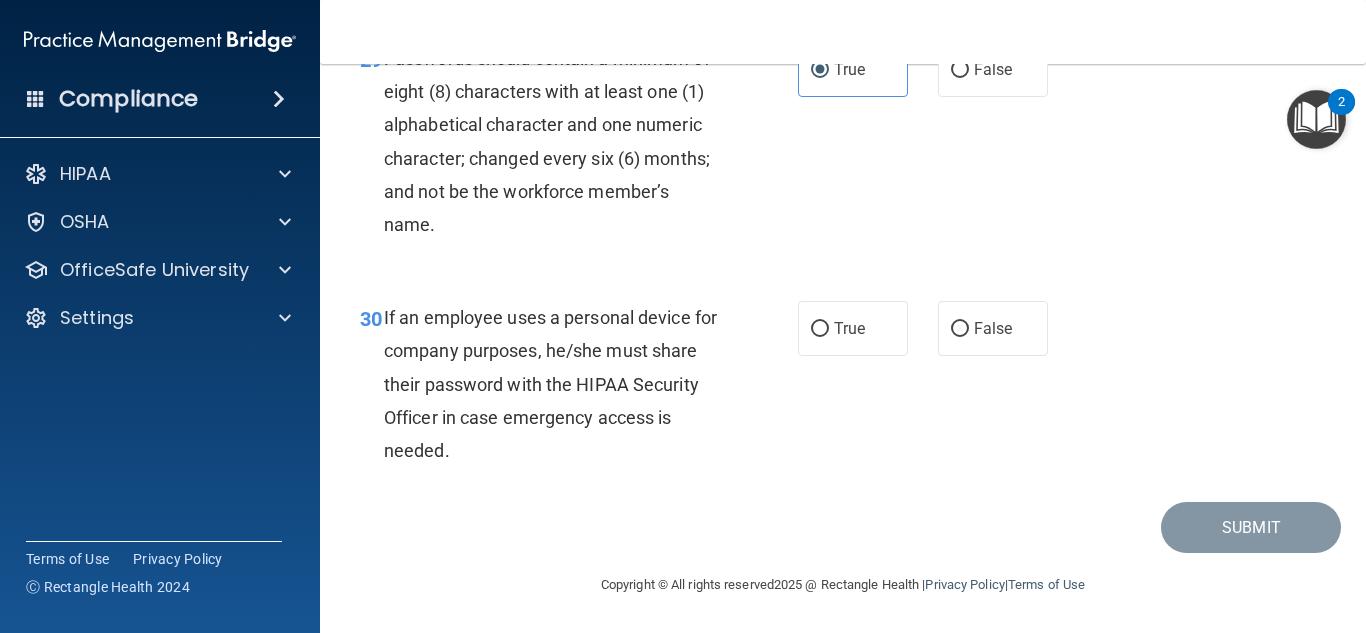 scroll, scrollTop: 6014, scrollLeft: 0, axis: vertical 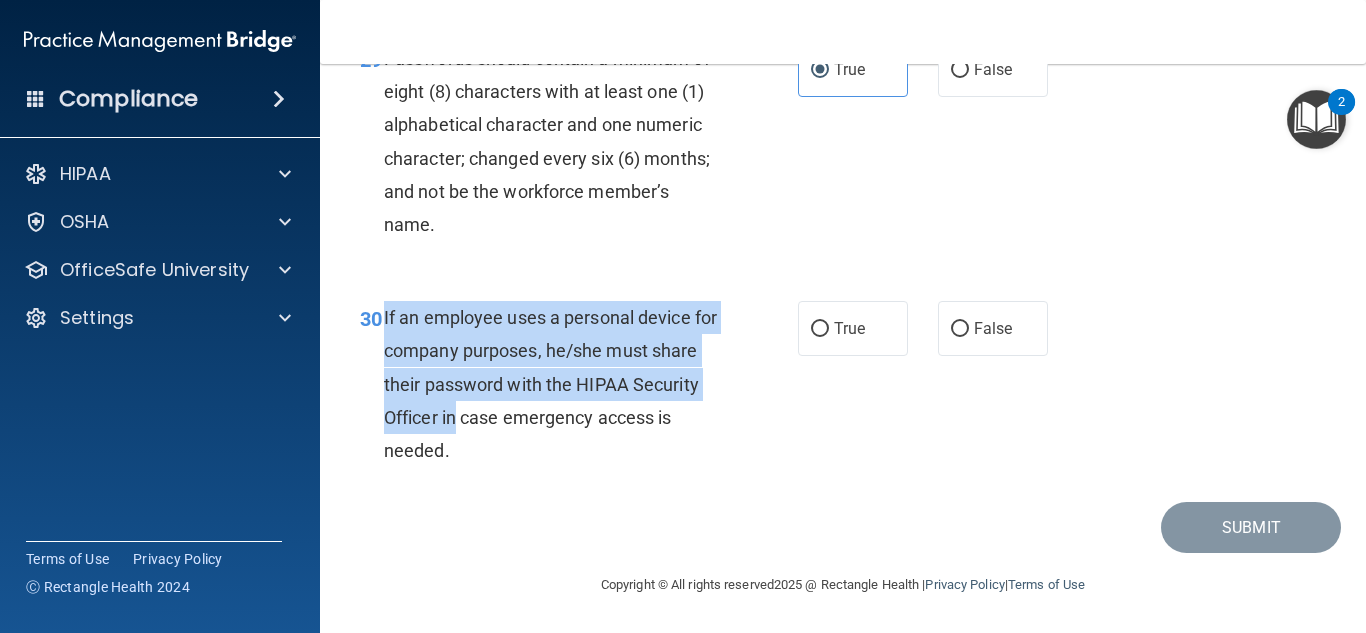 drag, startPoint x: 385, startPoint y: 317, endPoint x: 463, endPoint y: 432, distance: 138.95683 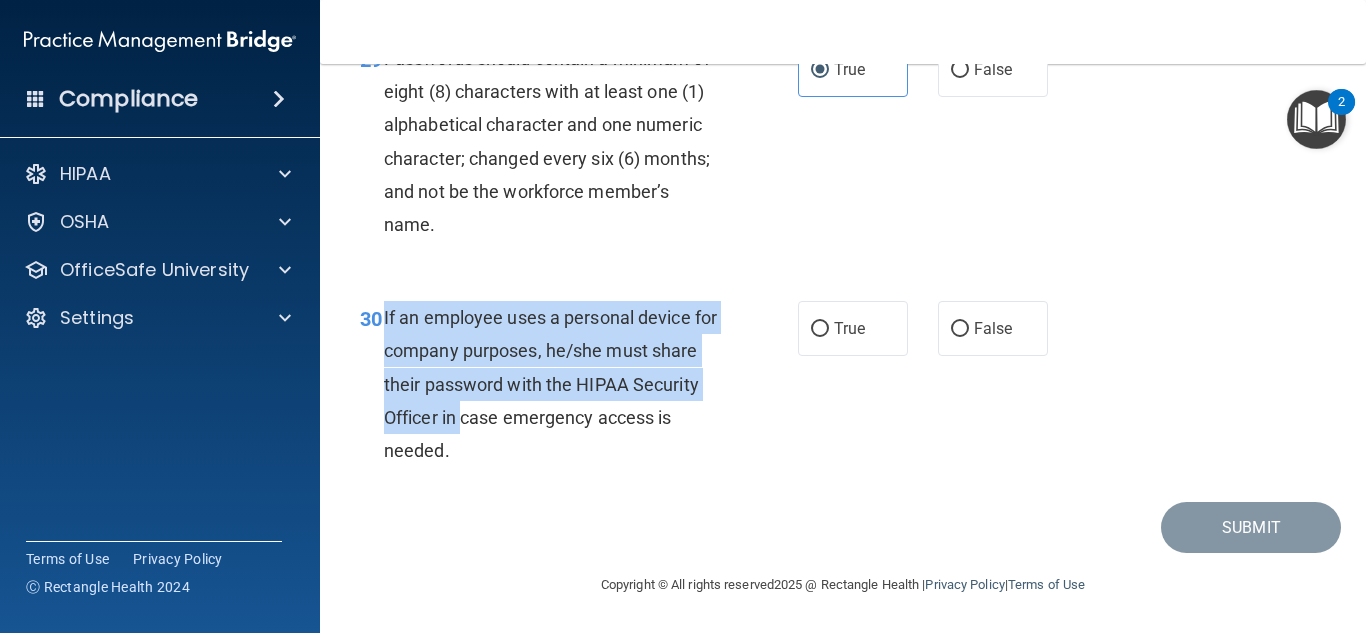 click on "If an employee uses a personal device for company purposes, he/she must share their password with the HIPAA Security Officer in case emergency access is needed." at bounding box center [559, 384] 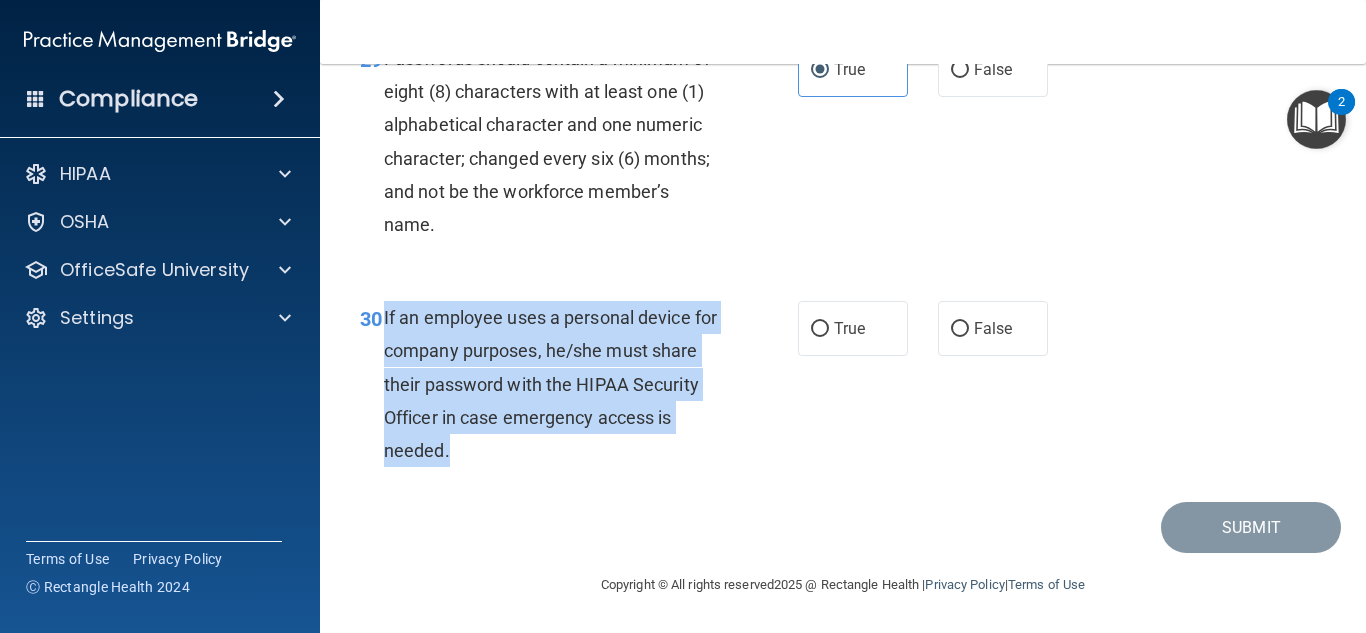 drag, startPoint x: 461, startPoint y: 459, endPoint x: 385, endPoint y: 311, distance: 166.37308 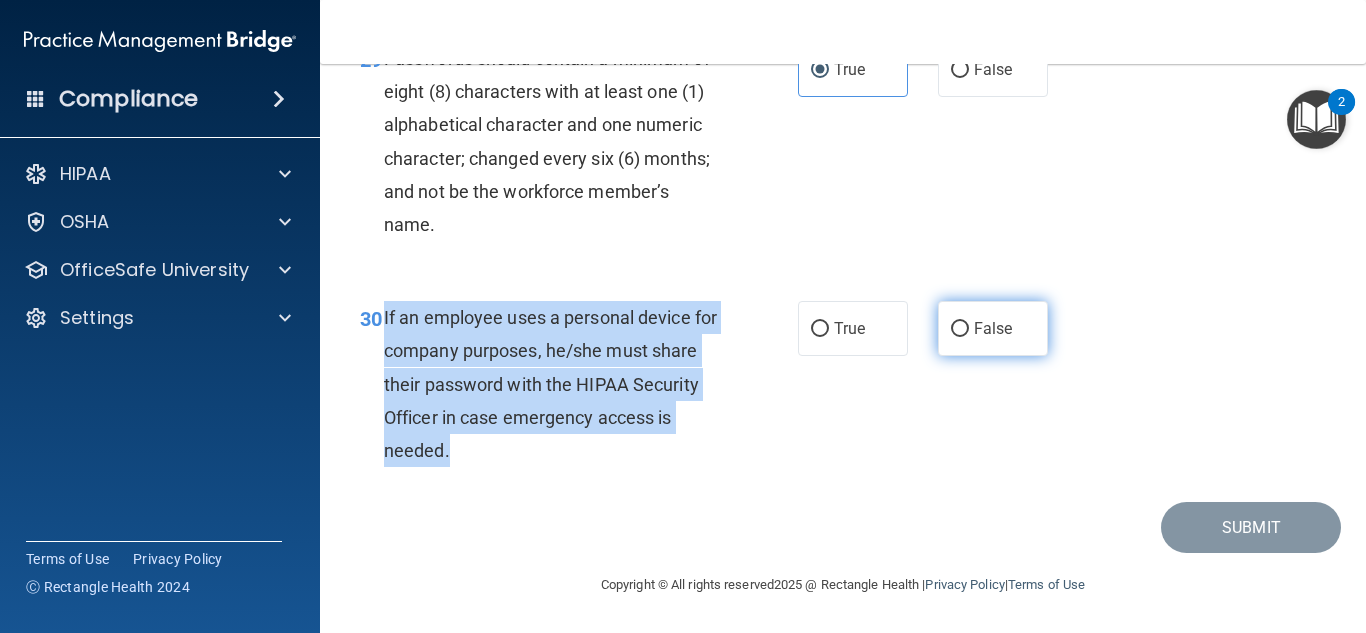 click on "False" at bounding box center (993, 328) 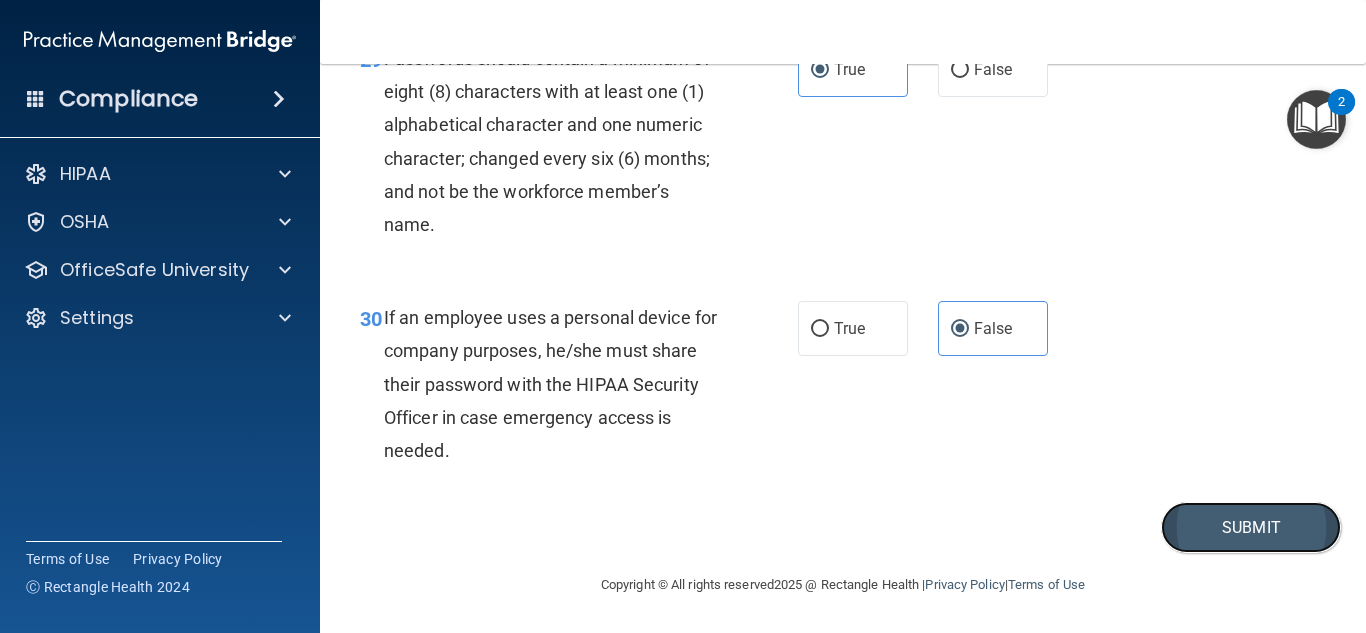 click on "Submit" at bounding box center (1251, 527) 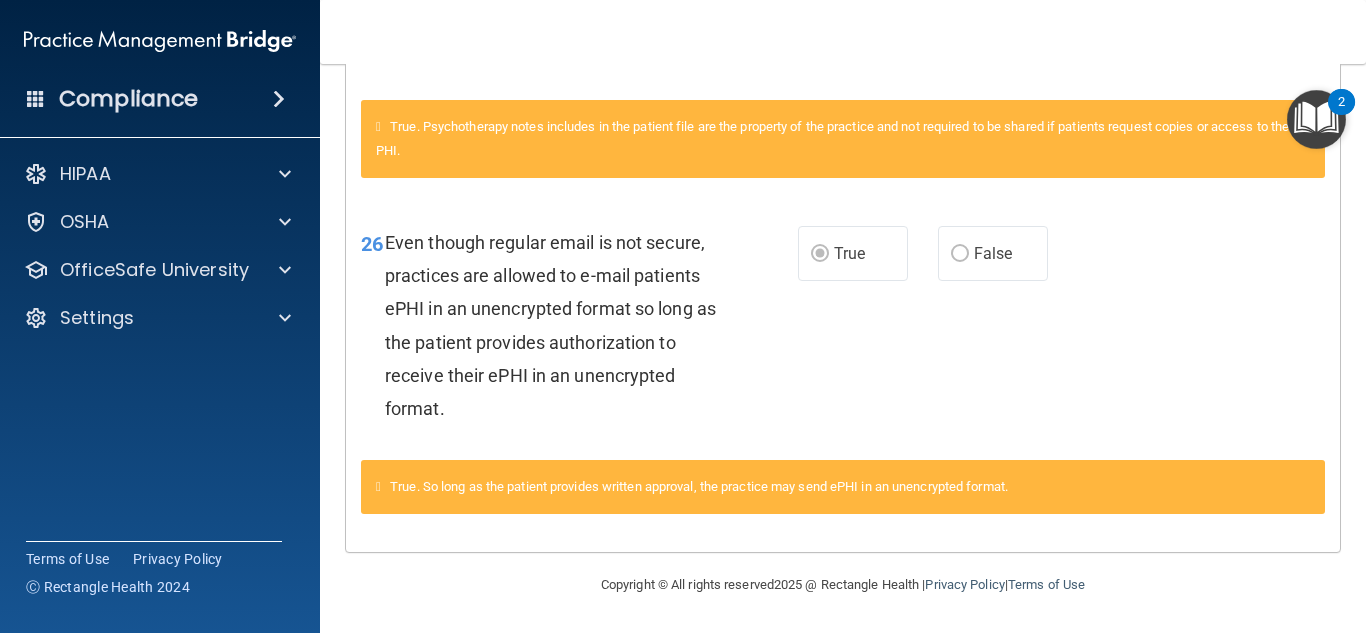 scroll, scrollTop: 0, scrollLeft: 0, axis: both 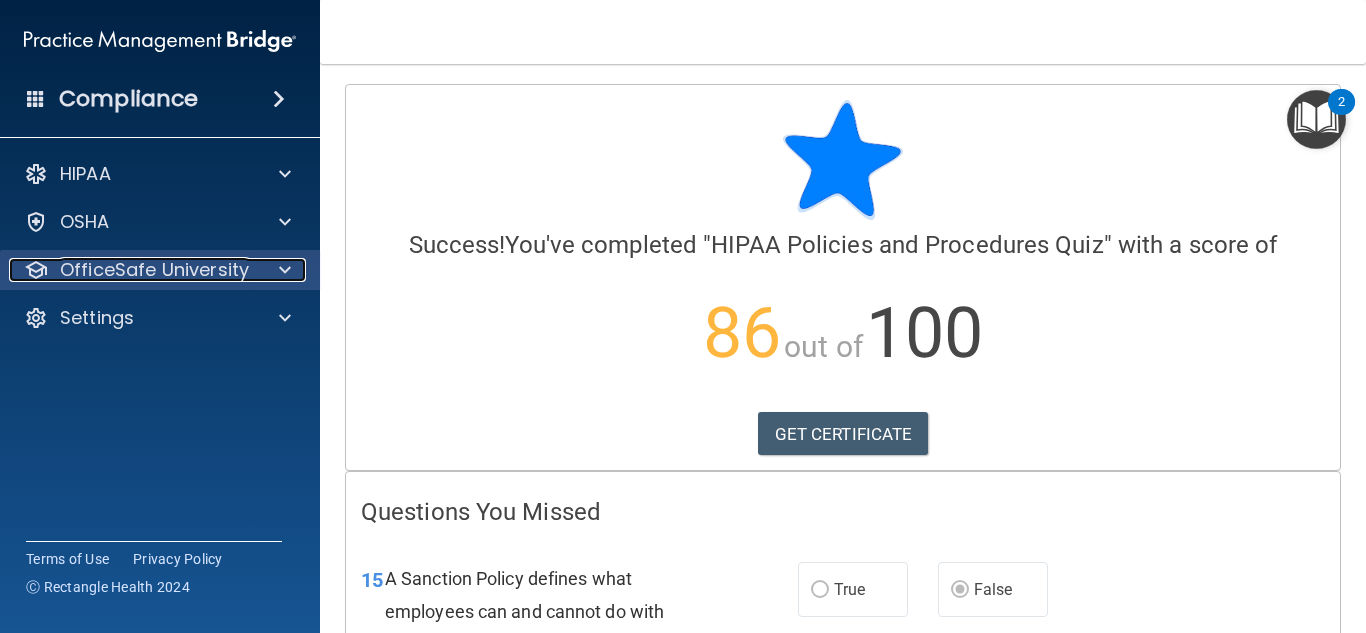 click on "OfficeSafe University" at bounding box center [154, 270] 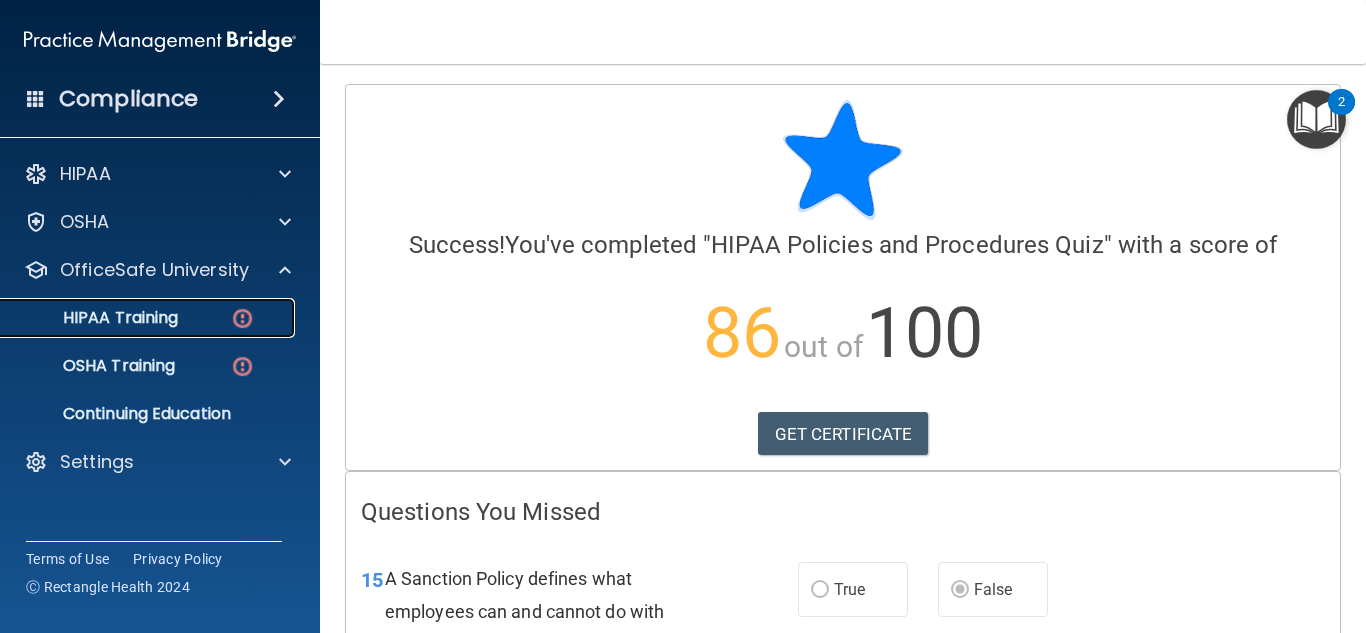 click on "HIPAA Training" at bounding box center (149, 318) 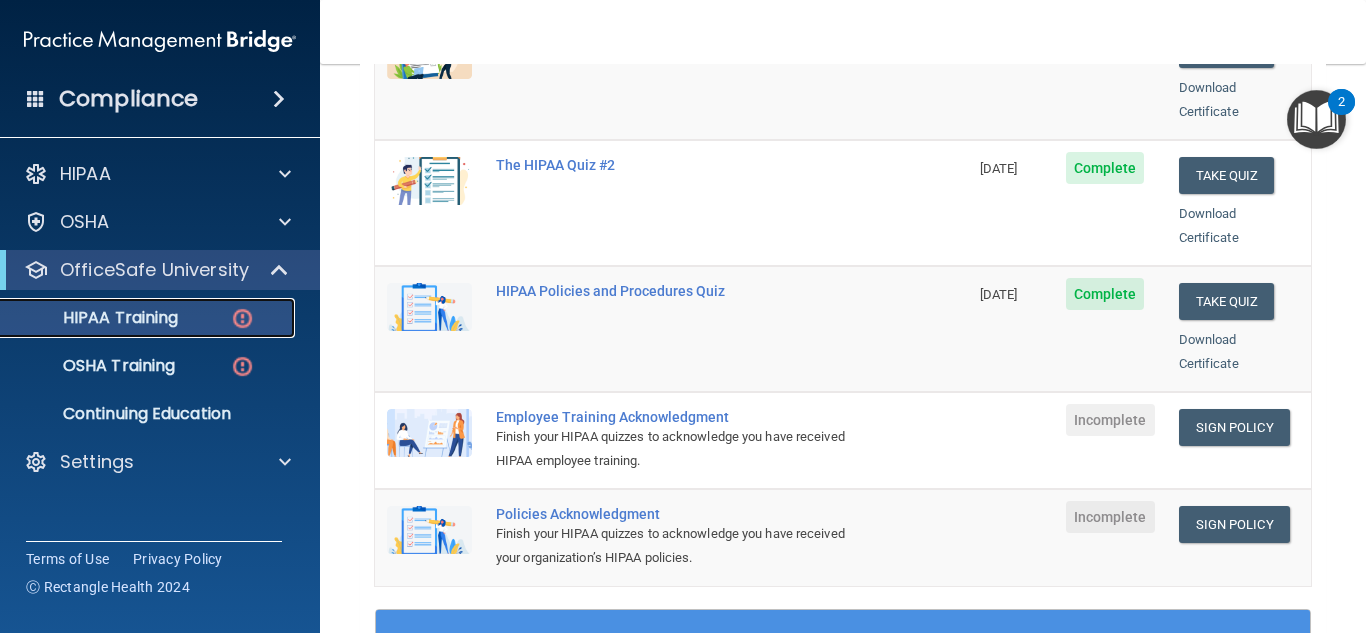 scroll, scrollTop: 363, scrollLeft: 0, axis: vertical 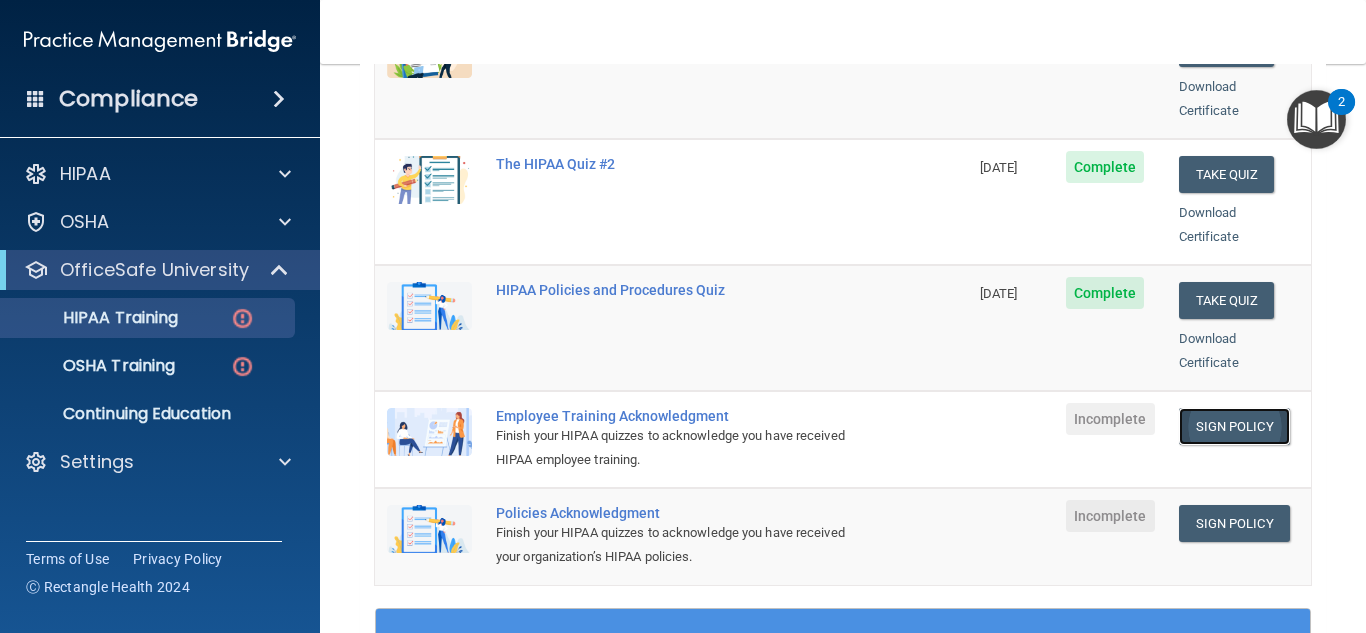 click on "Sign Policy" at bounding box center (1234, 426) 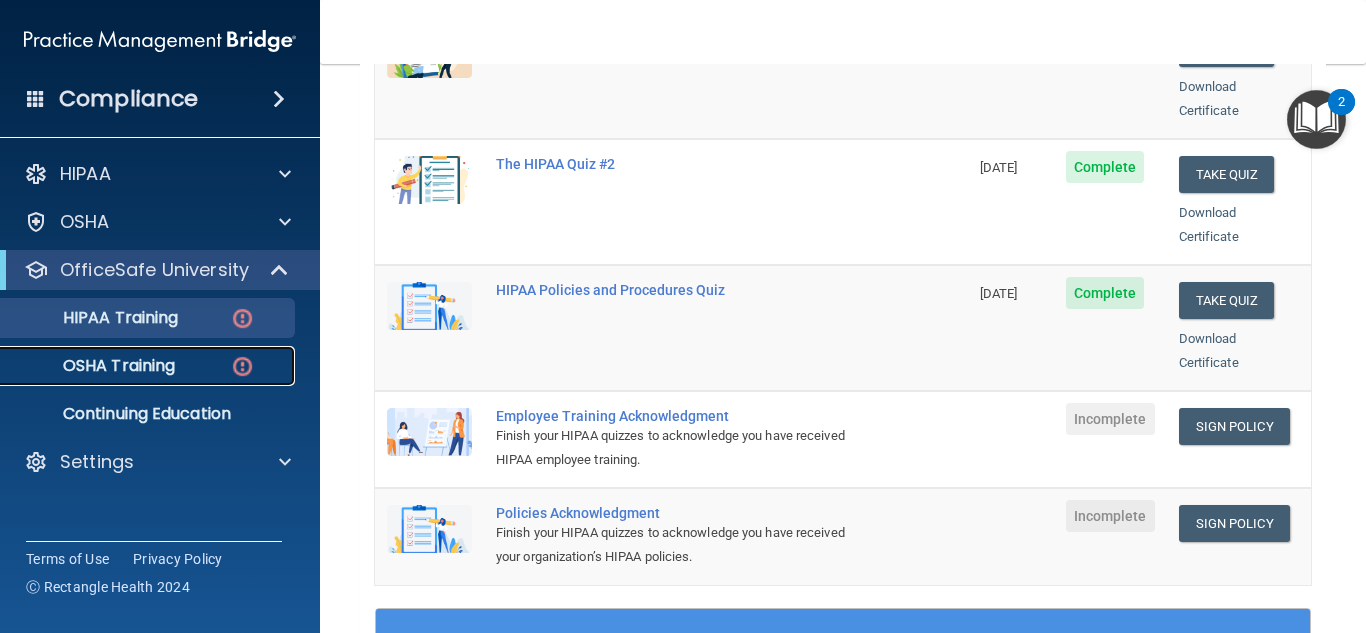 click on "OSHA Training" at bounding box center [149, 366] 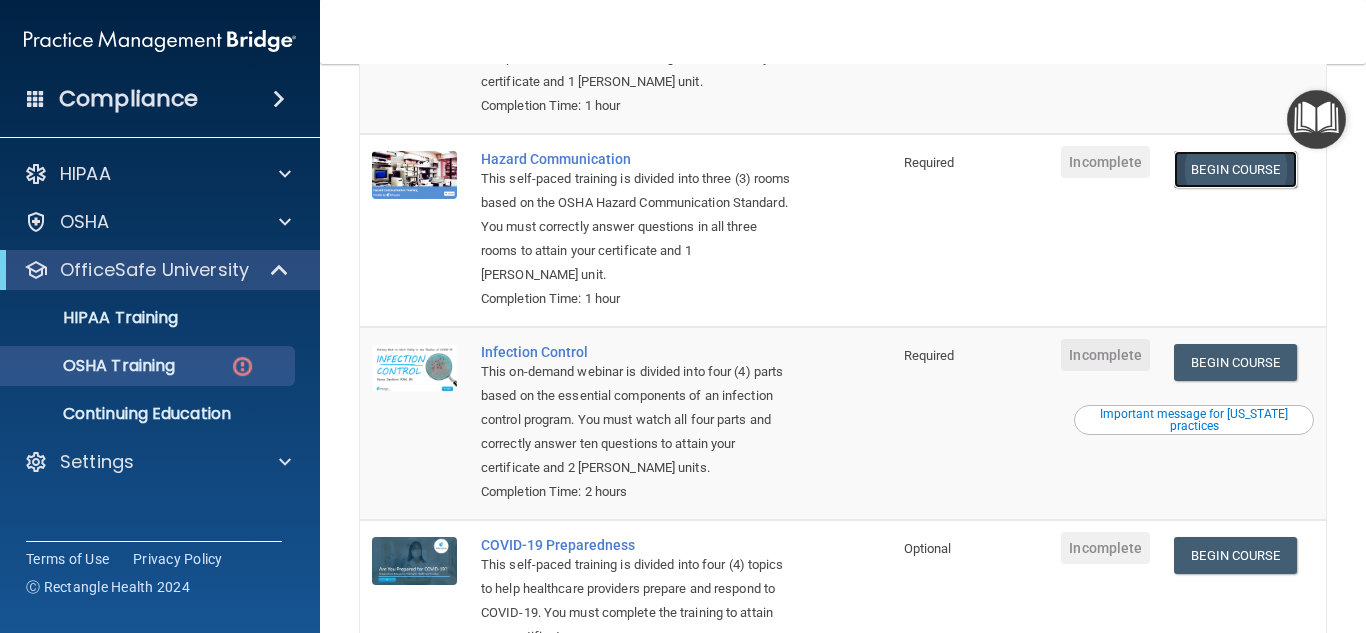 click on "Begin Course" at bounding box center (1235, 169) 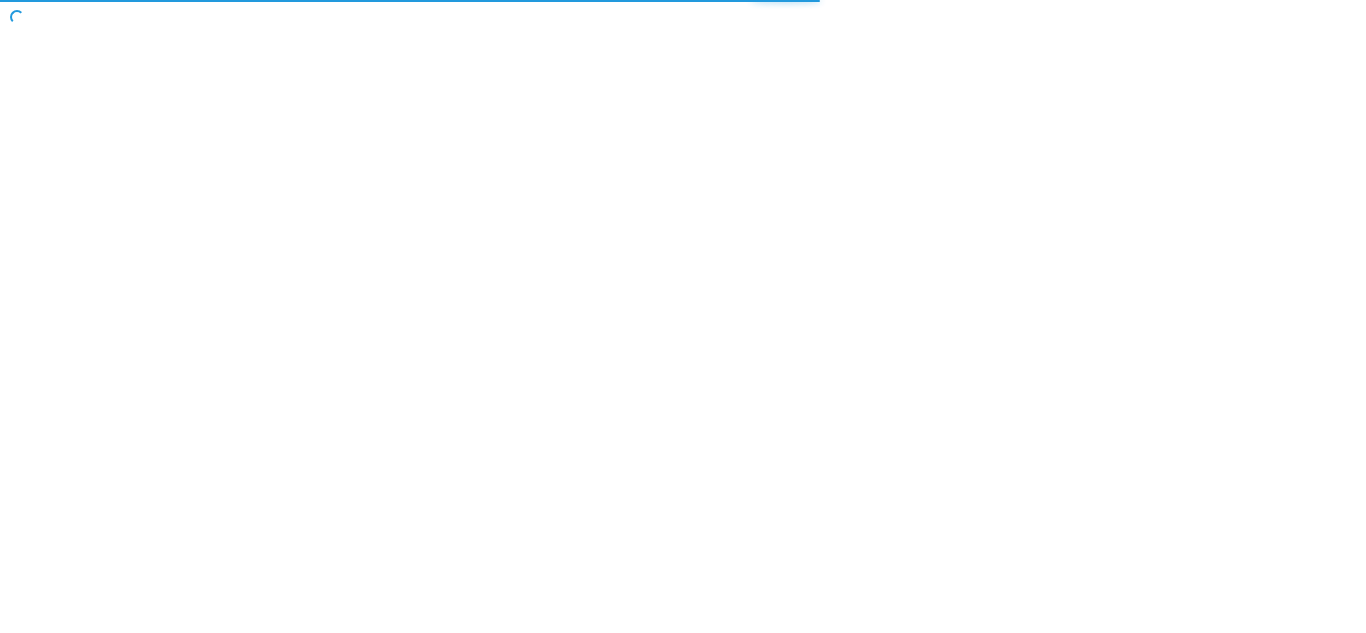 scroll, scrollTop: 0, scrollLeft: 0, axis: both 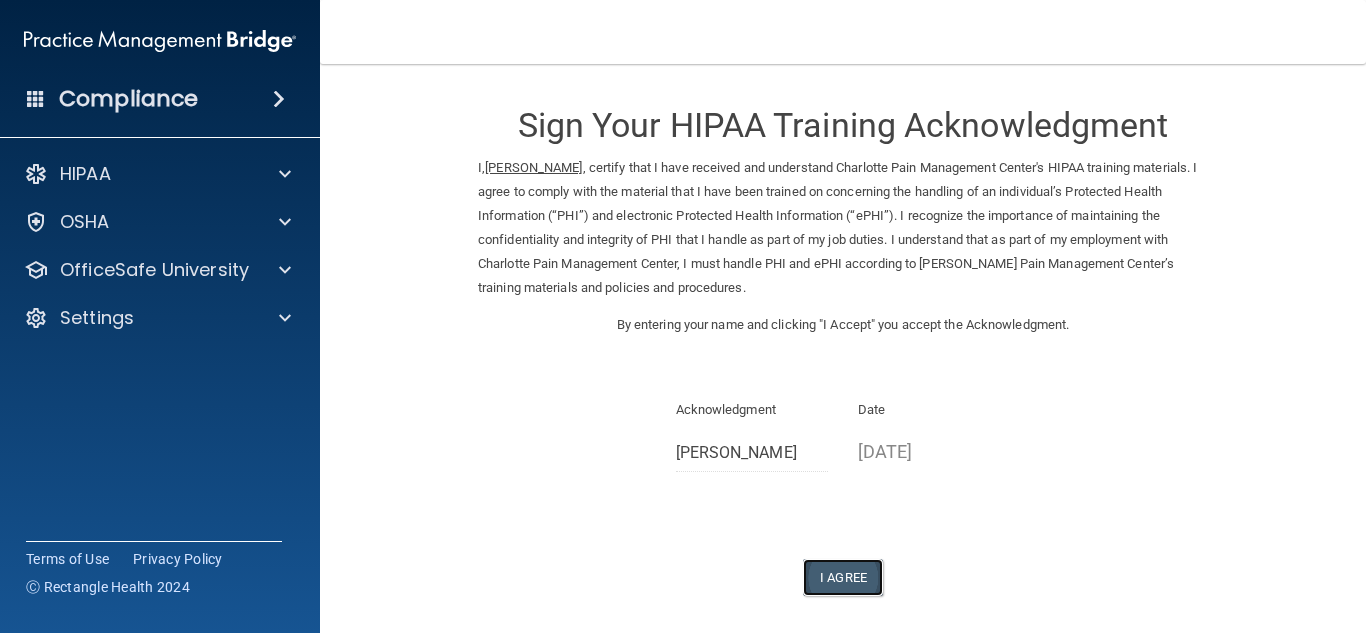 click on "I Agree" at bounding box center [843, 577] 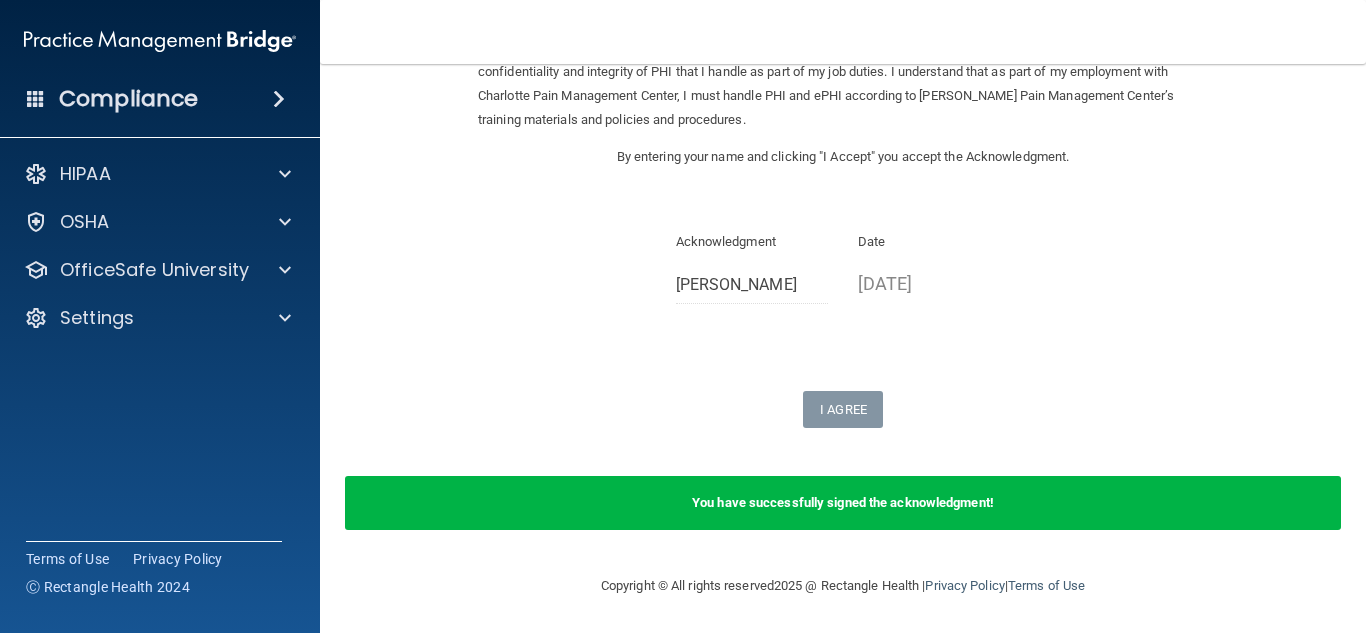 scroll, scrollTop: 0, scrollLeft: 0, axis: both 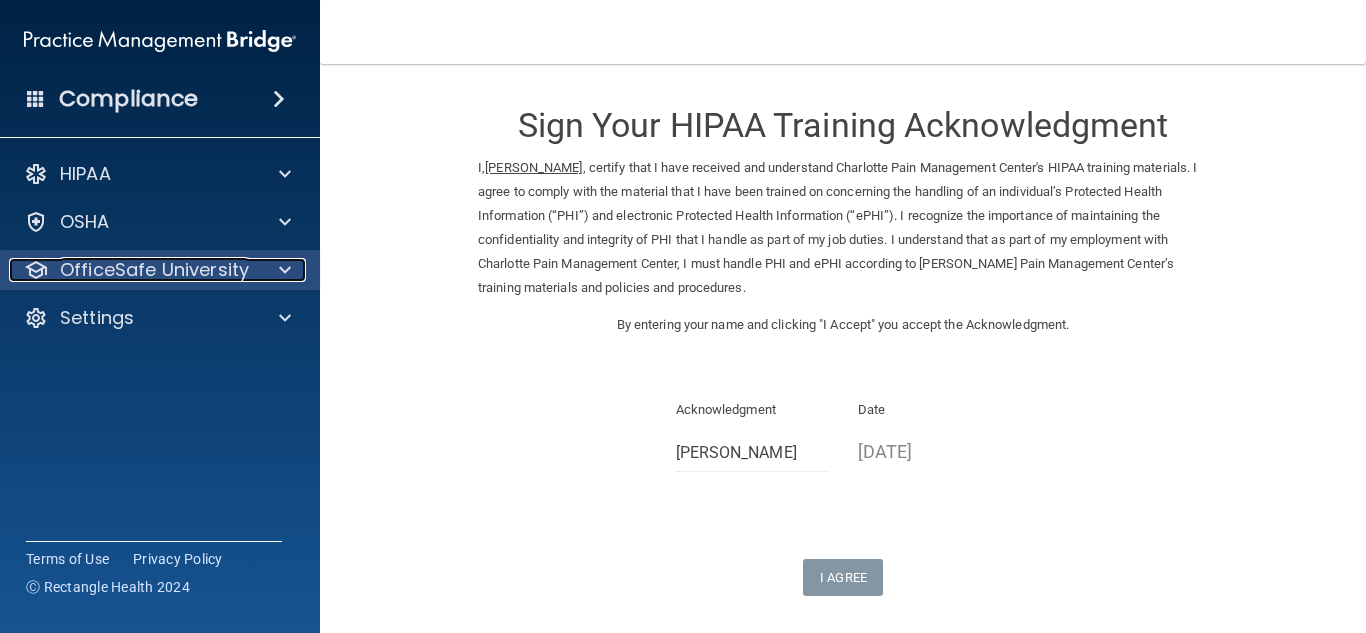 click at bounding box center (282, 270) 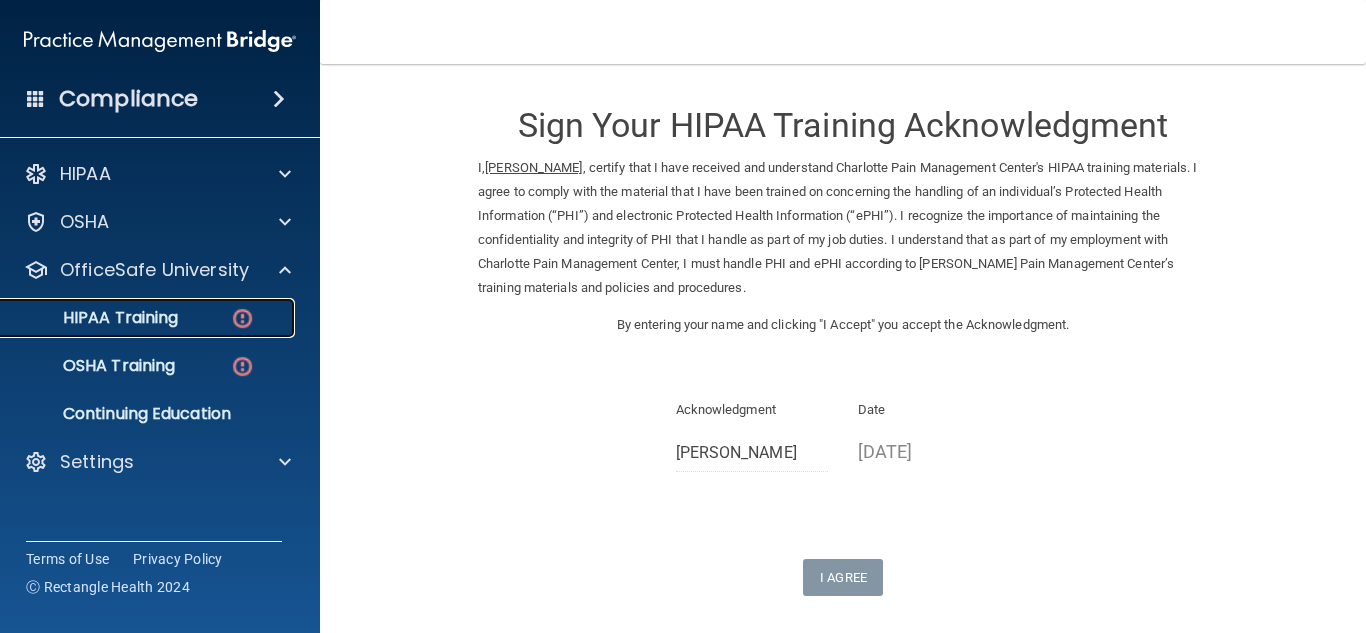 click on "HIPAA Training" at bounding box center [137, 318] 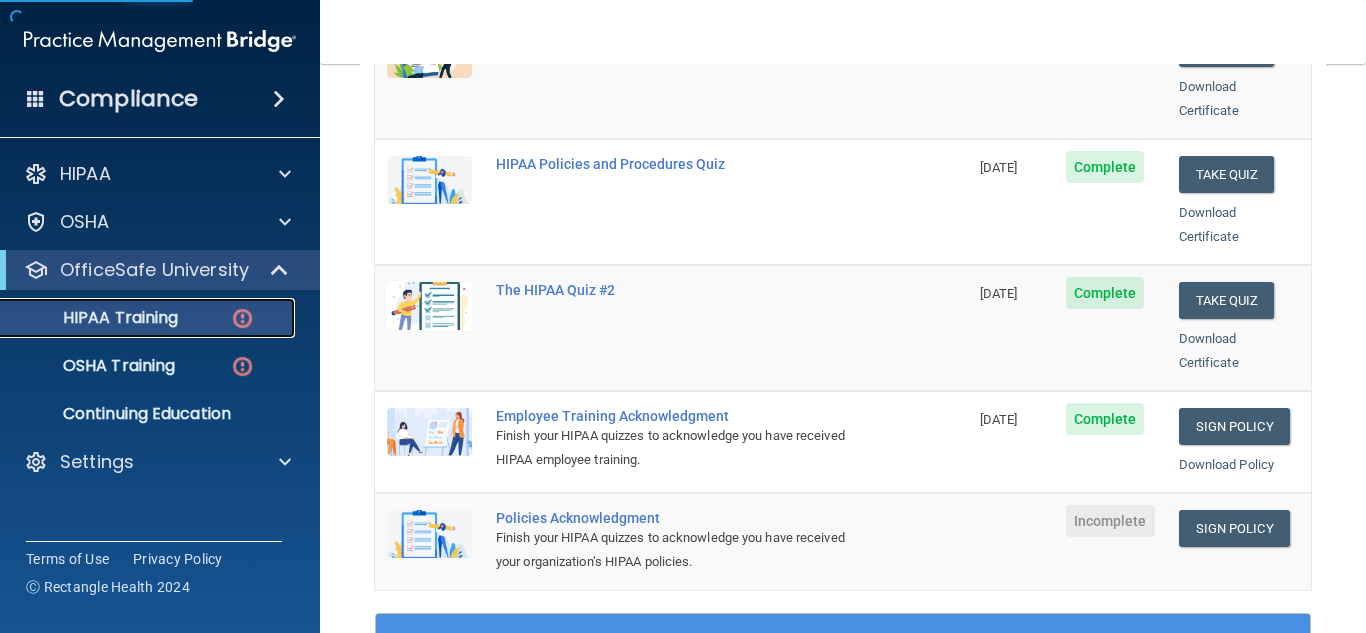 scroll, scrollTop: 399, scrollLeft: 0, axis: vertical 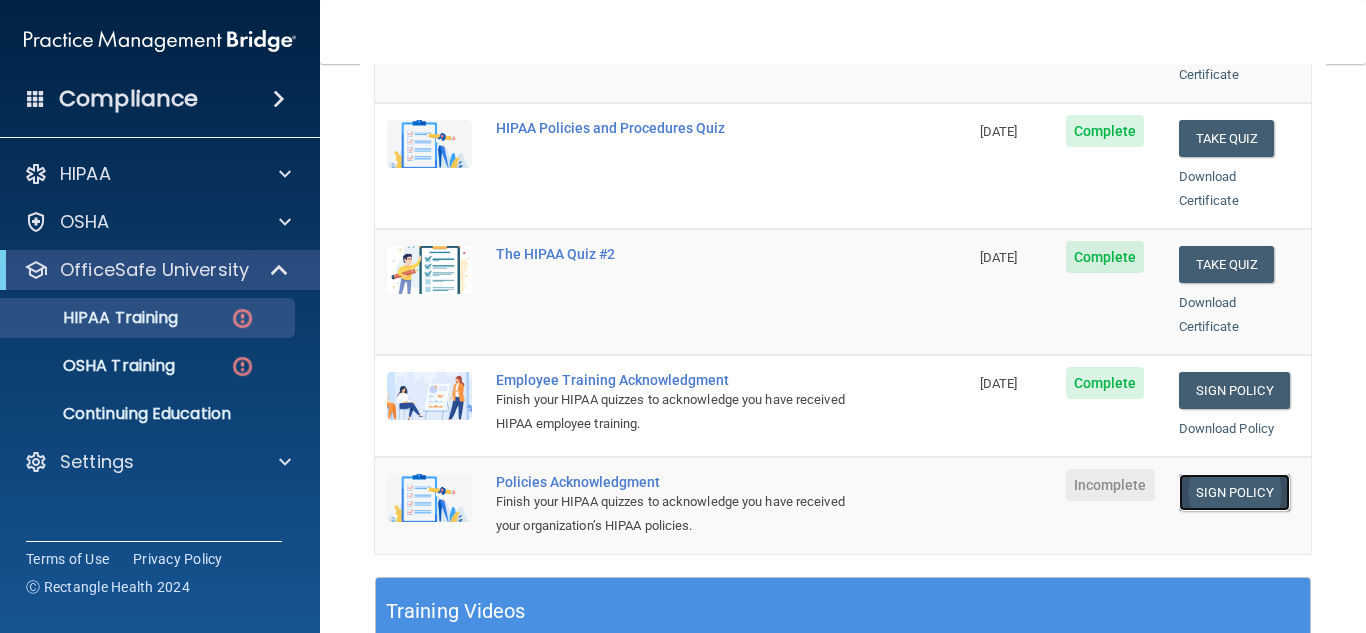 click on "Sign Policy" at bounding box center (1234, 492) 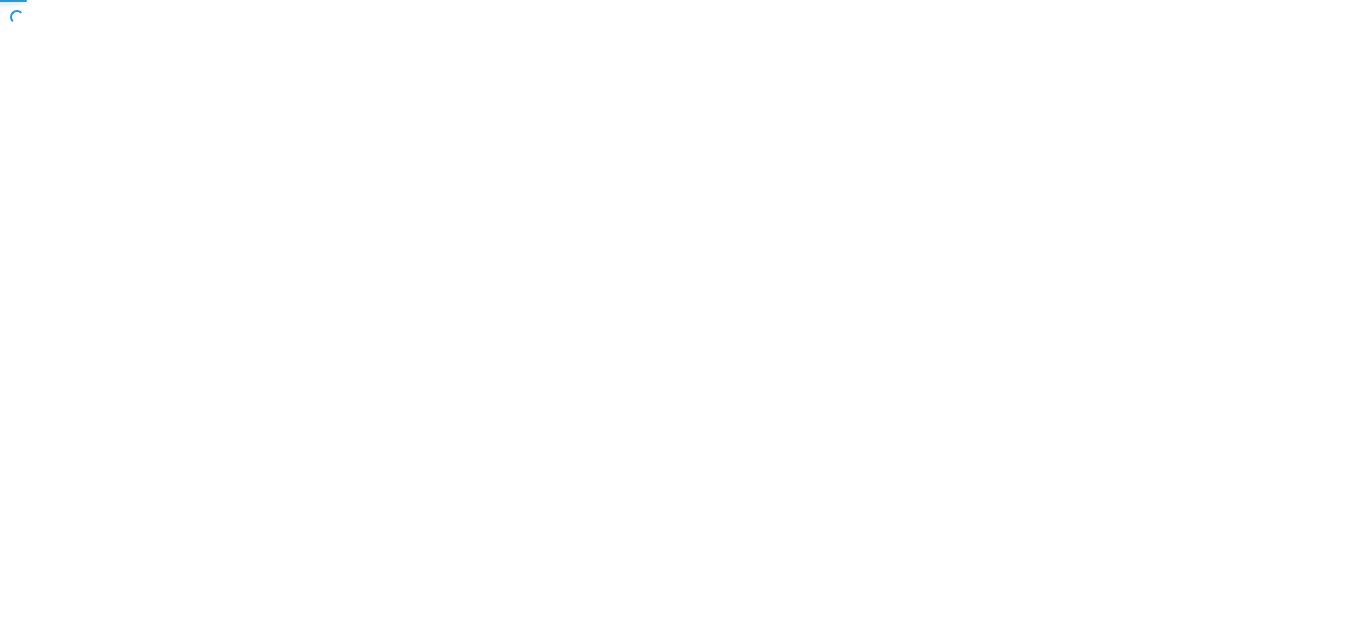 scroll, scrollTop: 0, scrollLeft: 0, axis: both 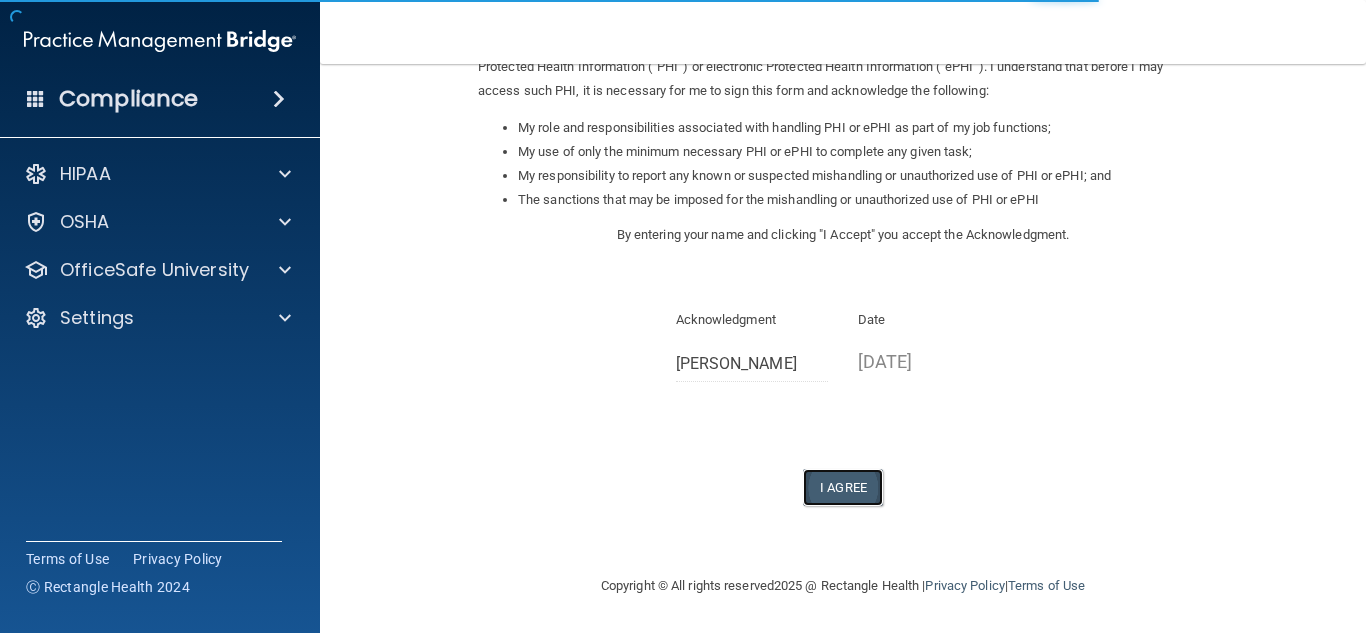 click on "I Agree" at bounding box center [843, 487] 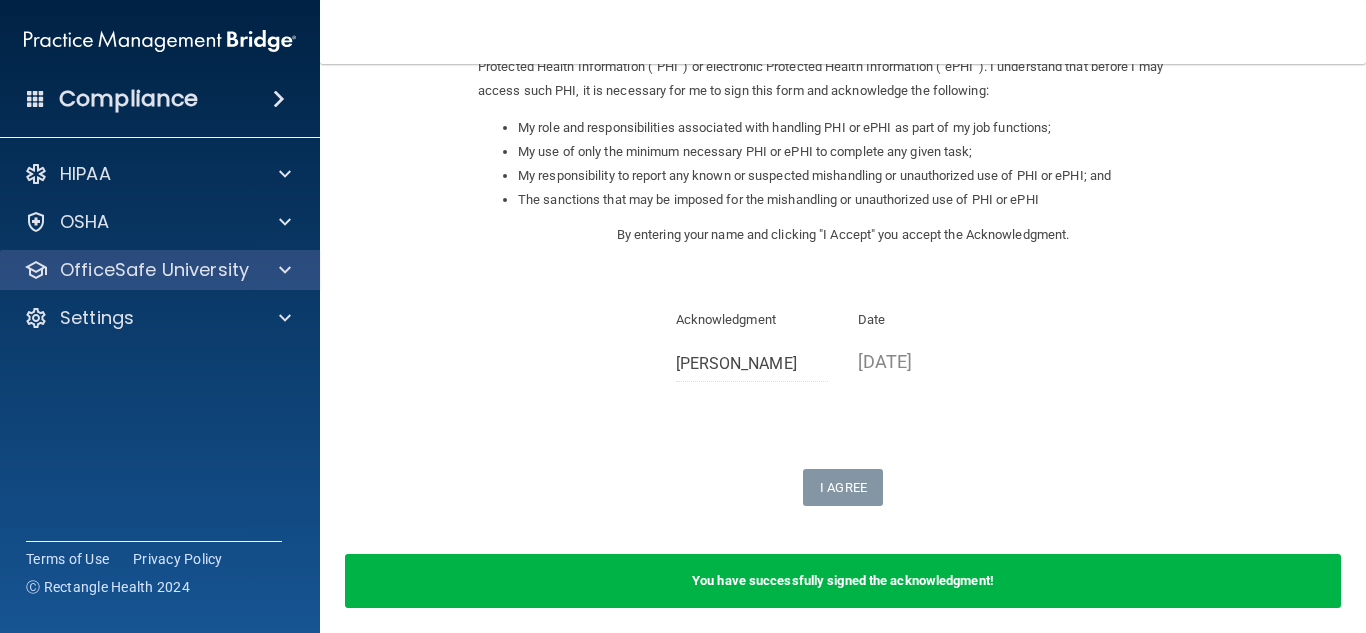 click on "OfficeSafe University" at bounding box center [160, 270] 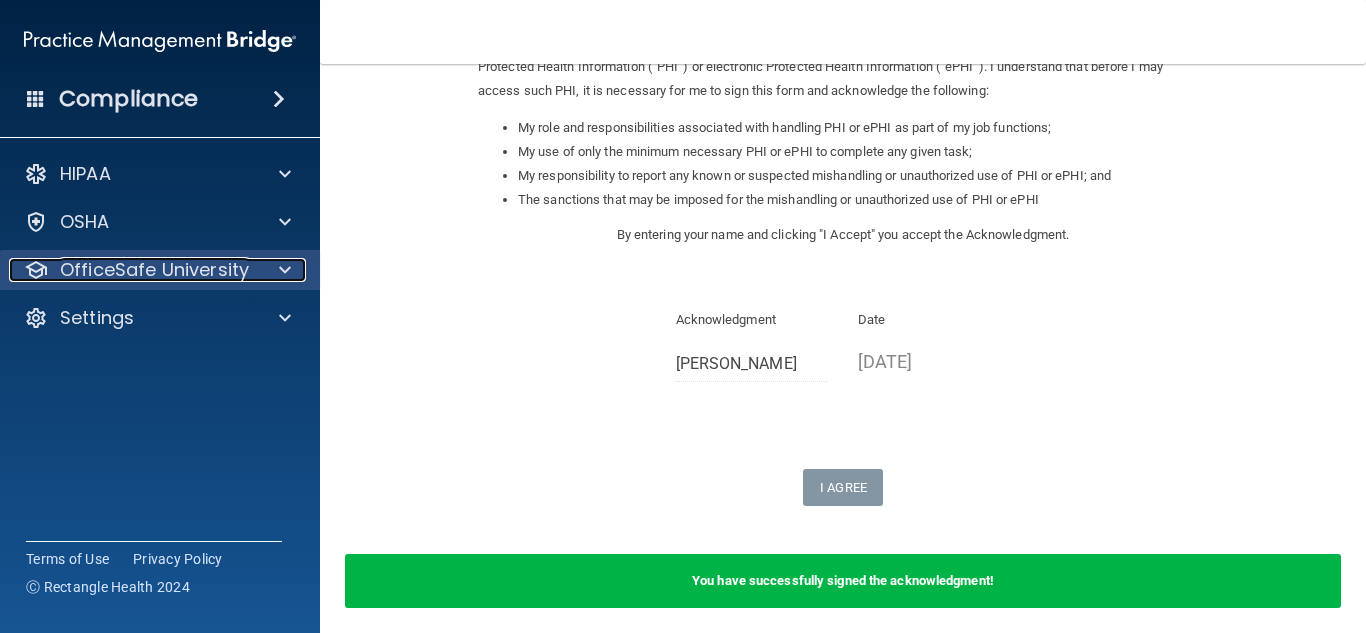 click at bounding box center [285, 270] 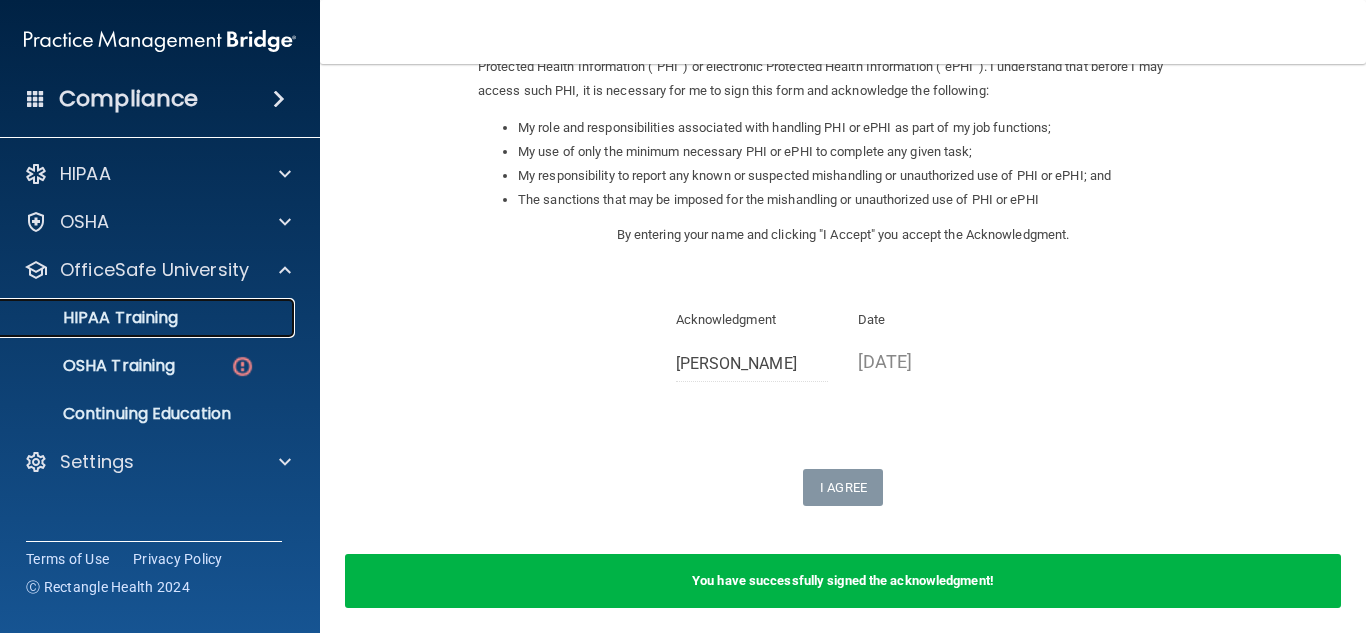 click on "HIPAA Training" at bounding box center (149, 318) 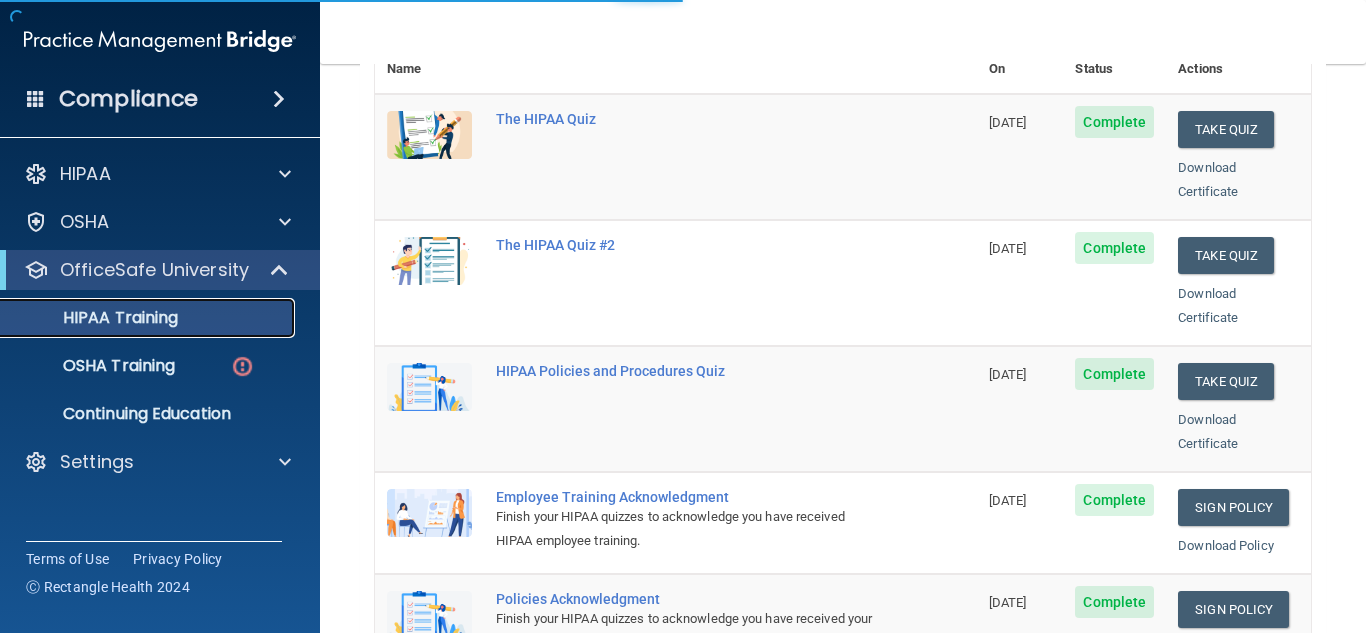 scroll, scrollTop: 866, scrollLeft: 0, axis: vertical 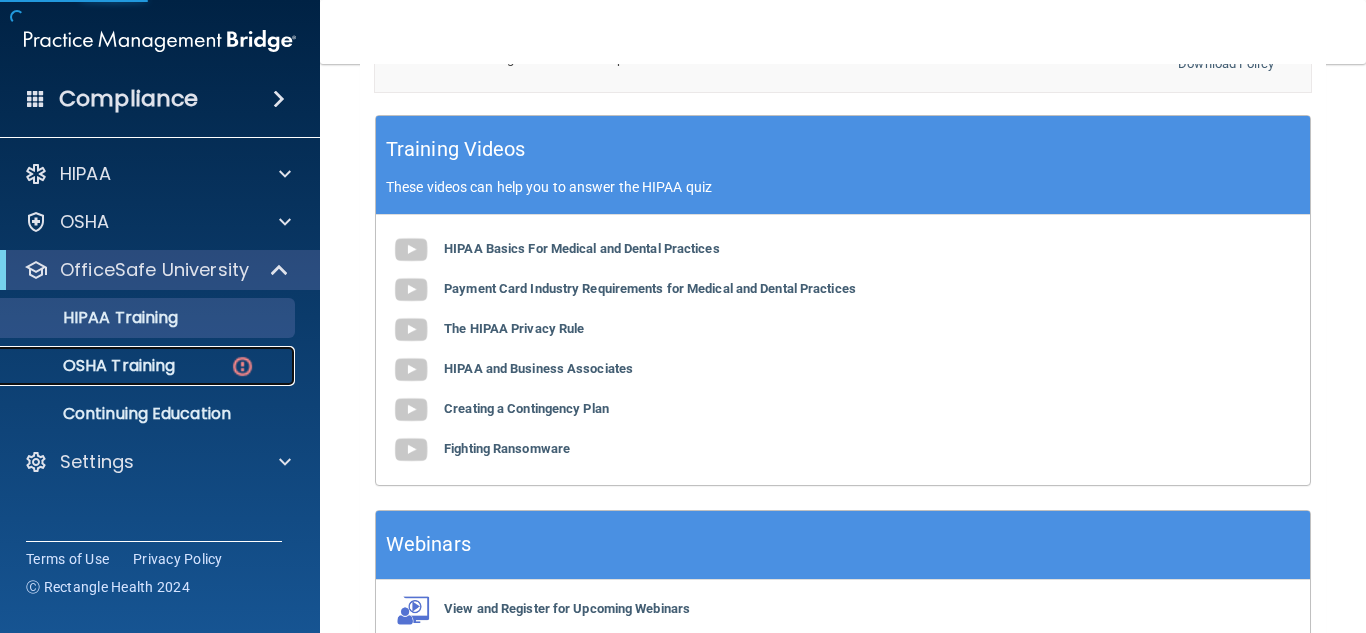 click at bounding box center [242, 366] 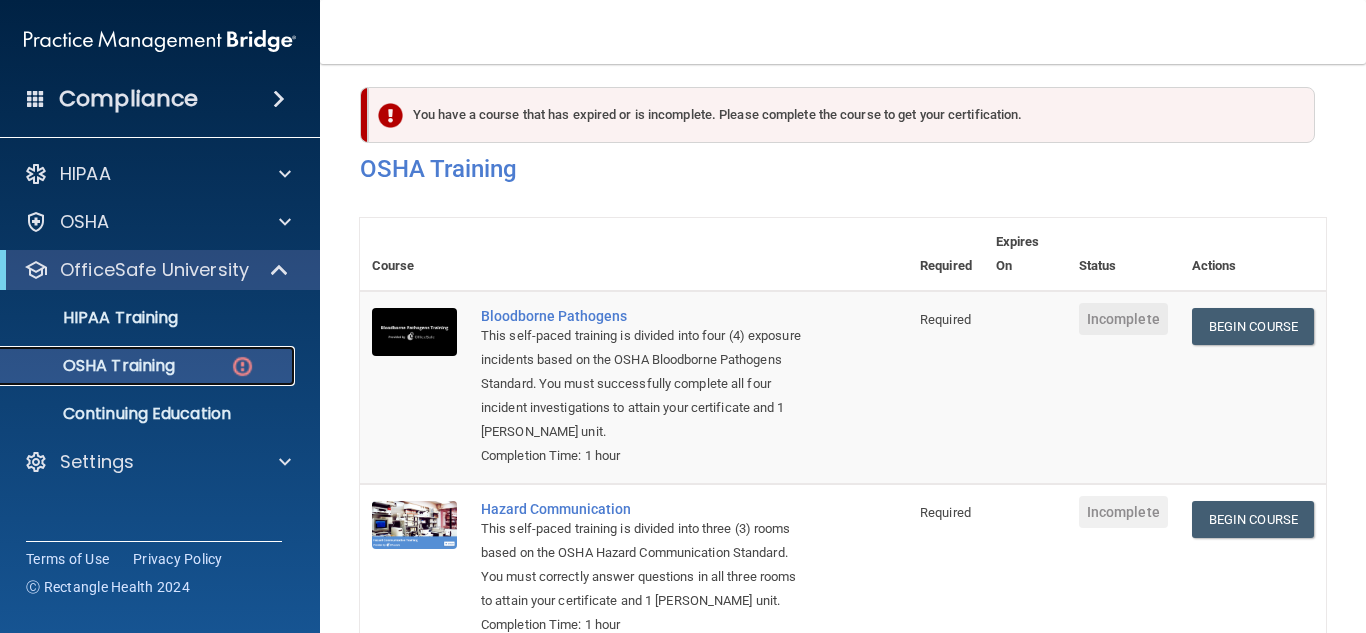scroll, scrollTop: 0, scrollLeft: 0, axis: both 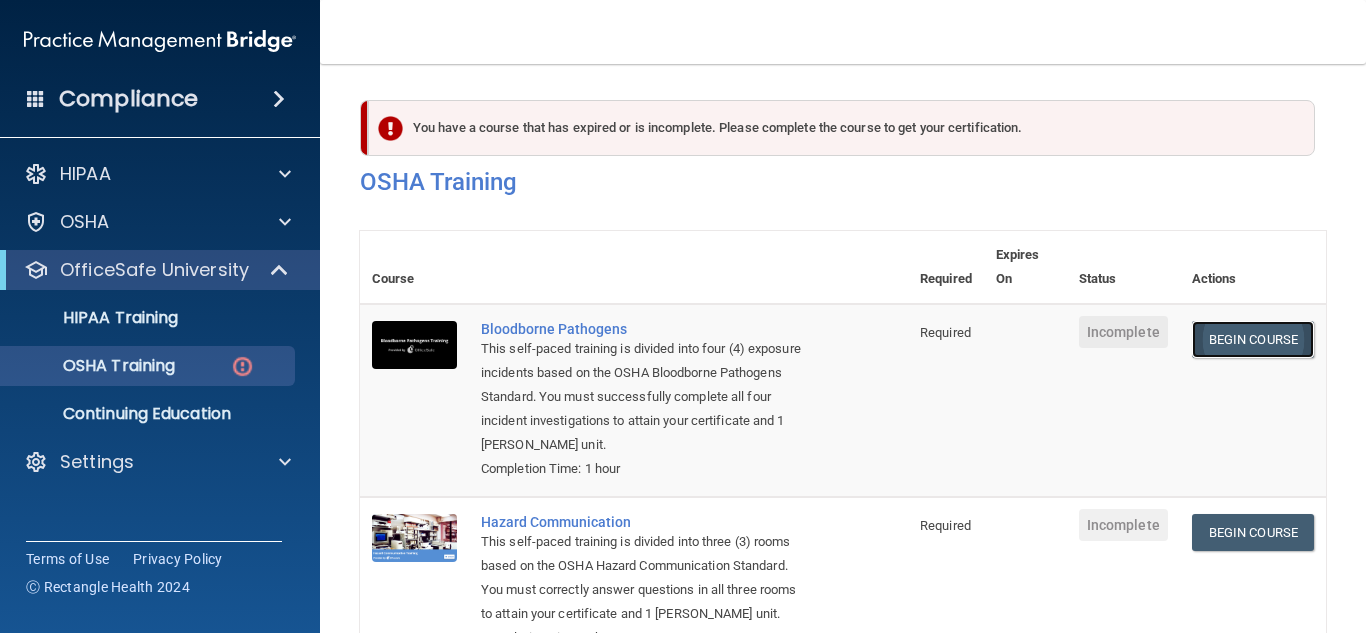 click on "Begin Course" at bounding box center [1253, 339] 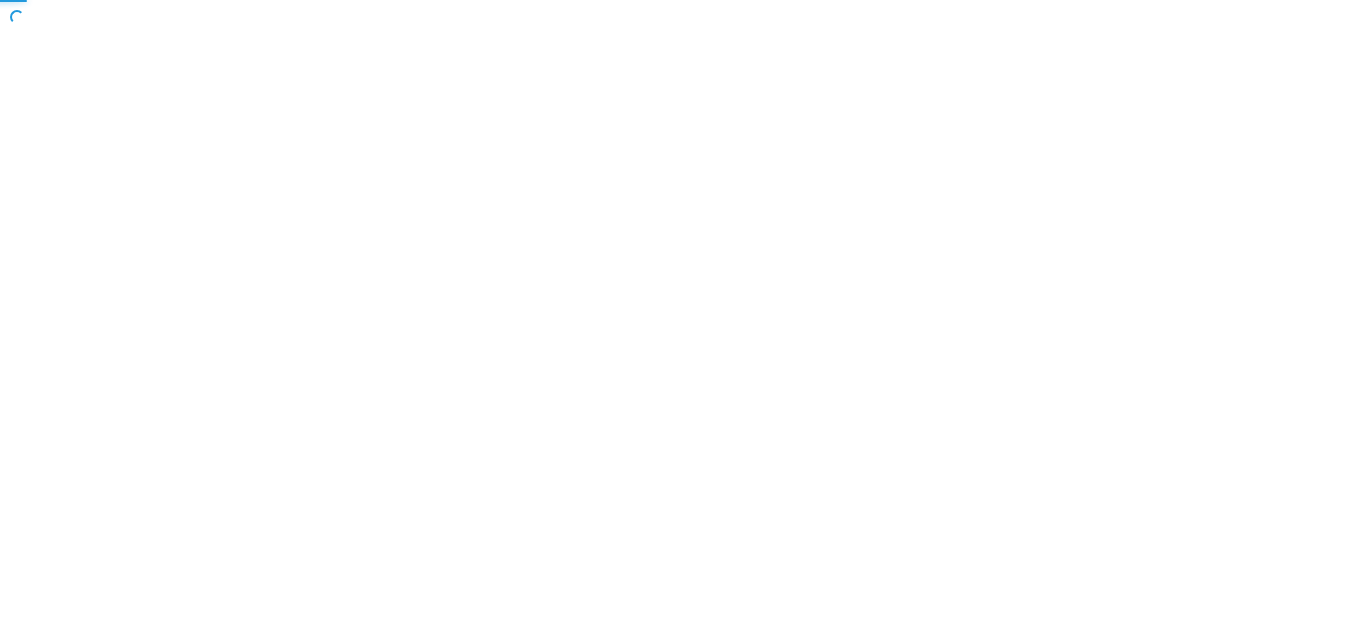 scroll, scrollTop: 0, scrollLeft: 0, axis: both 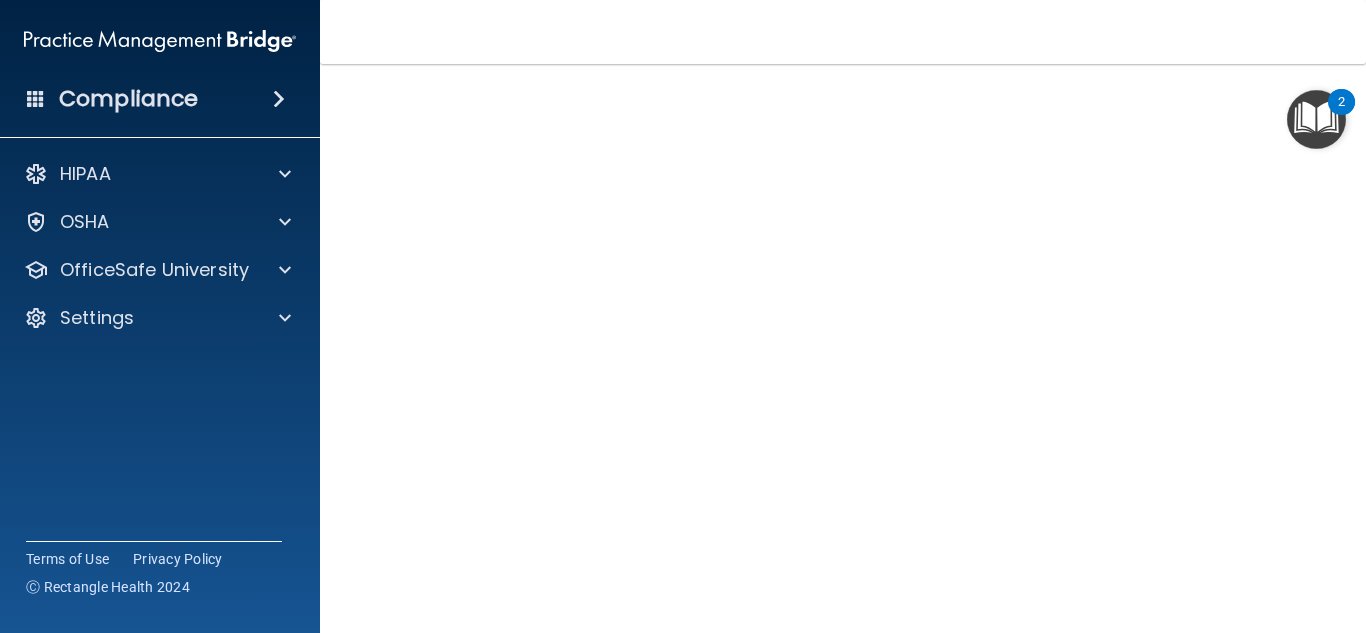 click at bounding box center [1316, 119] 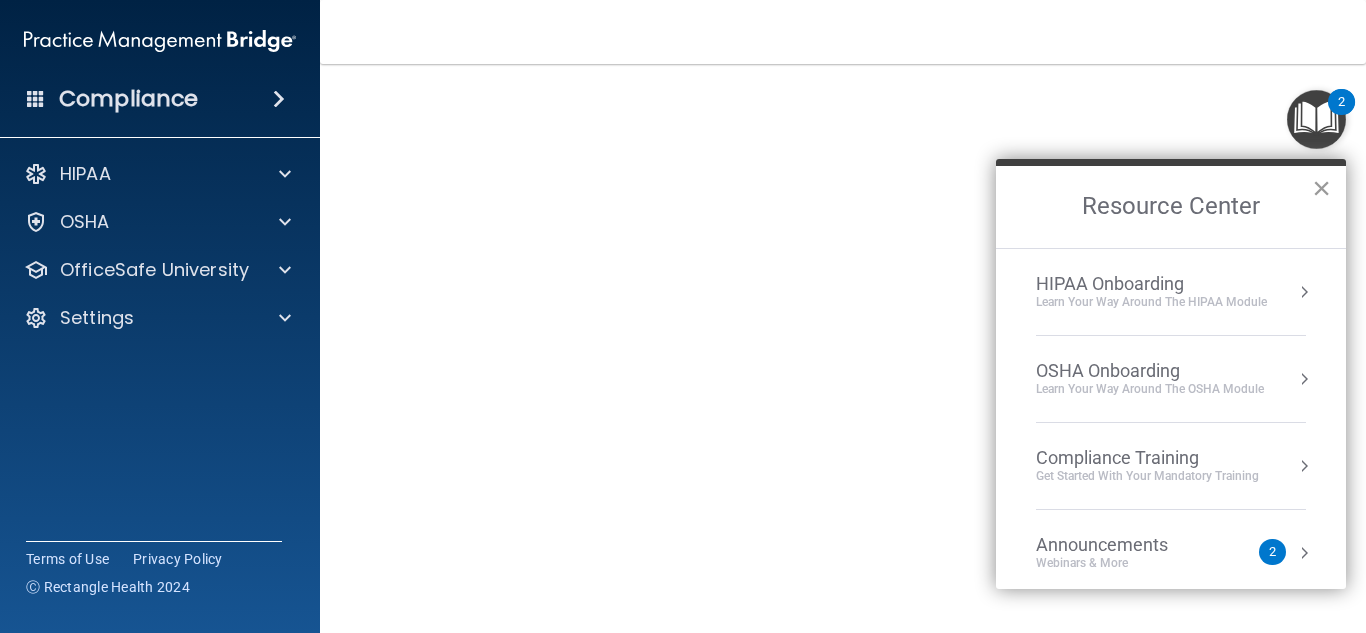 click on "×" at bounding box center [1321, 188] 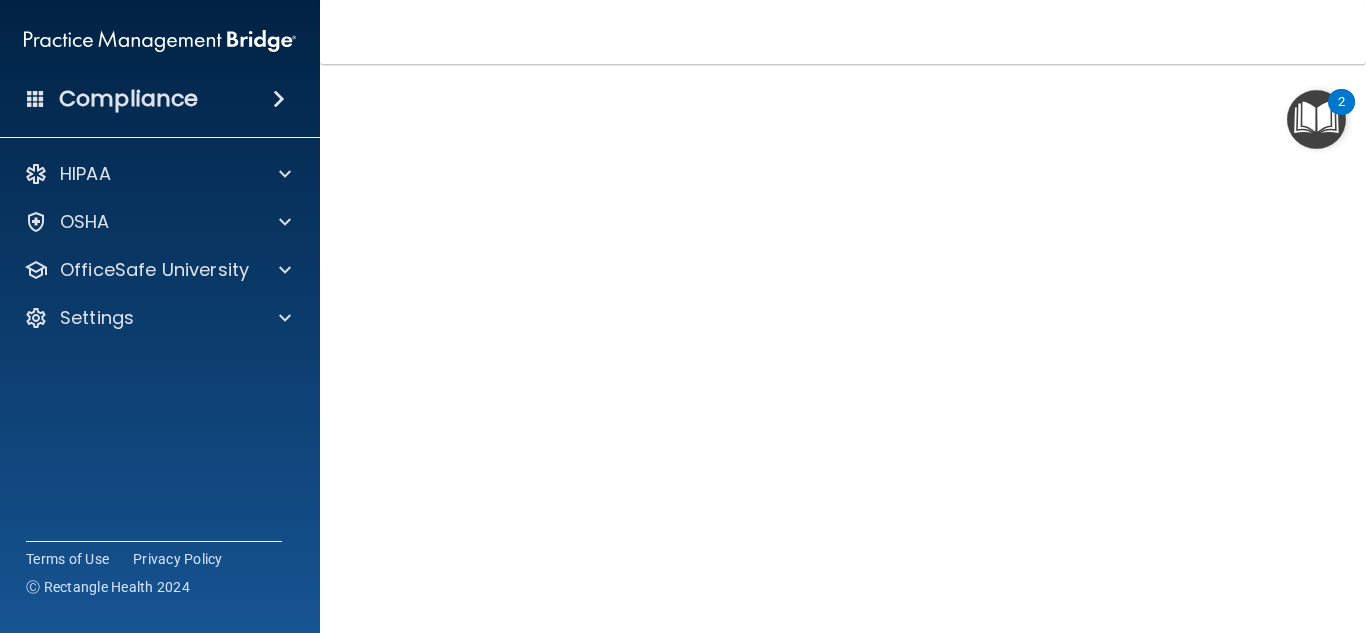 click at bounding box center [1316, 119] 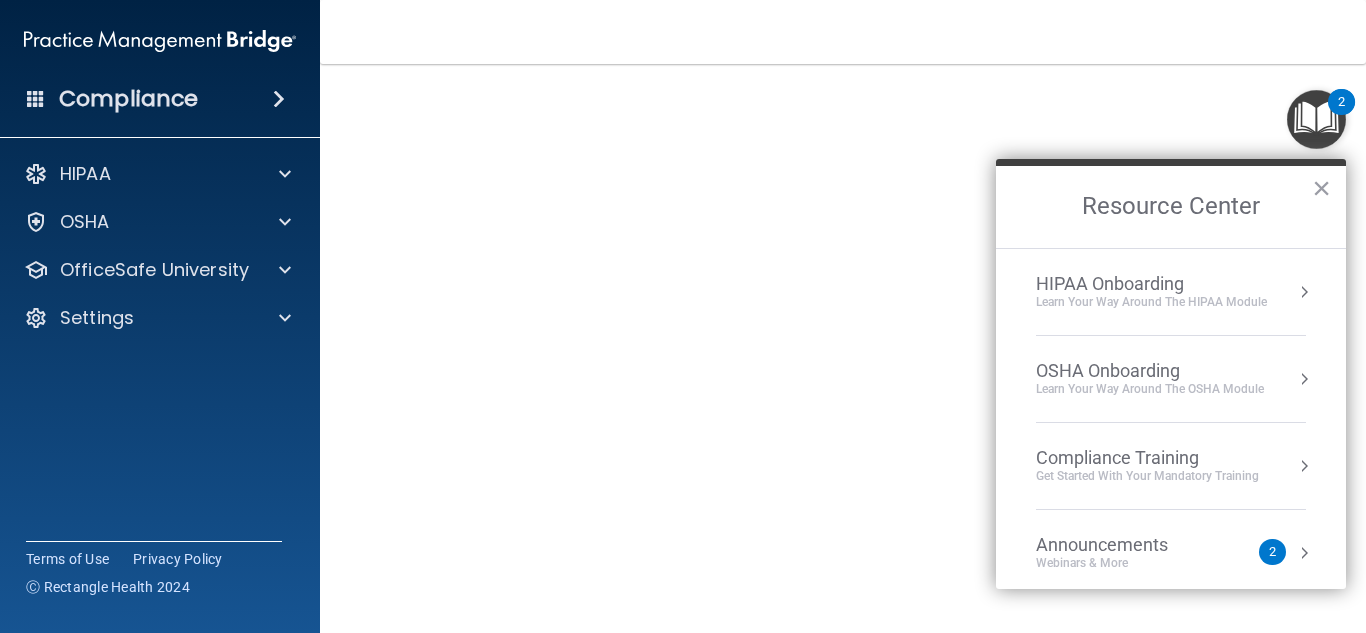 click on "Announcements Webinars & More 2" at bounding box center (1171, 553) 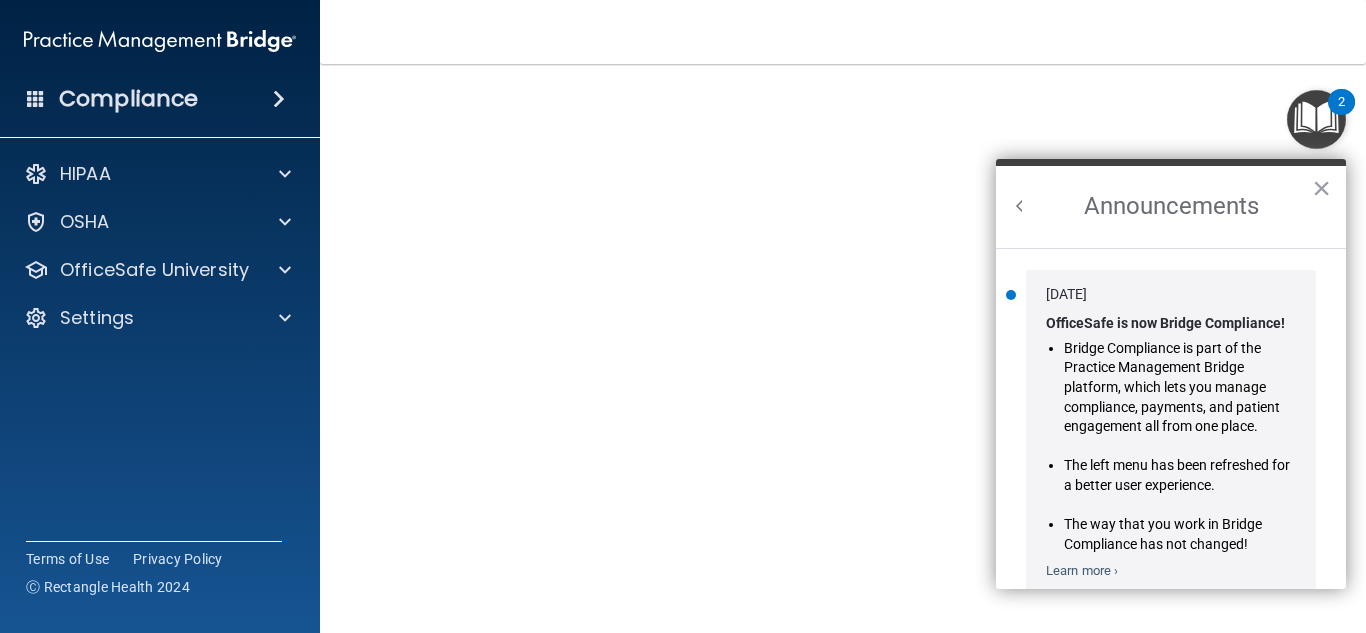 scroll, scrollTop: 0, scrollLeft: 0, axis: both 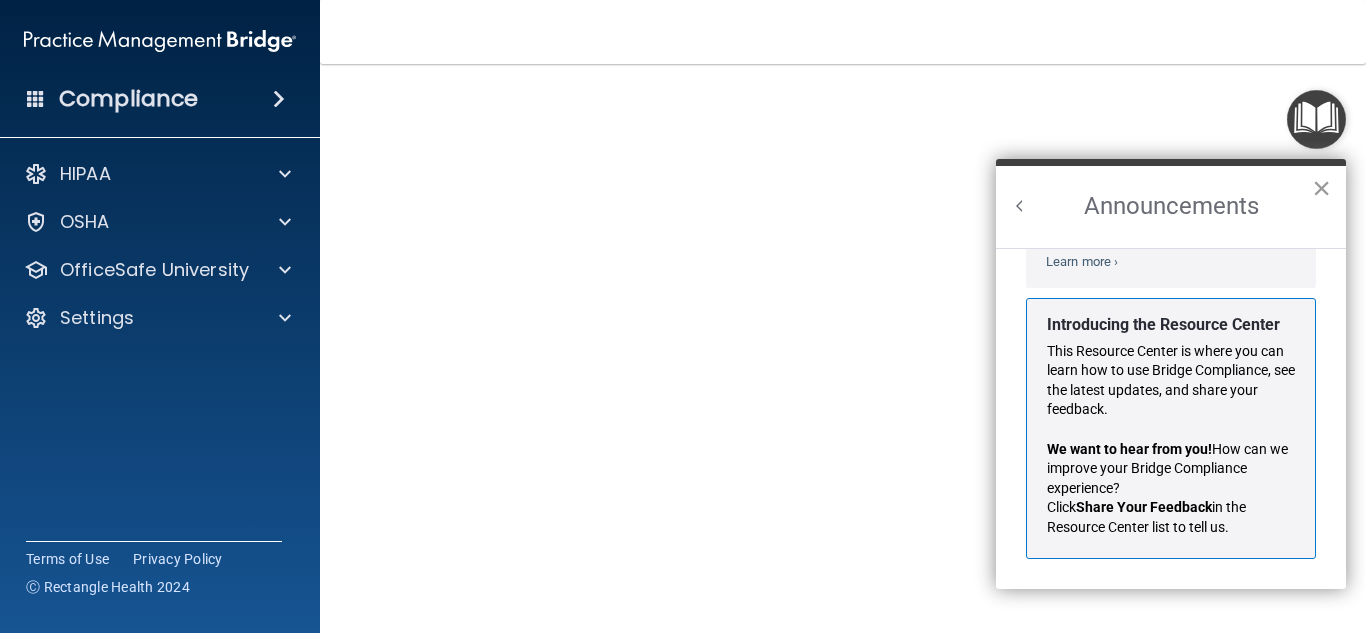 click on "×" at bounding box center [1321, 188] 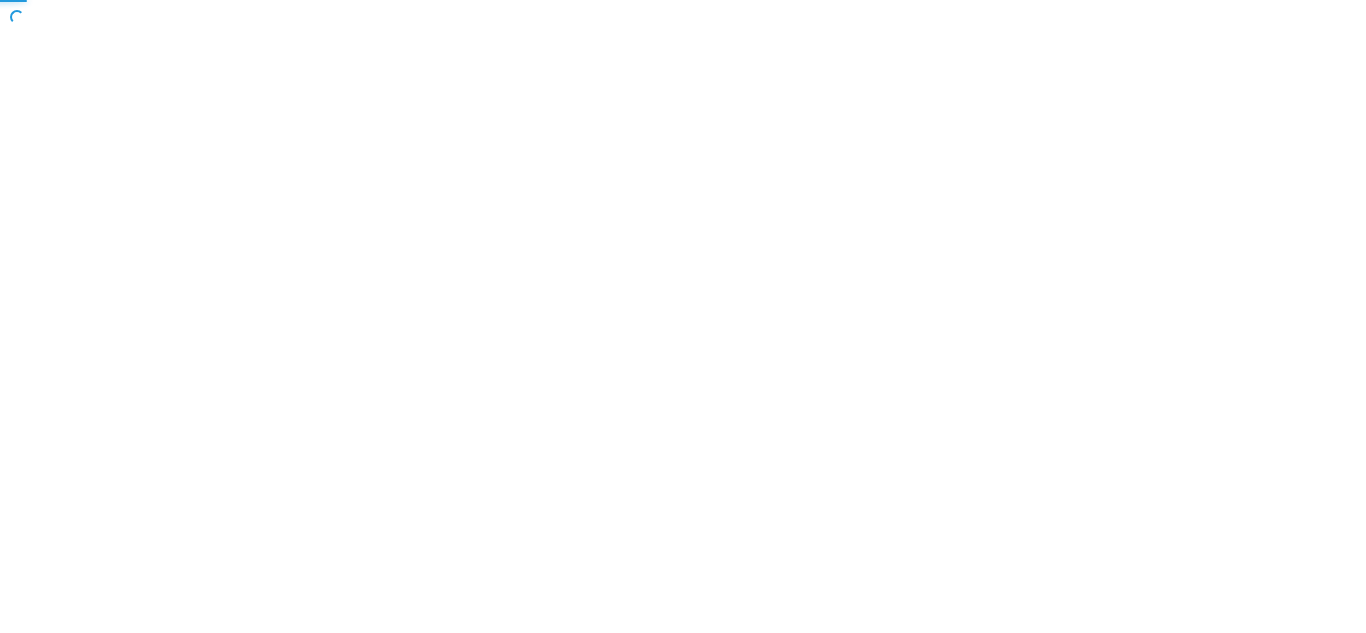 scroll, scrollTop: 0, scrollLeft: 0, axis: both 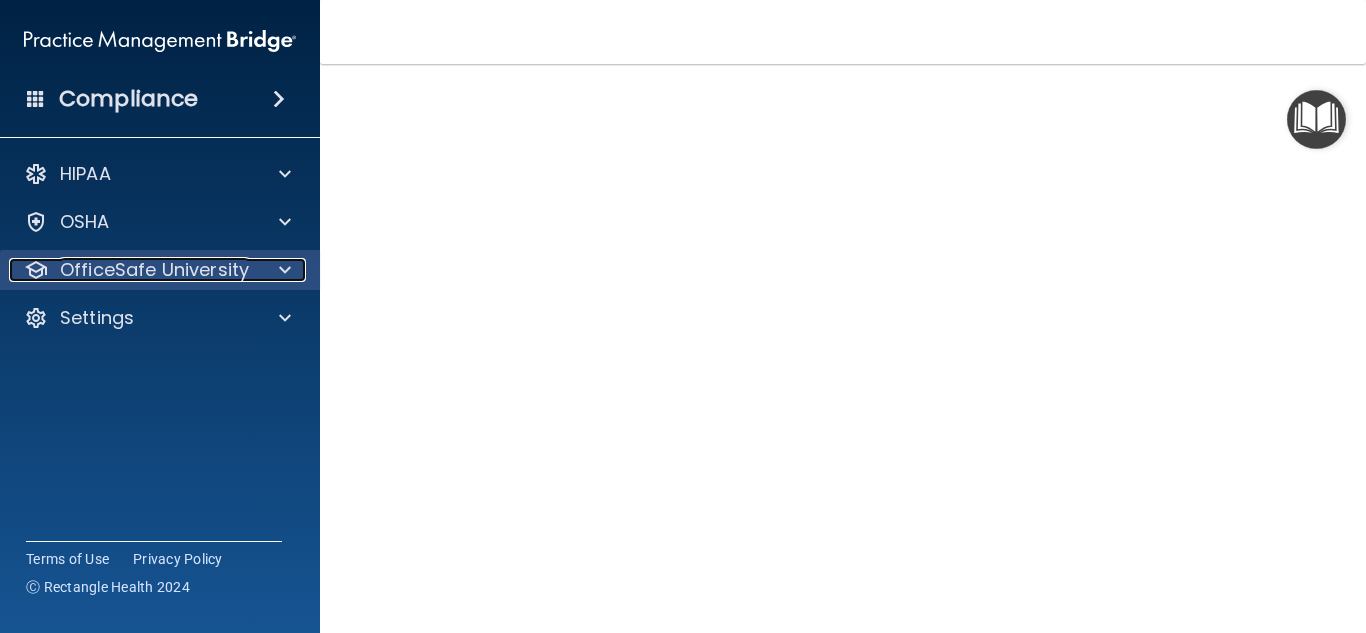 click on "OfficeSafe University" at bounding box center [154, 270] 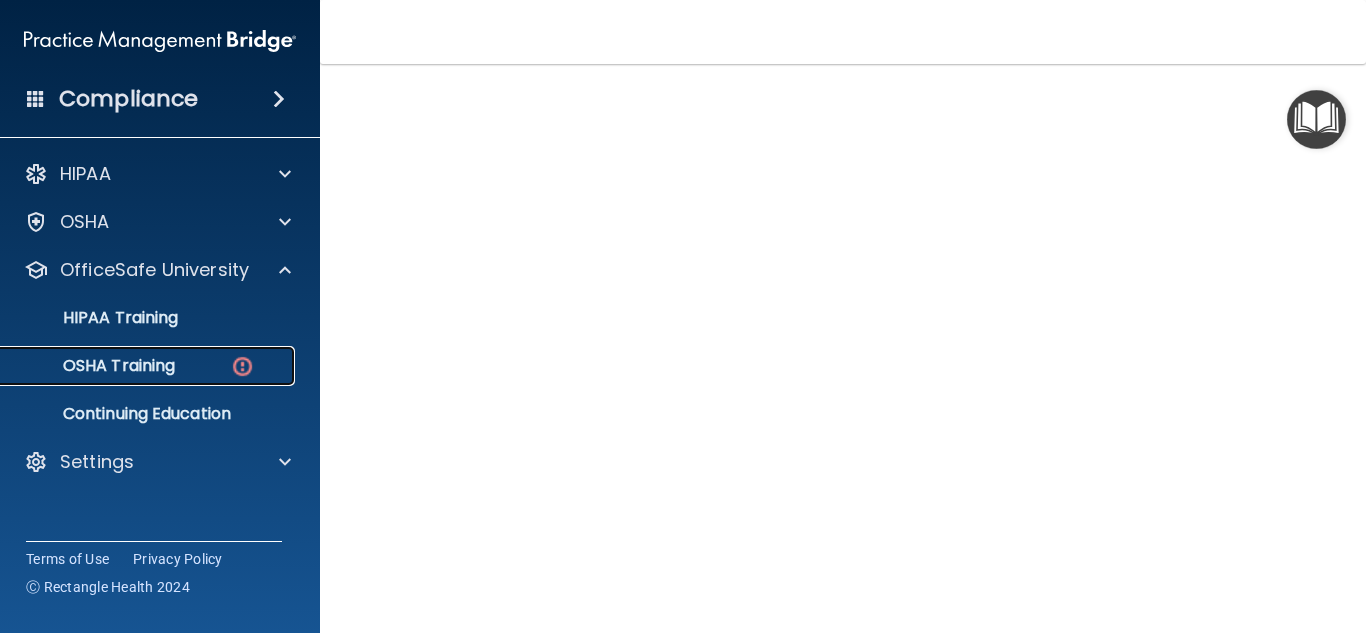 click on "OSHA Training" at bounding box center [137, 366] 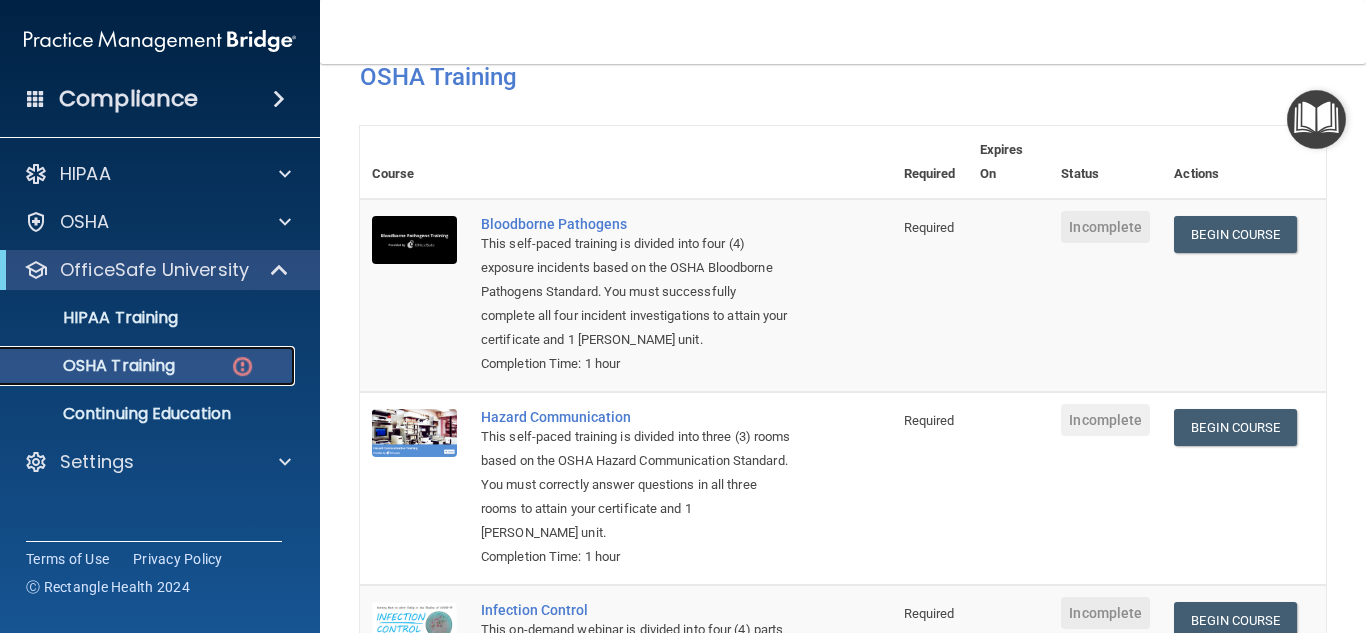 scroll, scrollTop: 75, scrollLeft: 0, axis: vertical 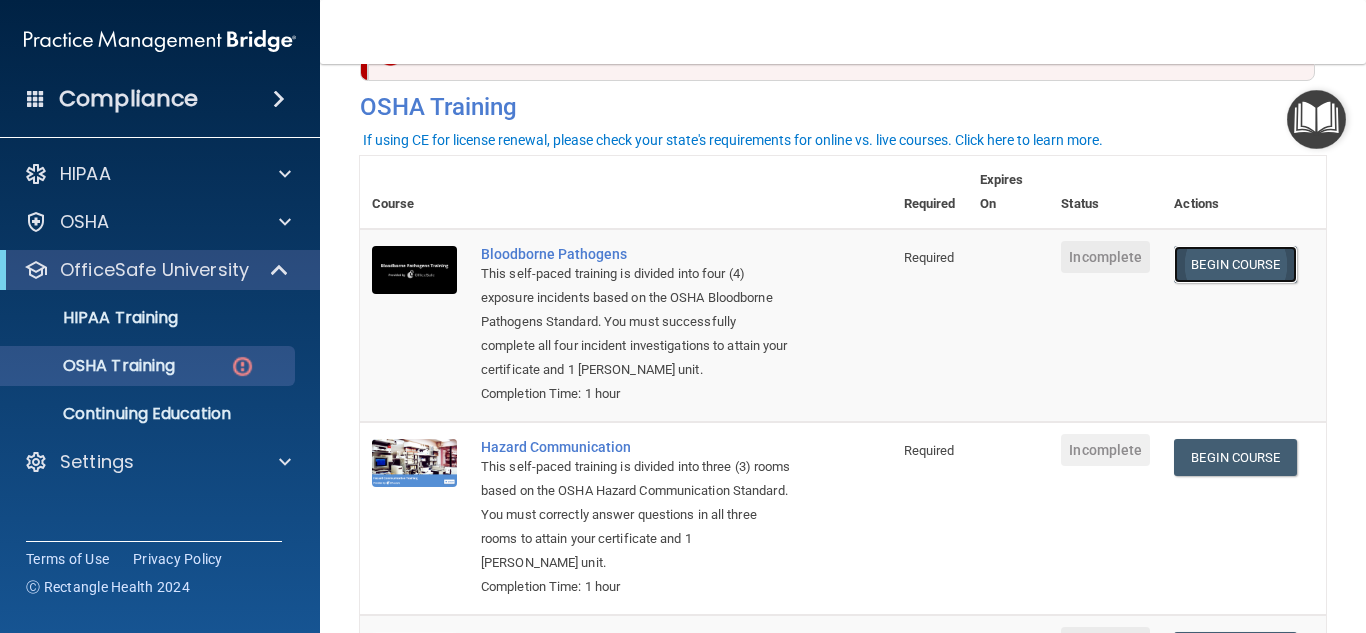 click on "Begin Course" at bounding box center (1235, 264) 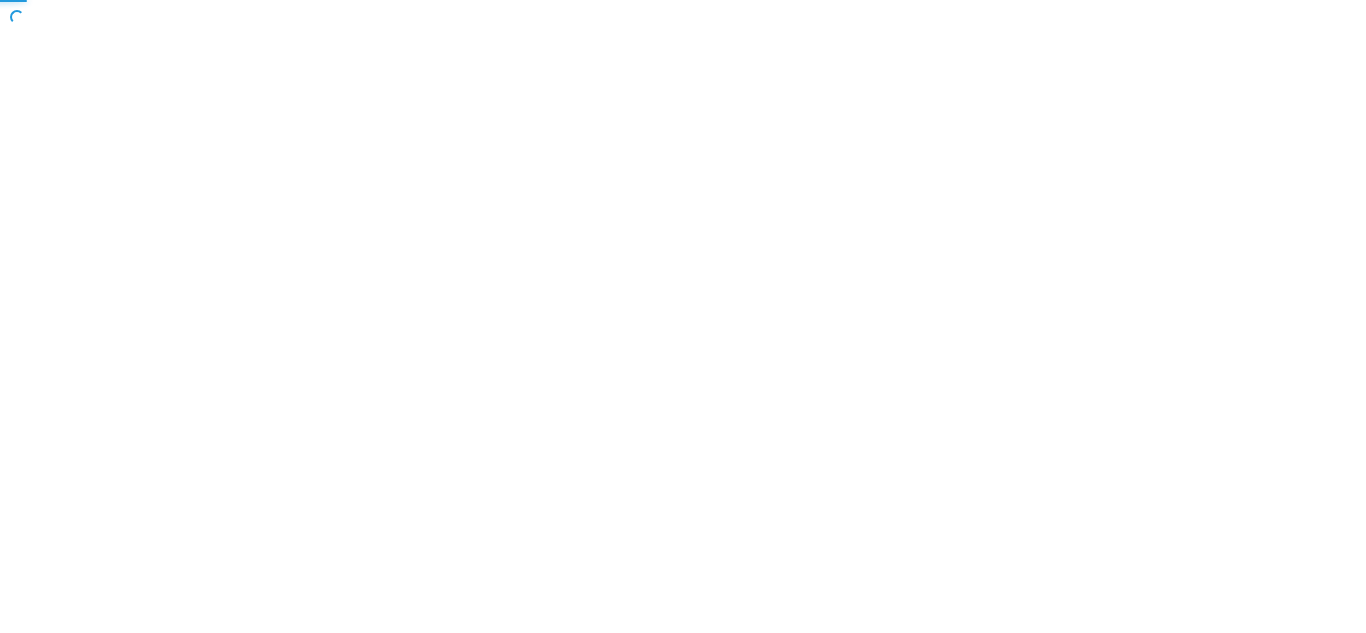 scroll, scrollTop: 0, scrollLeft: 0, axis: both 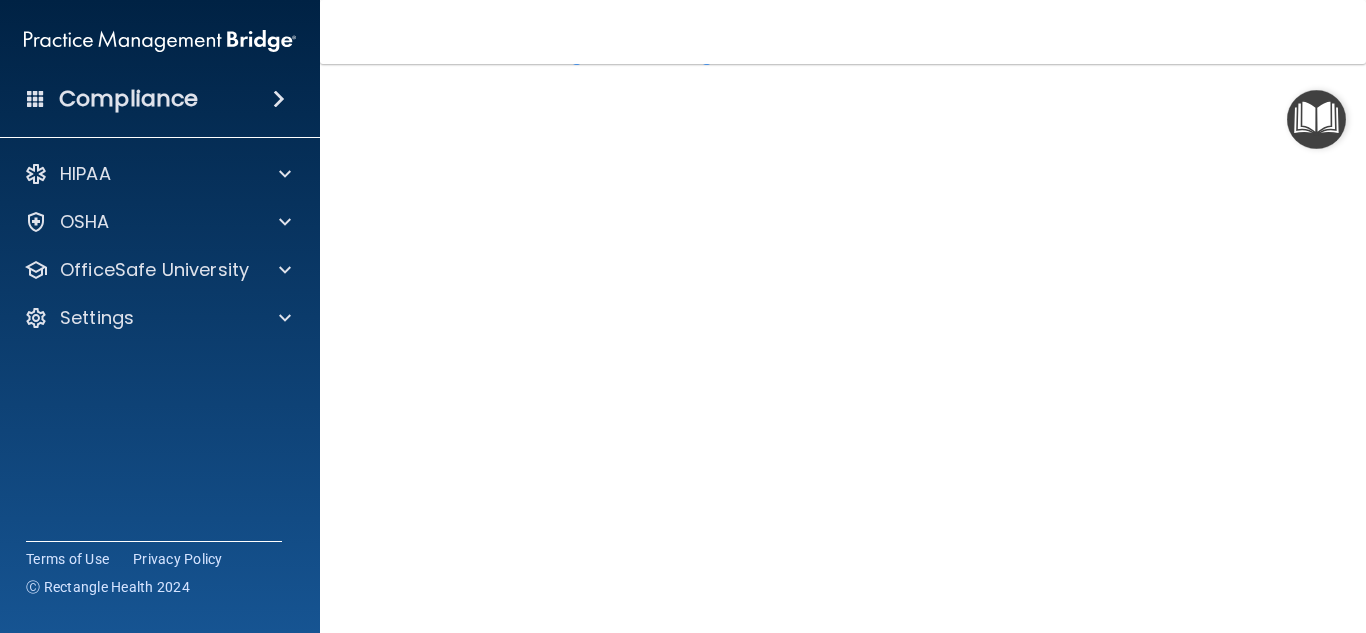 click at bounding box center [1316, 119] 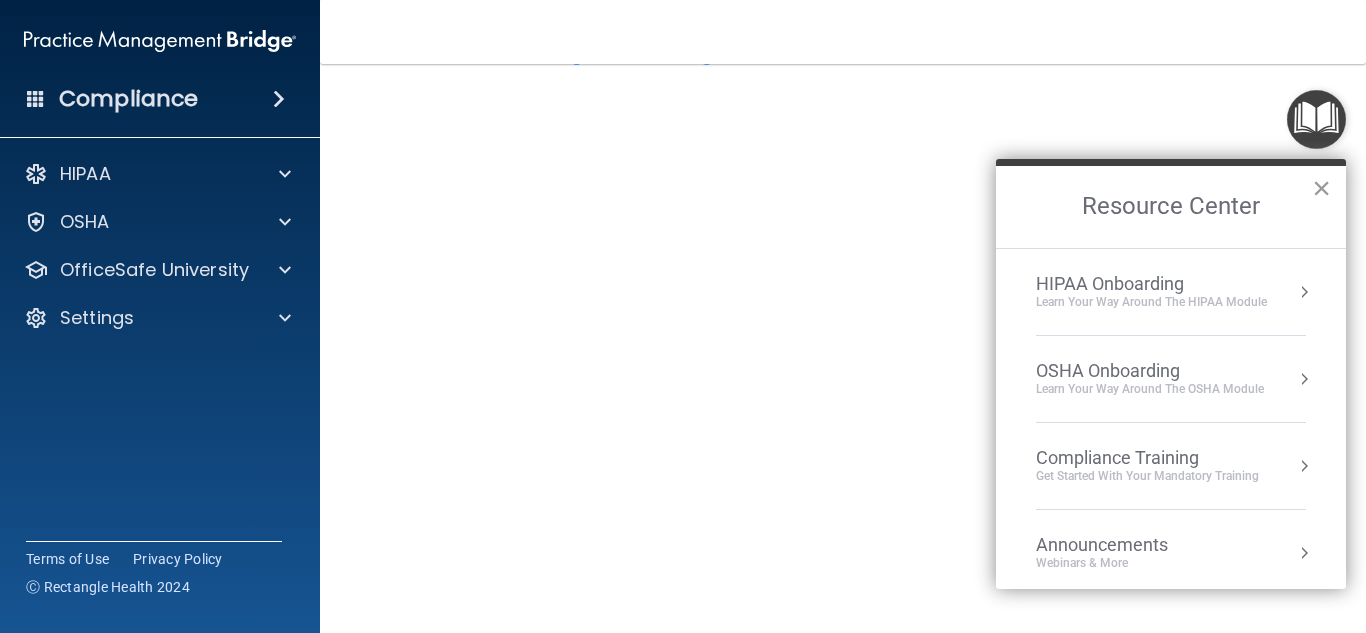 click on "×" at bounding box center (1321, 188) 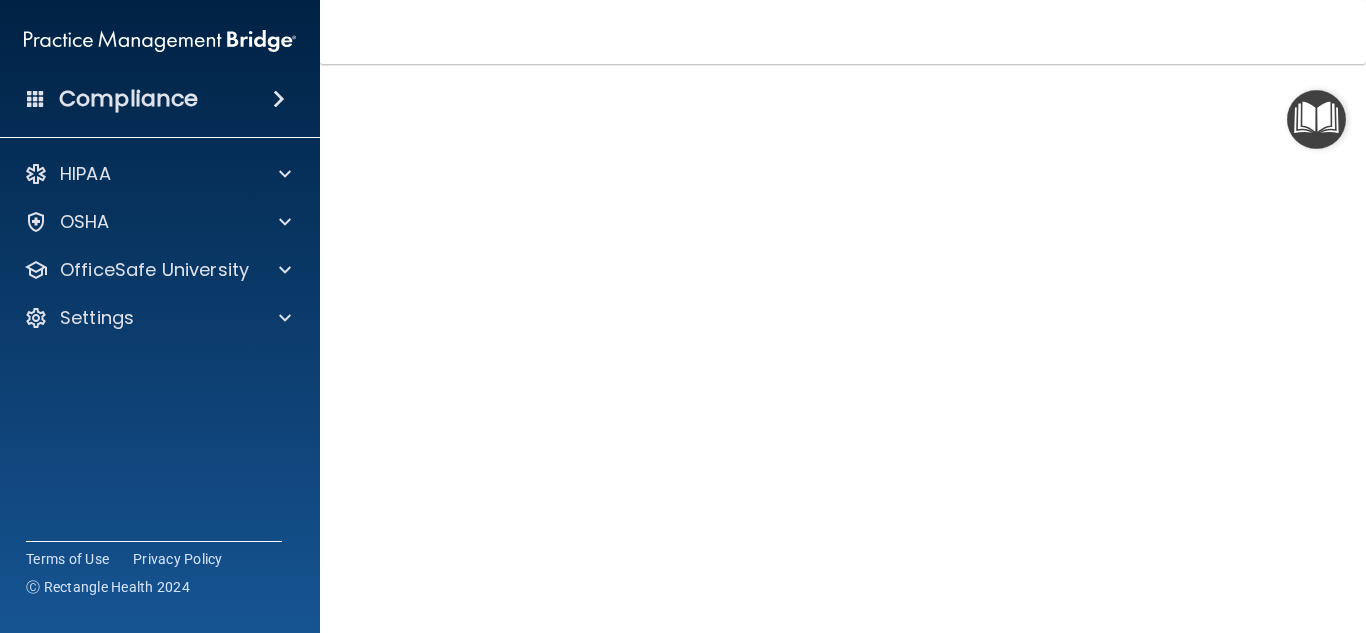 scroll, scrollTop: 130, scrollLeft: 0, axis: vertical 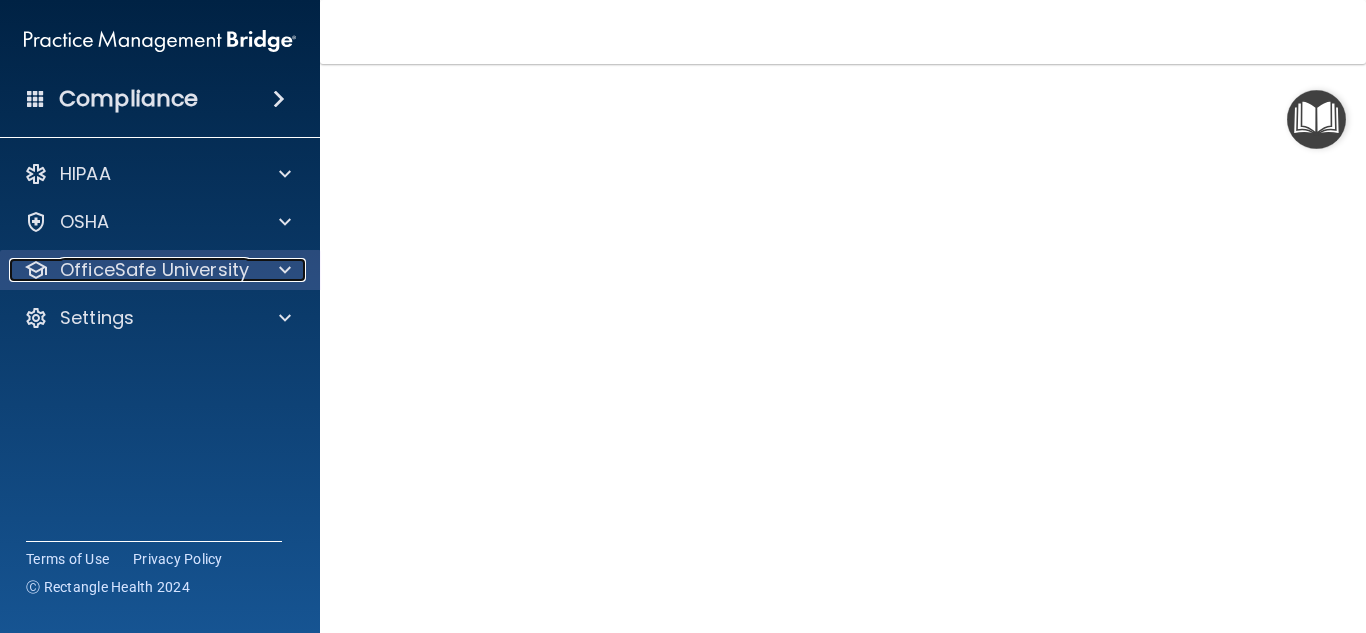 click at bounding box center (282, 270) 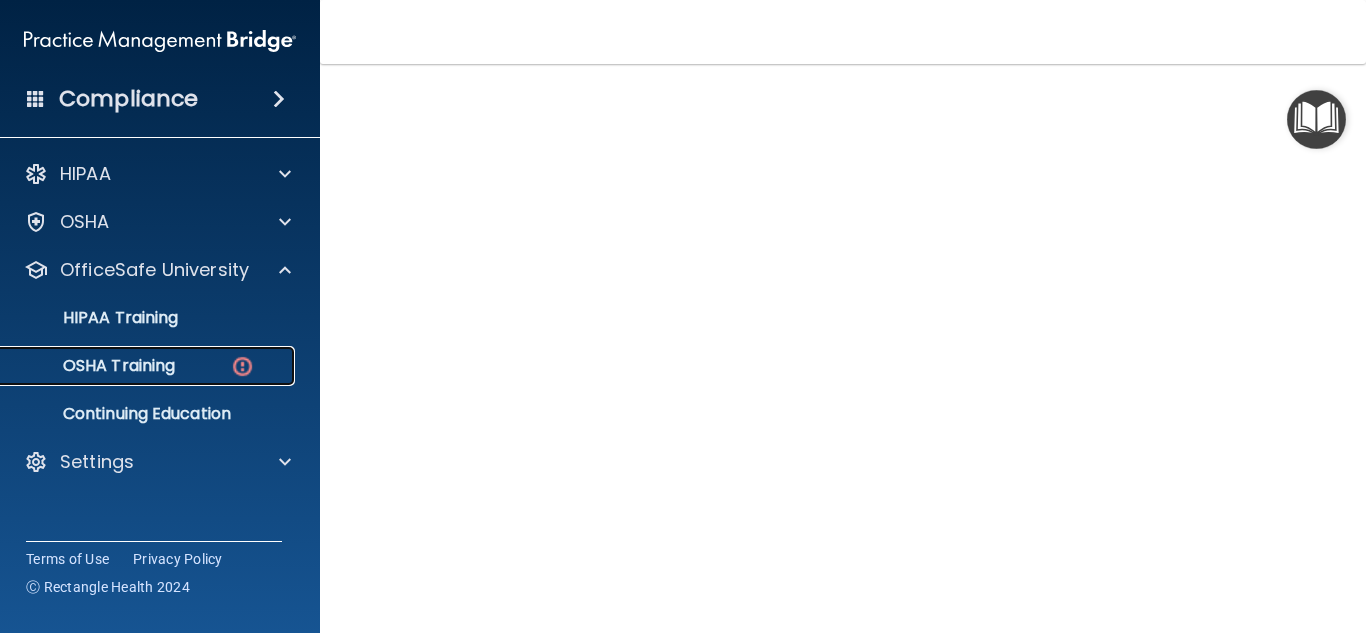 click on "OSHA Training" at bounding box center [149, 366] 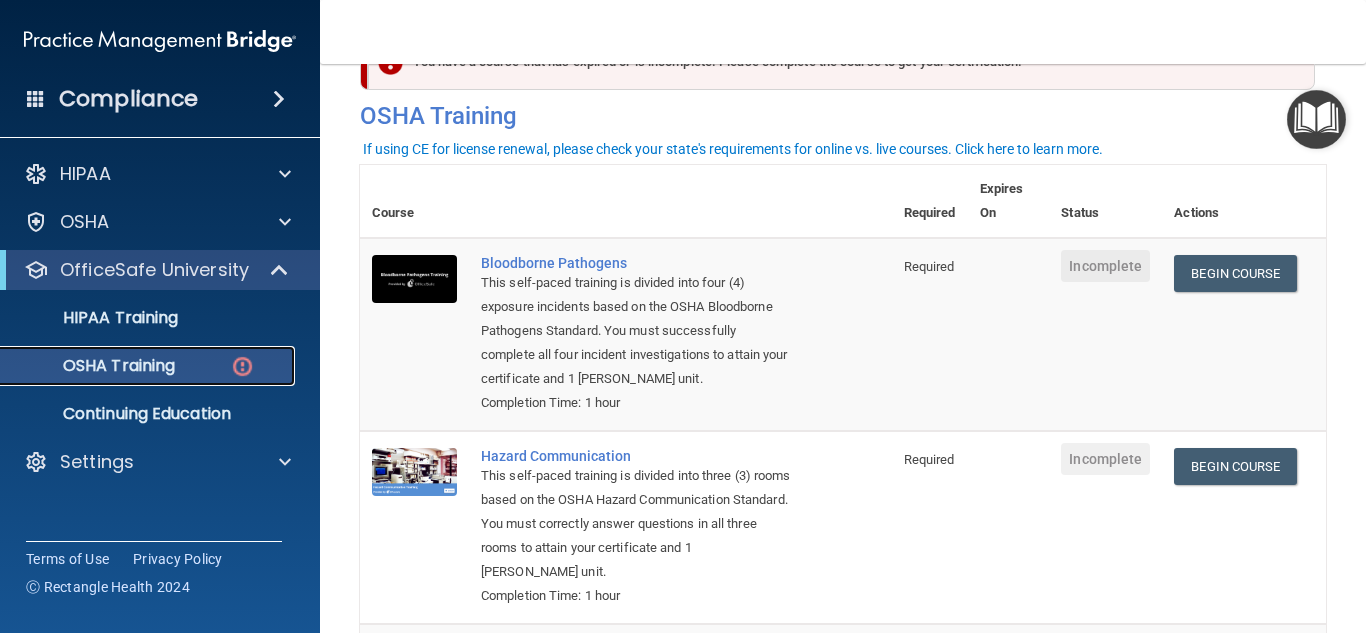 scroll, scrollTop: 67, scrollLeft: 0, axis: vertical 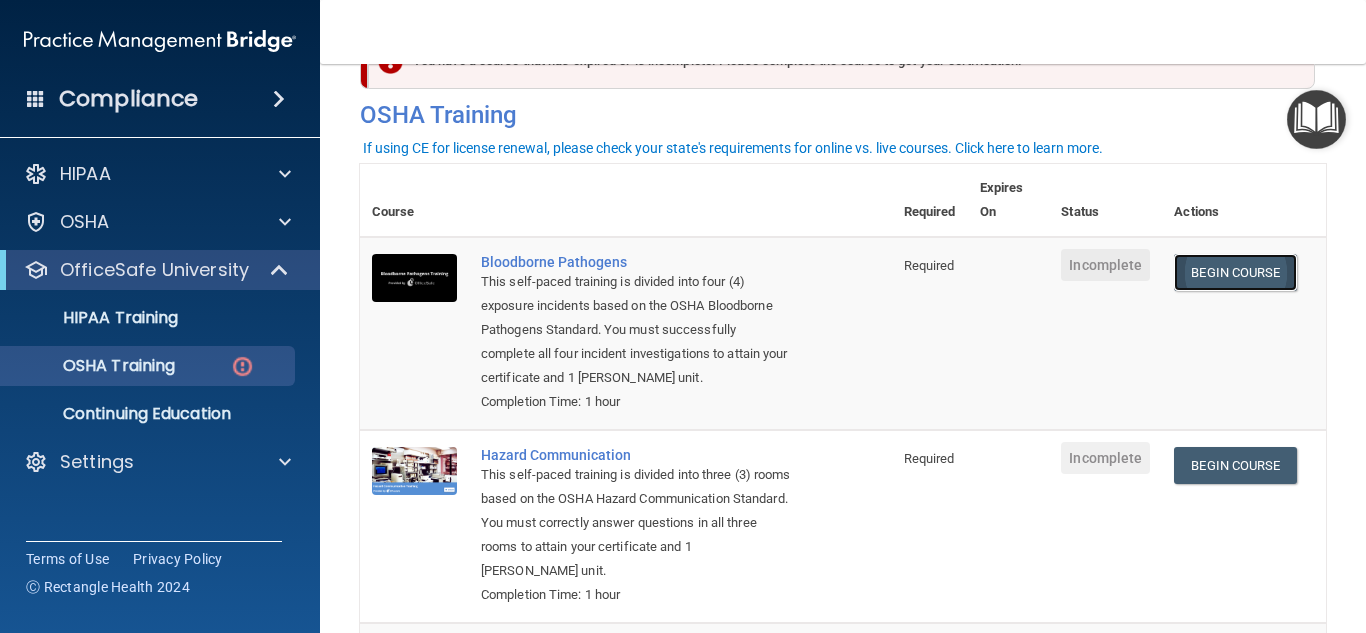 click on "Begin Course" at bounding box center [1235, 272] 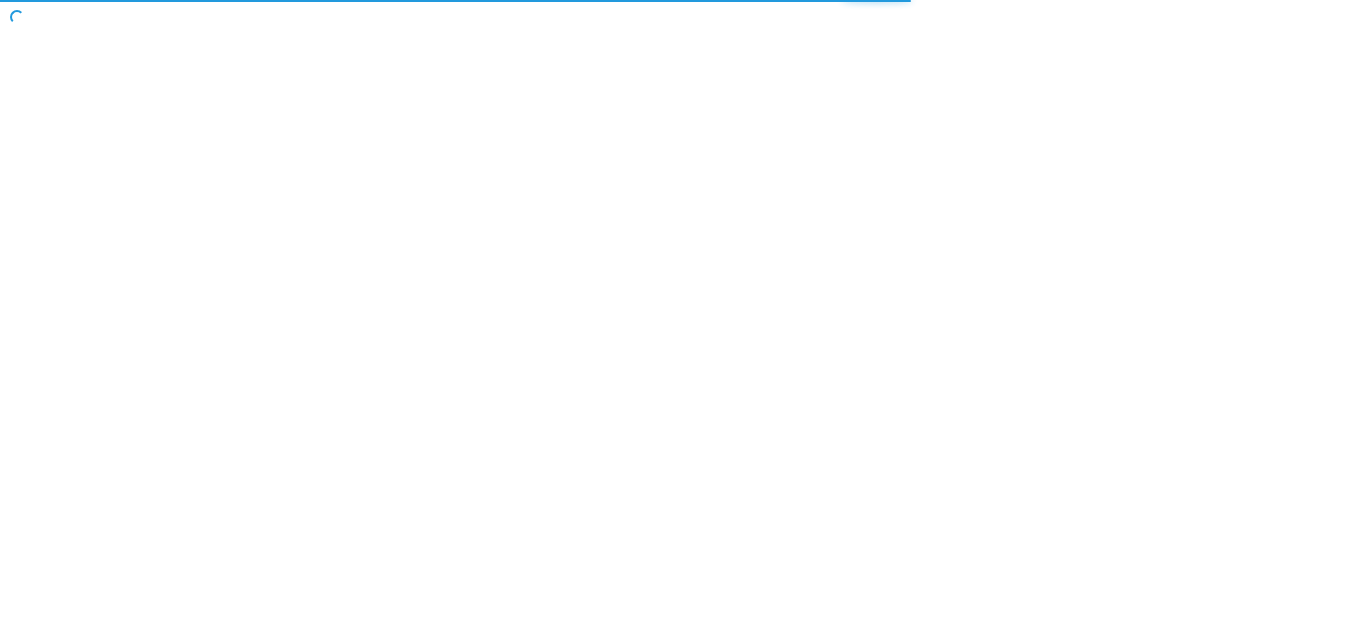 scroll, scrollTop: 0, scrollLeft: 0, axis: both 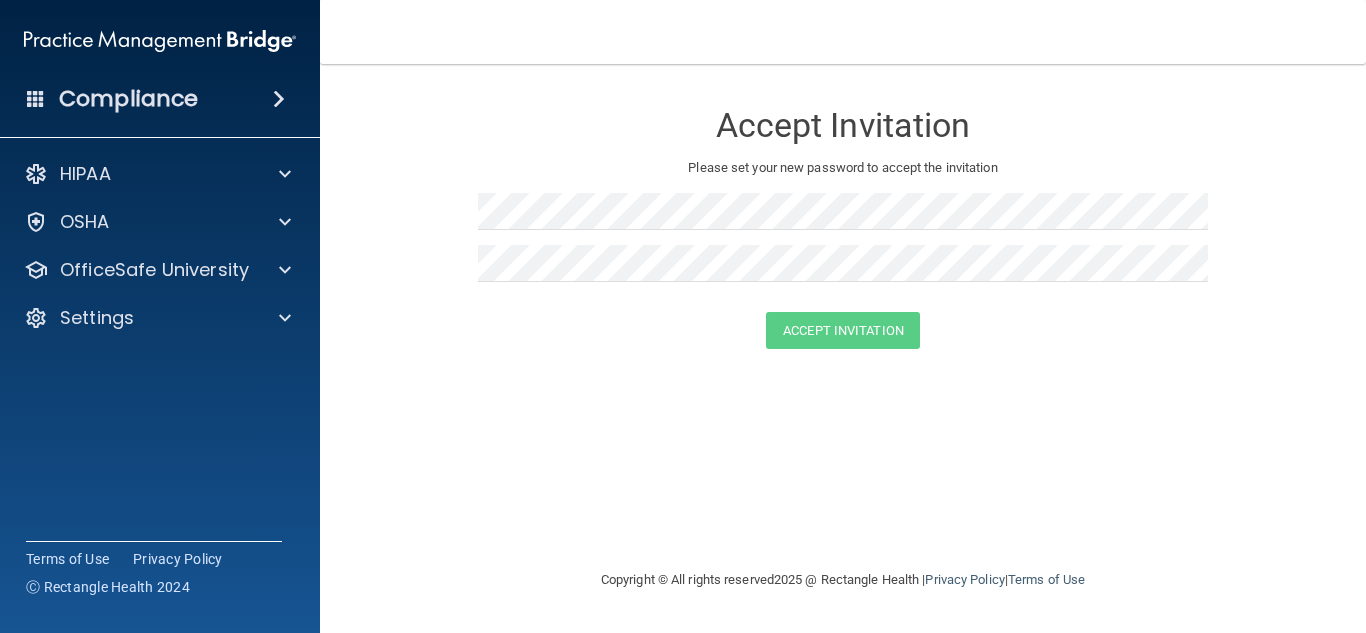 click on "Accept Invitation     Please set your new password to accept the invitation" at bounding box center [843, 198] 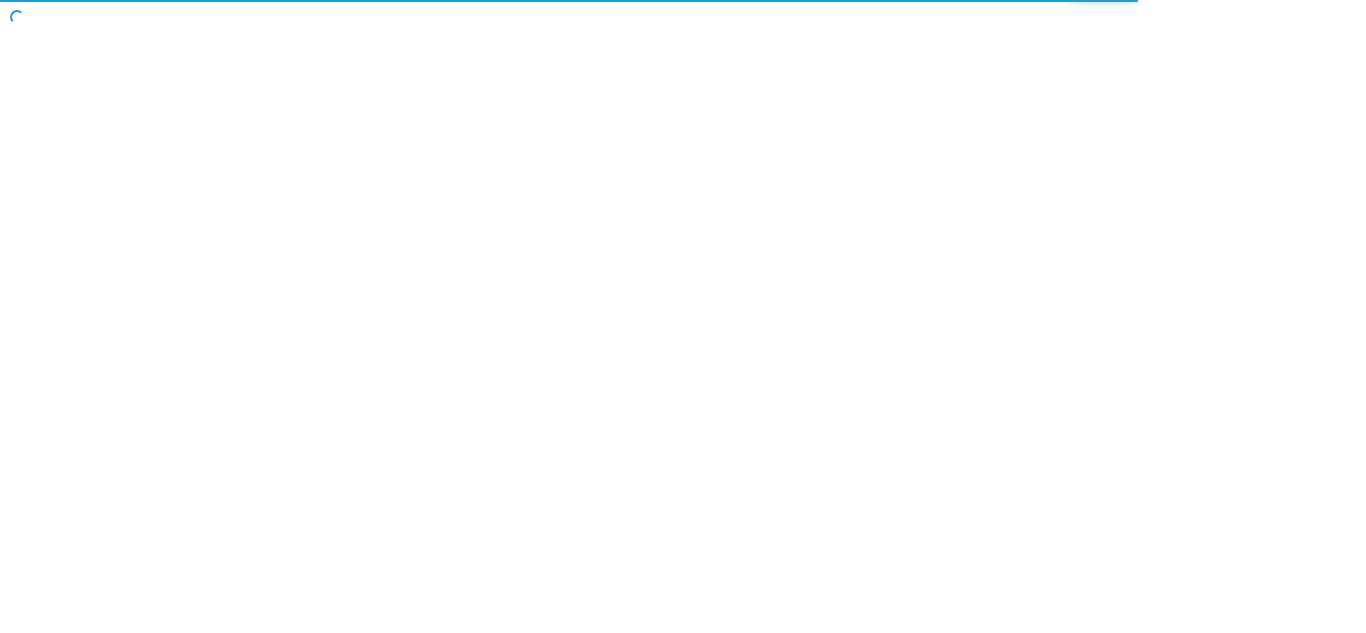 scroll, scrollTop: 0, scrollLeft: 0, axis: both 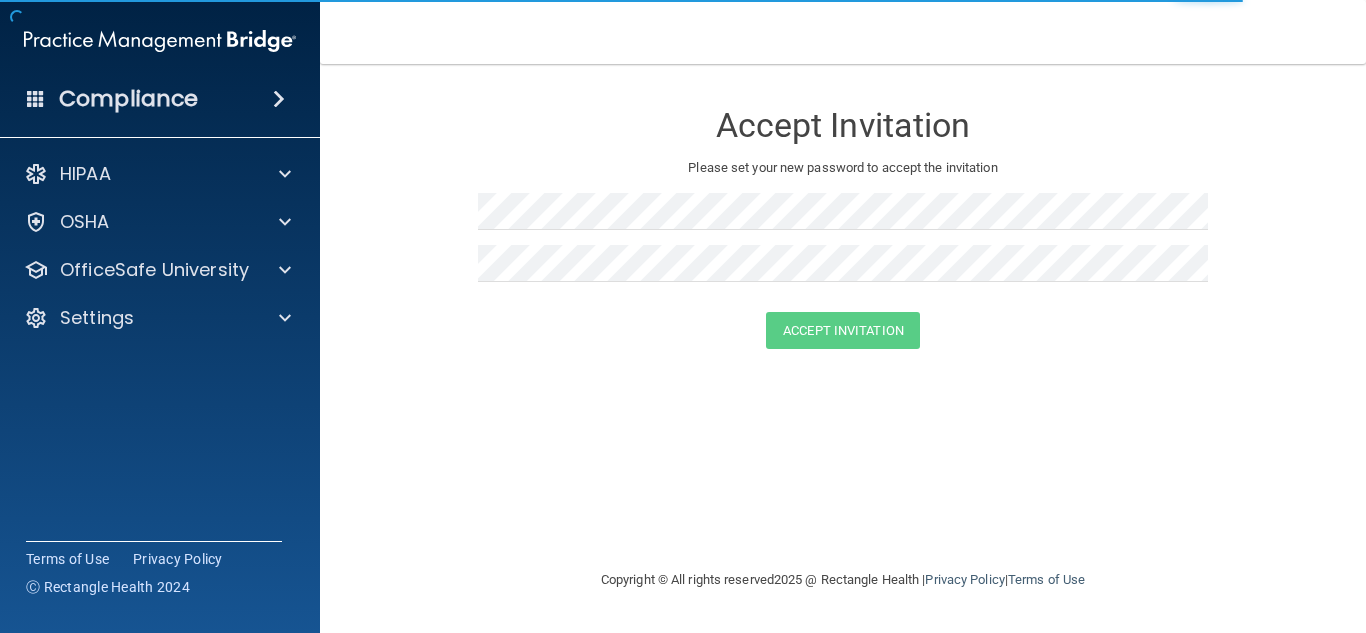 click on "Compliance" at bounding box center [128, 99] 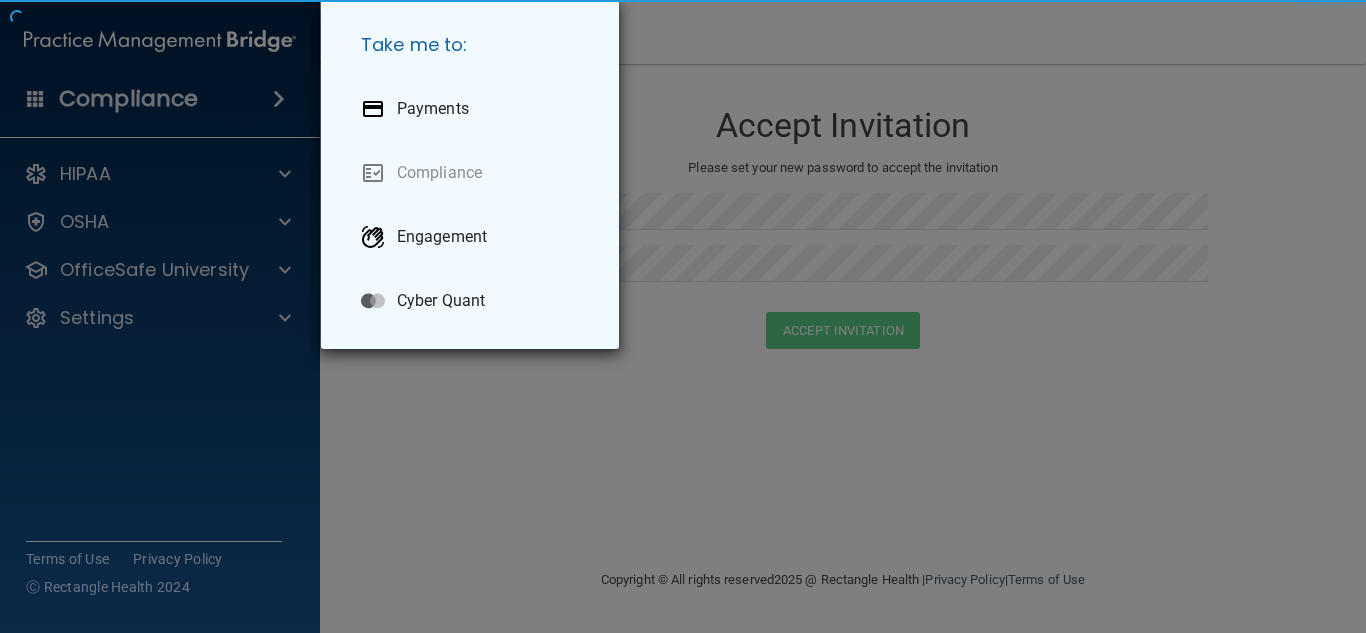 click on "Take me to:             Payments                   Compliance                     Engagement                     Cyber Quant" at bounding box center [683, 316] 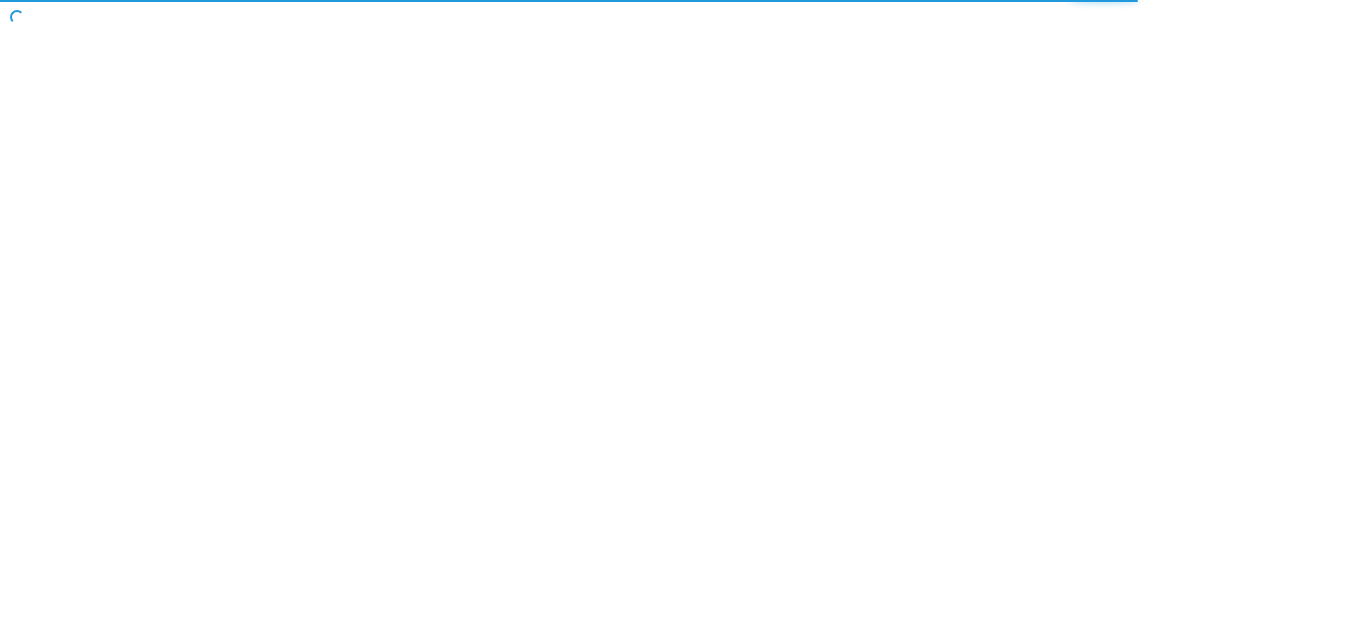 scroll, scrollTop: 0, scrollLeft: 0, axis: both 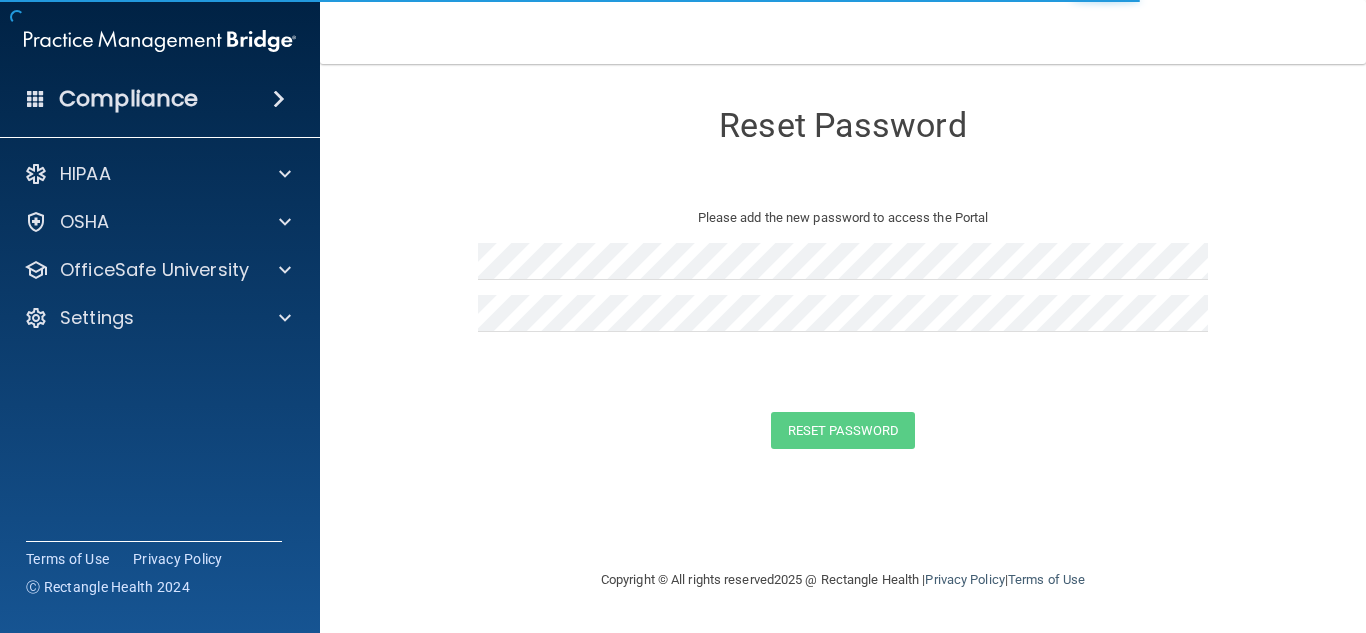 click on "Compliance" at bounding box center [160, 99] 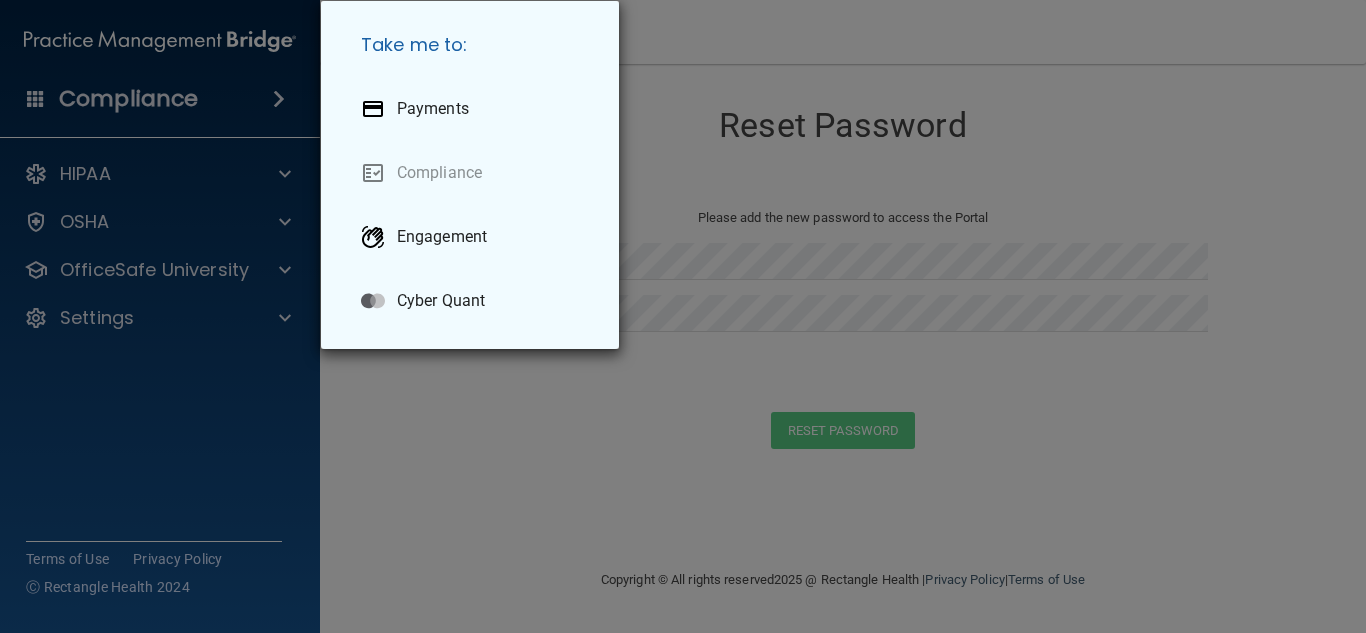 click on "Take me to:             Payments                   Compliance                     Engagement                     Cyber Quant" at bounding box center [683, 316] 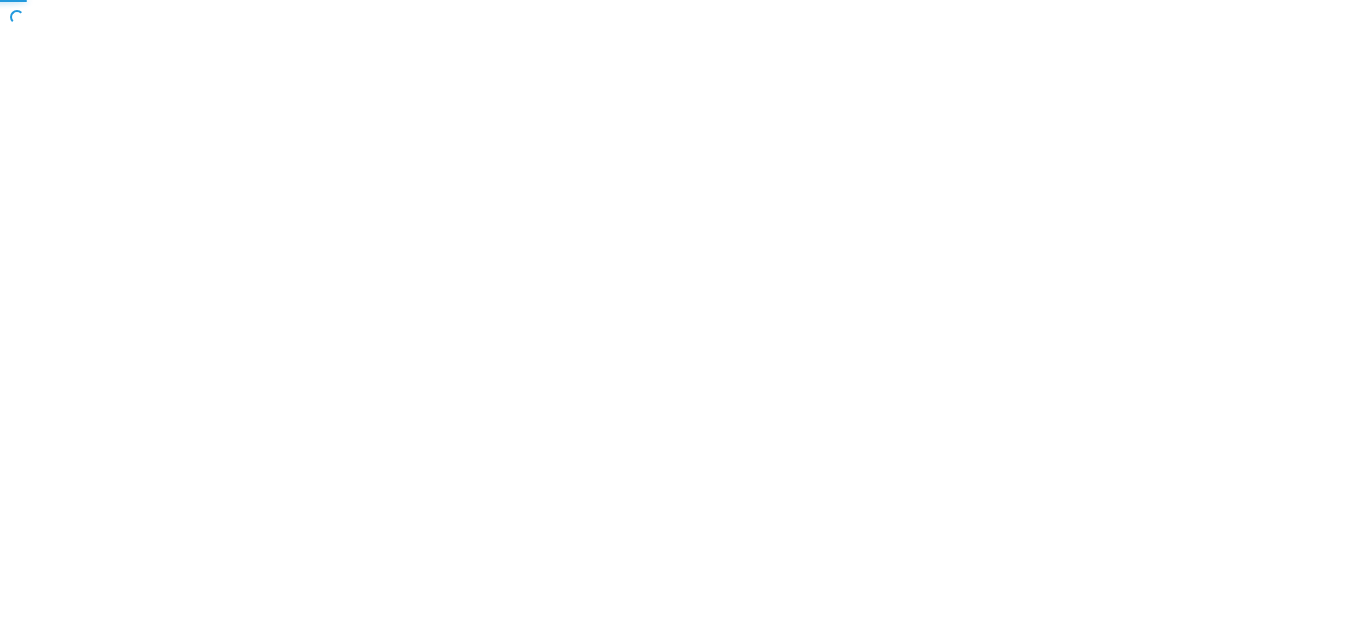 scroll, scrollTop: 0, scrollLeft: 0, axis: both 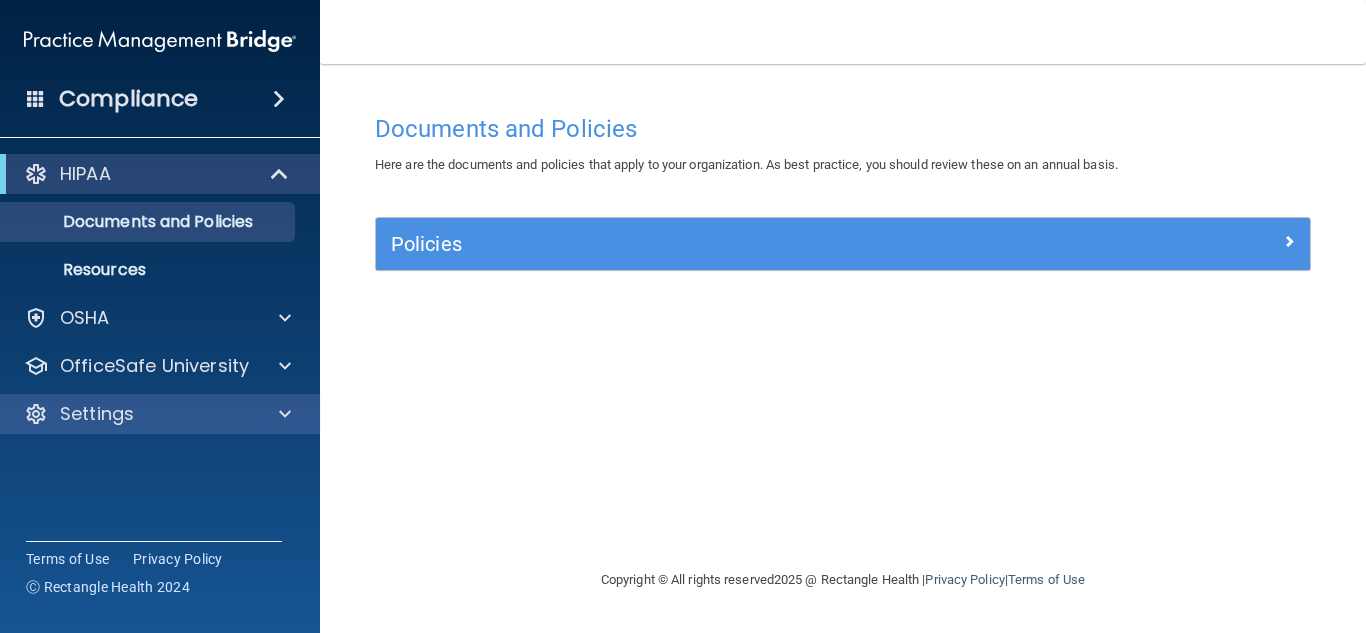click on "Settings" at bounding box center [160, 414] 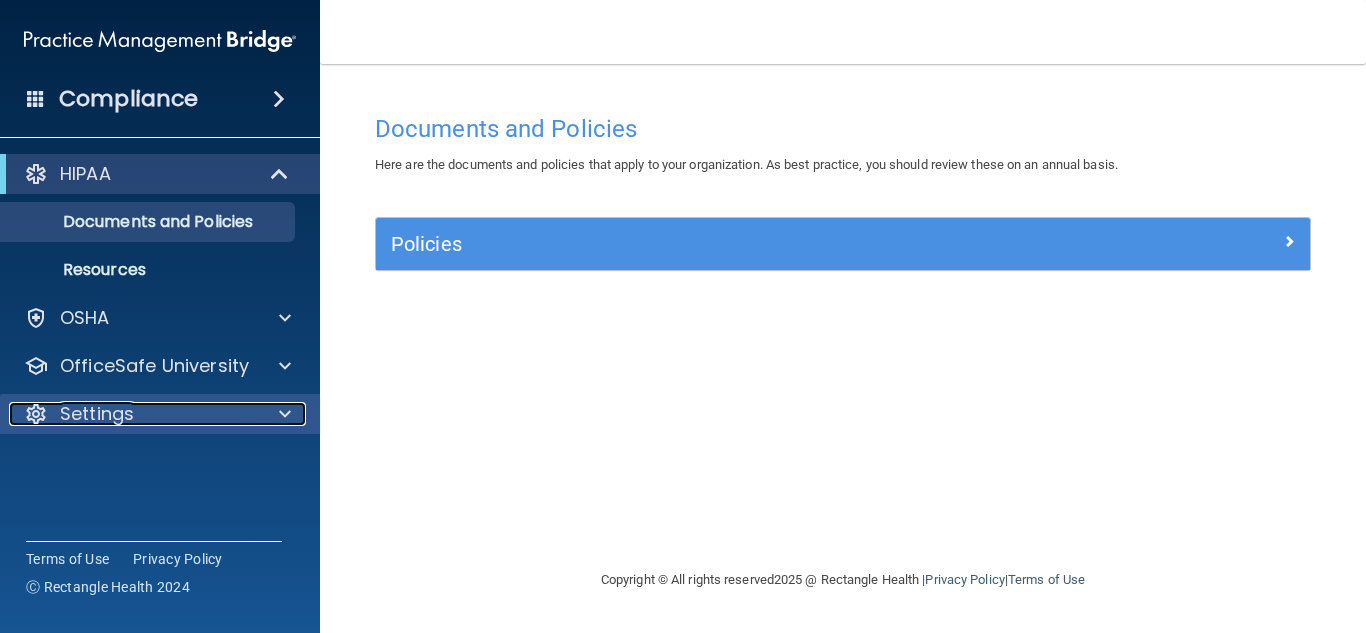 click at bounding box center (285, 414) 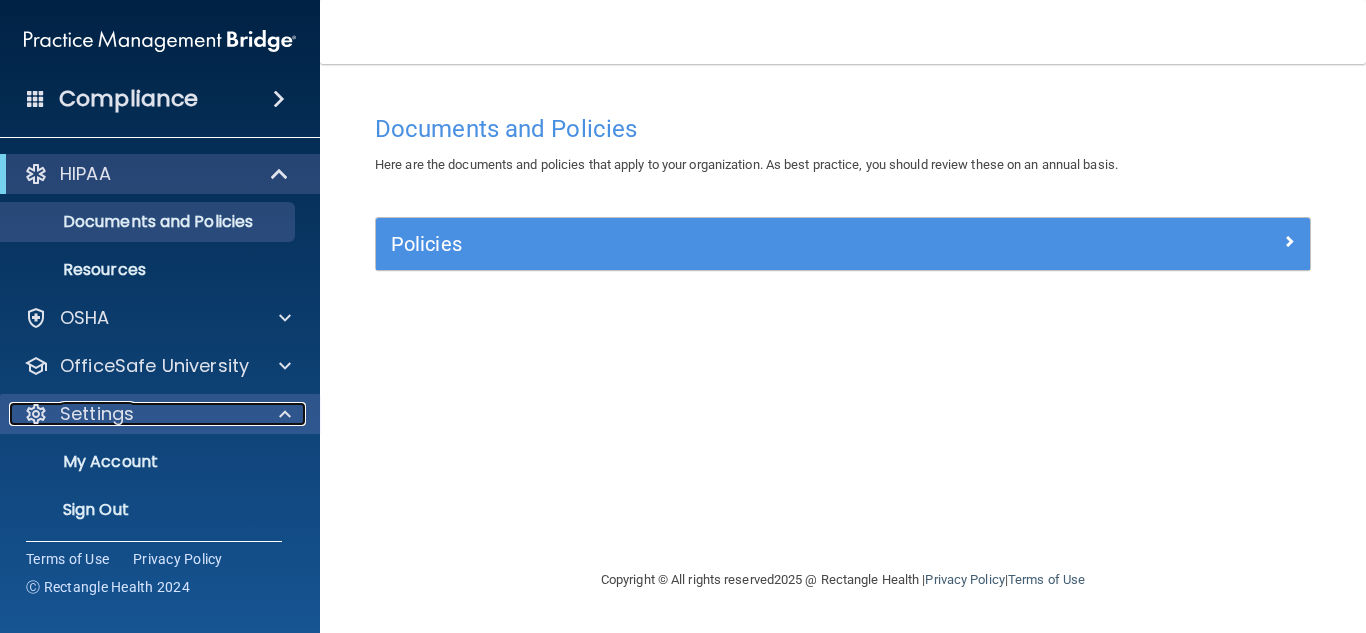 click at bounding box center (285, 414) 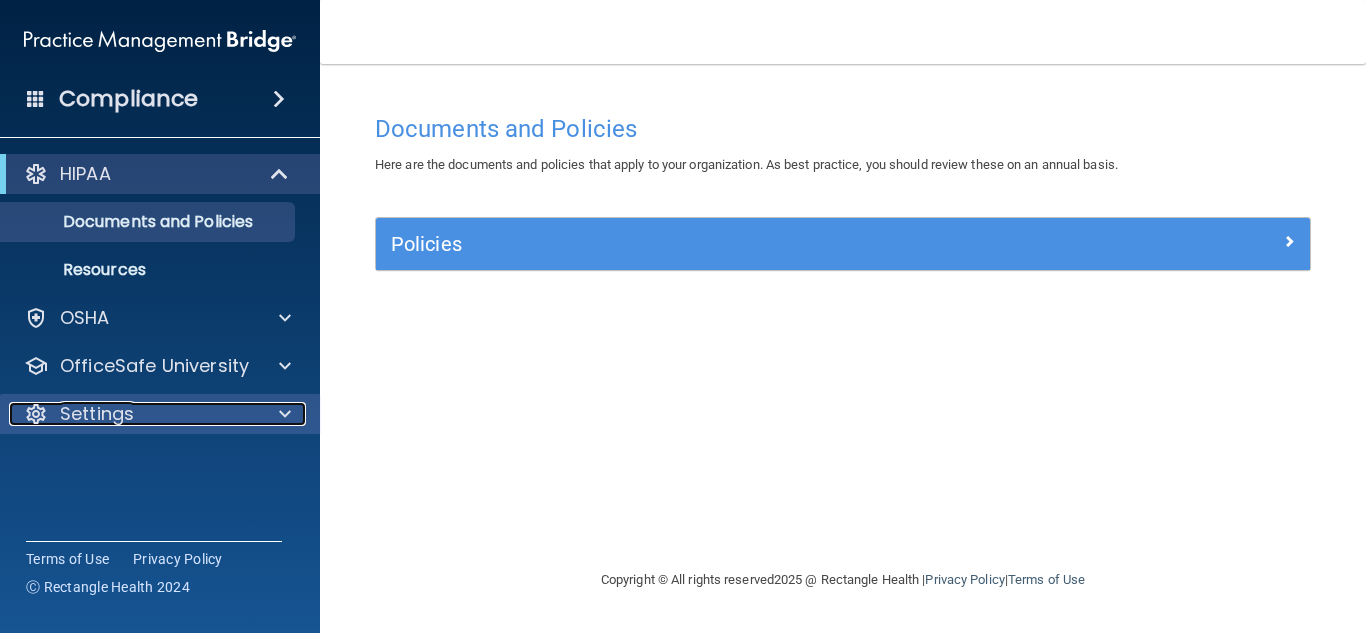 click at bounding box center (285, 414) 